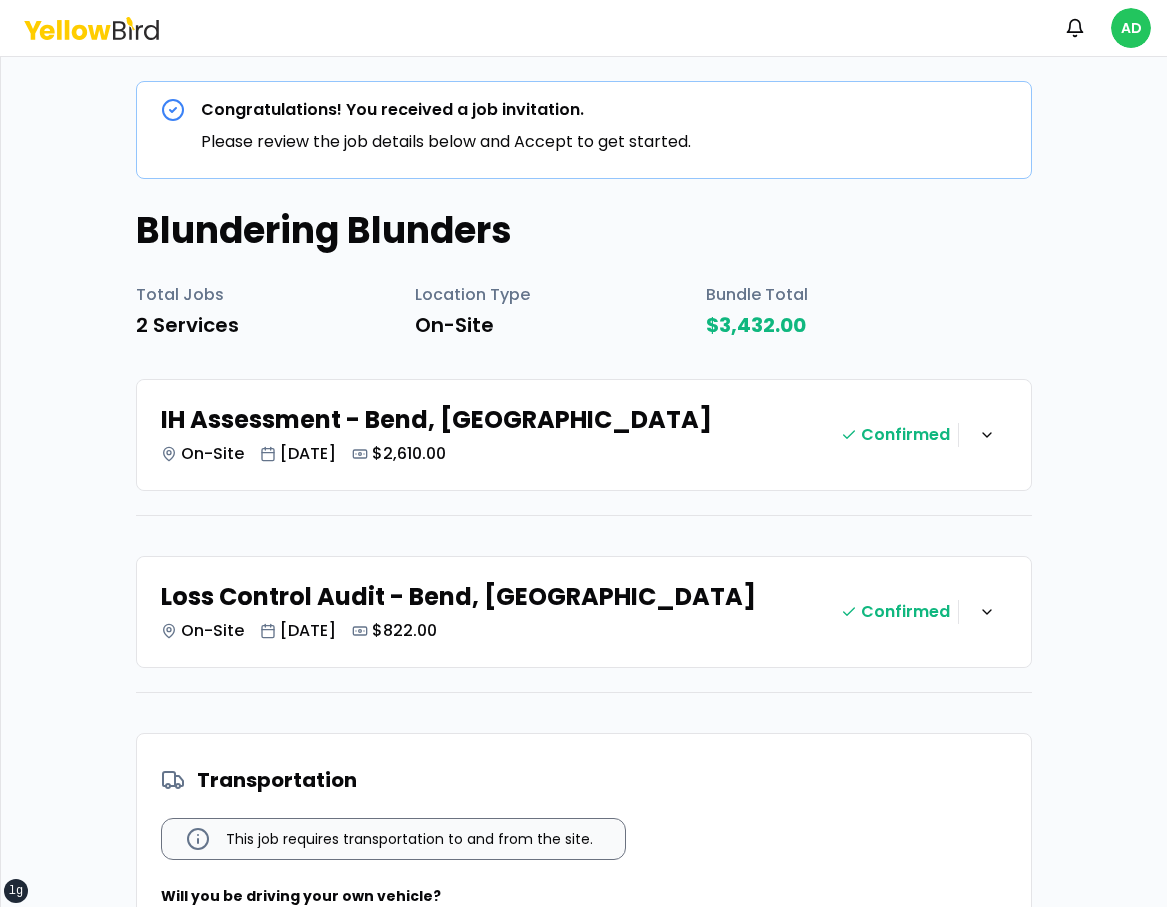 scroll, scrollTop: 0, scrollLeft: 0, axis: both 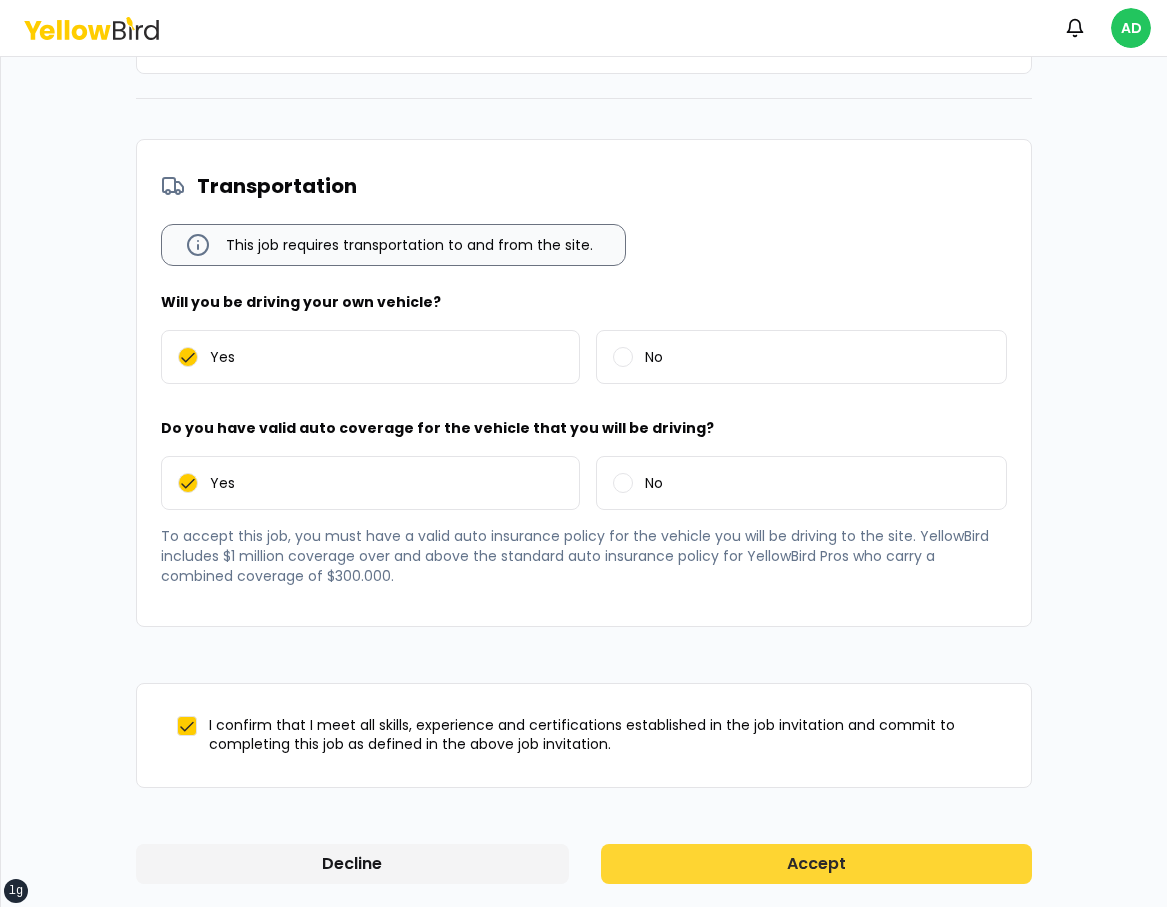 click on "Accept" at bounding box center (817, 864) 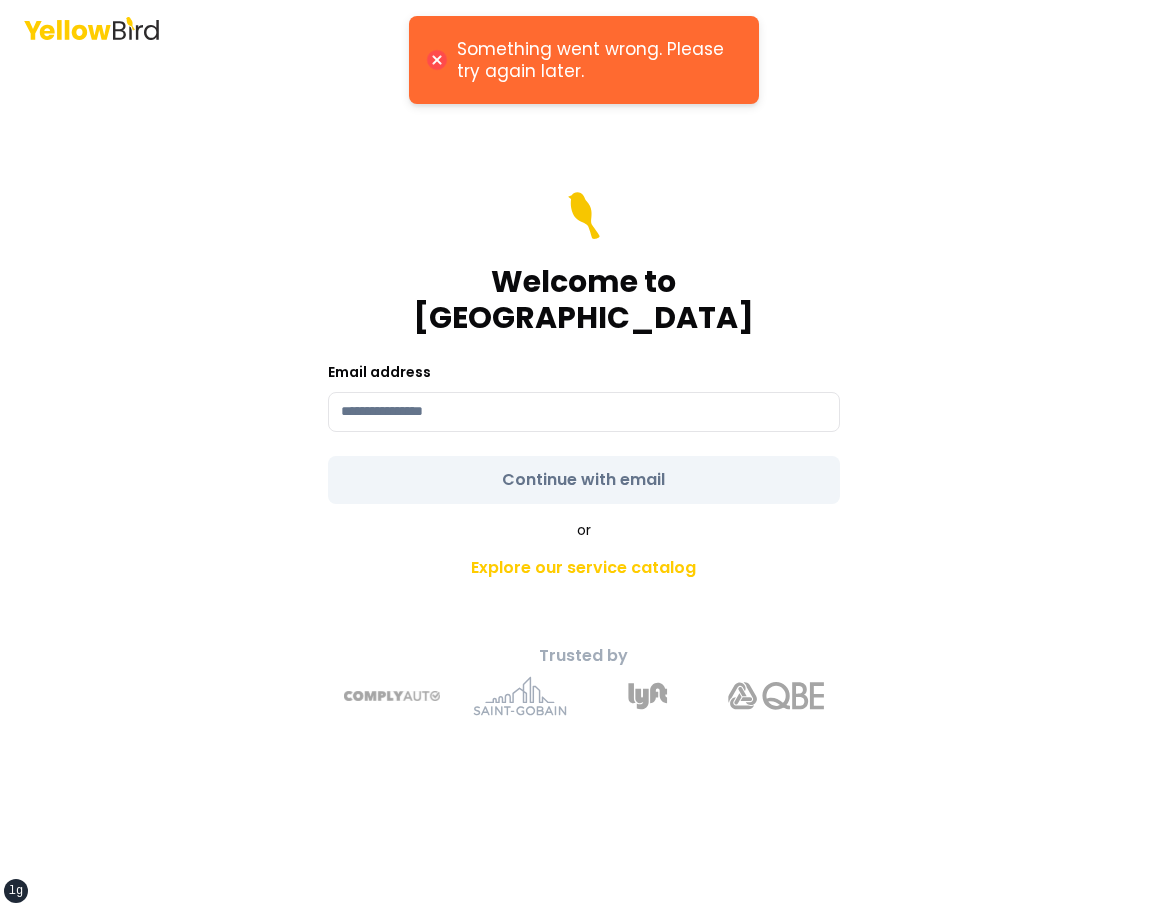 click on "Welcome to YellowBird Email address Continue with email" at bounding box center (584, 348) 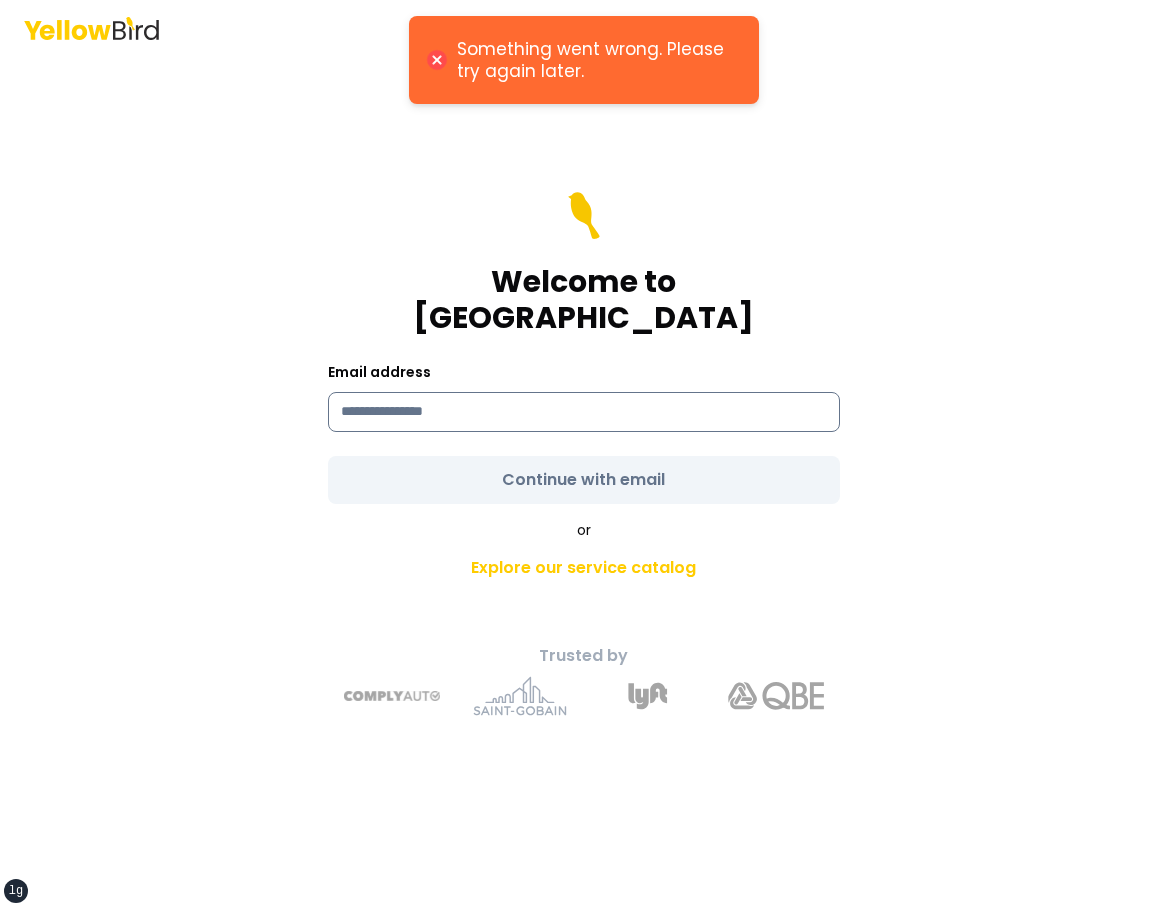 click at bounding box center (584, 412) 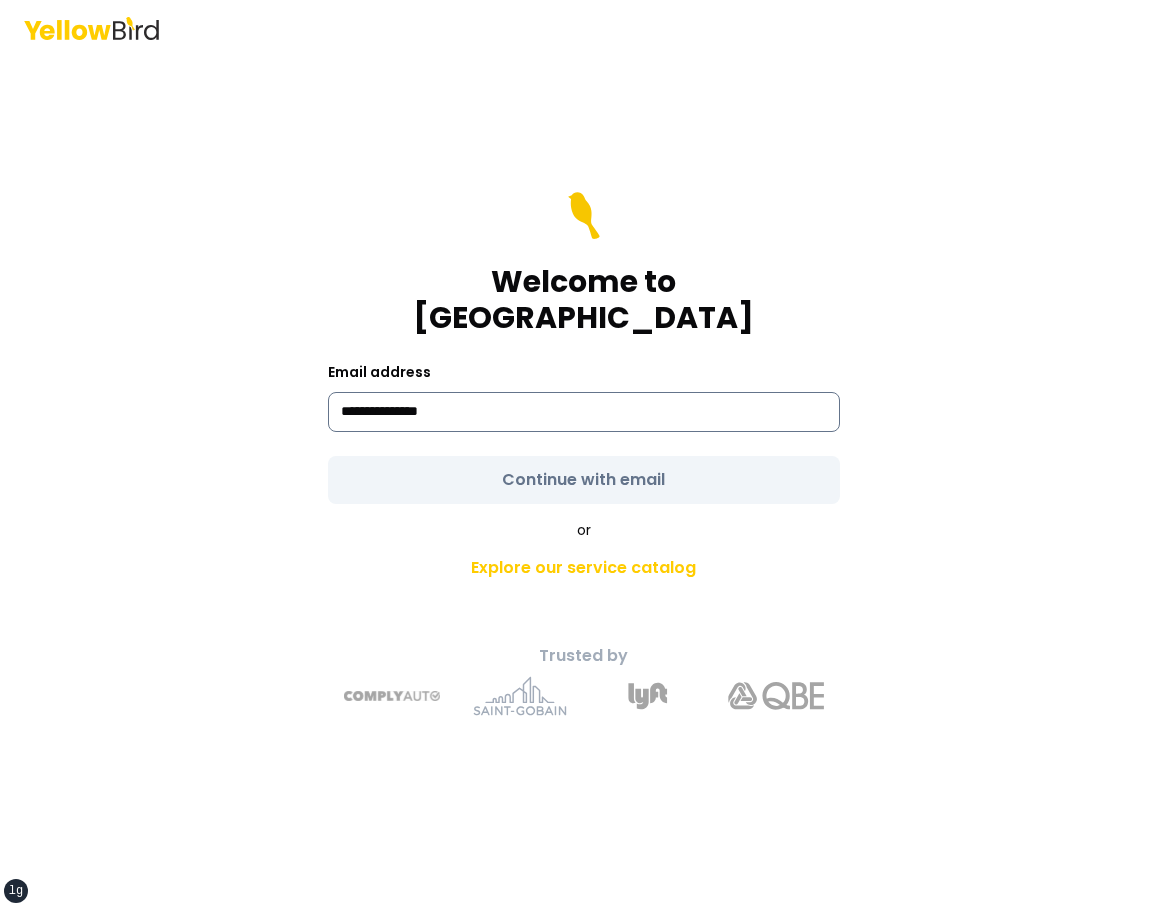 type on "**********" 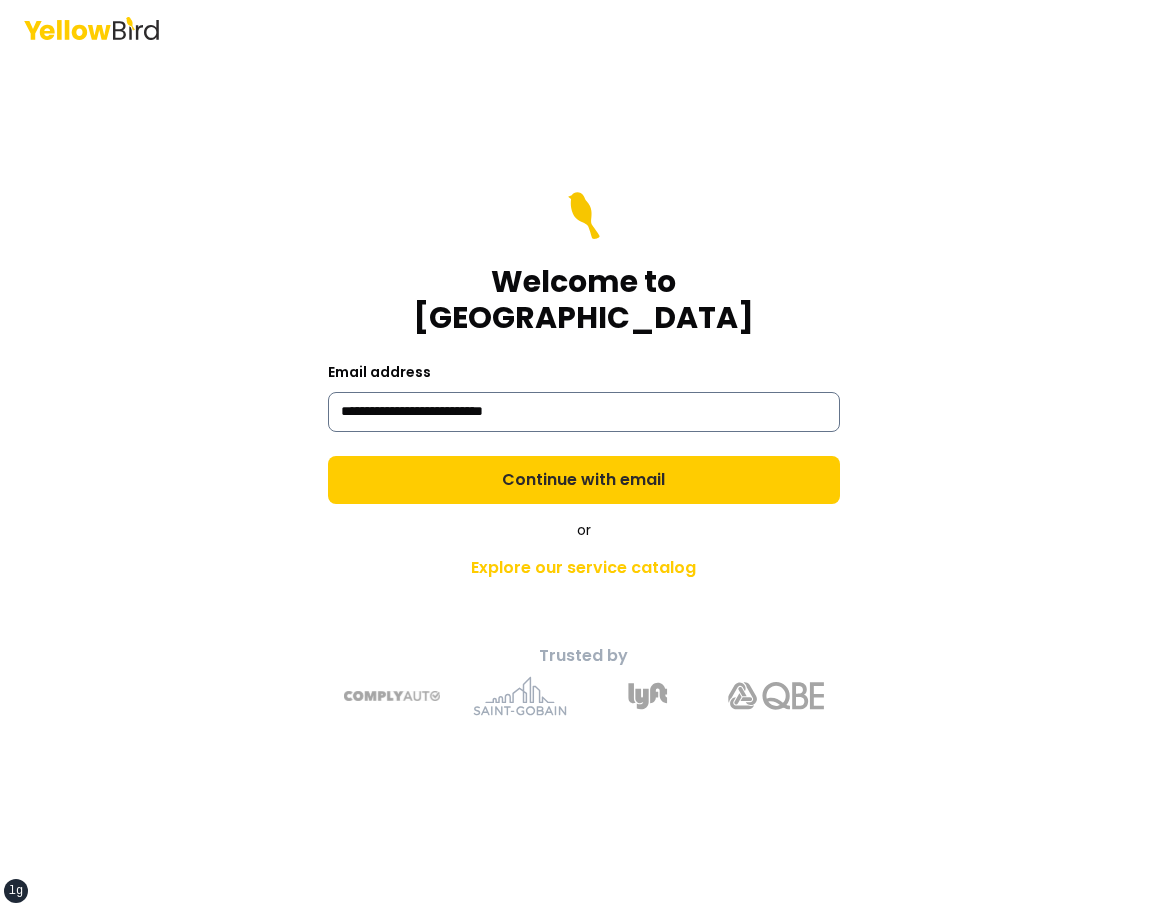 click on "Continue with email" at bounding box center [584, 480] 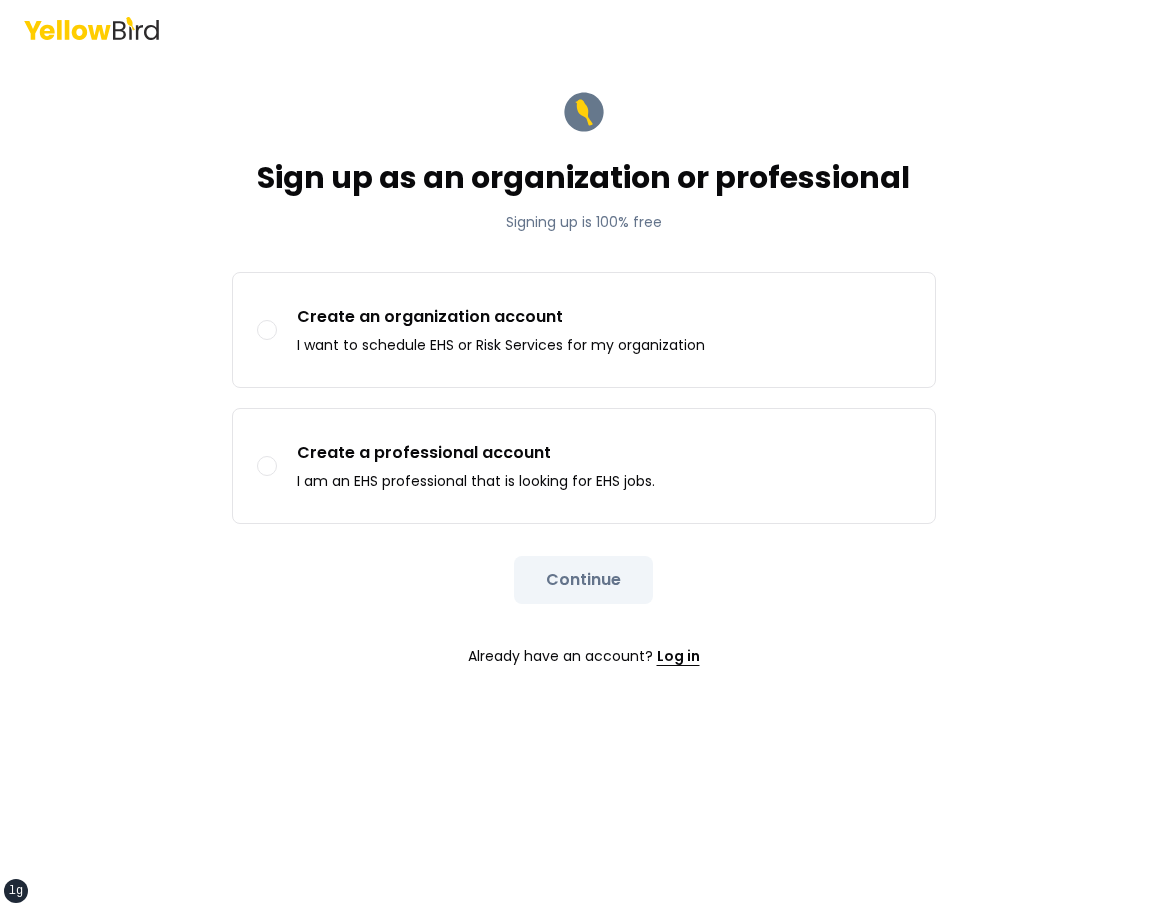 click on "Log in" at bounding box center (678, 656) 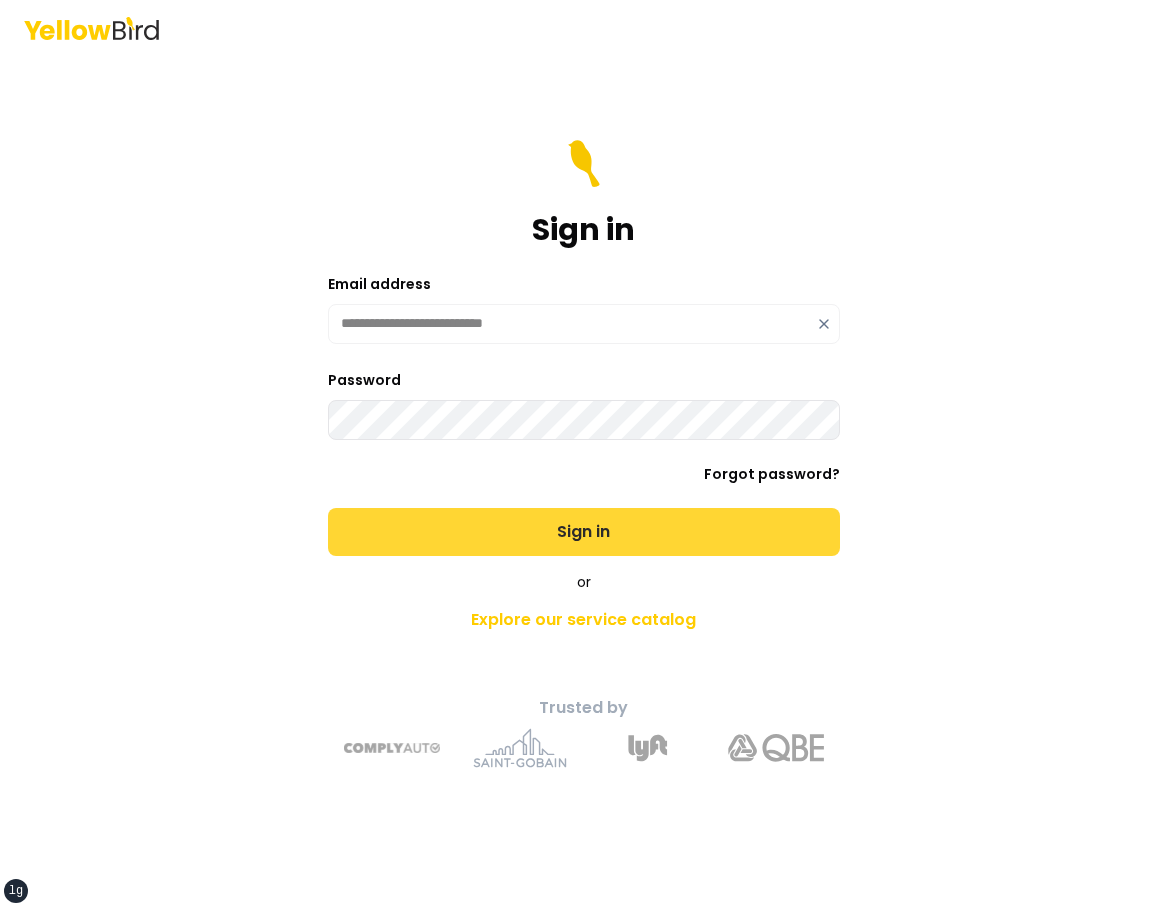 click on "Sign in" at bounding box center (584, 532) 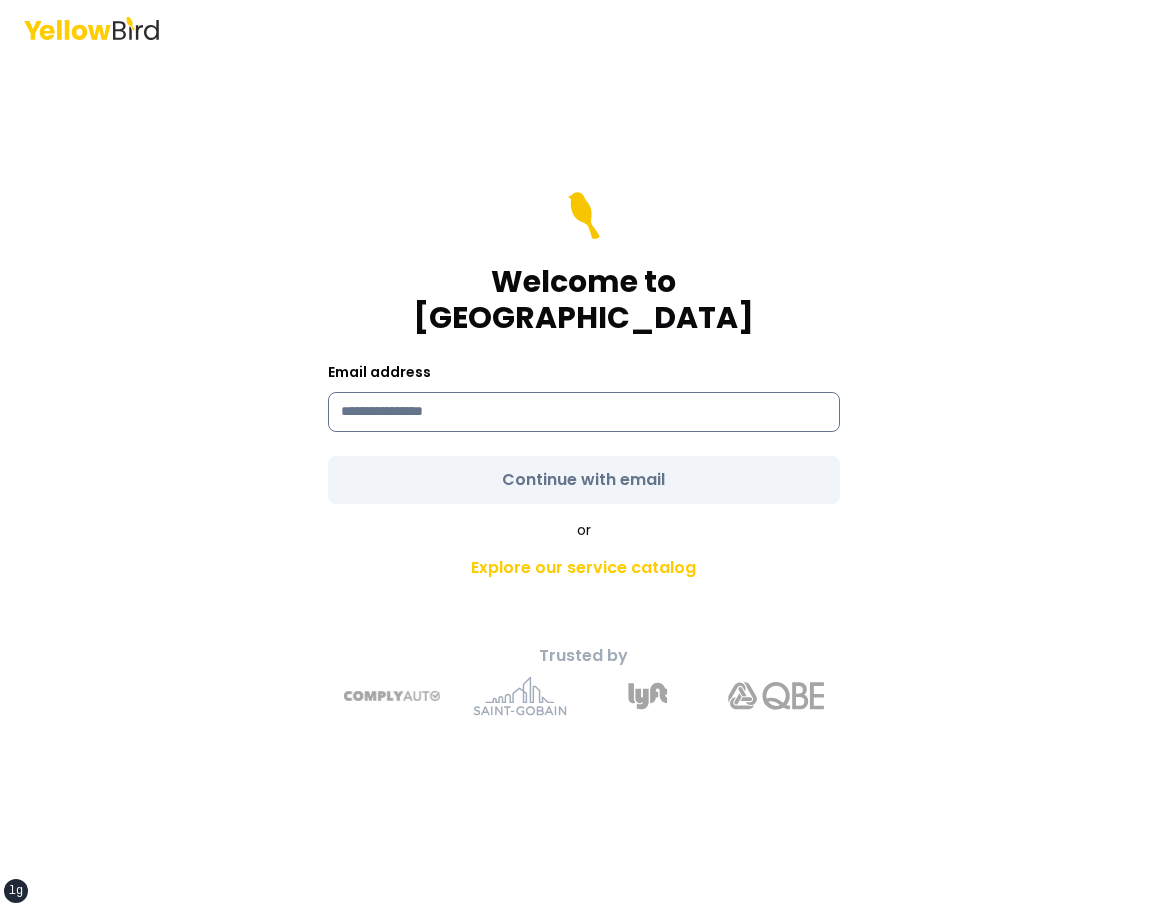 click at bounding box center (584, 412) 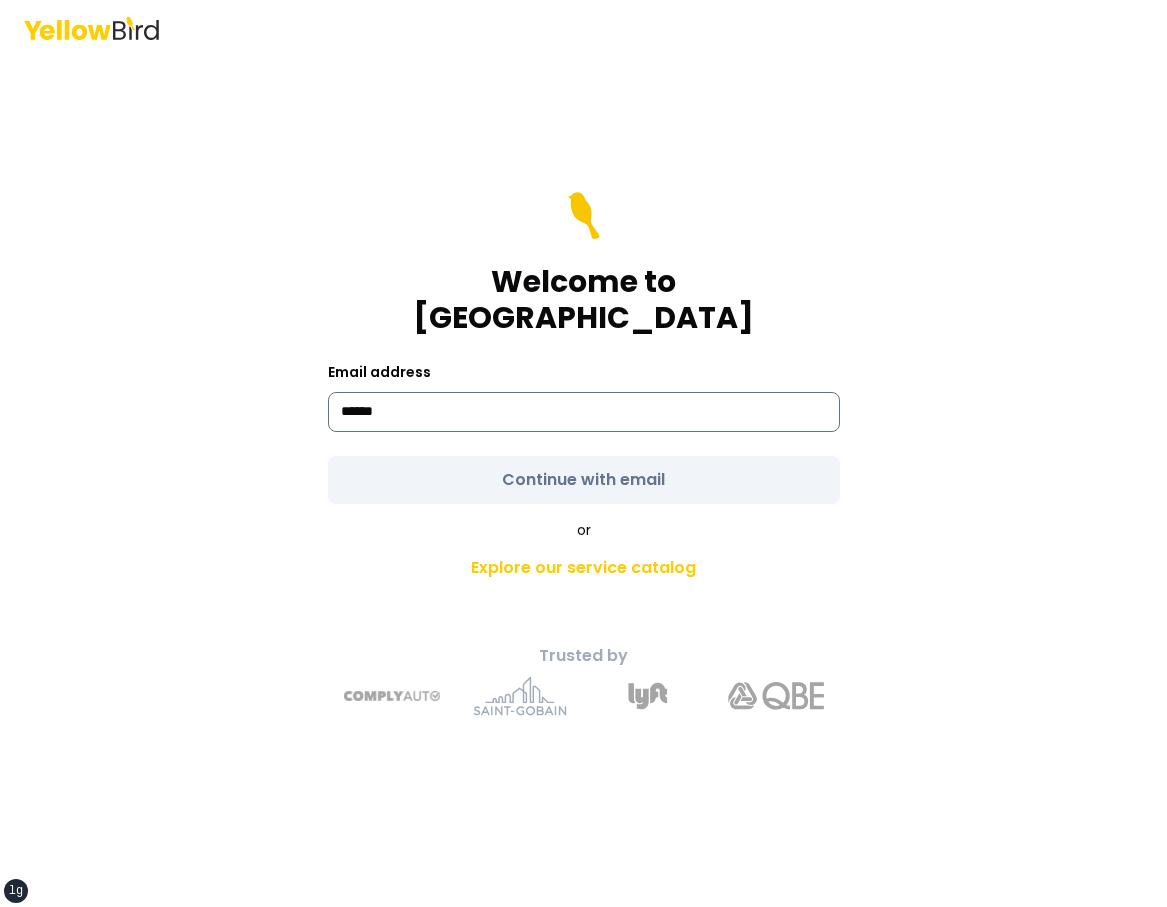 click on "******" at bounding box center (584, 412) 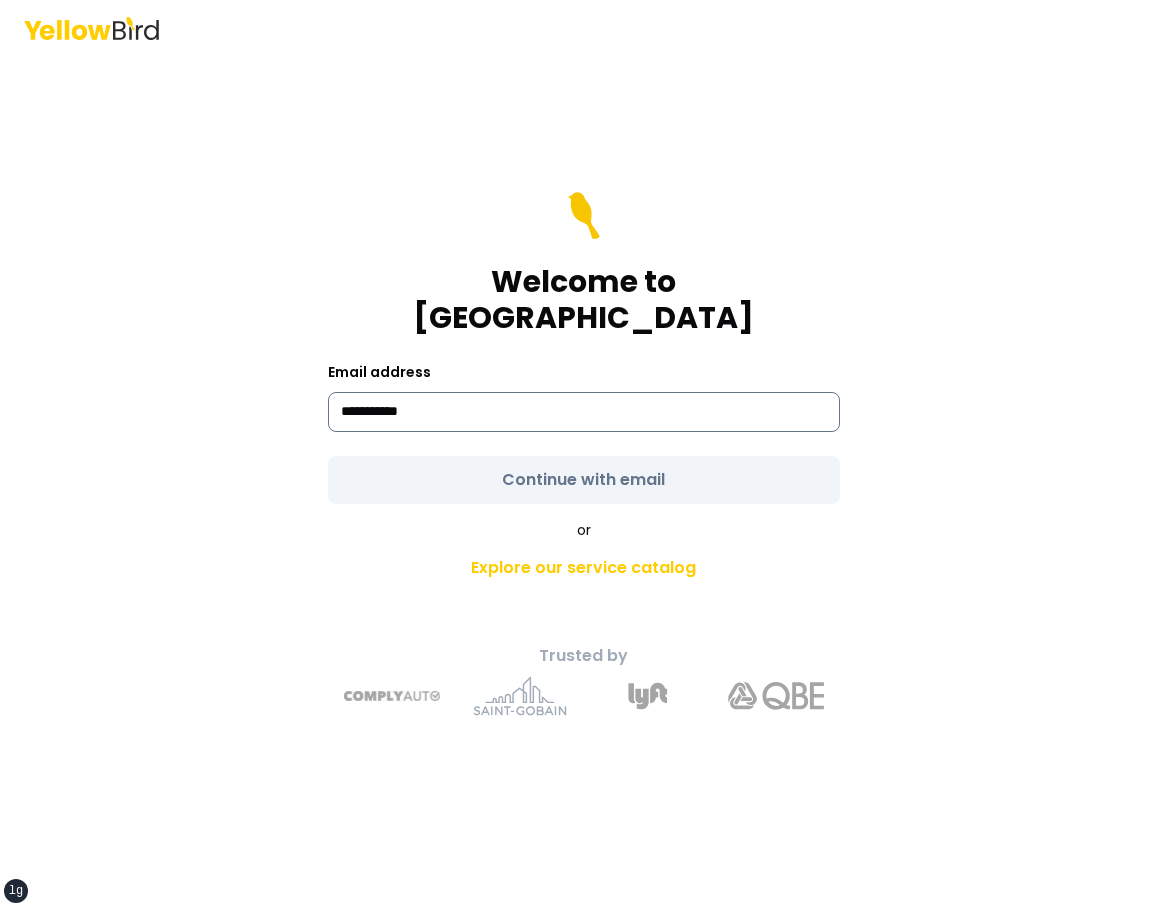type on "**********" 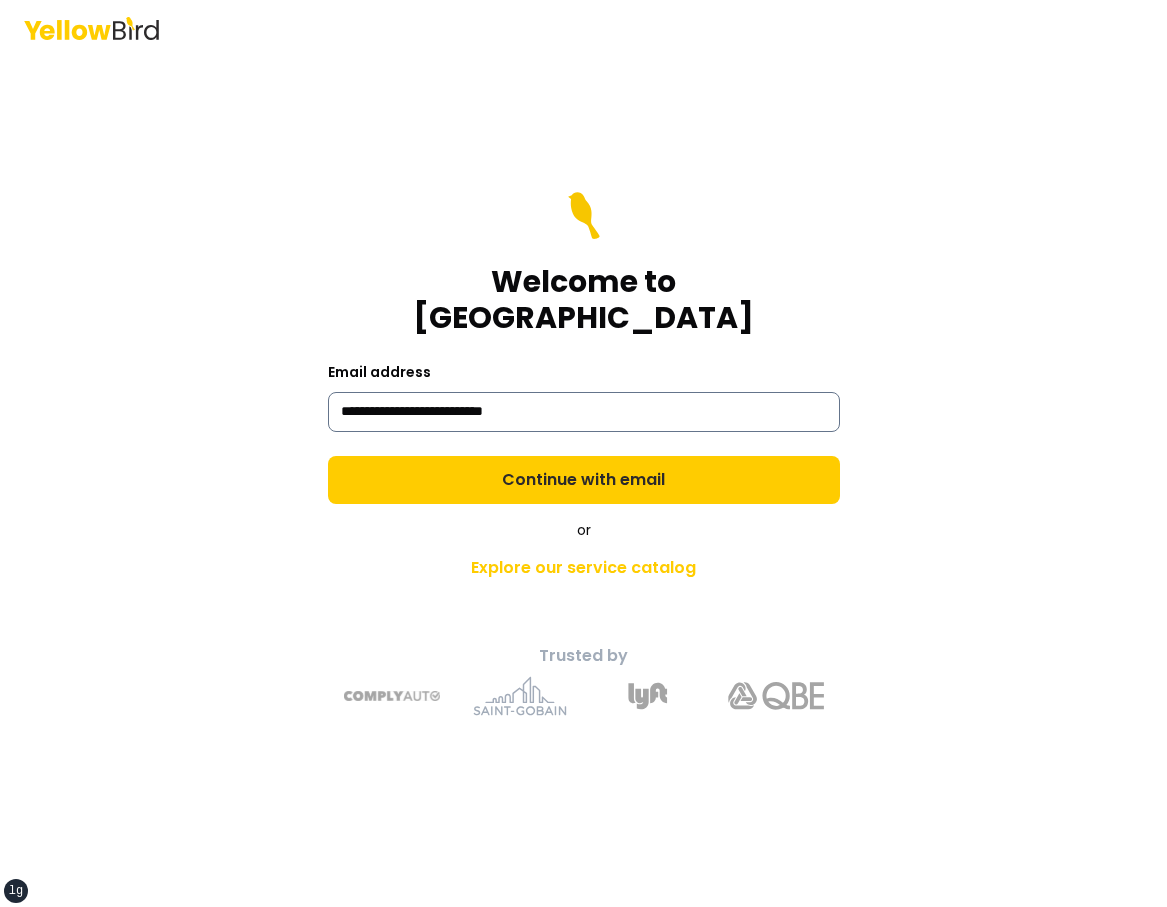 click on "Continue with email" at bounding box center [584, 480] 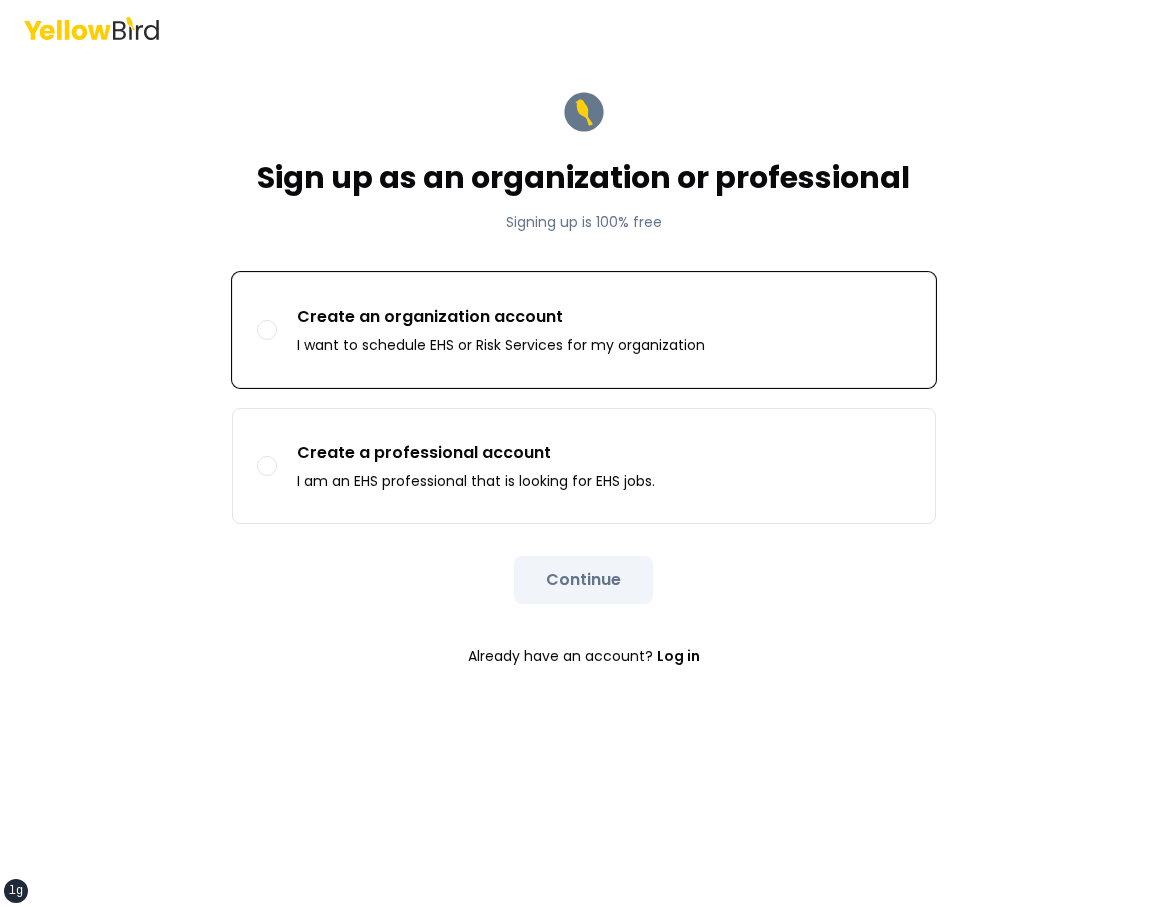 click on "I want to schedule EHS or Risk Services for my organization" at bounding box center [501, 345] 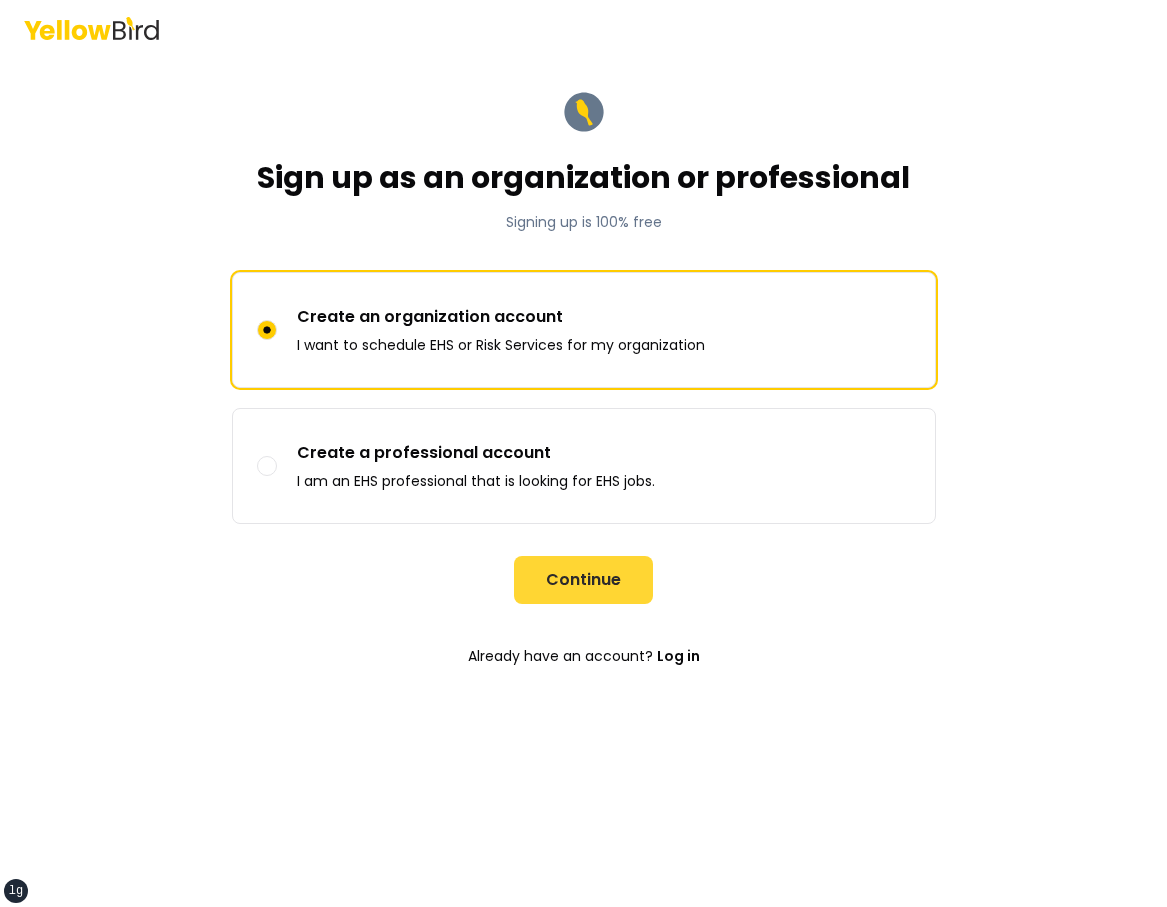 click on "Continue" at bounding box center [583, 580] 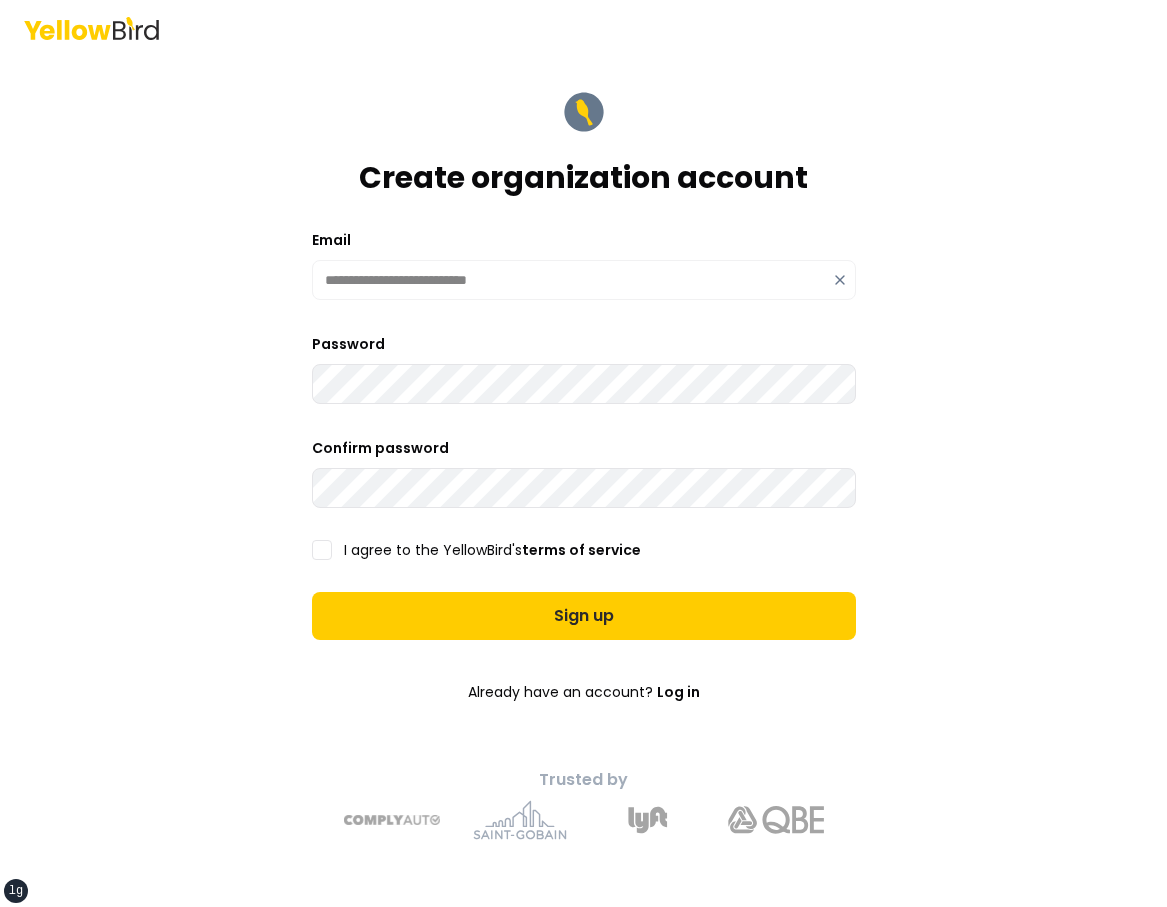click on "I agree to the YellowBird's  terms of service" at bounding box center [492, 550] 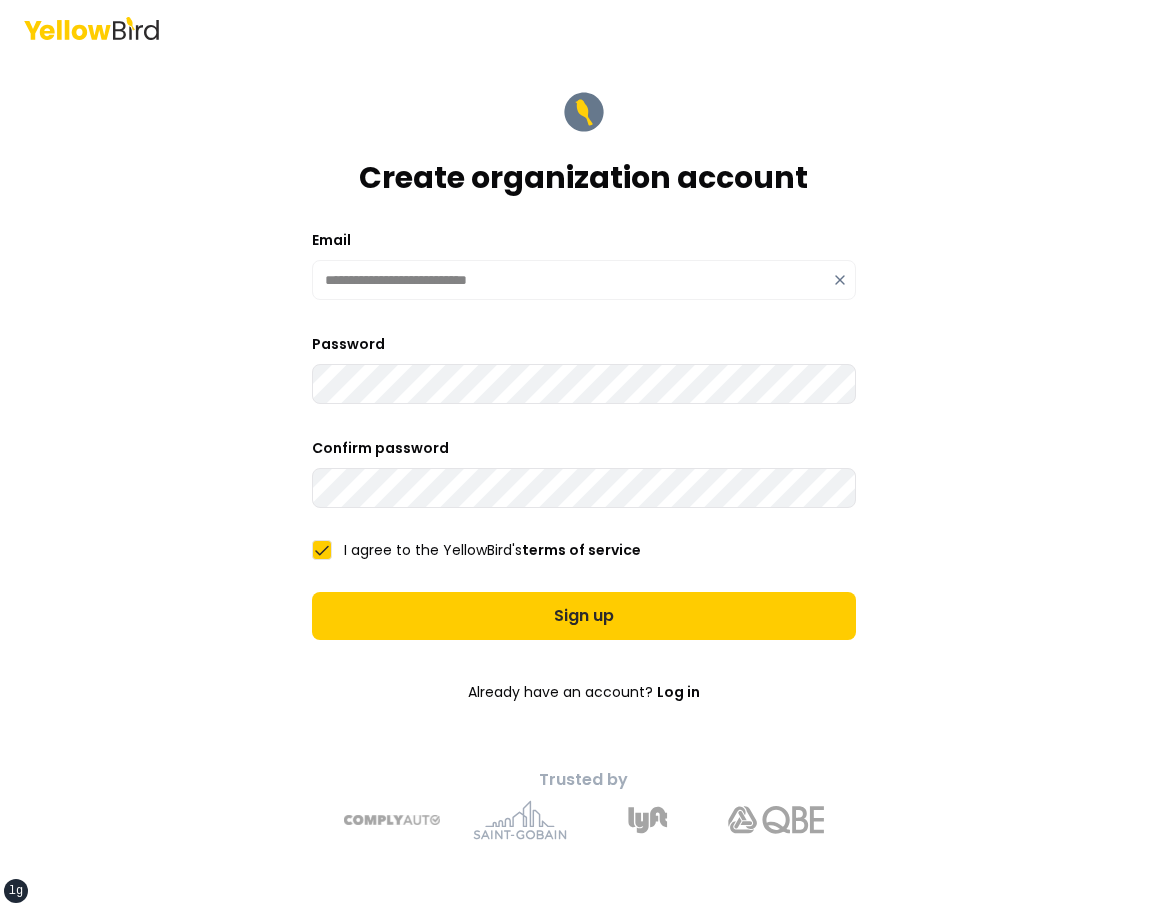 type on "on" 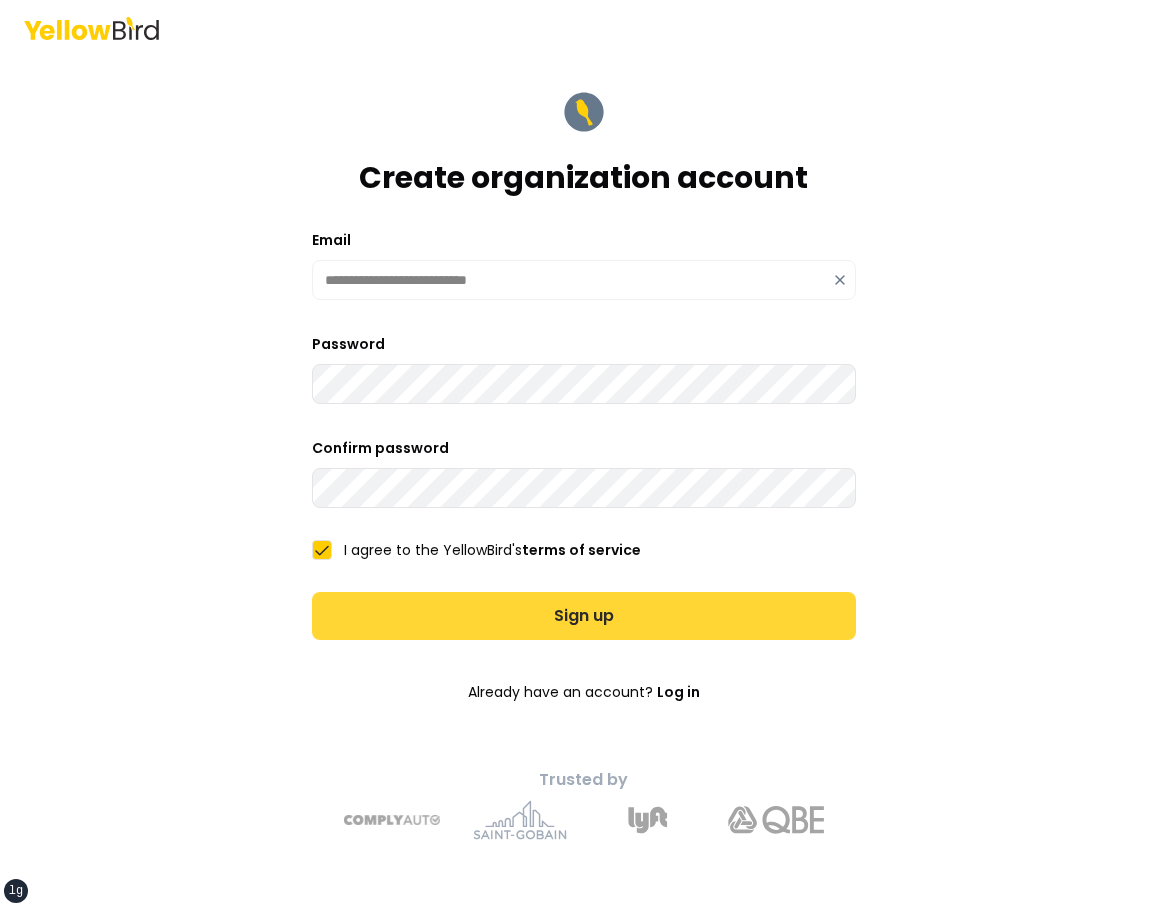 click on "Sign up" at bounding box center (584, 616) 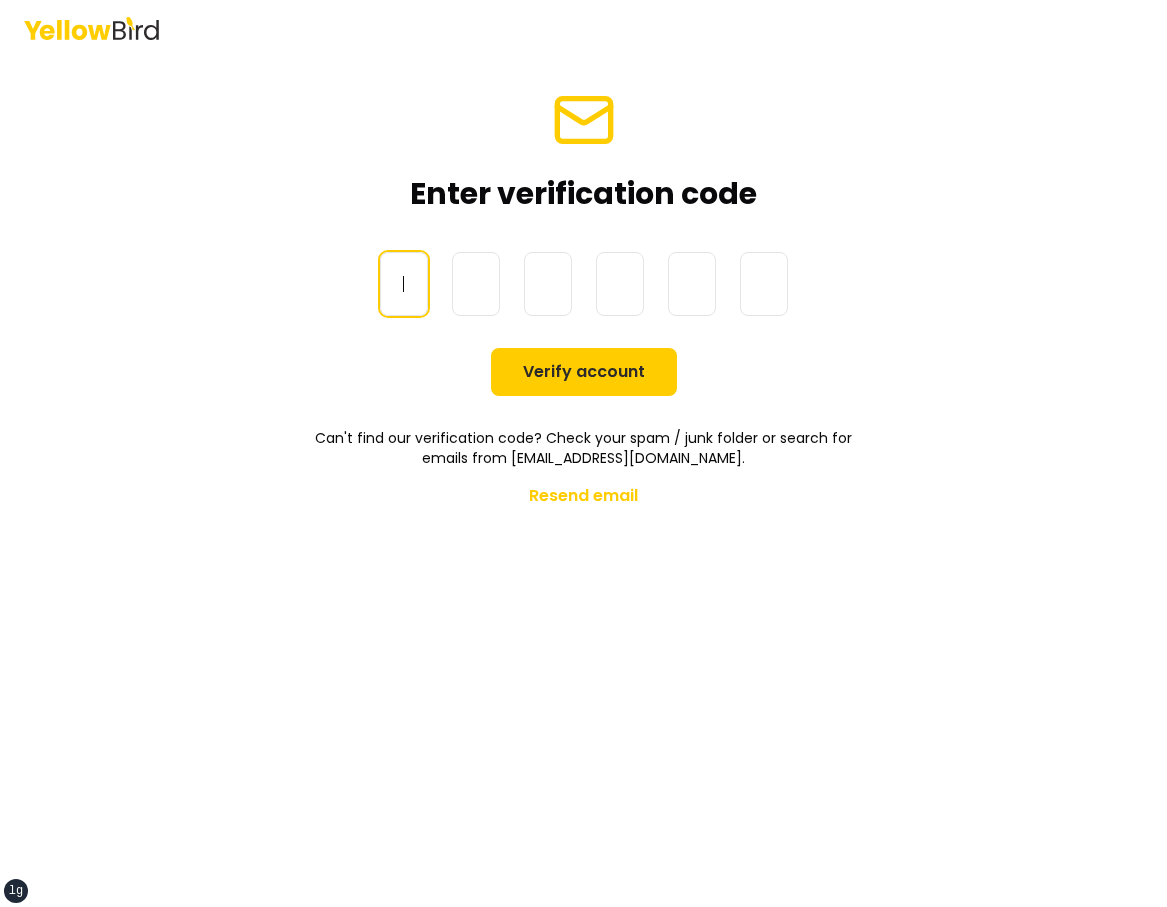 click at bounding box center [604, 284] 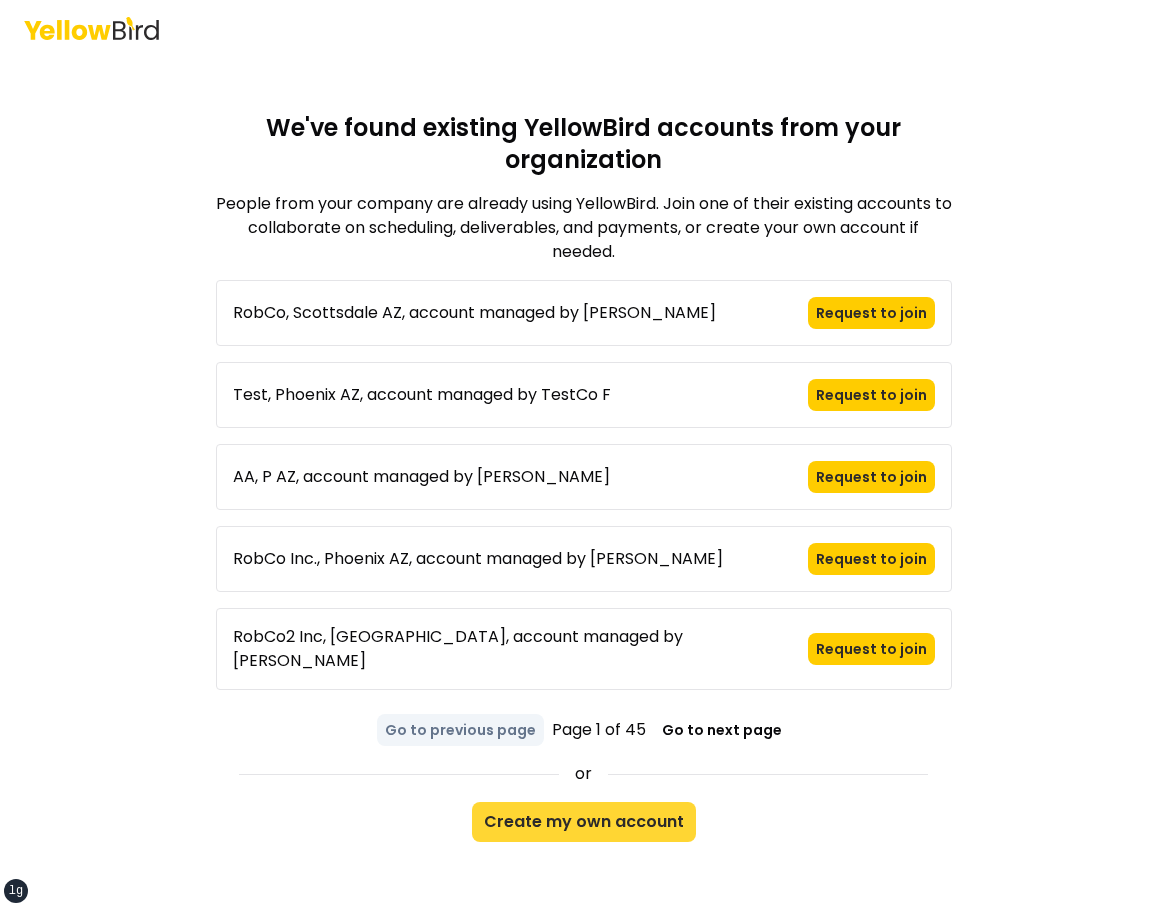 click on "Create my own account" at bounding box center [584, 822] 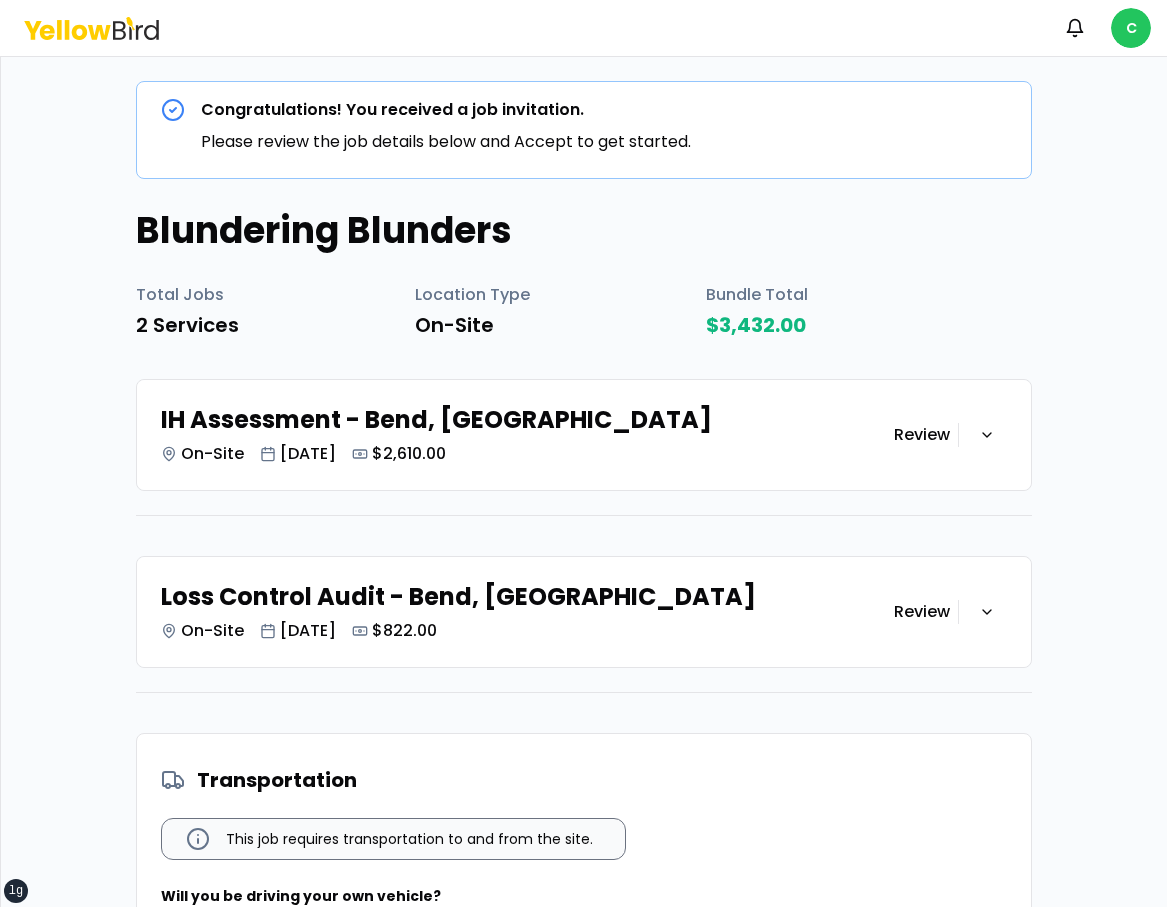 click on "Notifications C" at bounding box center [583, 28] 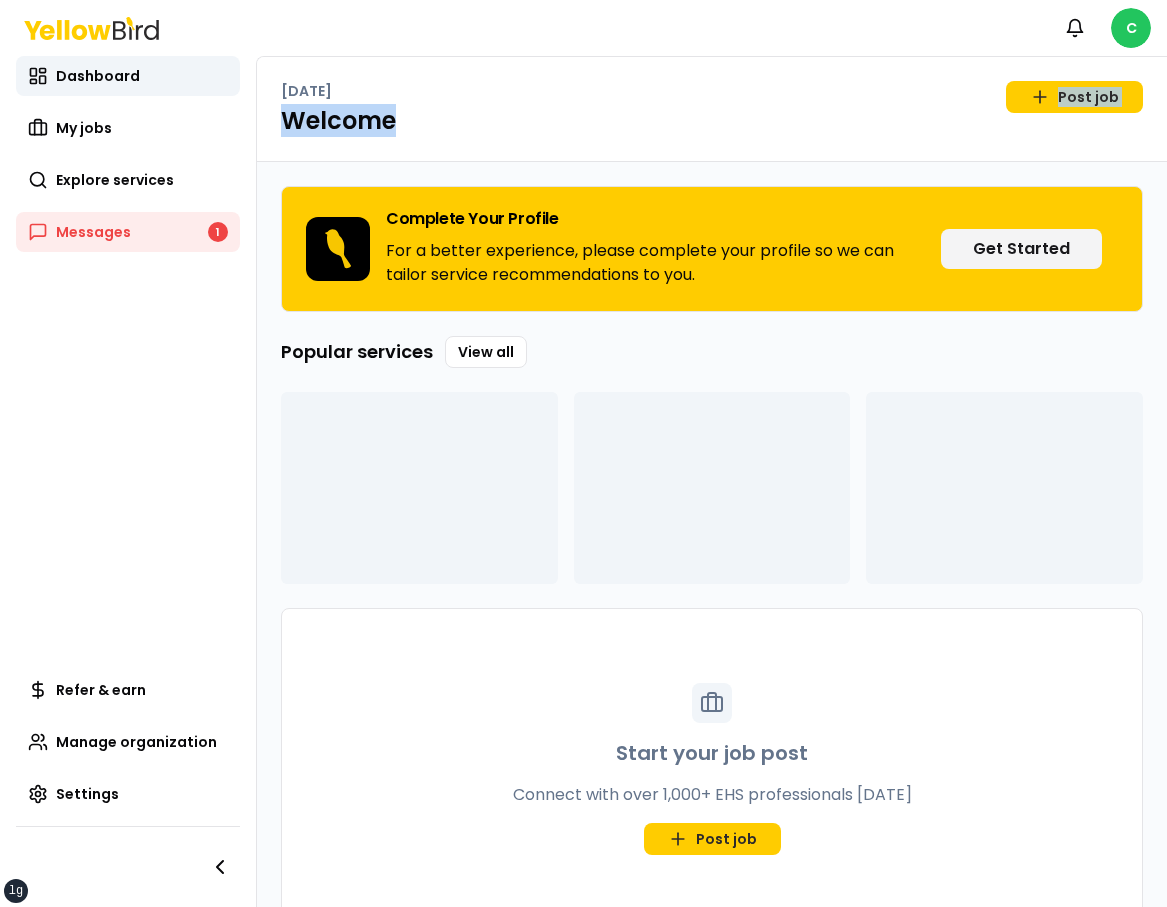 drag, startPoint x: 991, startPoint y: 105, endPoint x: 1003, endPoint y: 102, distance: 12.369317 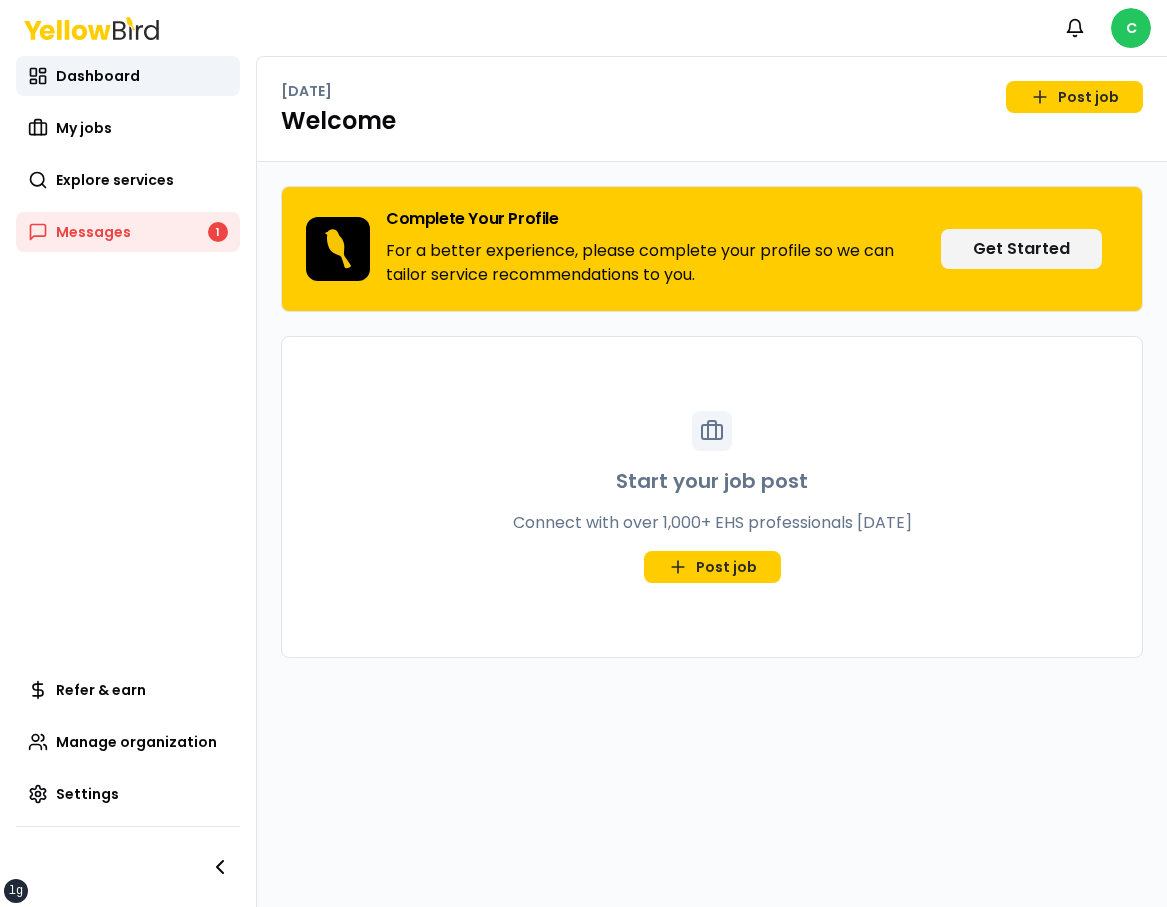 click on "Tuesday, July 15 Post job" at bounding box center [712, 97] 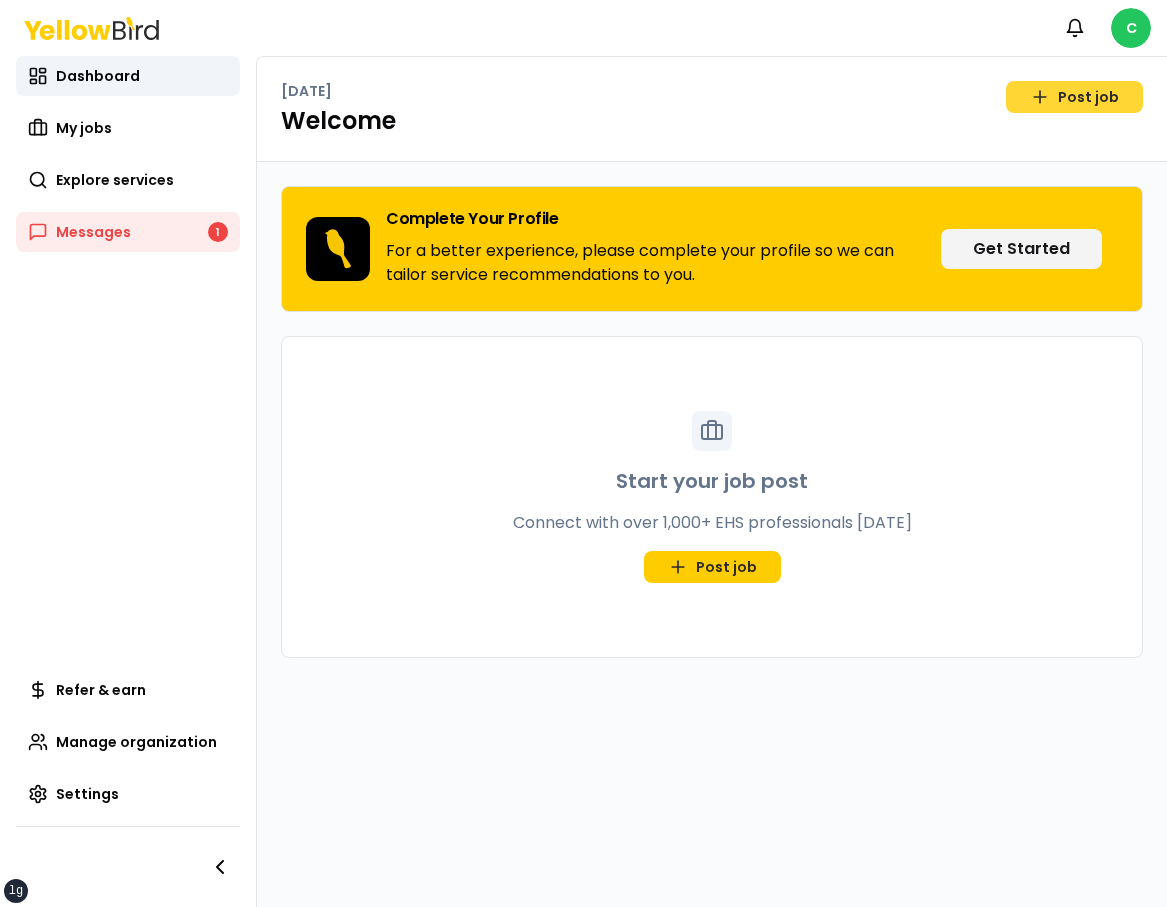click on "Post job" at bounding box center (1074, 97) 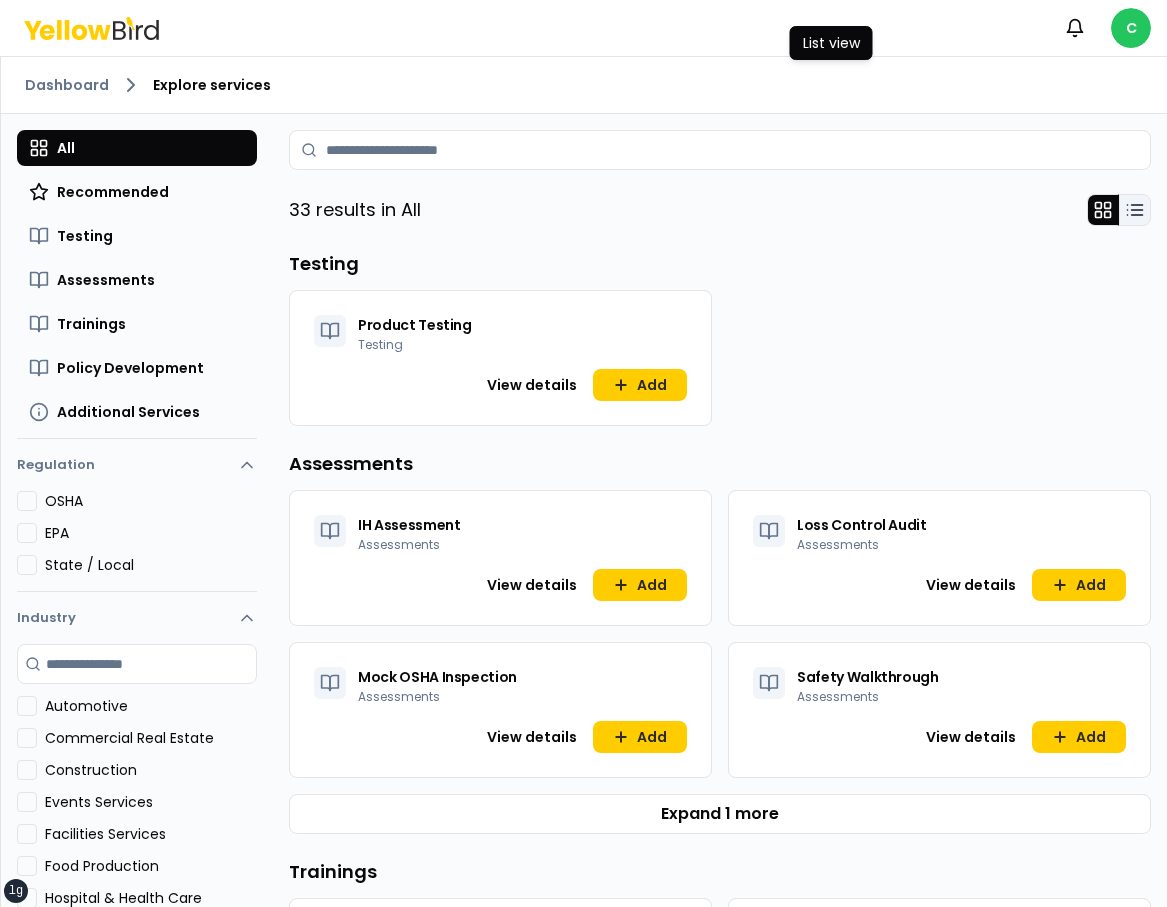 click 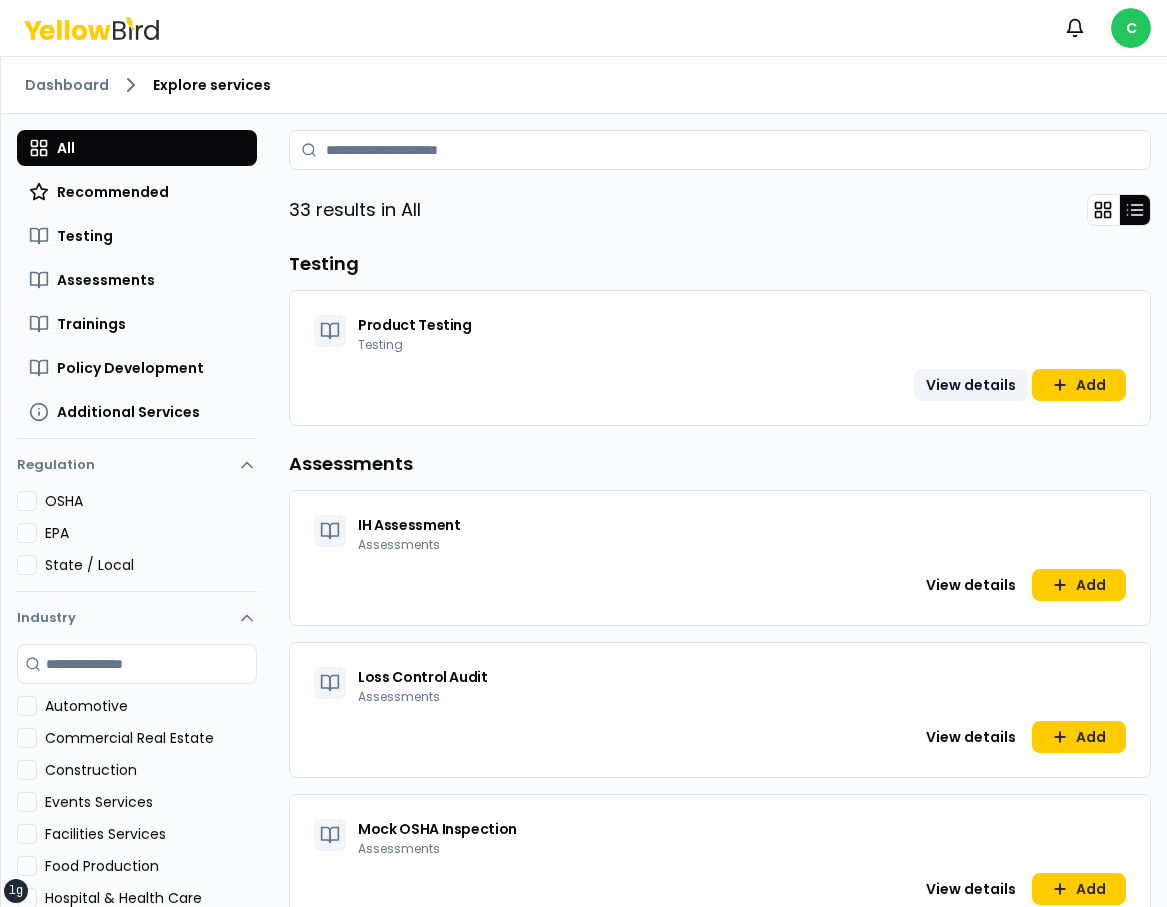 scroll, scrollTop: 216, scrollLeft: 0, axis: vertical 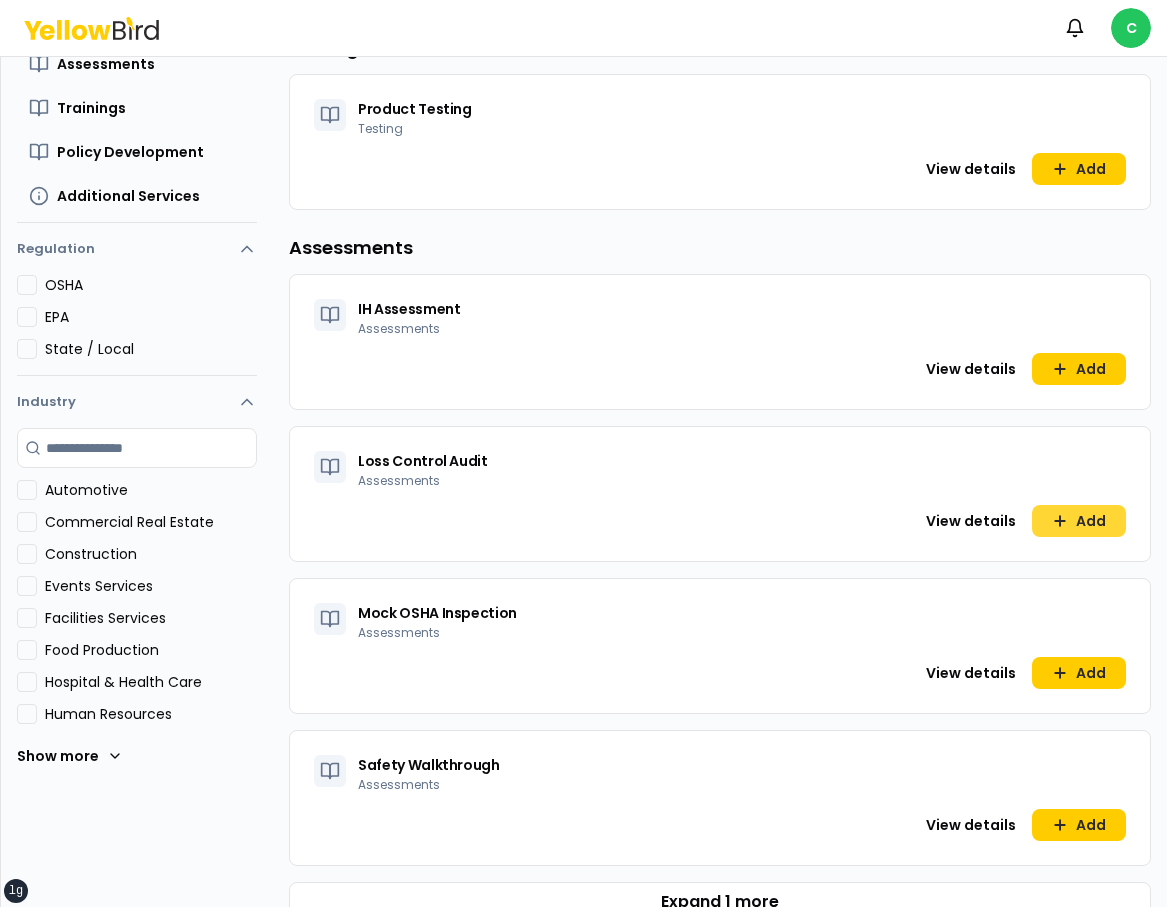 click on "Add" at bounding box center (1079, 521) 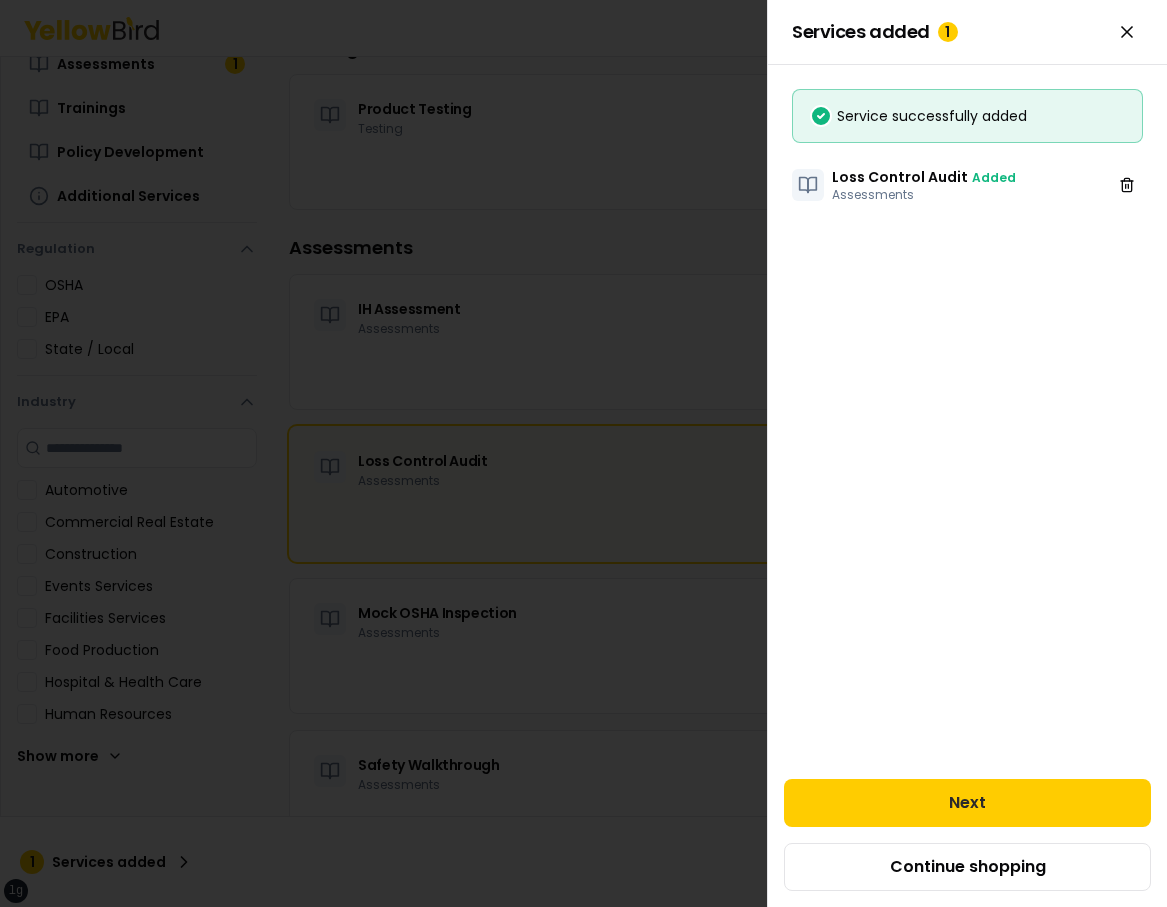 click at bounding box center [583, 453] 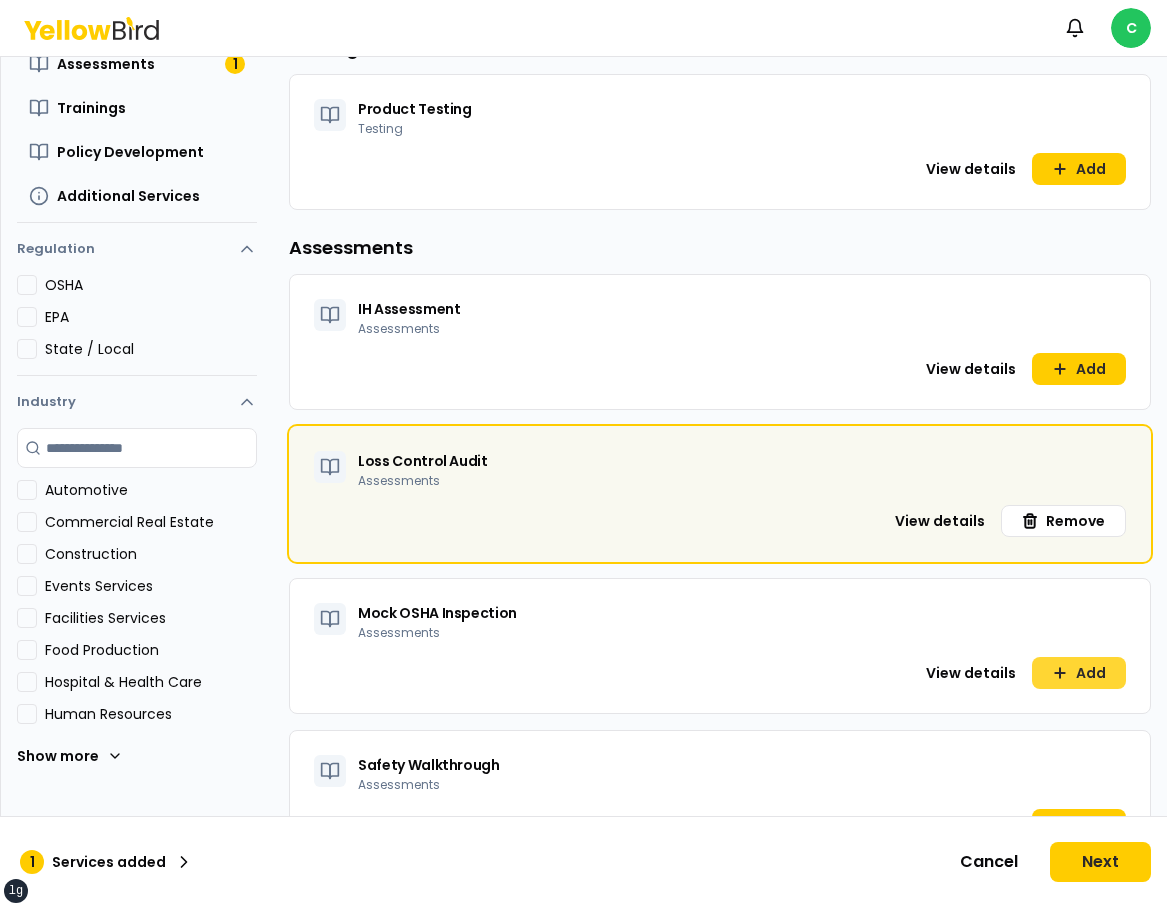 click on "Add" at bounding box center [1079, 673] 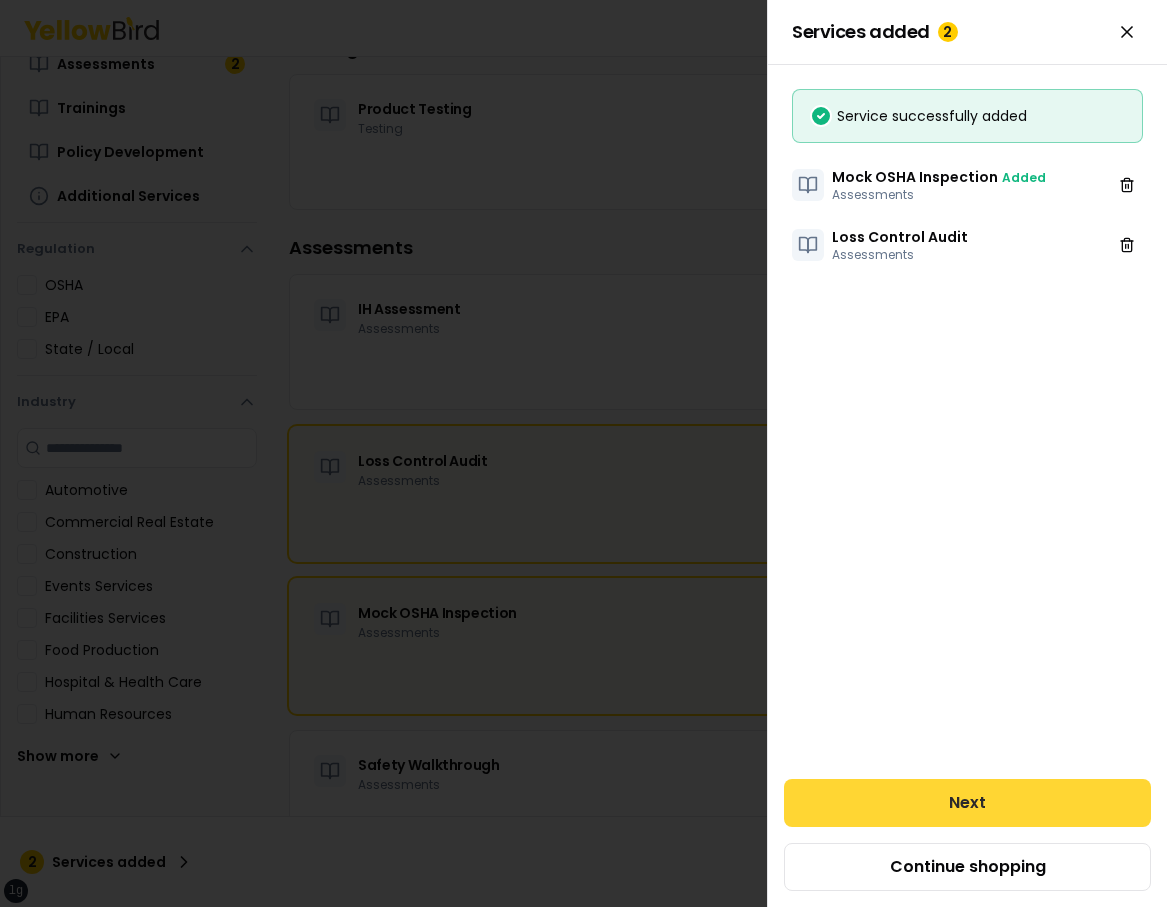 click on "Next" at bounding box center (967, 803) 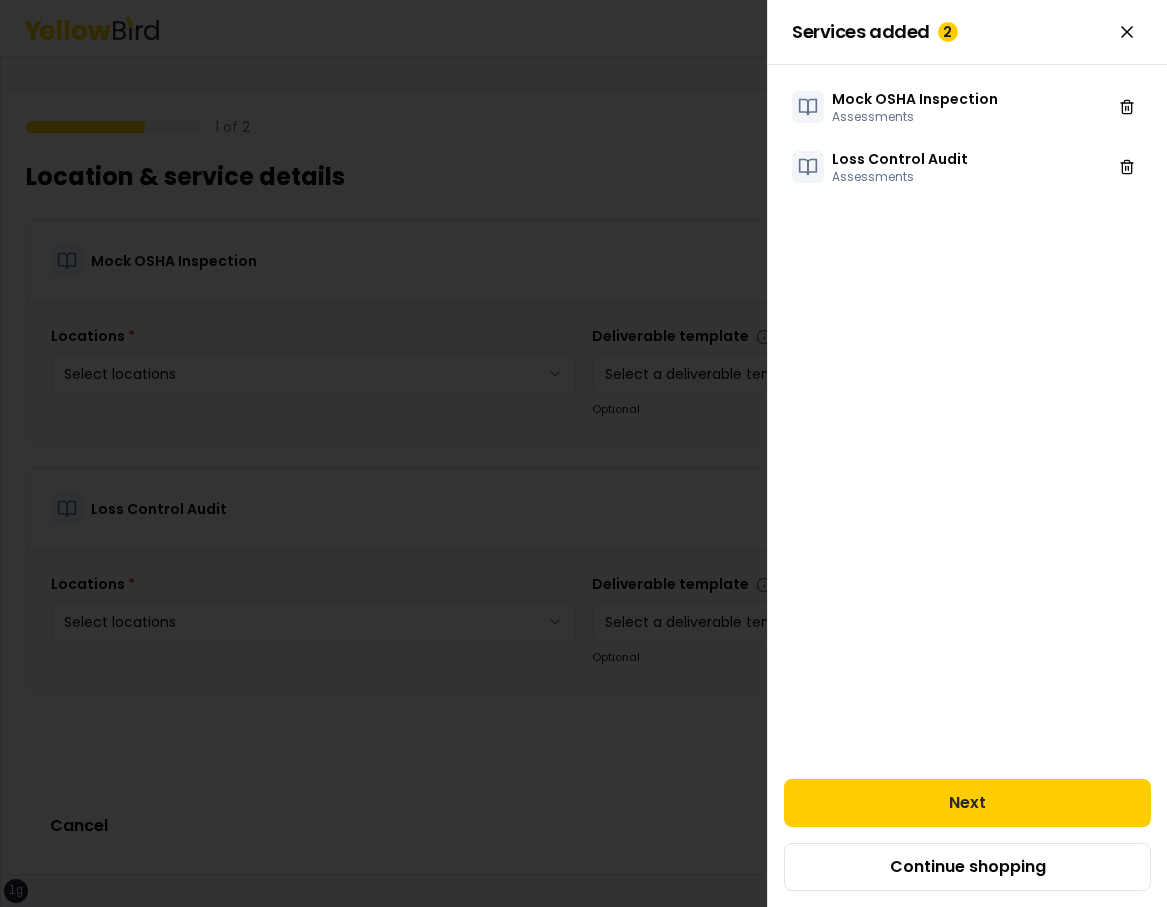 scroll, scrollTop: 0, scrollLeft: 0, axis: both 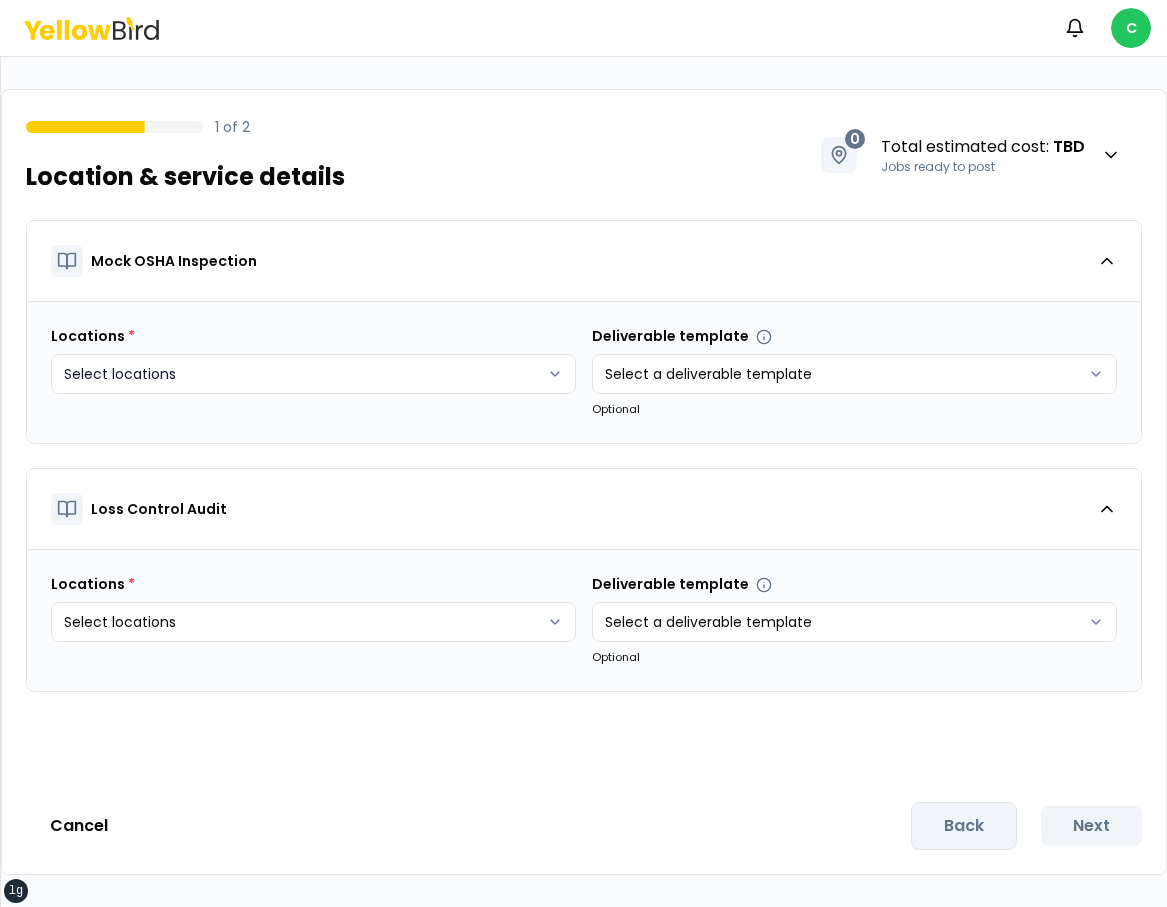 click on "xs sm md lg xl 2xl Notifications C 1 of 2 Location & service details 0 Total estimated cost :   TBD Jobs ready to post Mock OSHA Inspection Locations   * Select locations Deliverable template   Select a deliverable template Optional Loss Control Audit Locations   * Select locations Deliverable template   Select a deliverable template Optional Cancel Back Next" at bounding box center (583, 453) 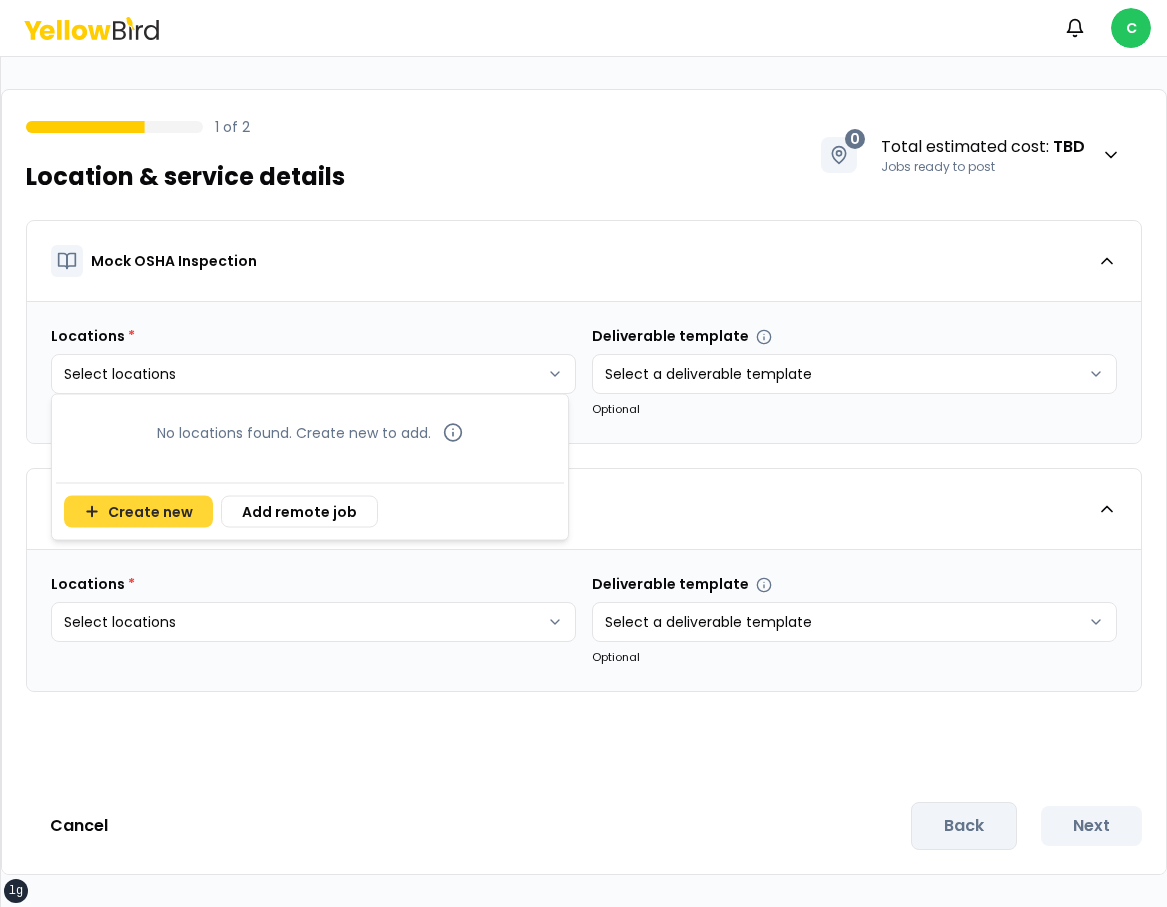 click on "Create new" at bounding box center (138, 512) 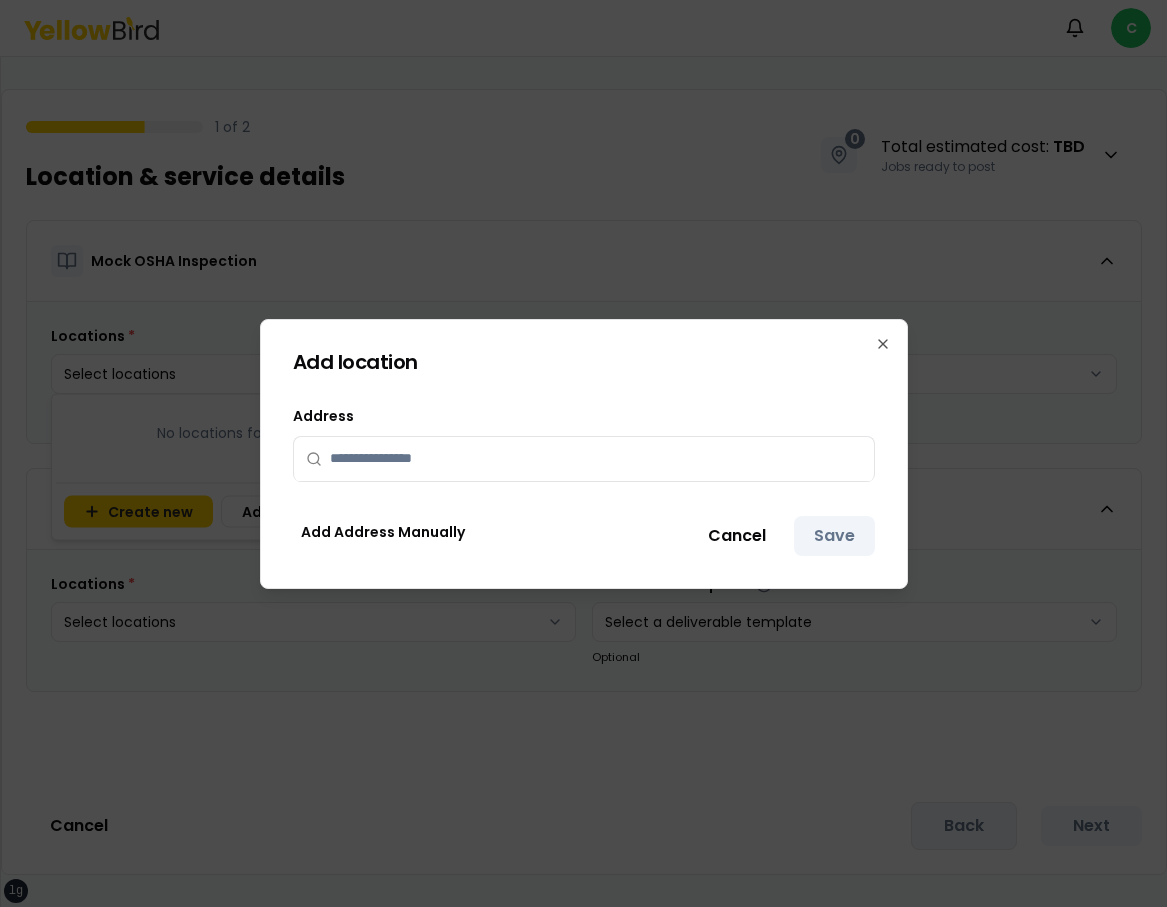 click at bounding box center [596, 459] 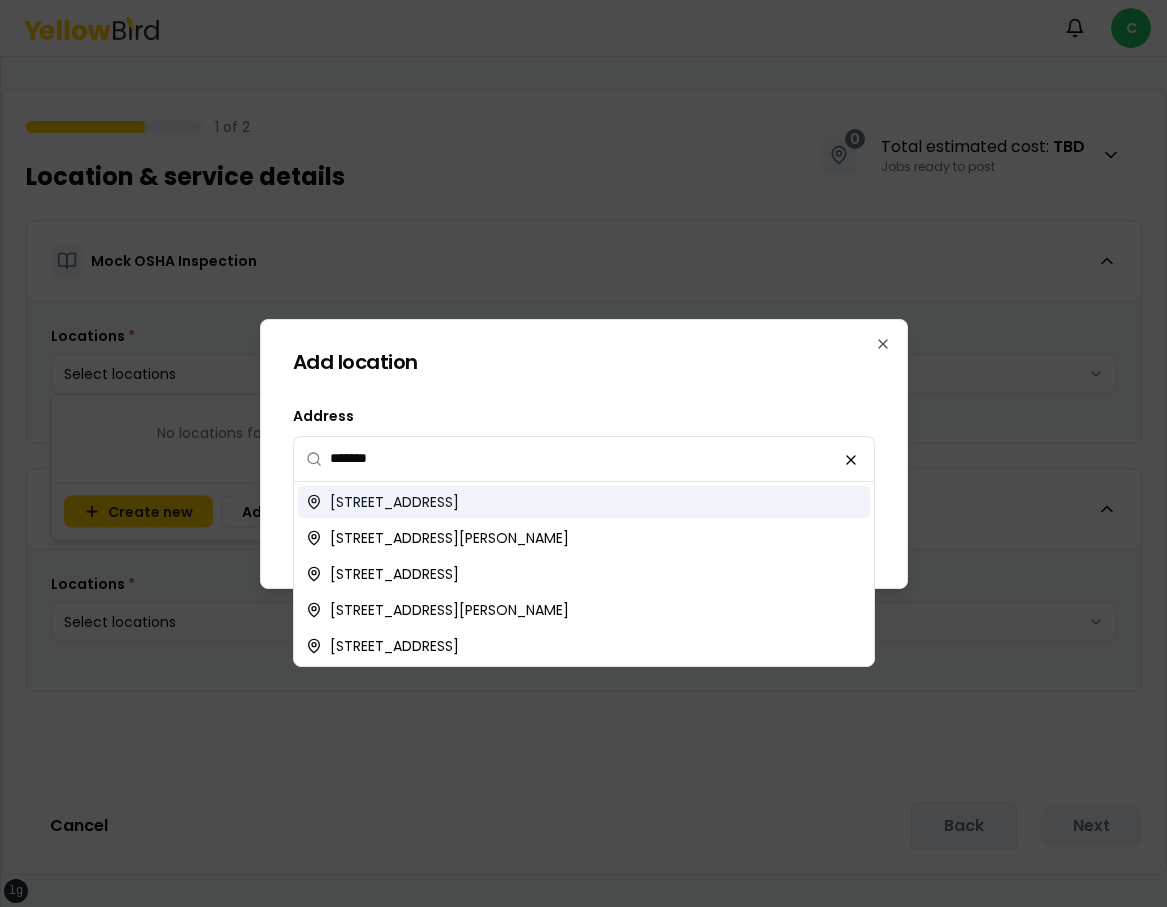 click on "2504 NE 8th St, Bend, OR, USA" at bounding box center (394, 502) 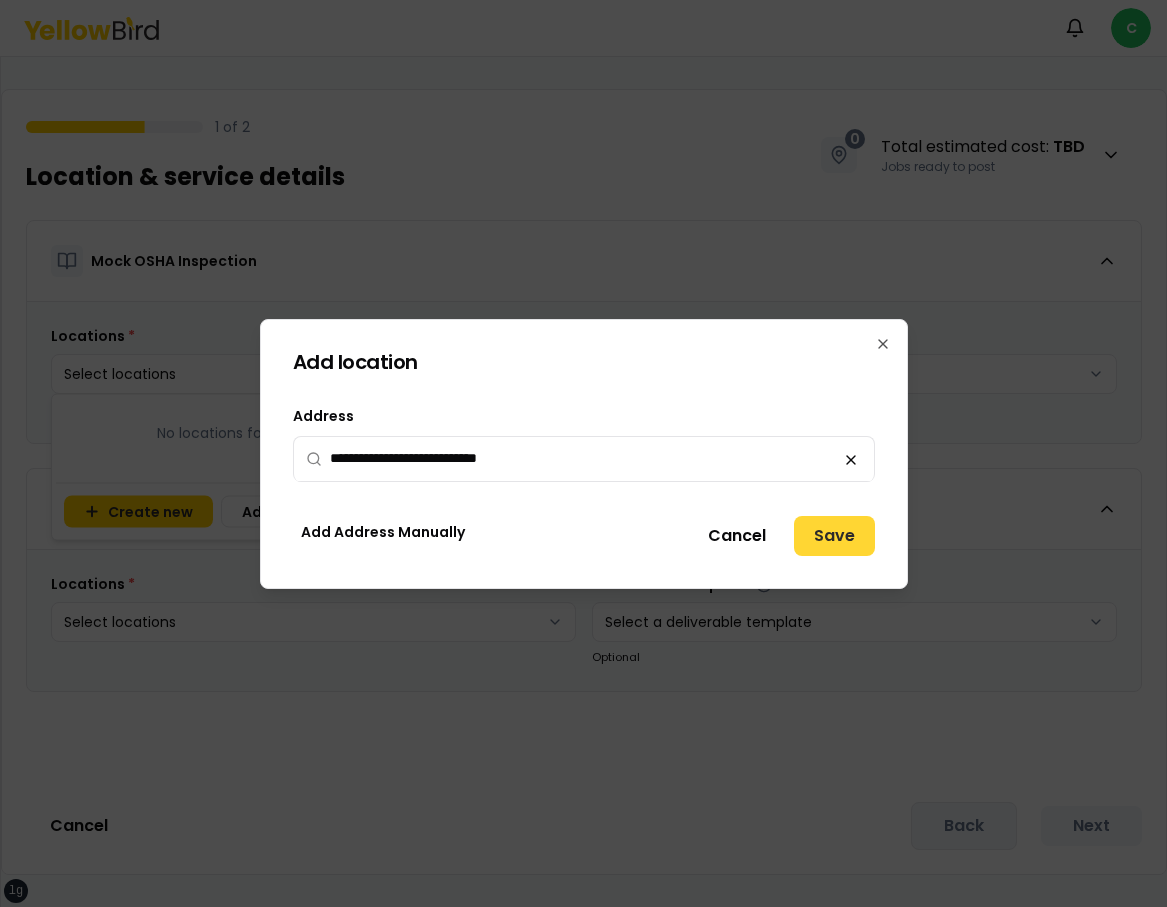click on "Save" at bounding box center (834, 536) 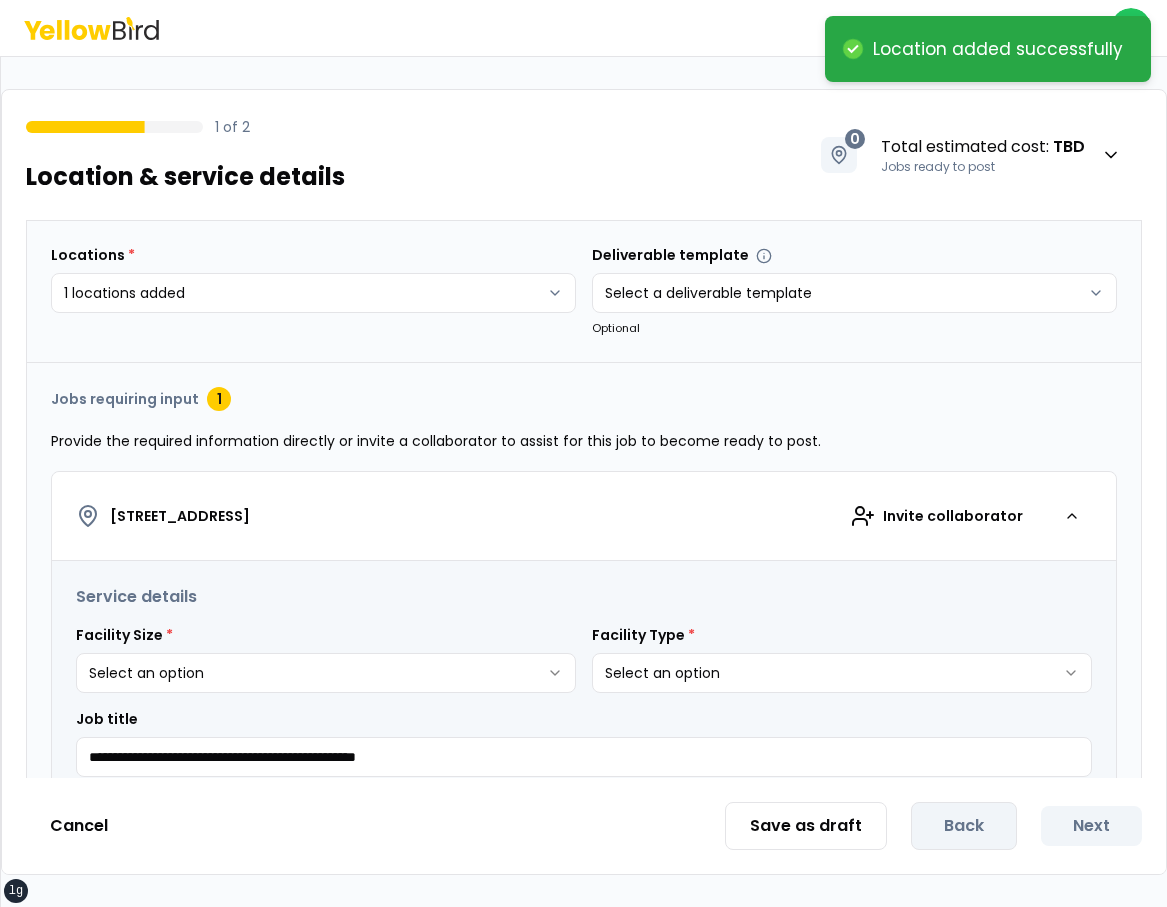 scroll, scrollTop: 156, scrollLeft: 0, axis: vertical 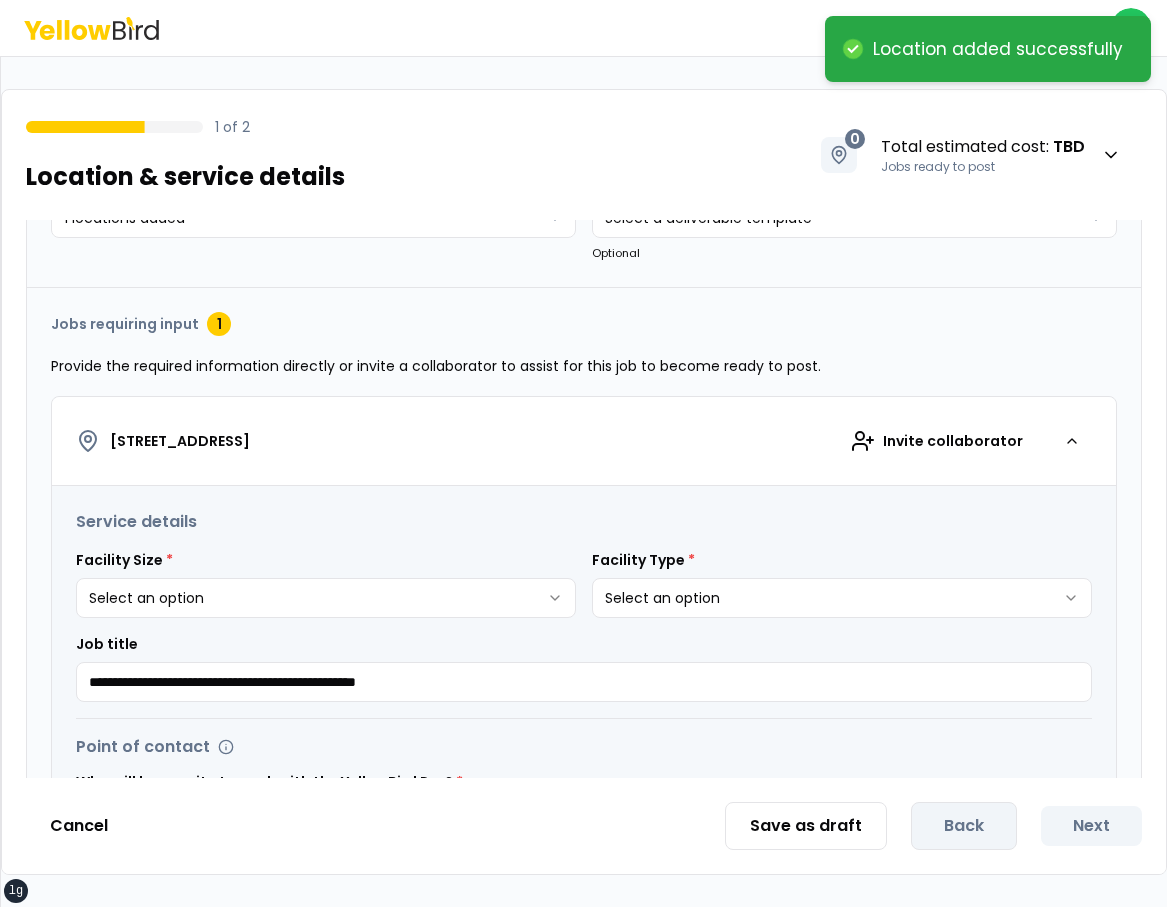 click on "**********" at bounding box center (583, 453) 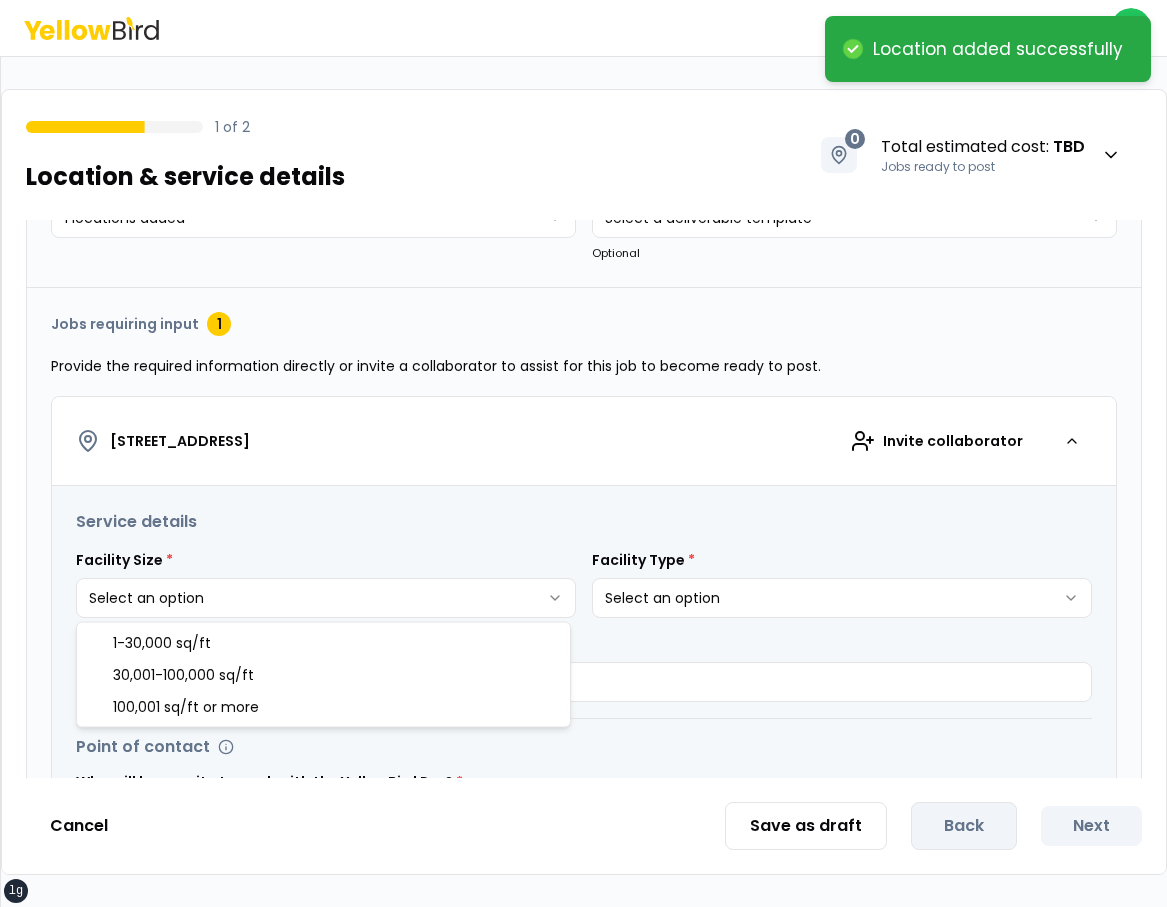 select on "*" 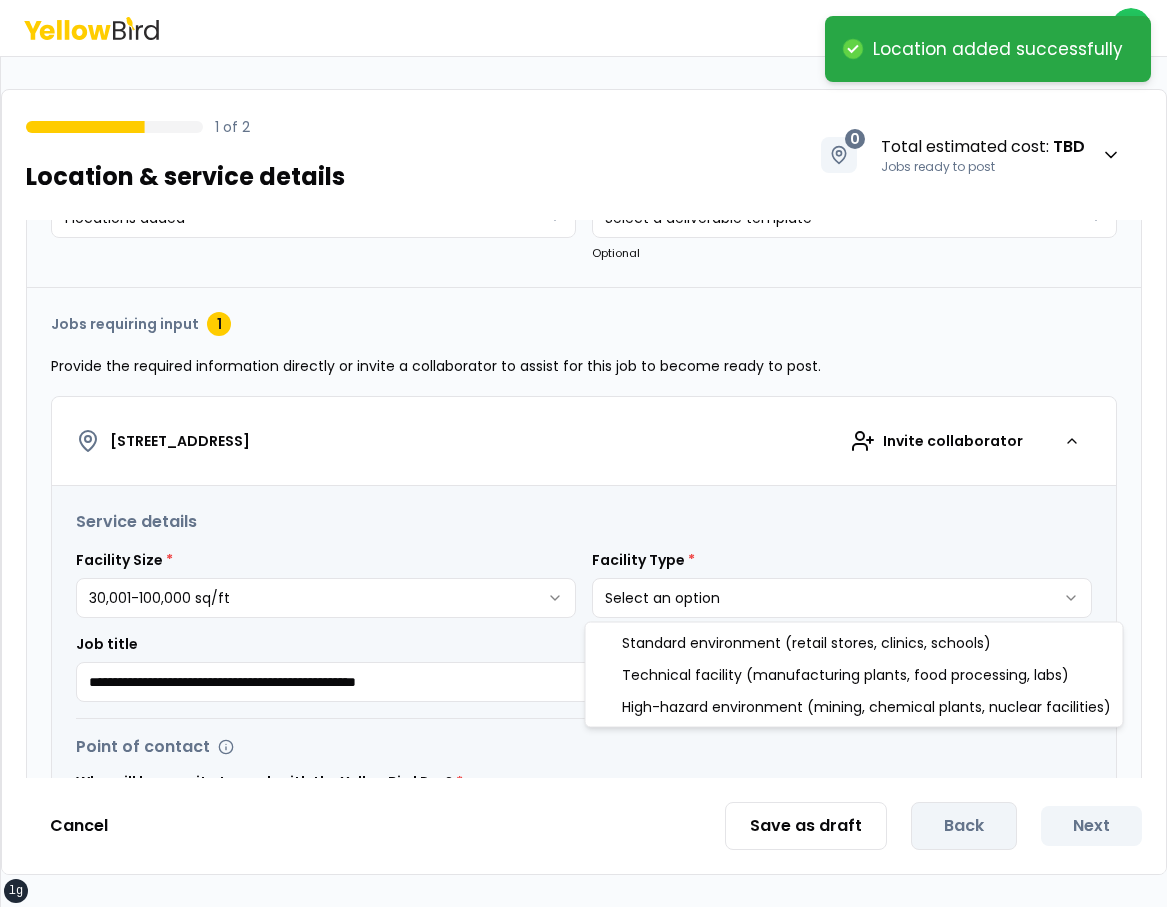 click on "**********" at bounding box center (583, 453) 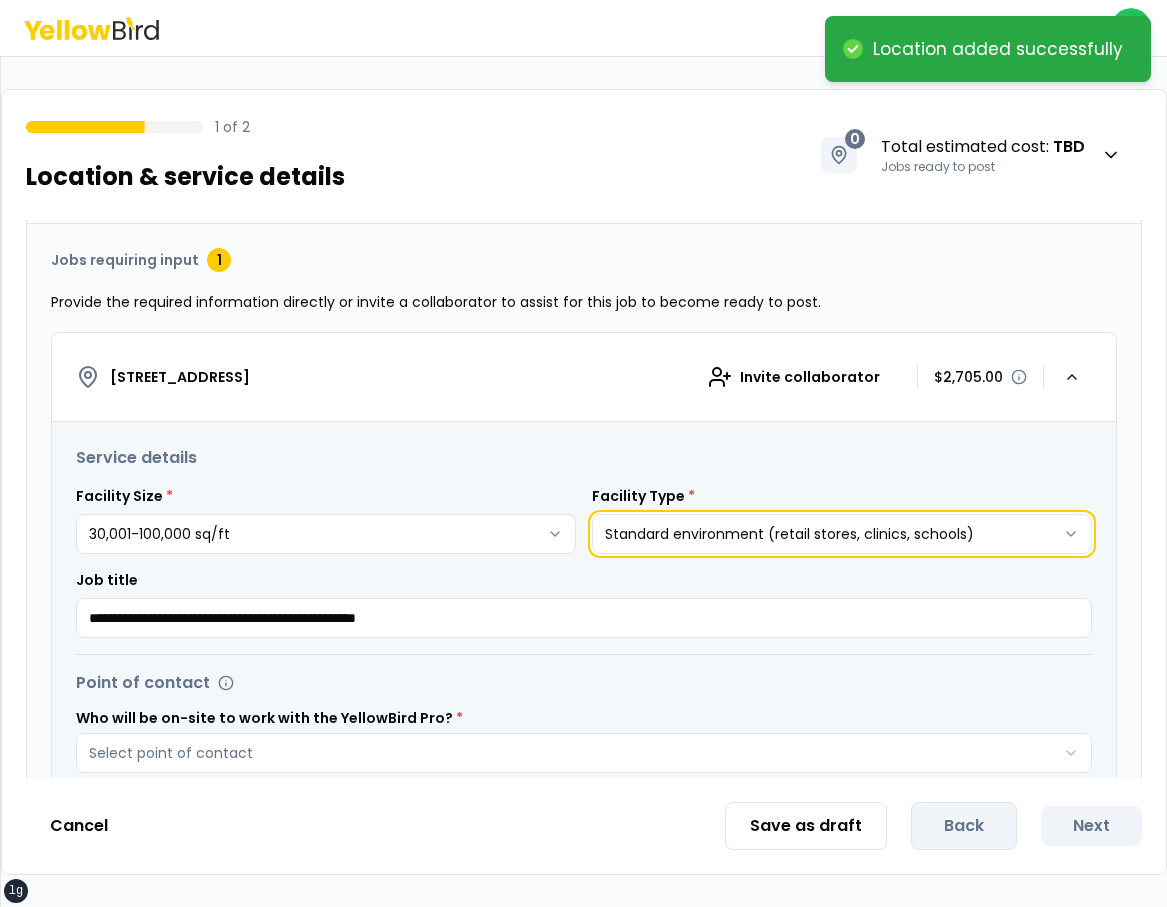 scroll, scrollTop: 496, scrollLeft: 0, axis: vertical 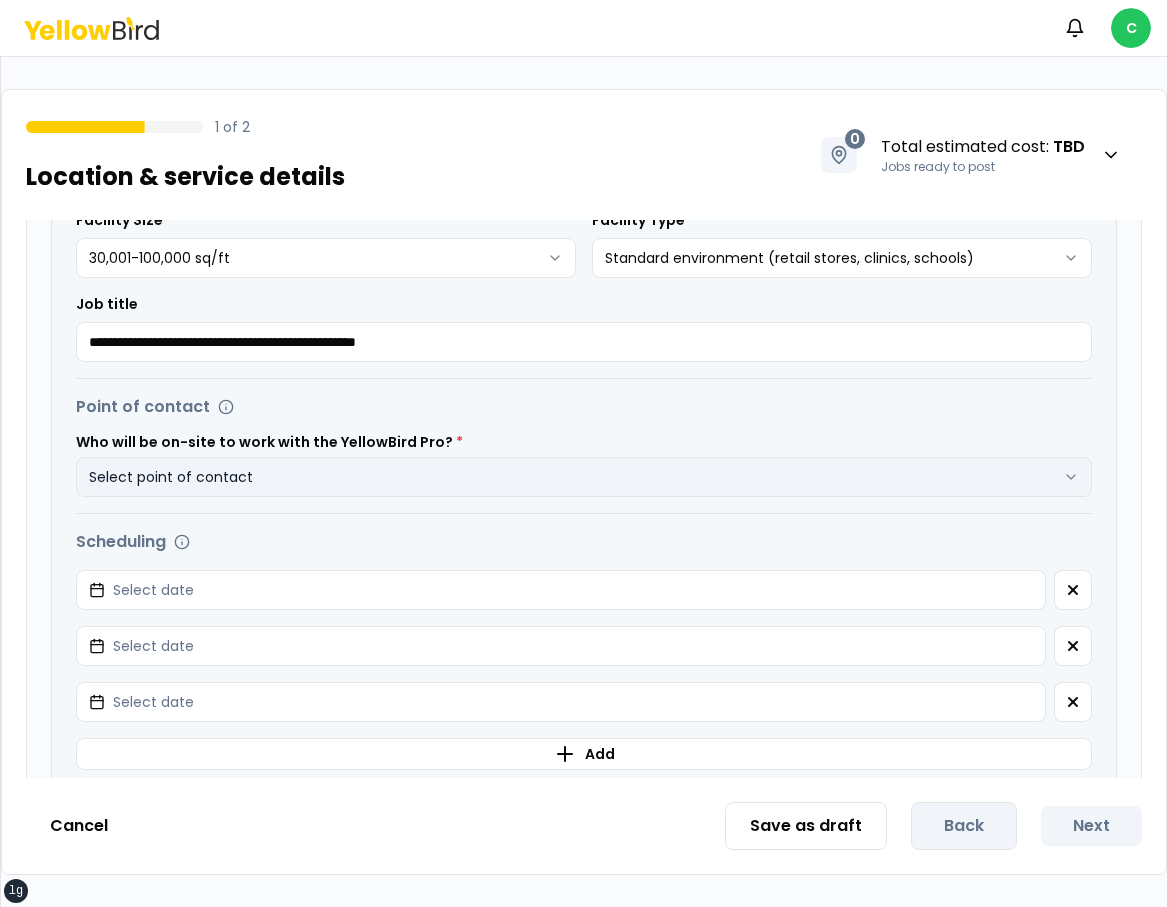 click on "Select point of contact" at bounding box center [584, 477] 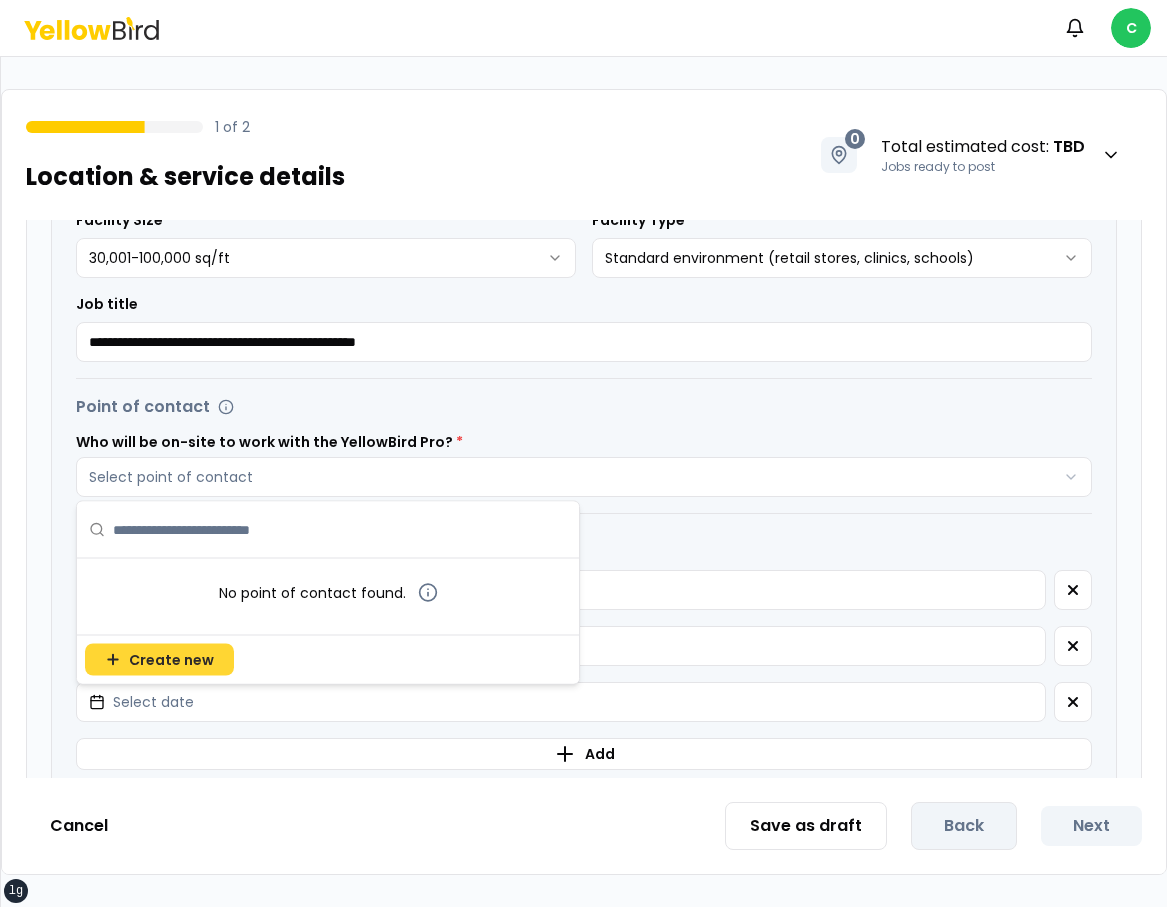 click on "Create new" at bounding box center (171, 660) 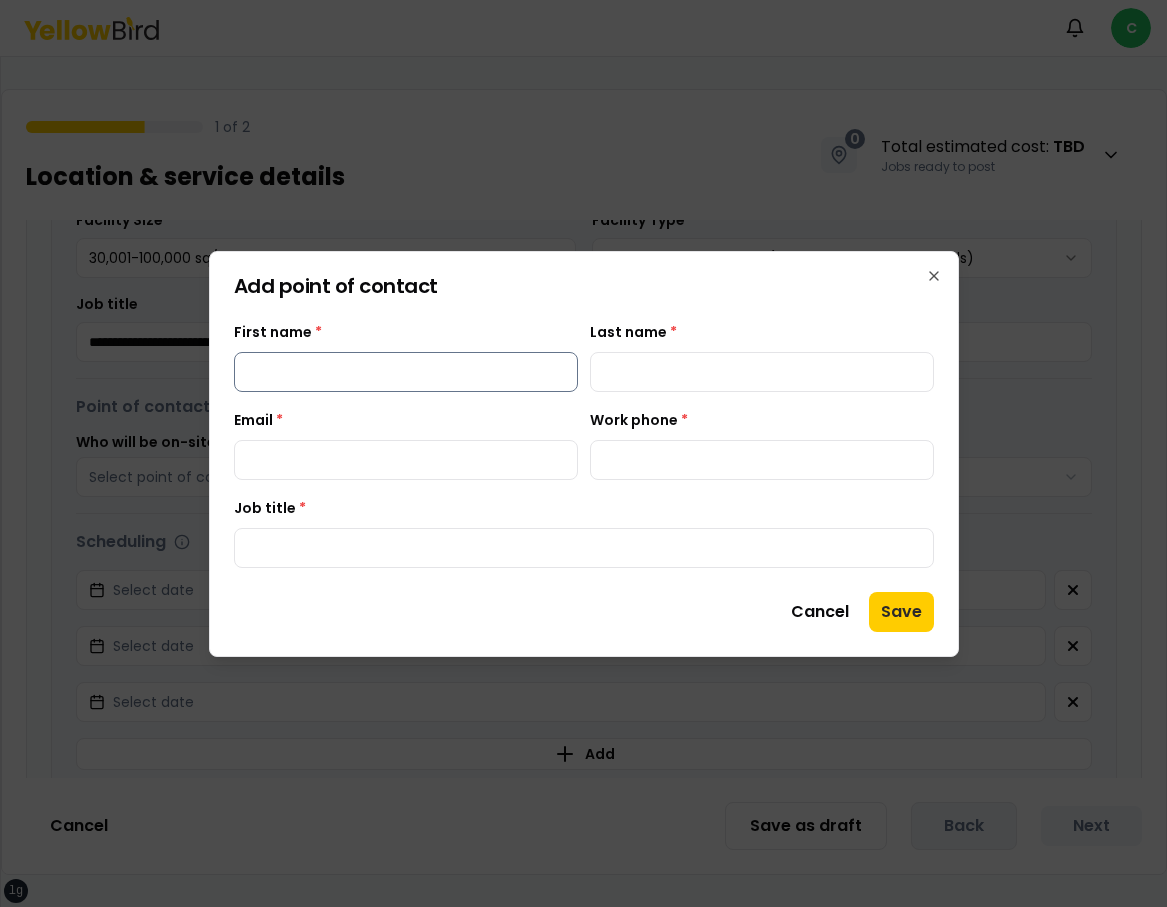 click on "First name   *" at bounding box center (406, 372) 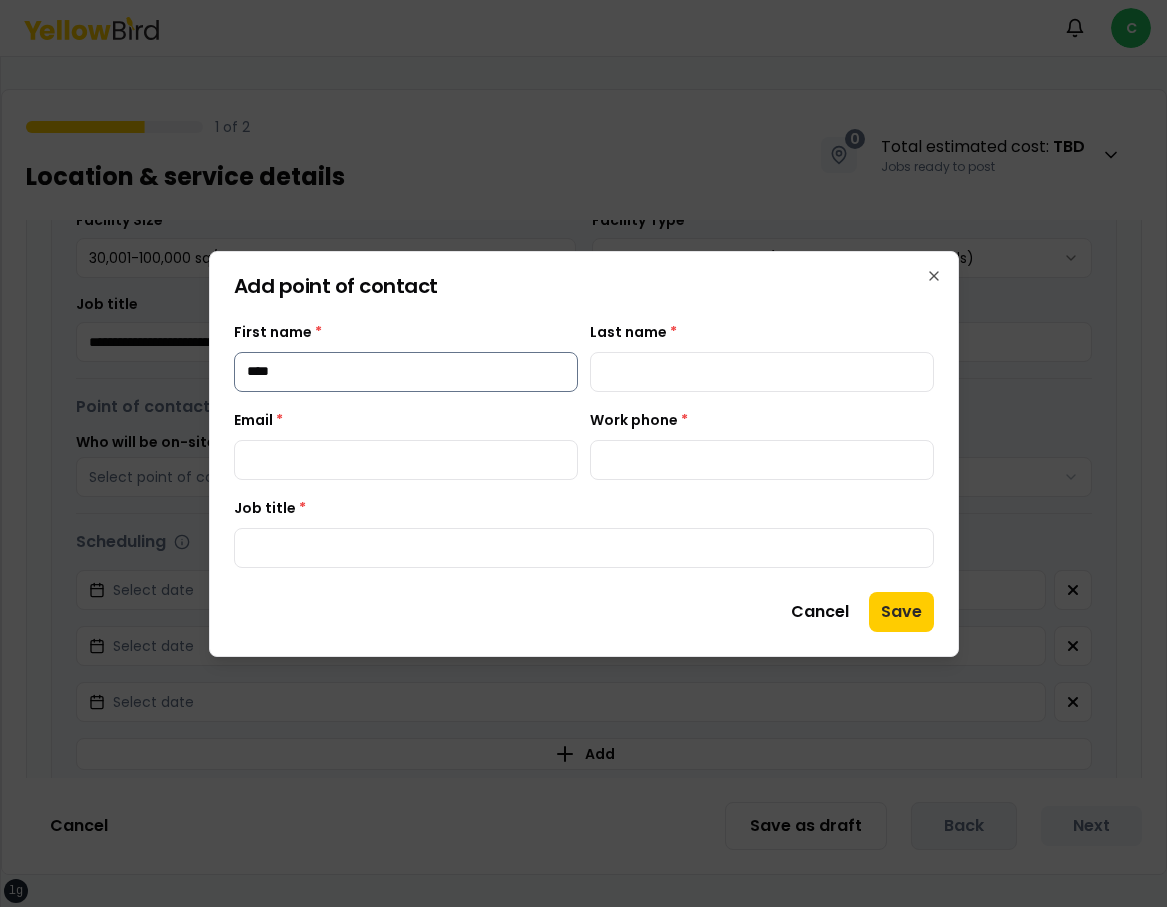 type on "*****" 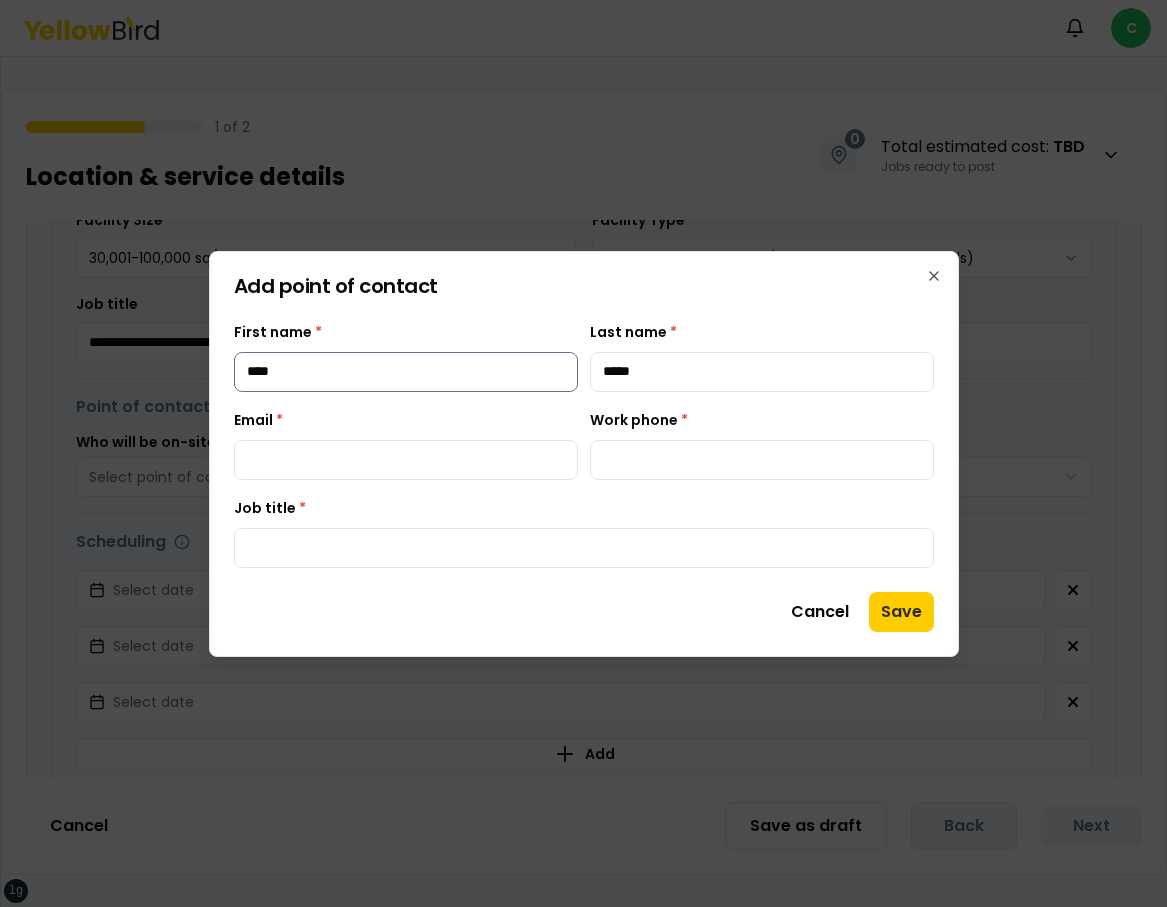 type on "**********" 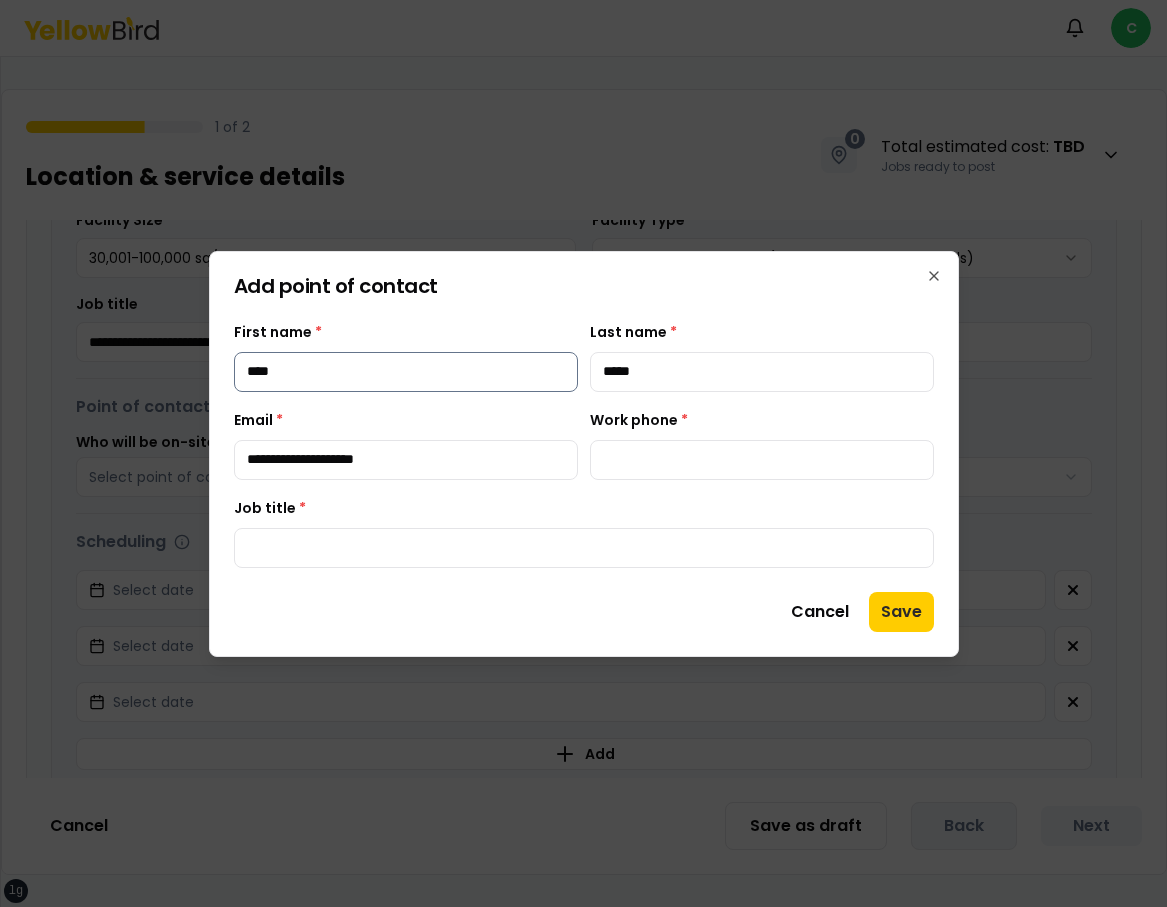 type on "**********" 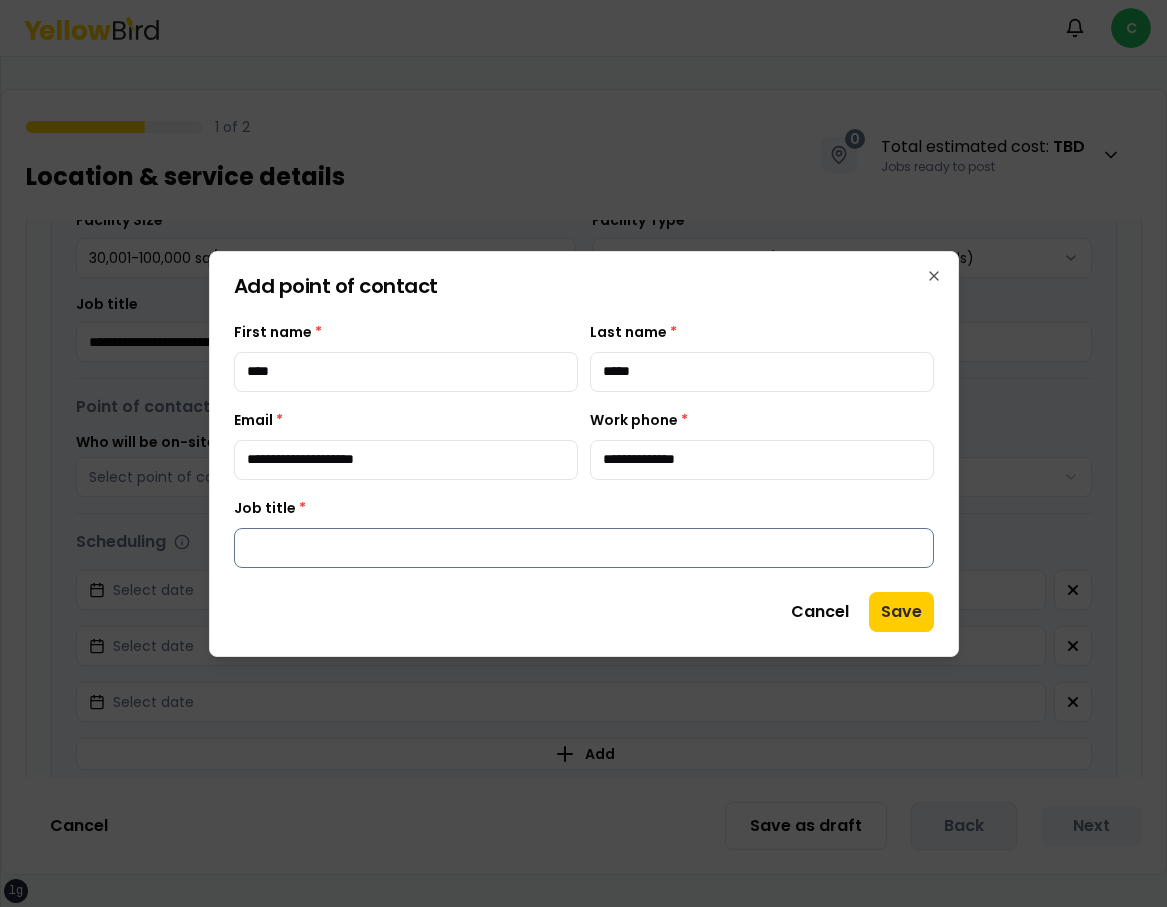 click on "Job title   *" at bounding box center [584, 548] 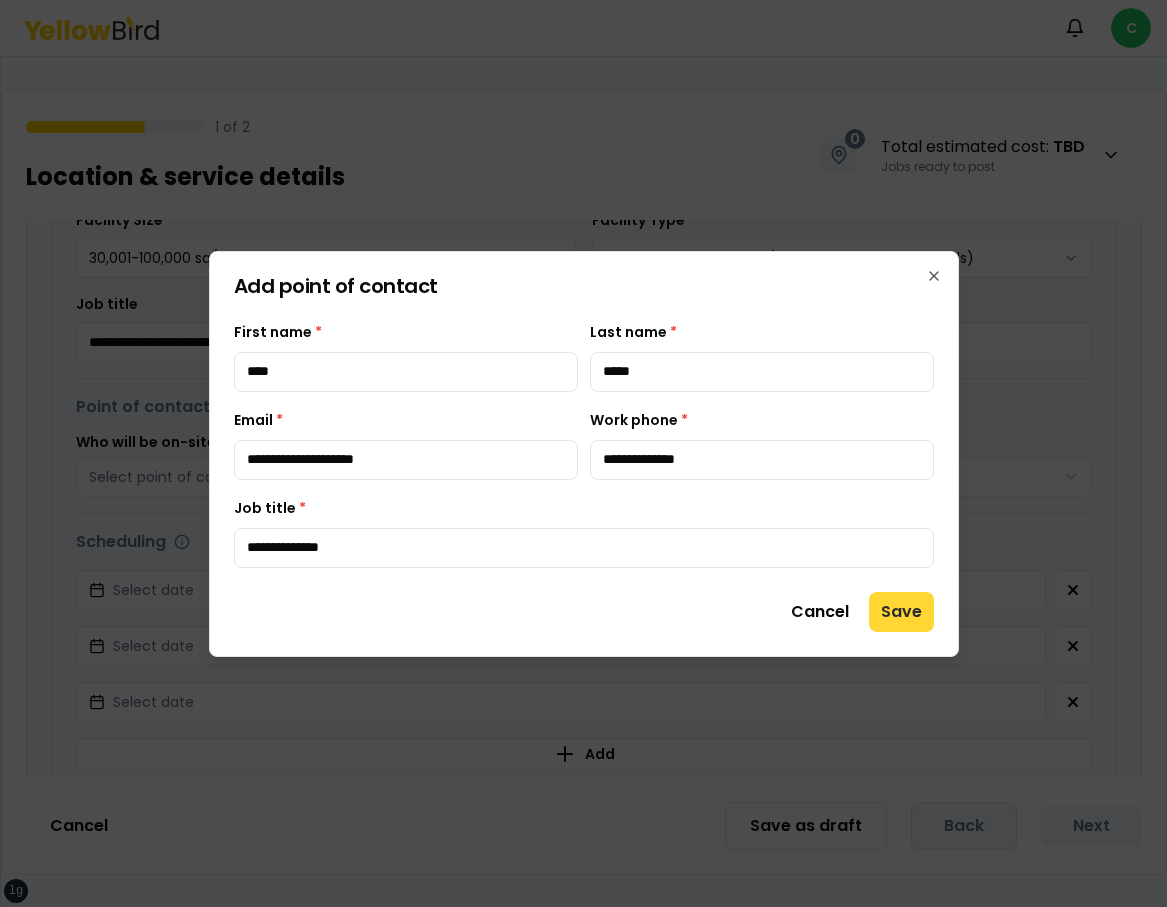 click on "Save" at bounding box center [901, 612] 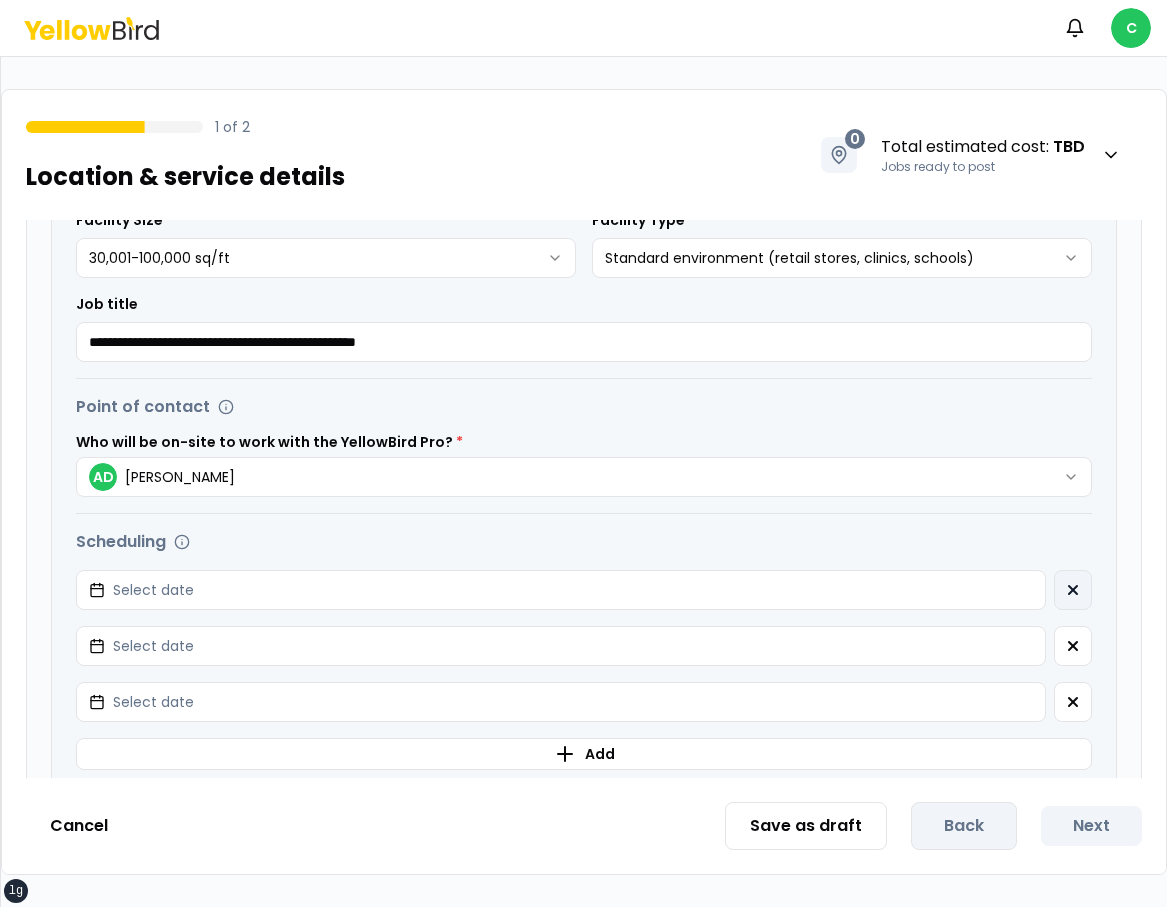 click 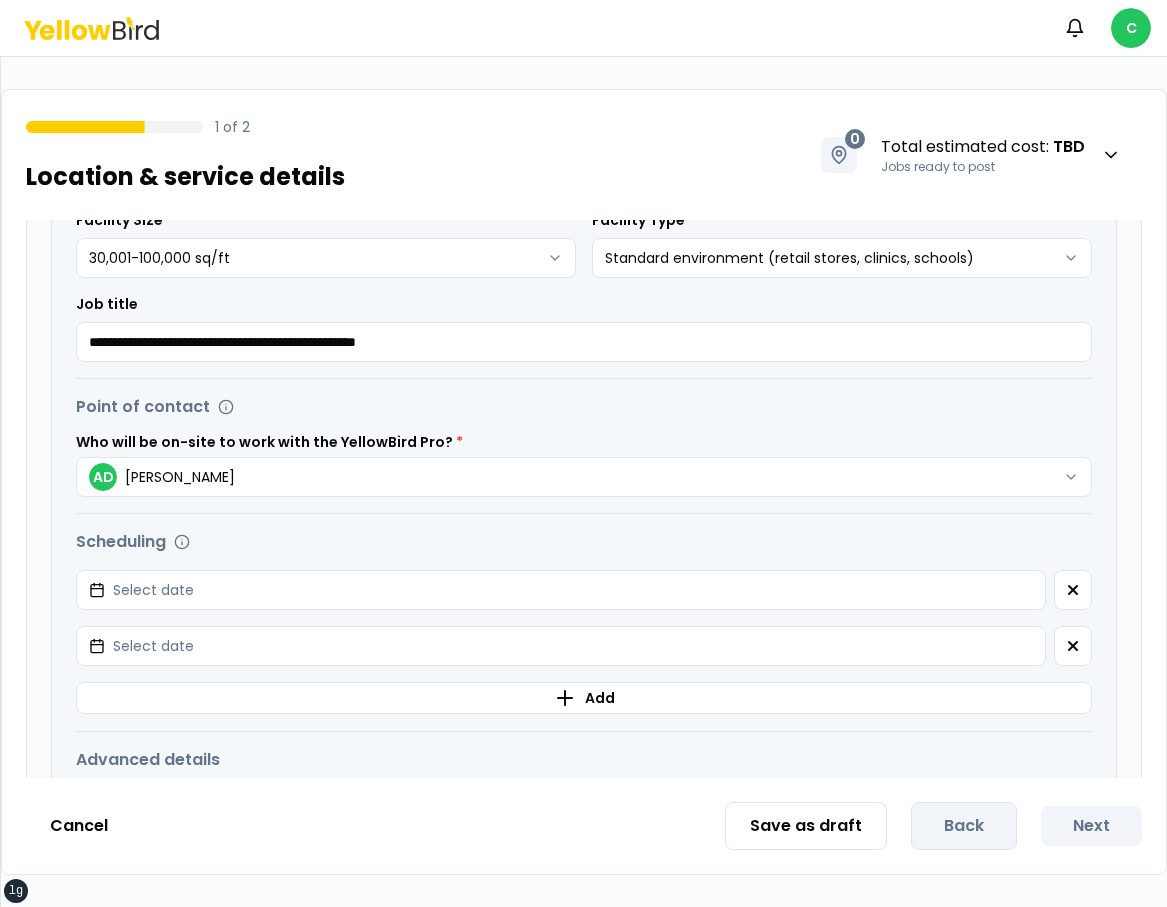 click 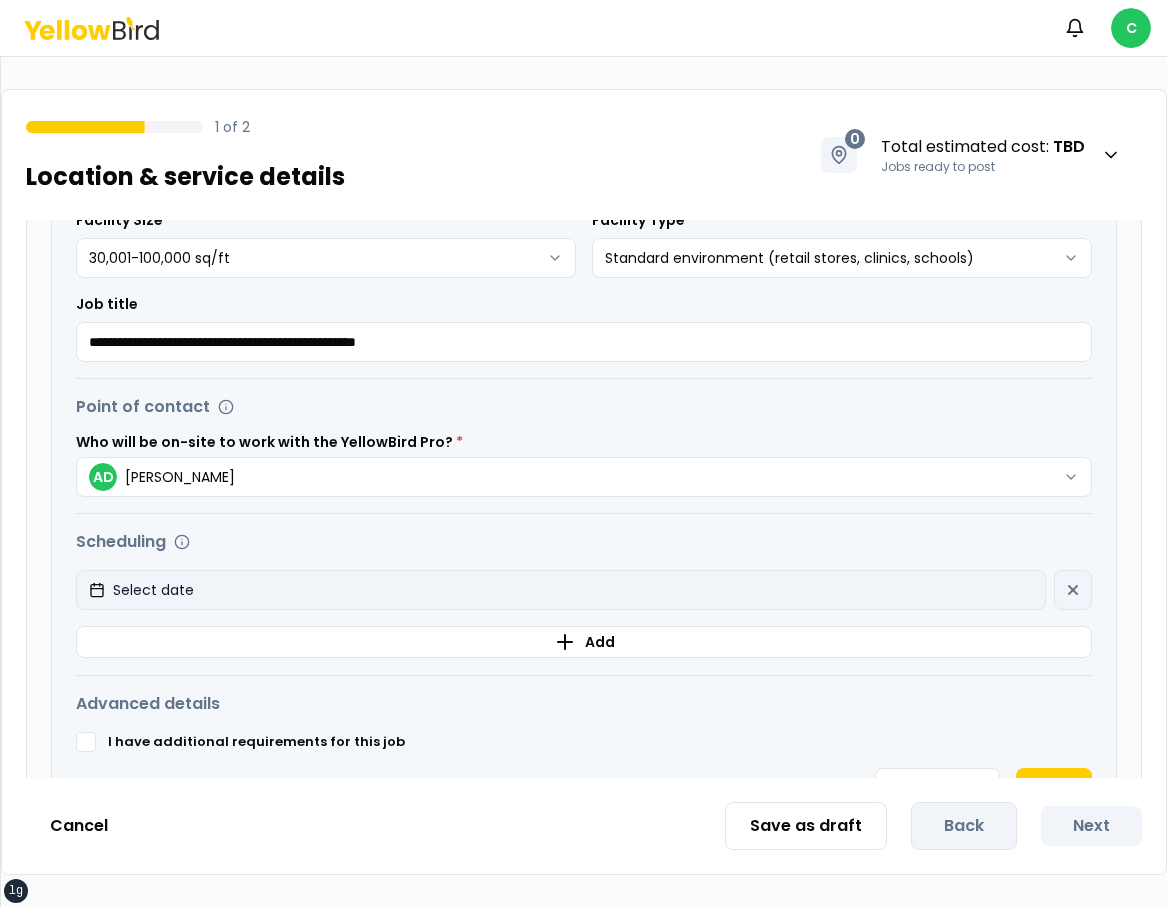 drag, startPoint x: 962, startPoint y: 585, endPoint x: 951, endPoint y: 587, distance: 11.18034 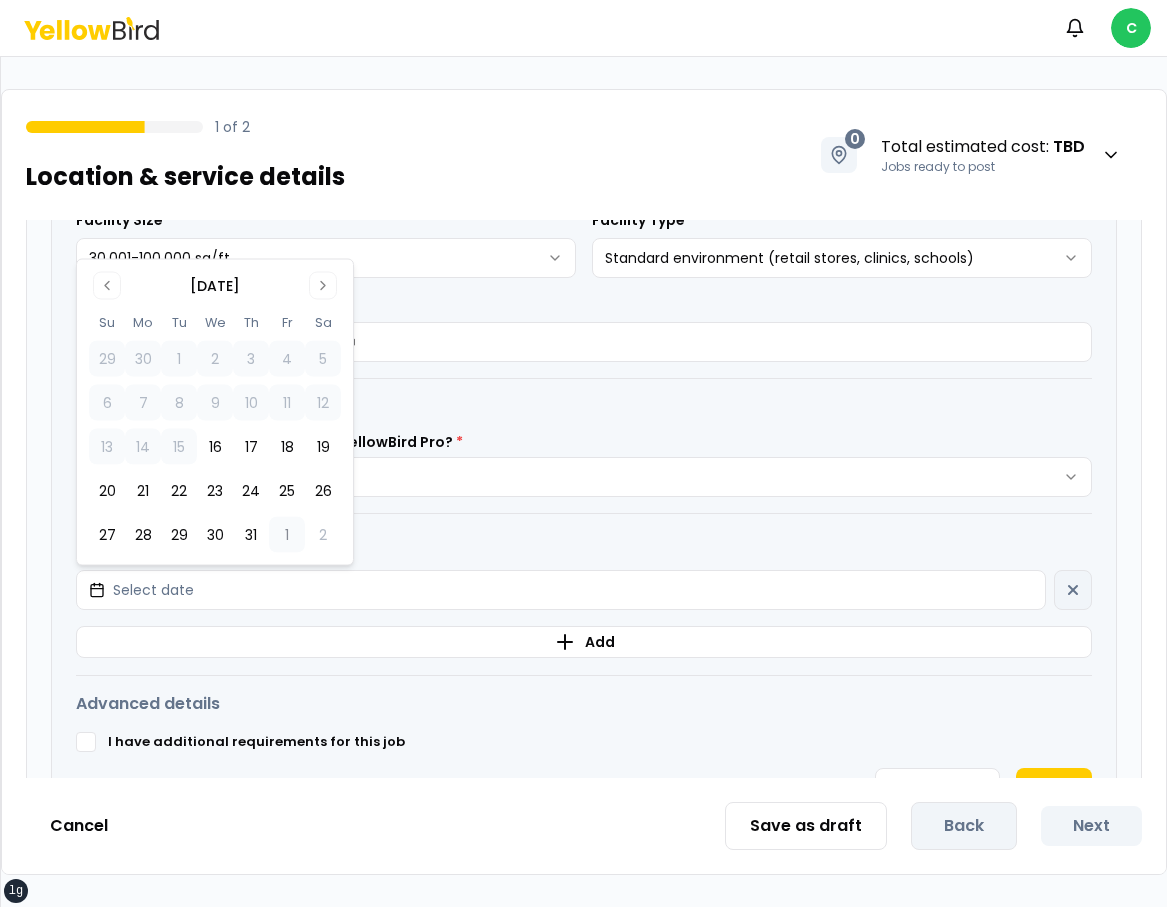 click on "1" at bounding box center [287, 535] 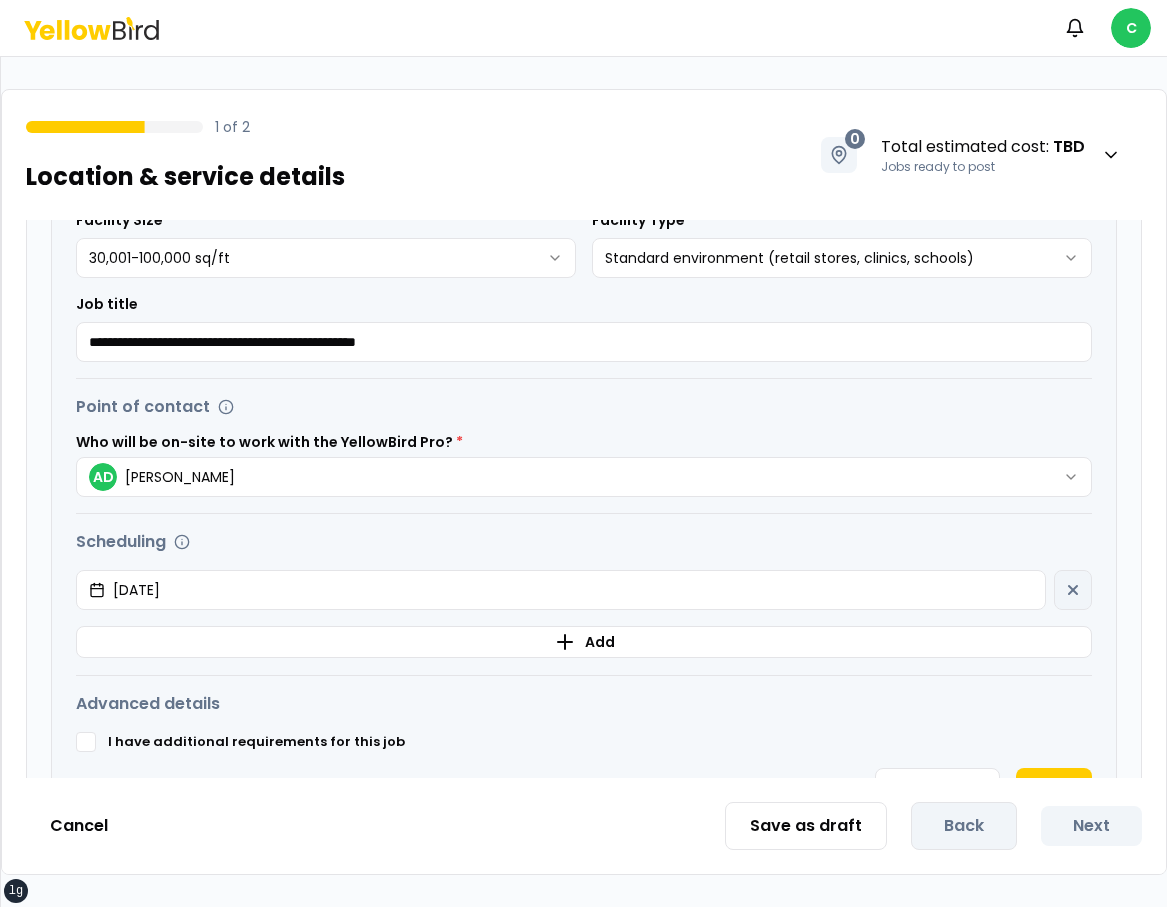 click on "**********" at bounding box center [584, 489] 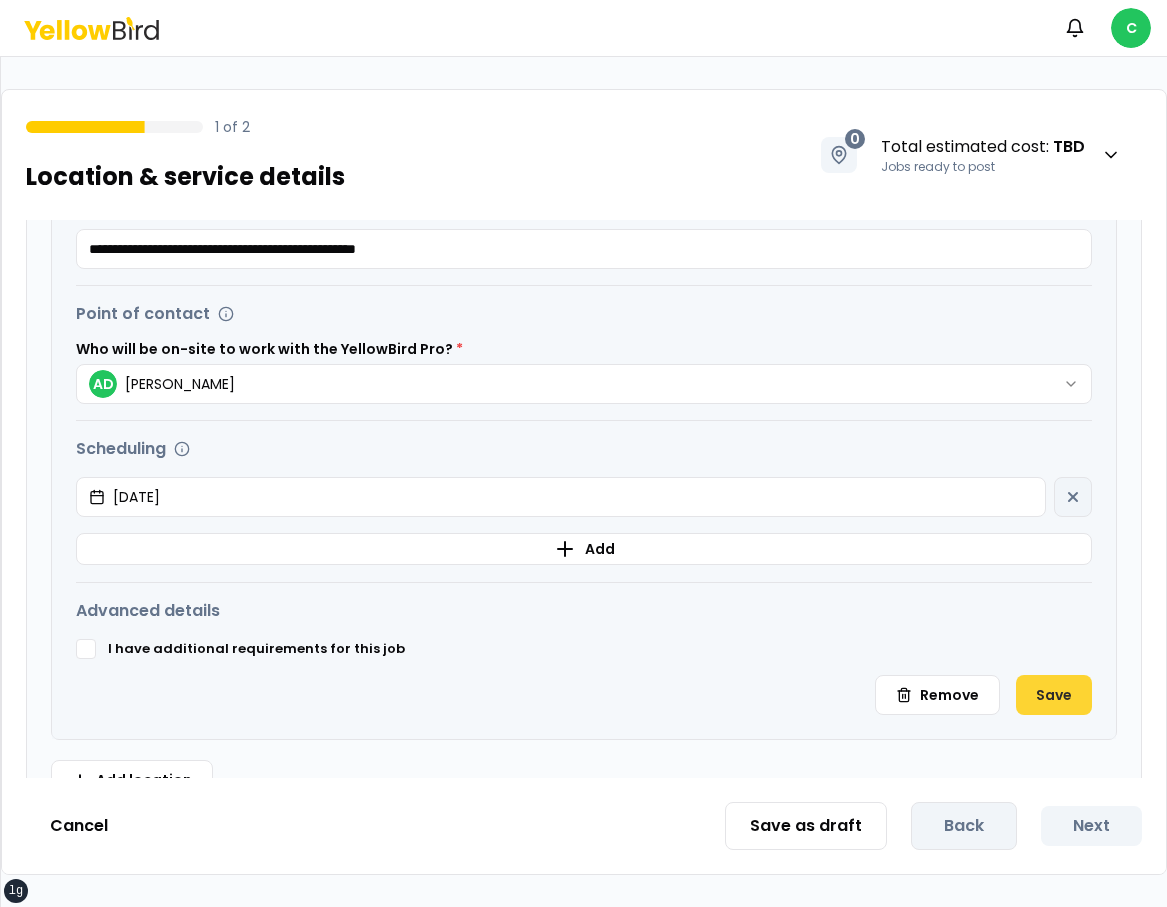 click on "Save" at bounding box center [1054, 695] 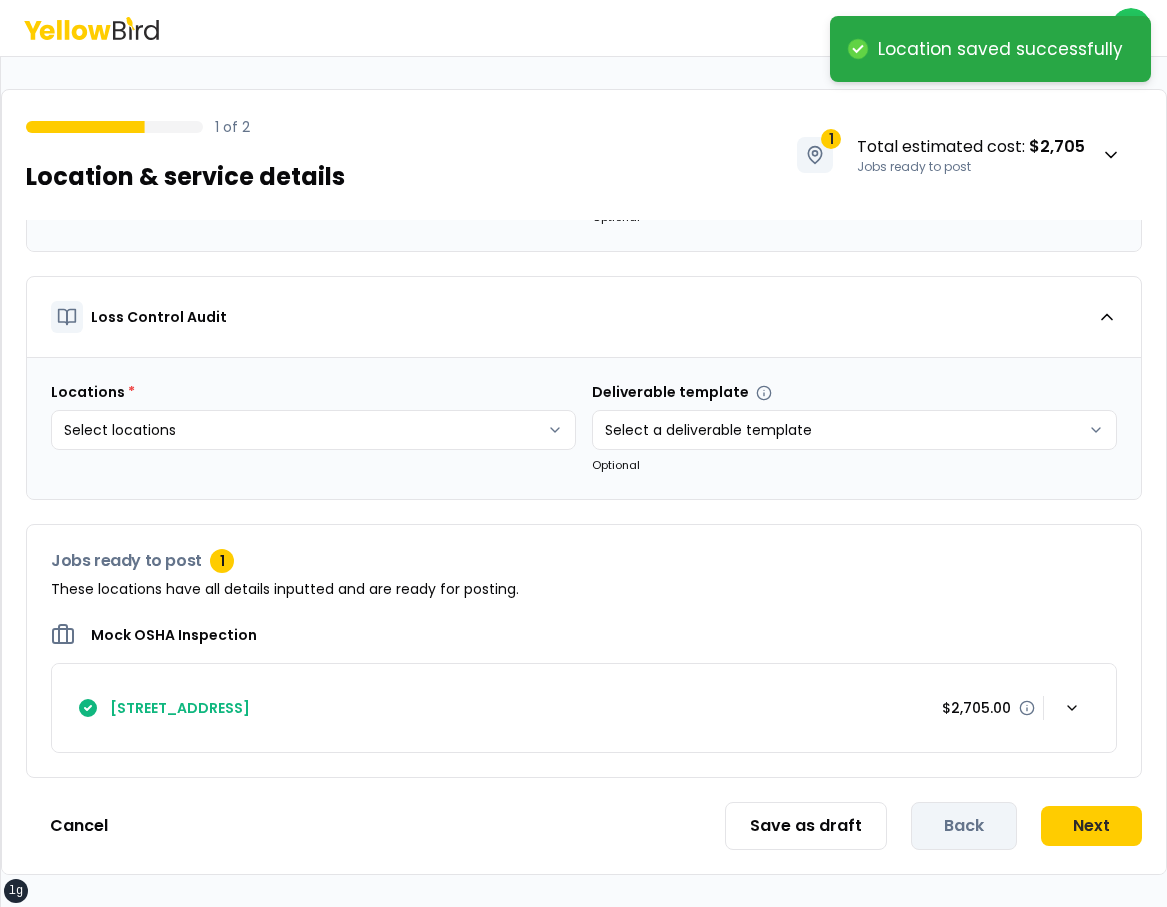 scroll, scrollTop: 191, scrollLeft: 0, axis: vertical 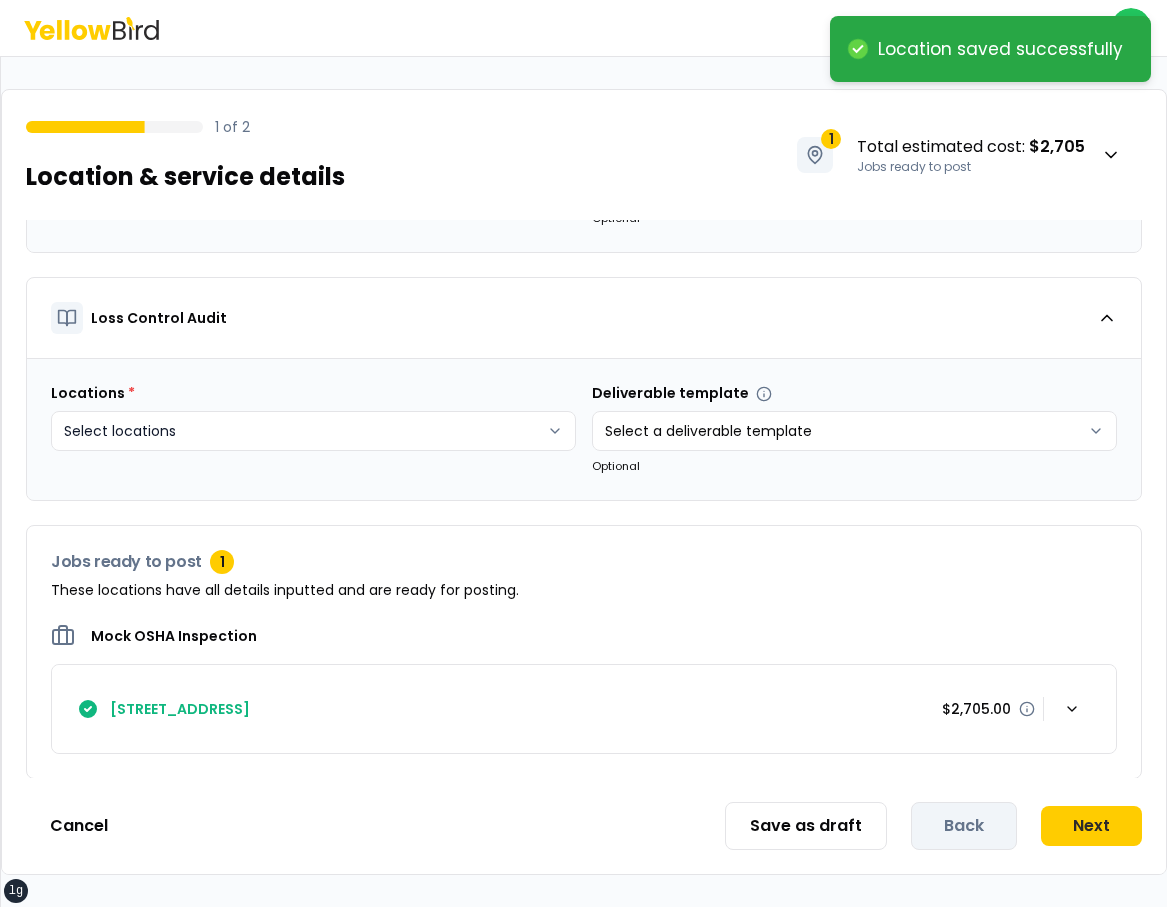 click on "xs sm md lg xl 2xl Location saved successfully Notifications C 1 of 2 Location & service details 1 Total estimated cost :   $2,705 Jobs ready to post Mock OSHA Inspection Locations   * Select locations Deliverable template   Select a deliverable template Optional Loss Control Audit Locations   * Select locations Deliverable template   Select a deliverable template Optional Jobs ready to post 1 These locations have all details inputted and are ready for posting. Mock OSHA Inspection   2504 NE 8th St, Bend, OR 97701 $2,705.00 Cancel Save as draft Back Next" at bounding box center (583, 453) 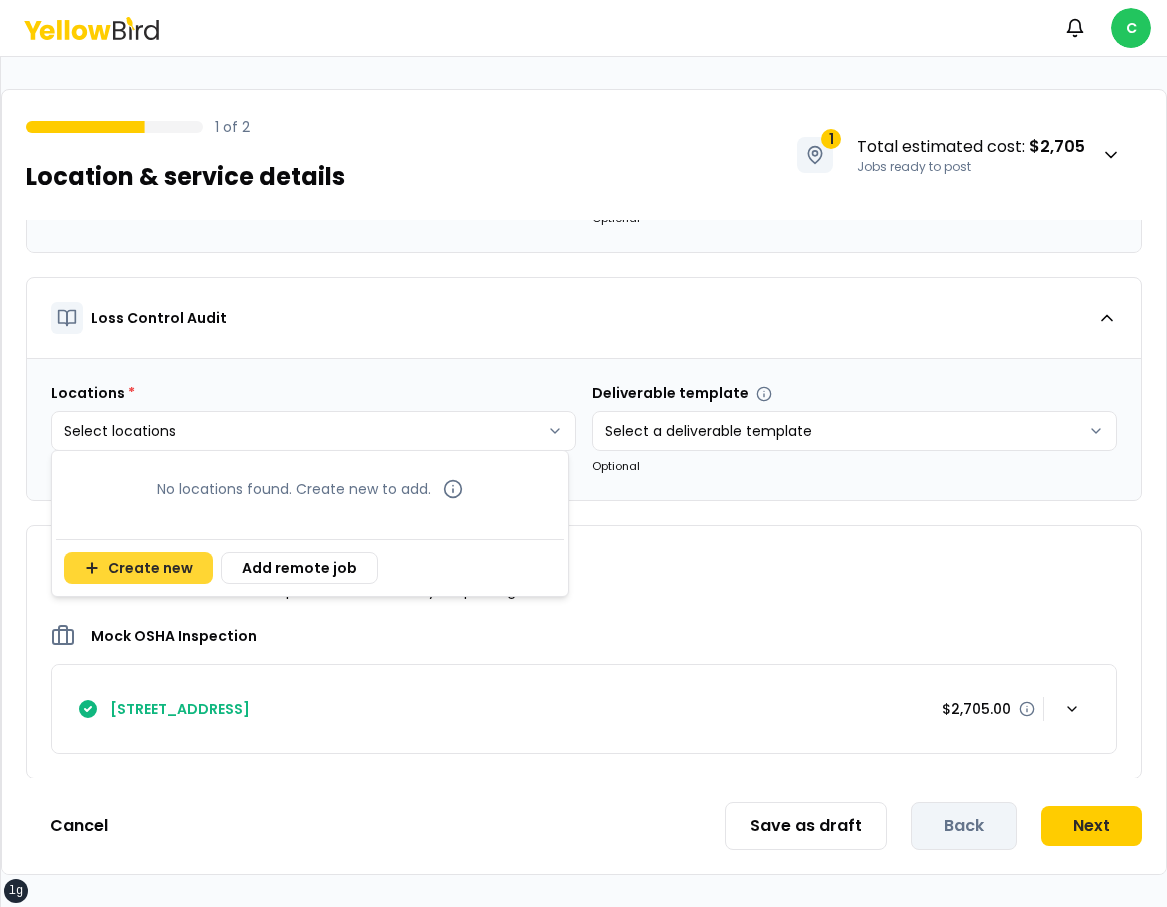click on "Create new" at bounding box center (138, 568) 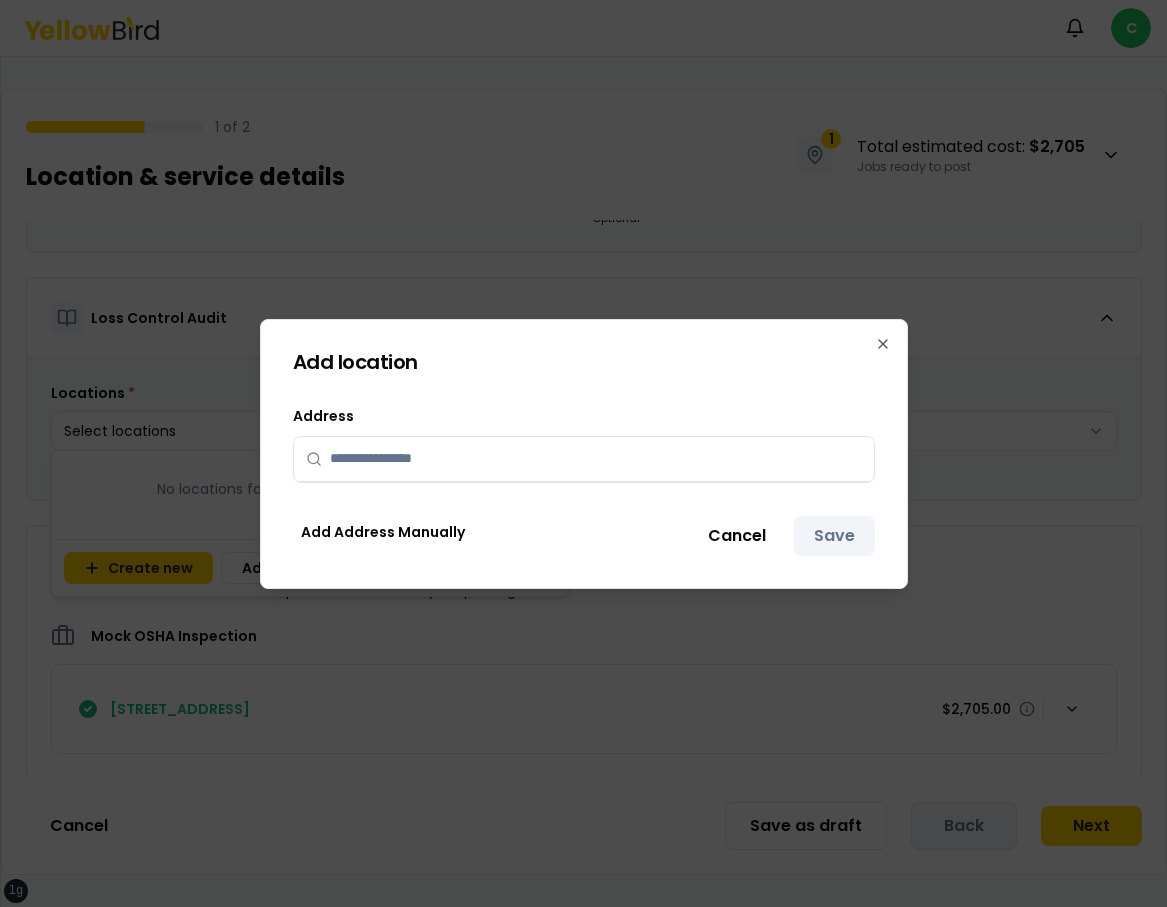 click at bounding box center (596, 459) 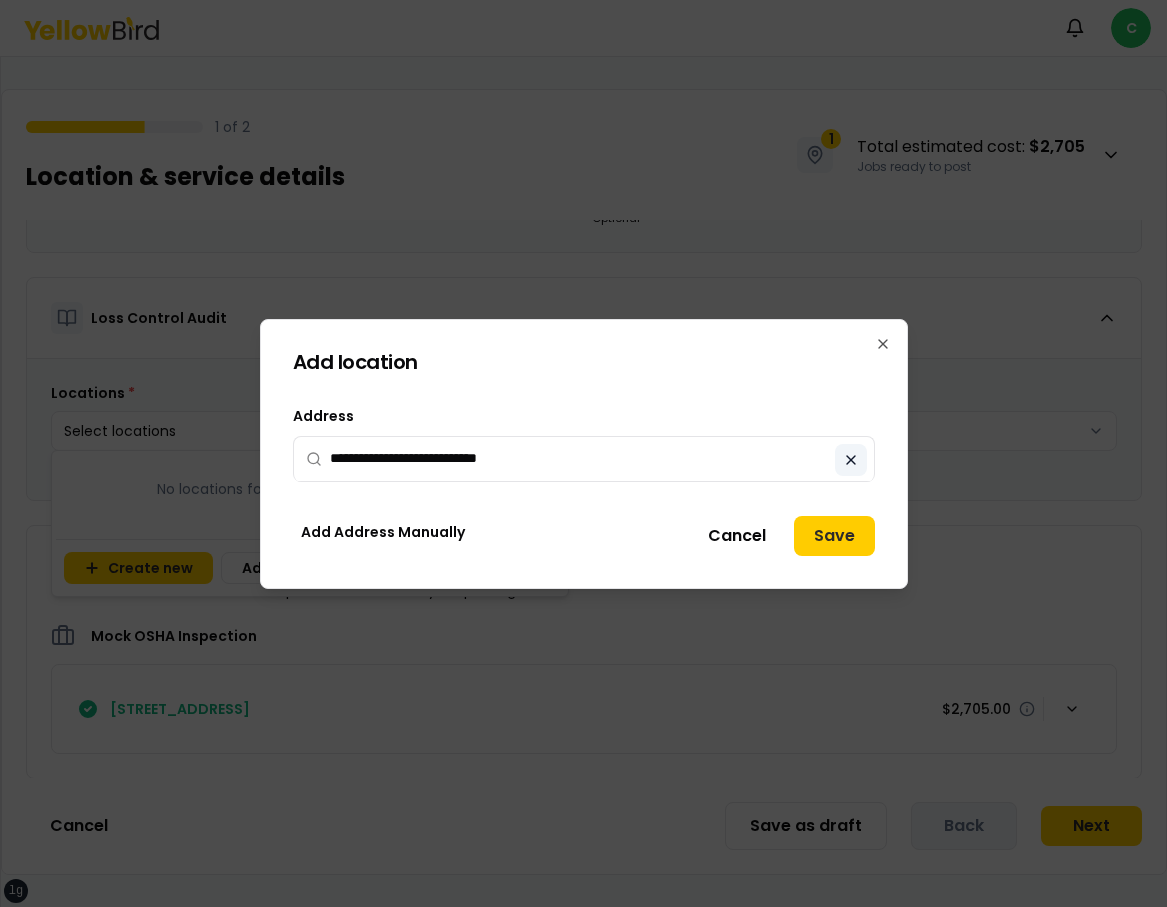 type on "**********" 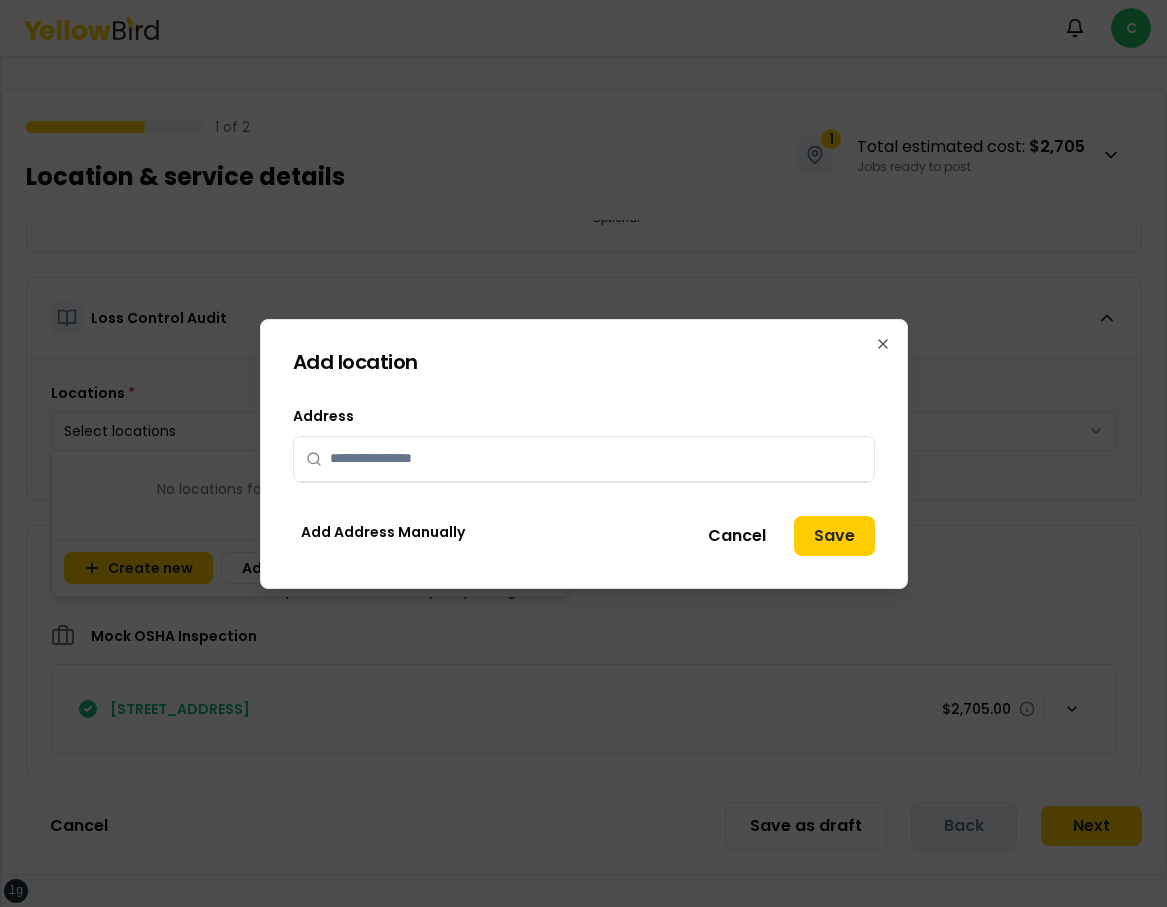 click at bounding box center (596, 459) 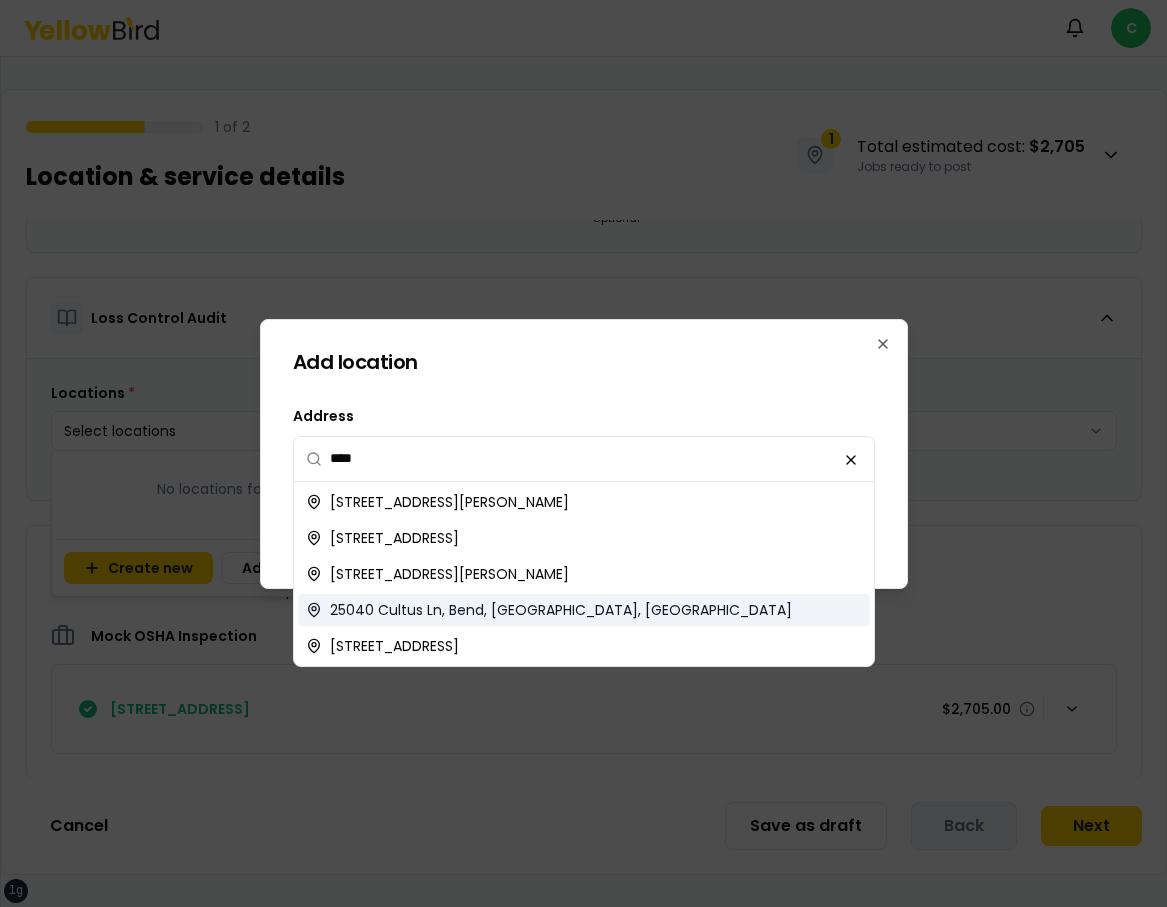 click on "25040 Cultus Ln, Bend, OR, USA" at bounding box center (584, 610) 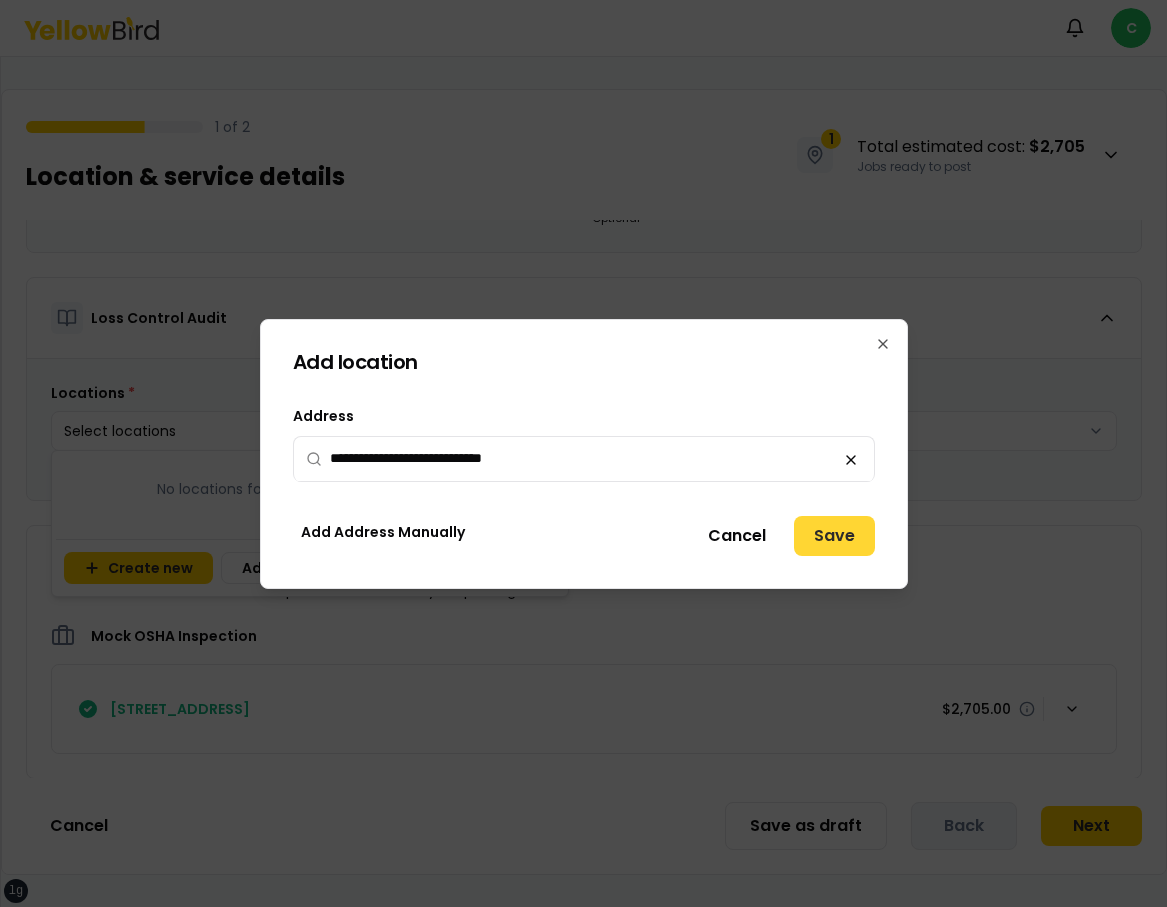 click on "Save" at bounding box center [834, 536] 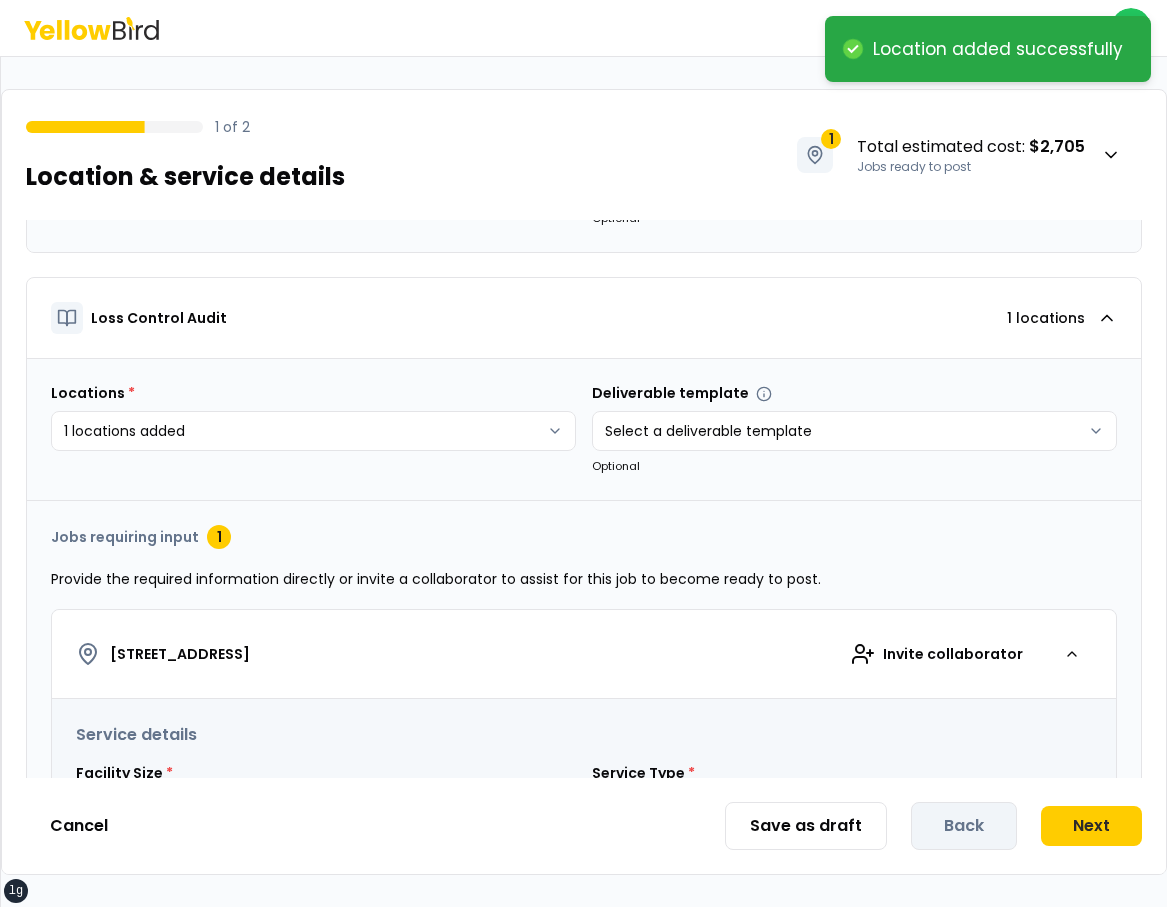 scroll, scrollTop: 589, scrollLeft: 0, axis: vertical 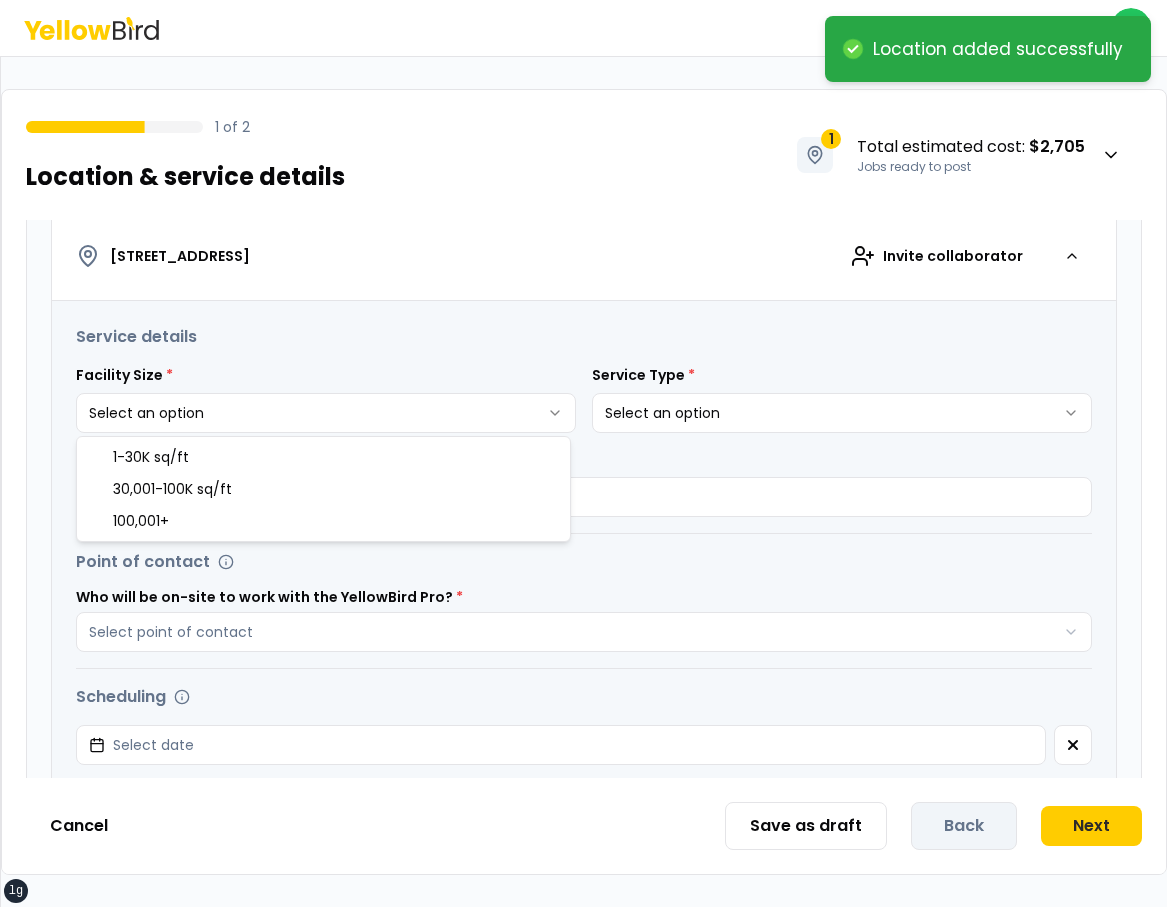 click on "**********" at bounding box center (583, 453) 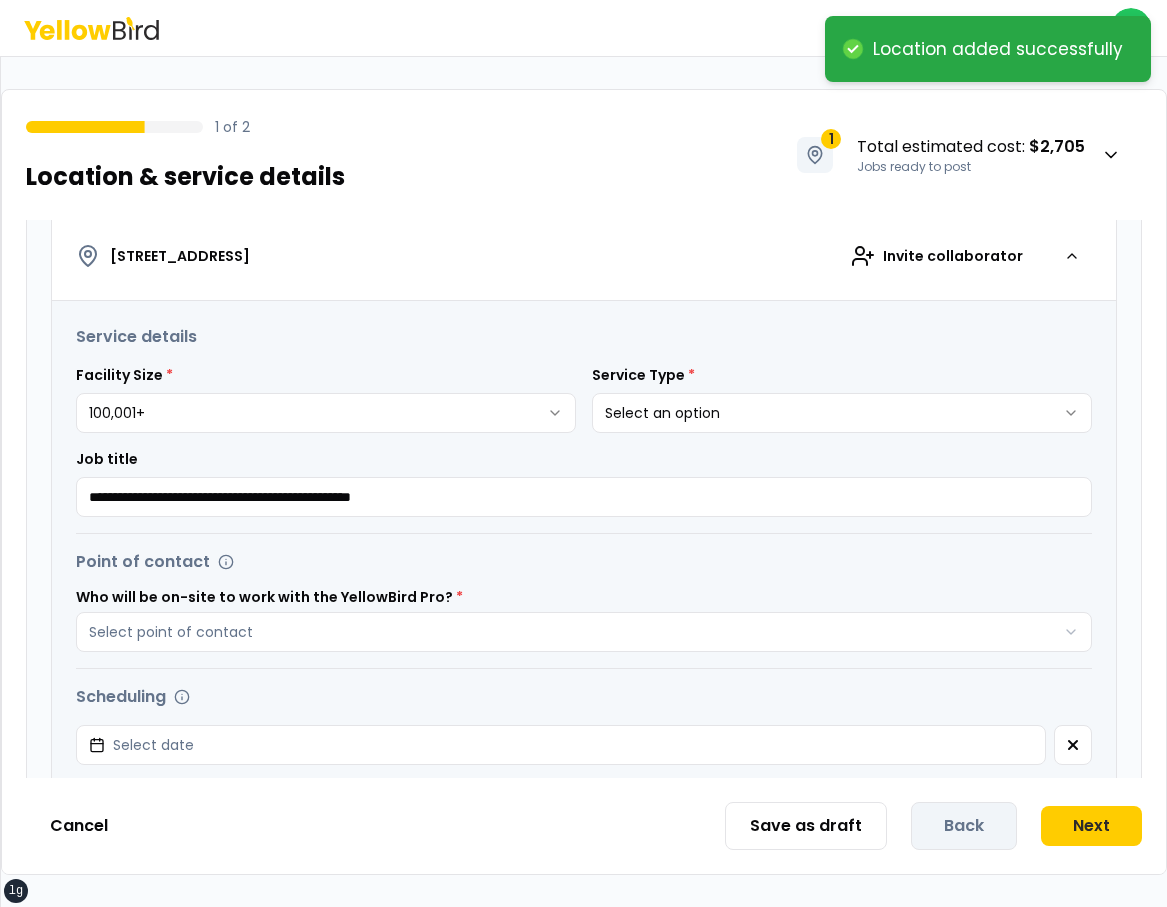 click on "**********" at bounding box center [583, 453] 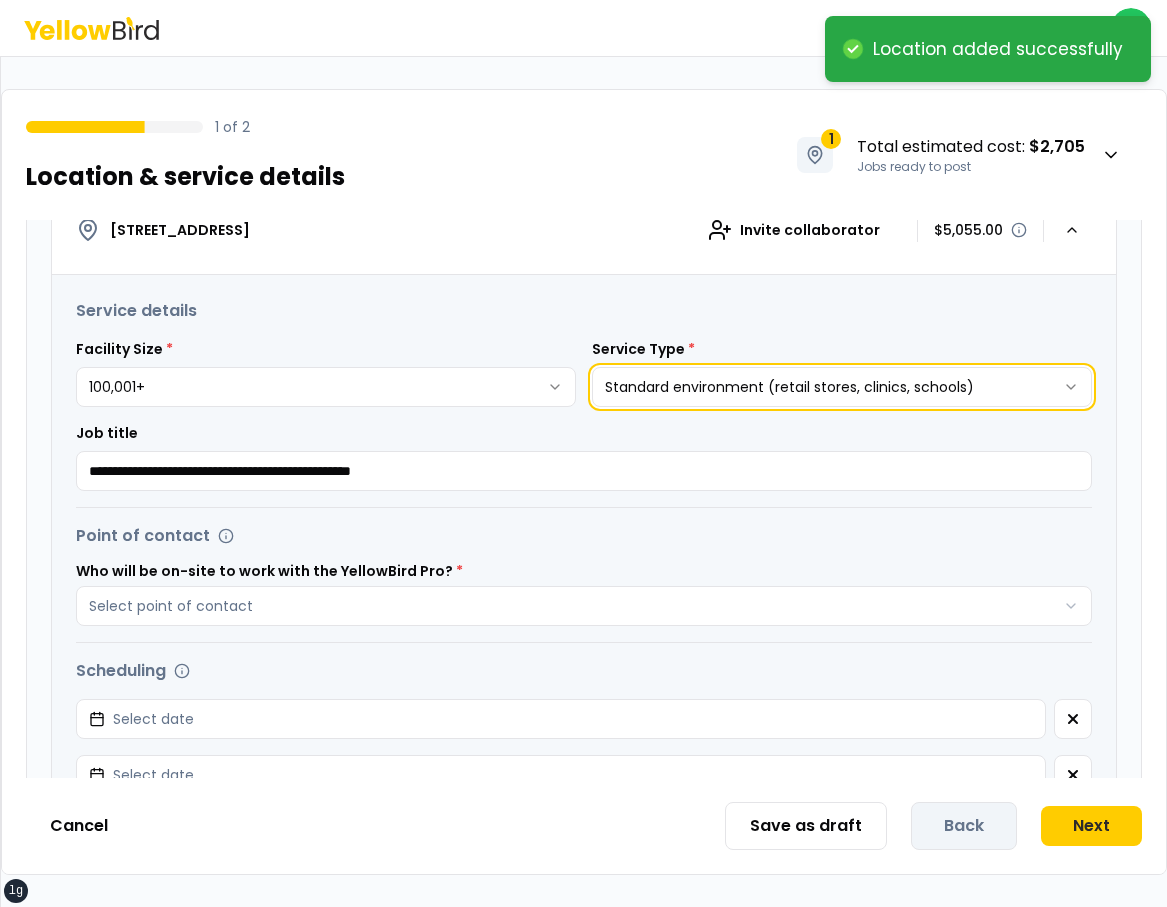 scroll, scrollTop: 631, scrollLeft: 0, axis: vertical 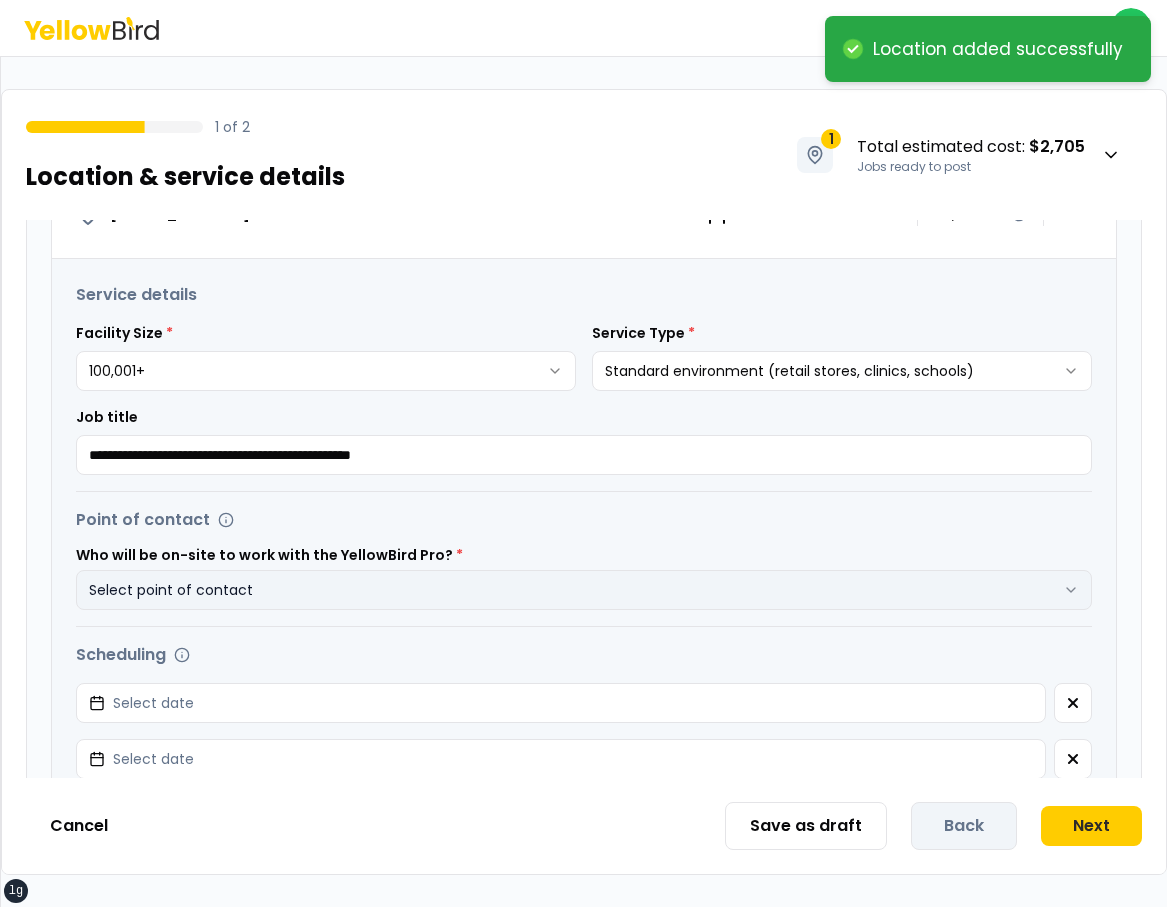click on "Select point of contact" at bounding box center [584, 590] 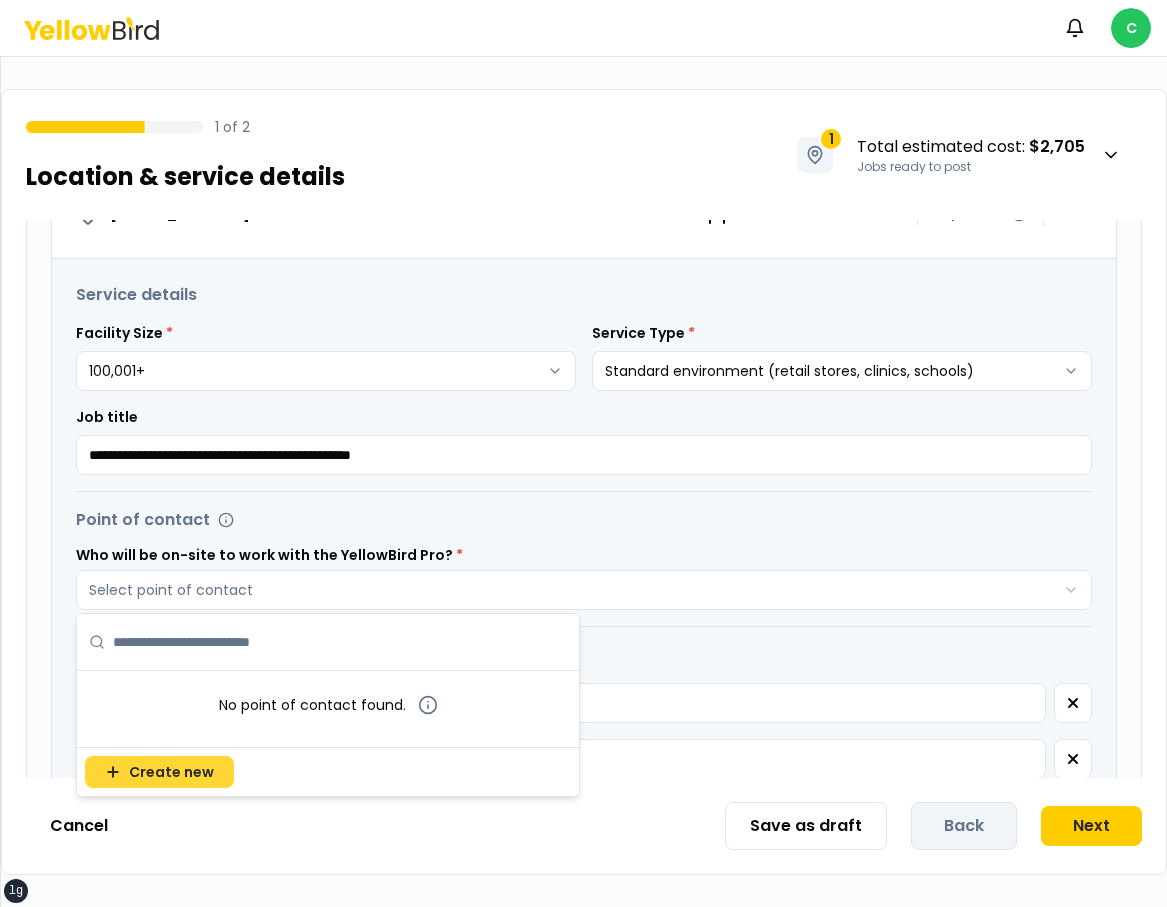 click on "Create new" at bounding box center [159, 772] 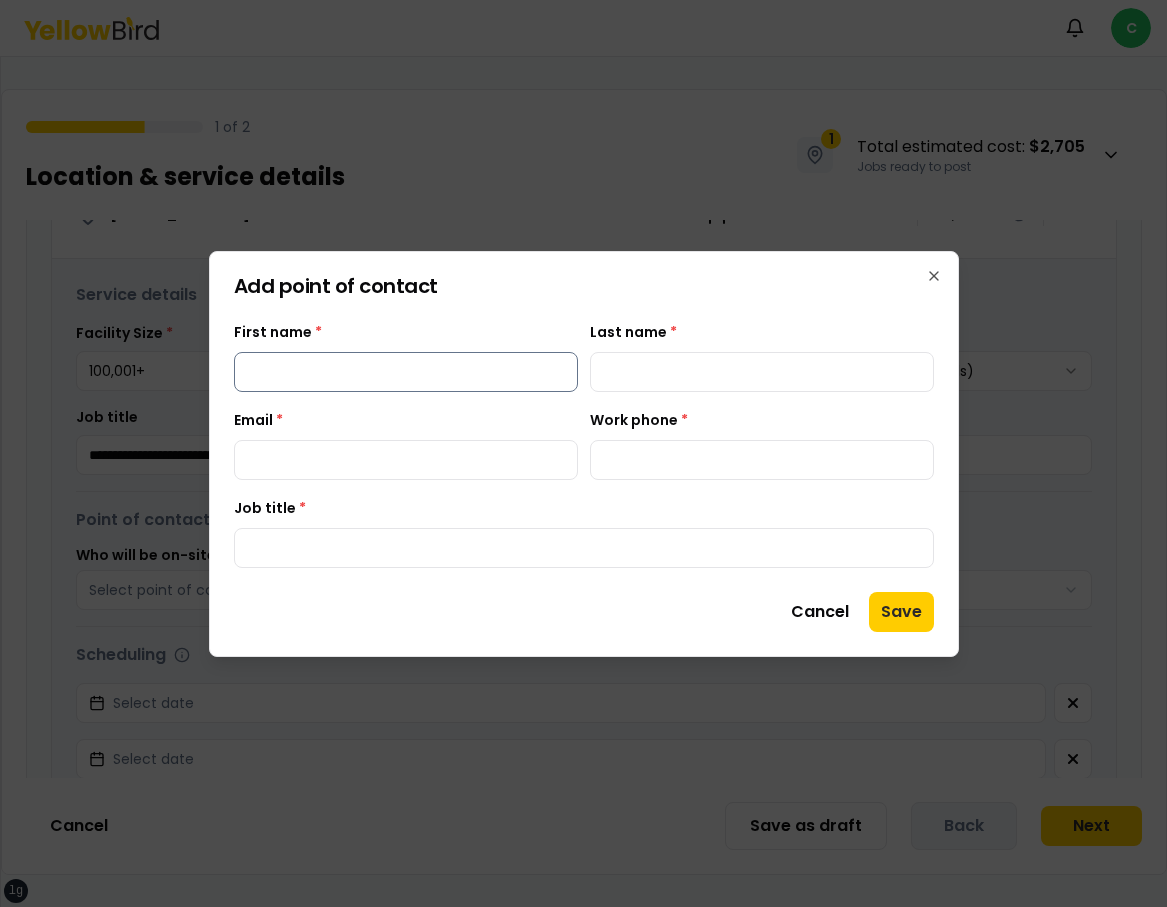 click on "First name   *" at bounding box center (406, 372) 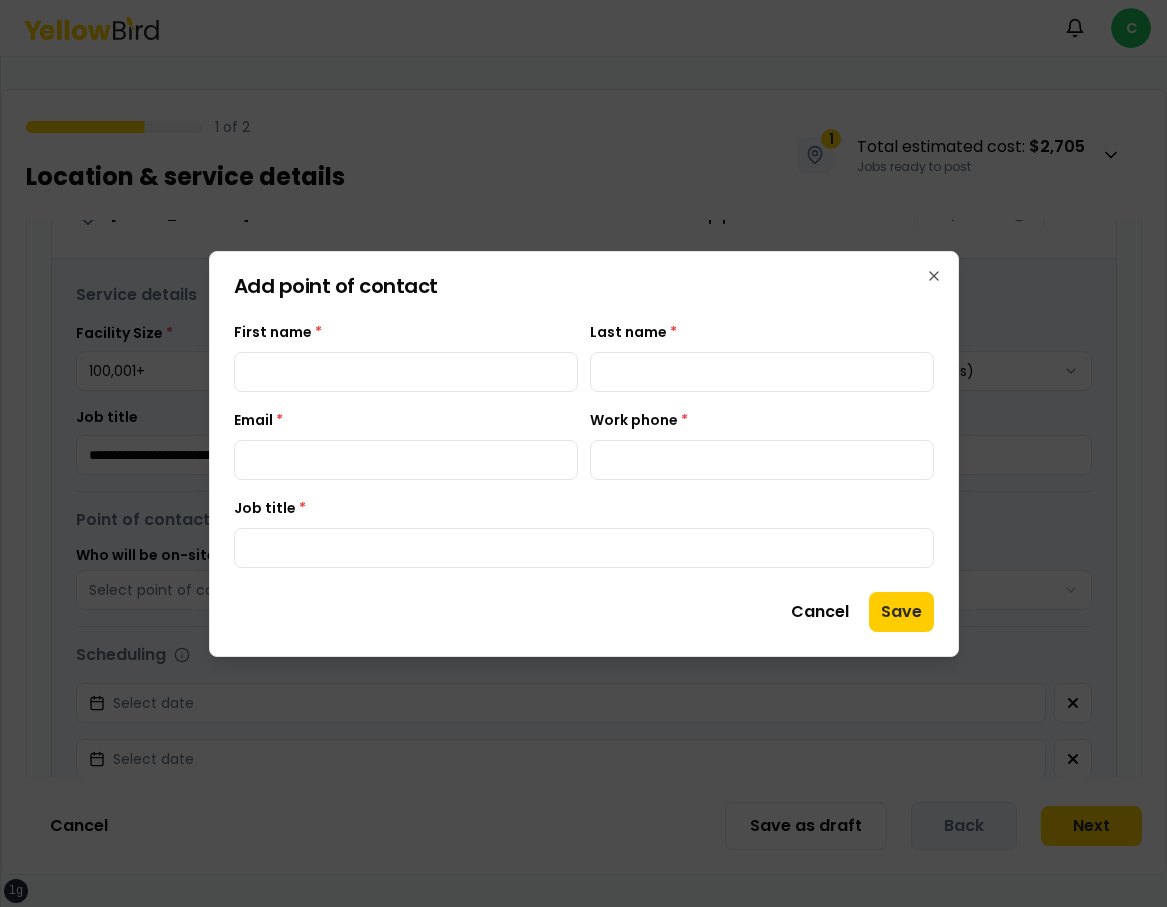 type on "****" 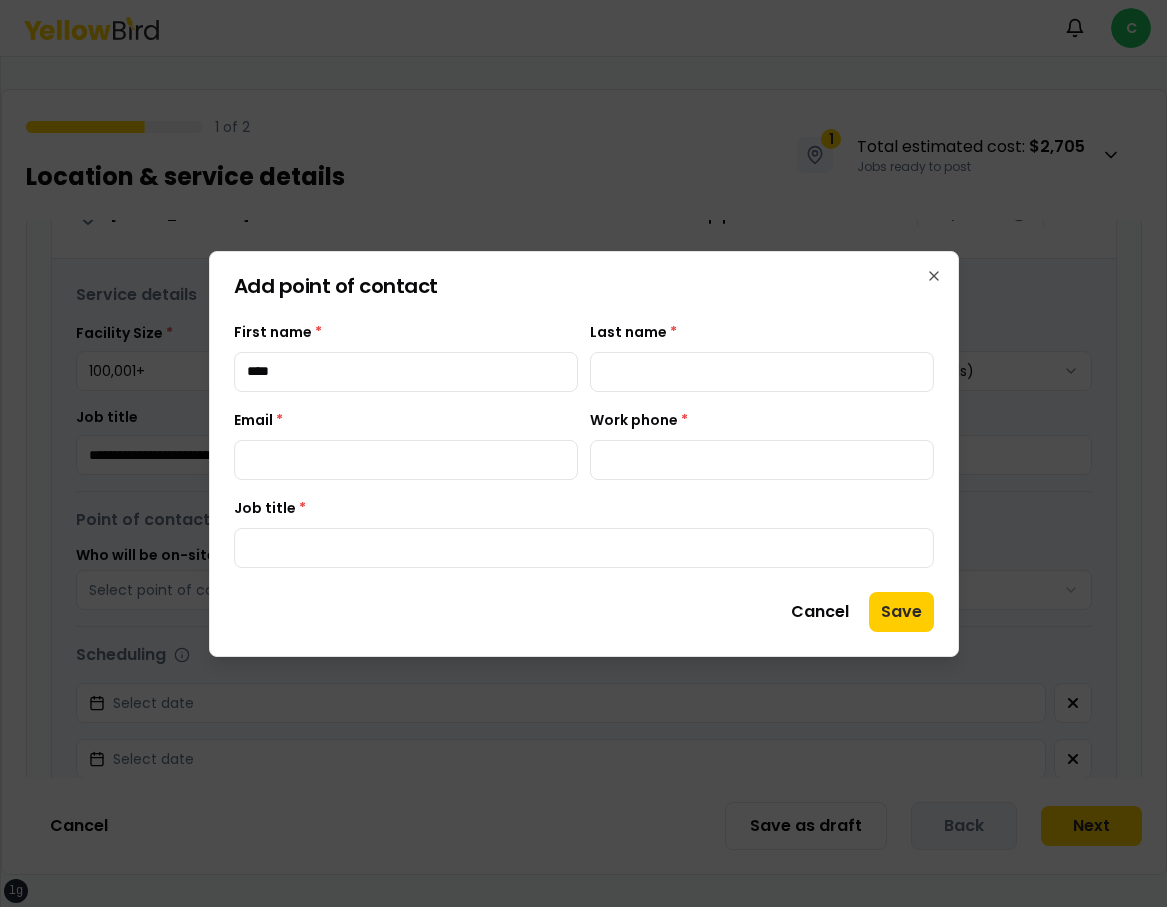 type on "*****" 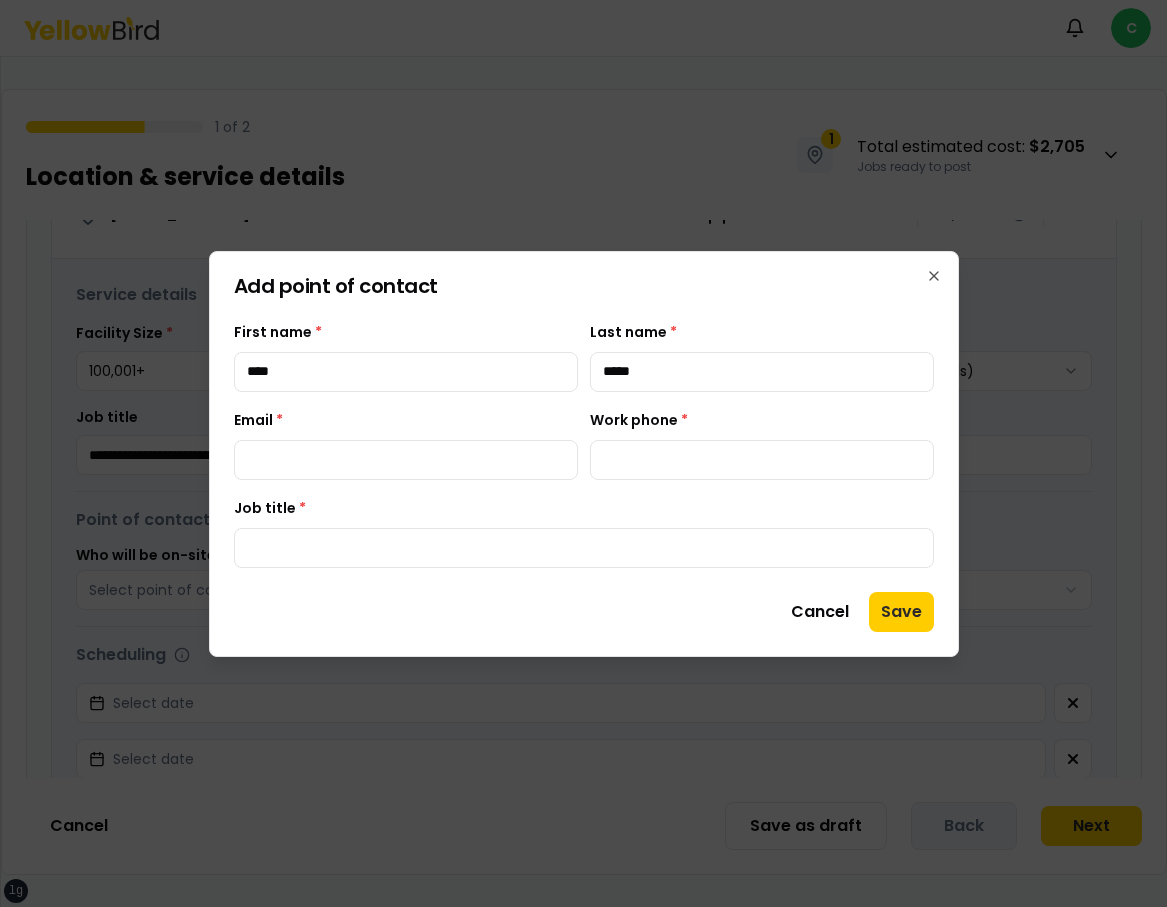 type on "**********" 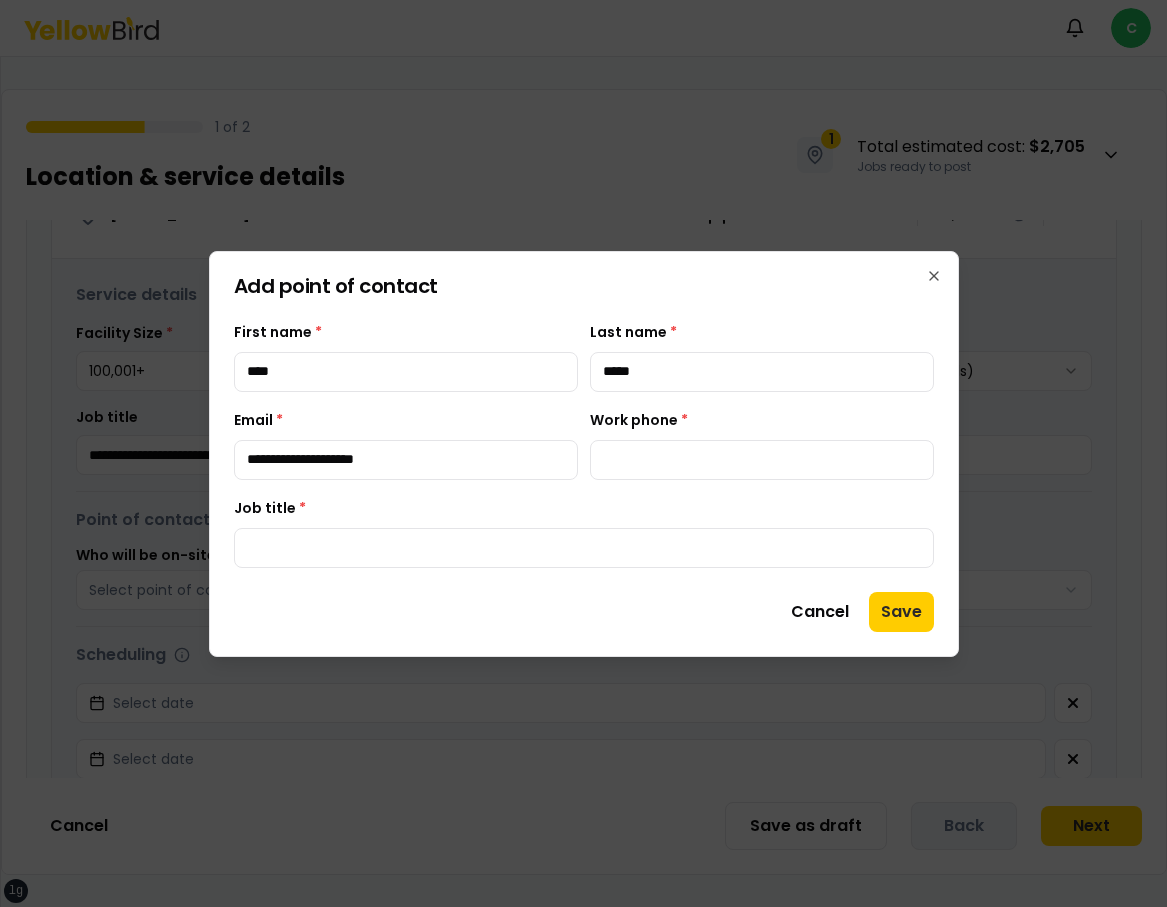 type on "**********" 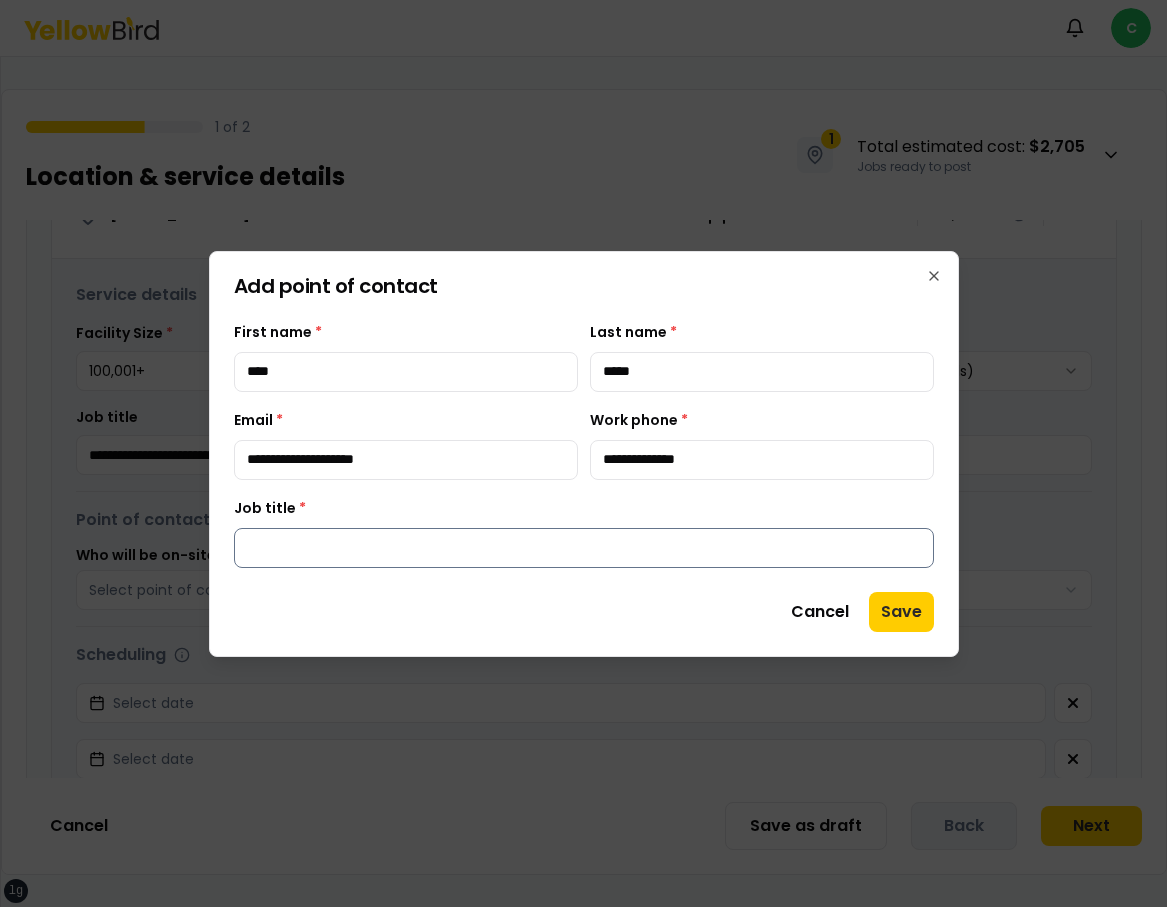 click on "Job title   *" at bounding box center [584, 548] 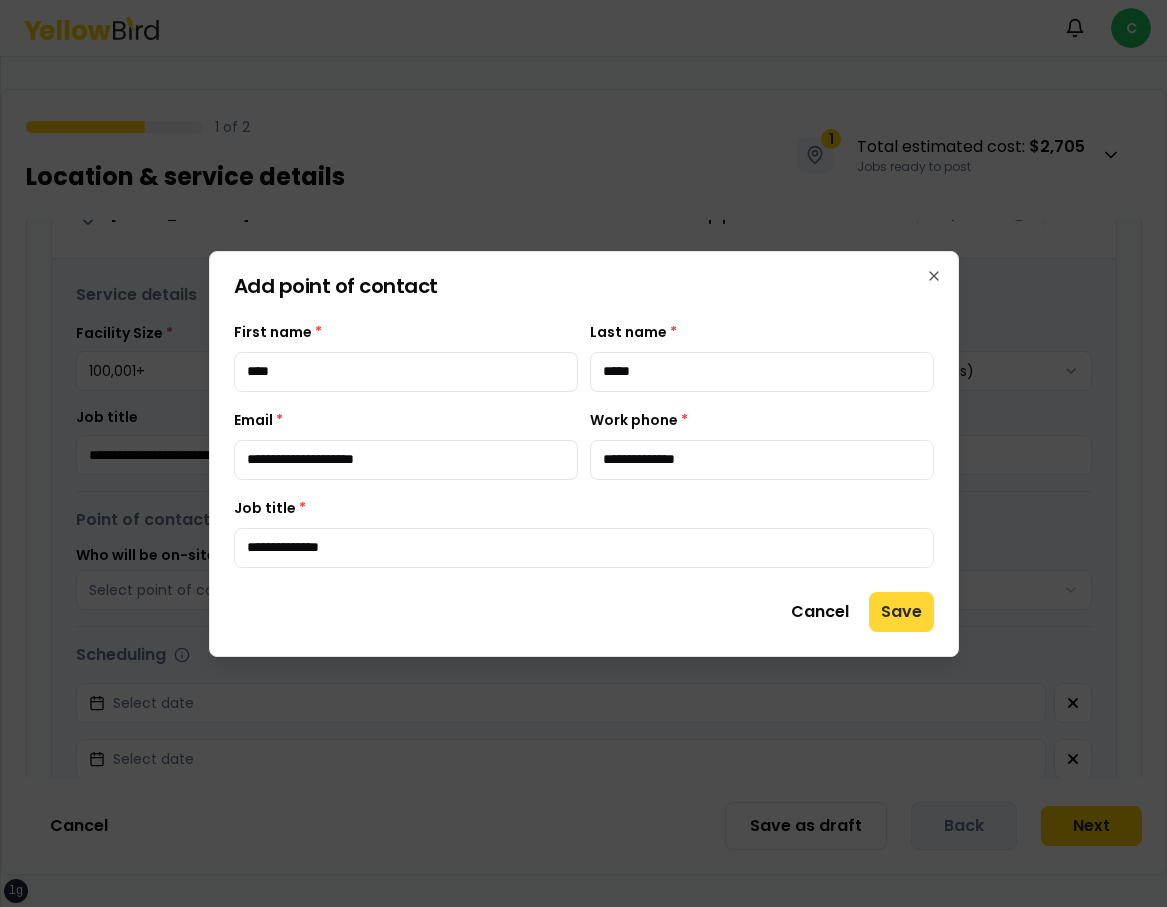 click on "Save" at bounding box center (901, 612) 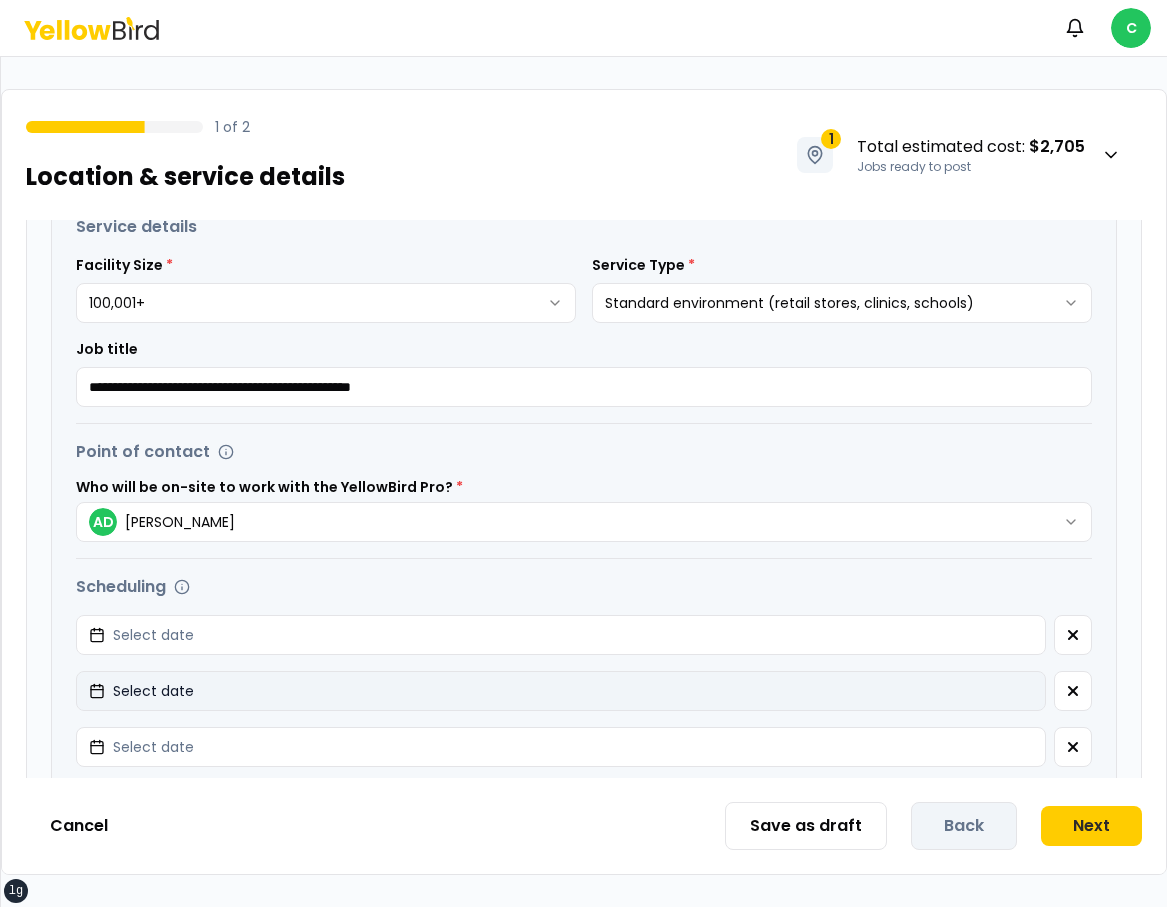 scroll, scrollTop: 786, scrollLeft: 0, axis: vertical 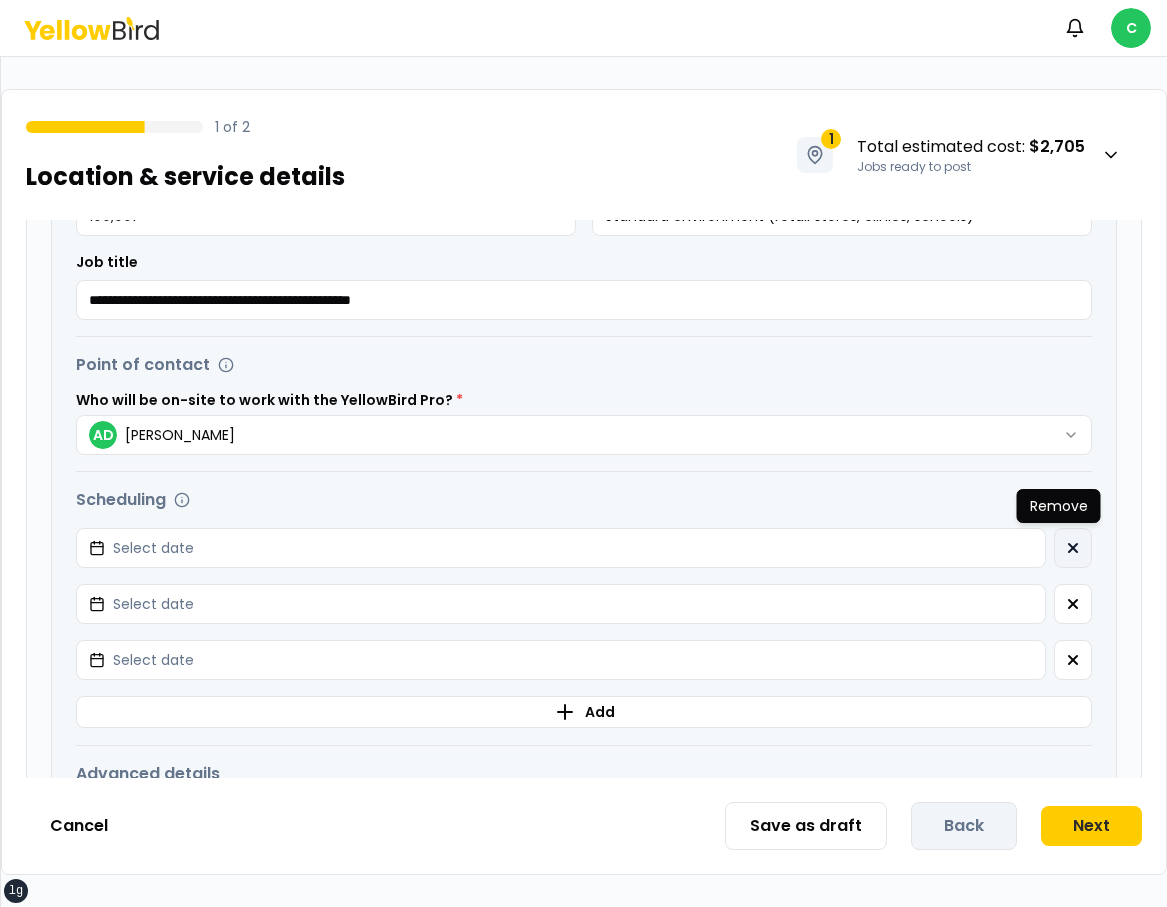 click 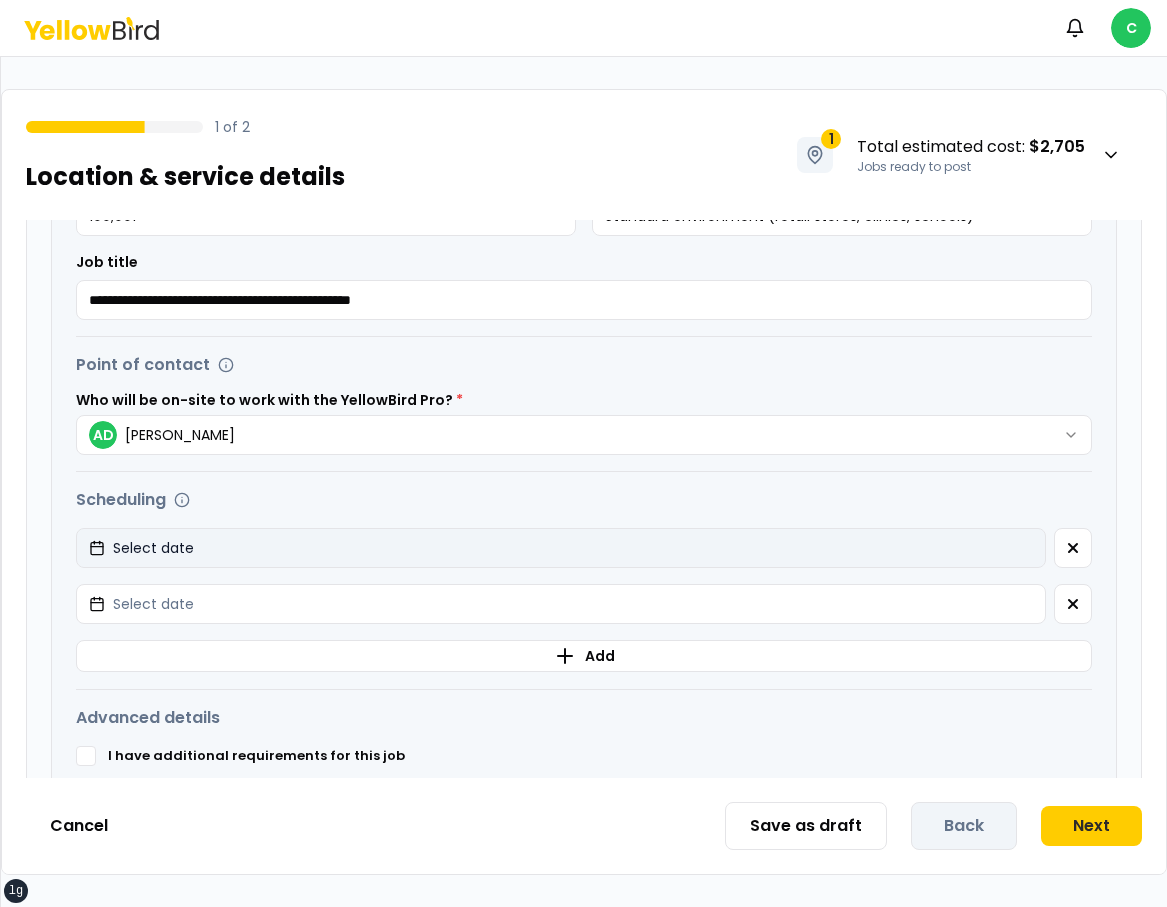 click on "Select date" at bounding box center [561, 548] 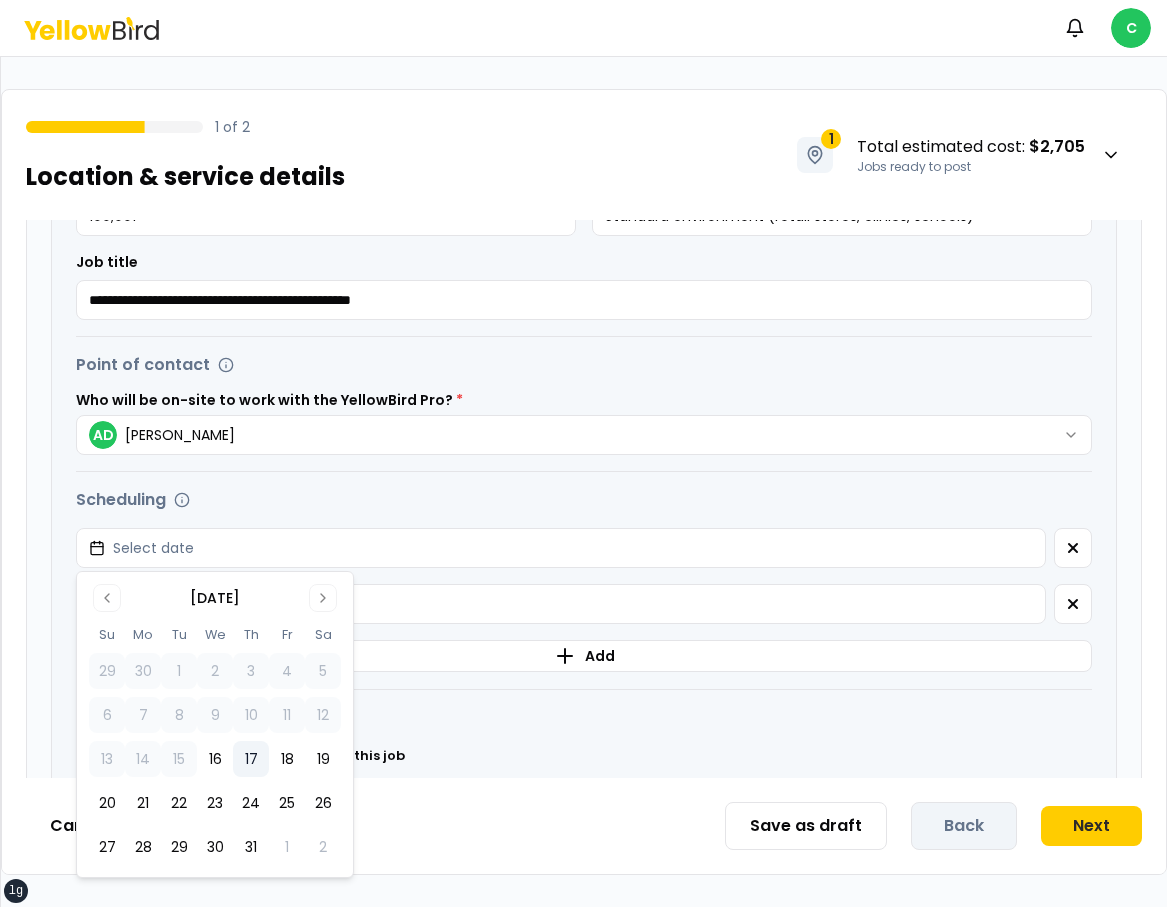 click on "17" at bounding box center (251, 759) 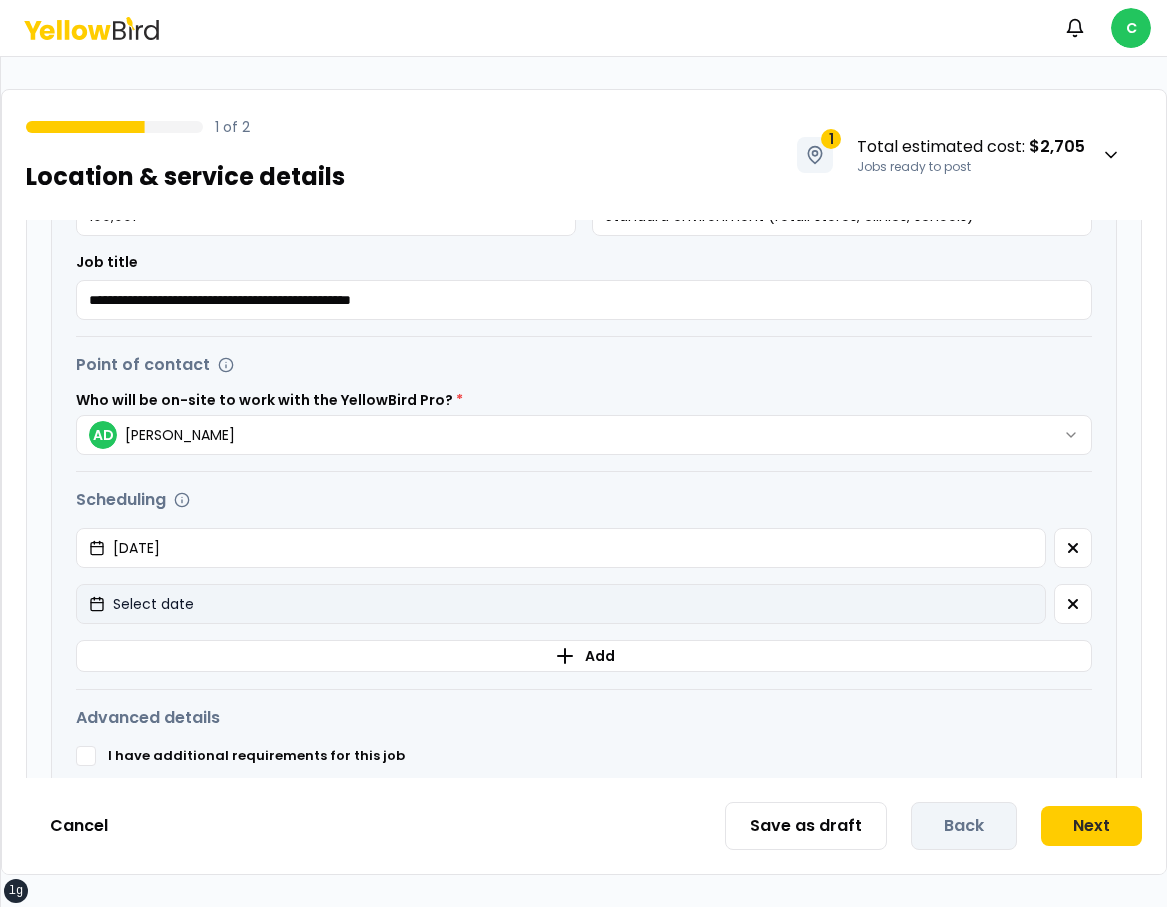 click on "Select date" at bounding box center [561, 604] 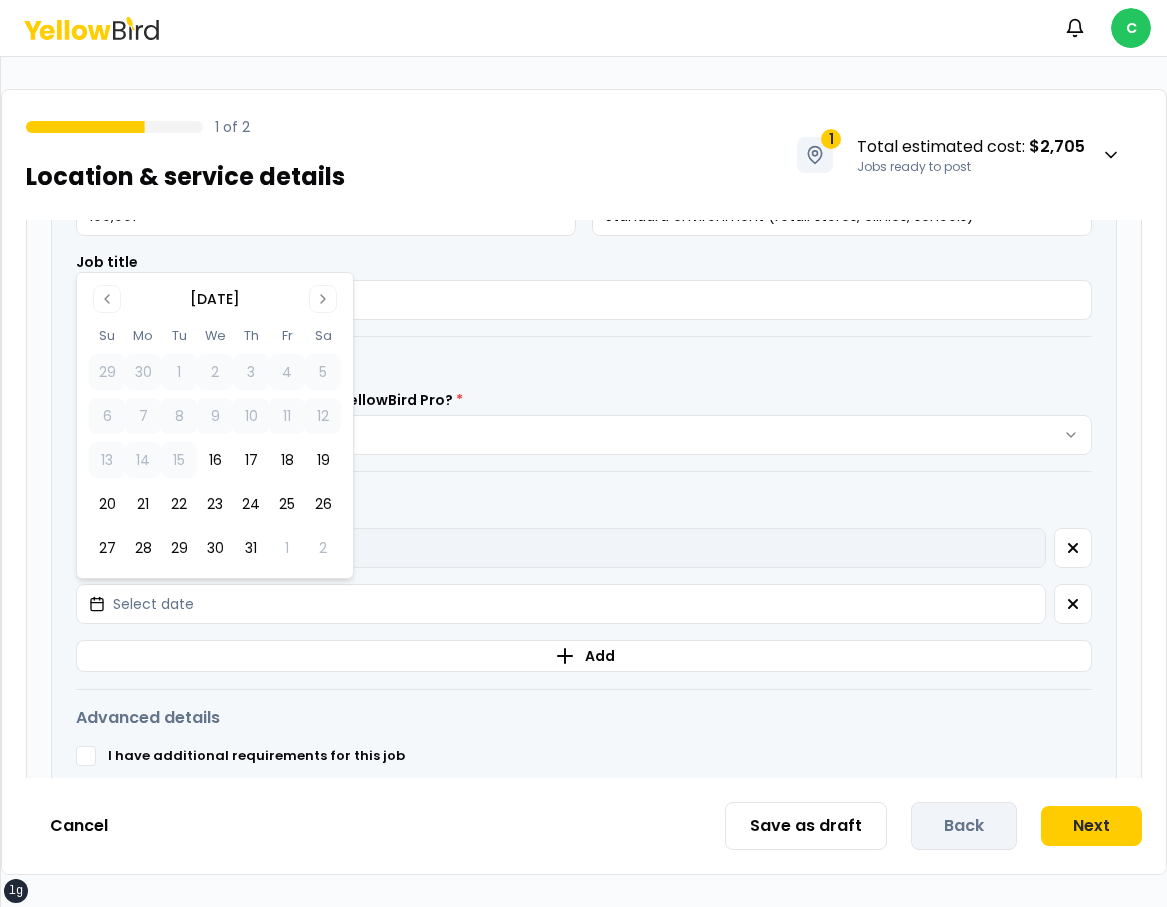 click on "31" at bounding box center (251, 548) 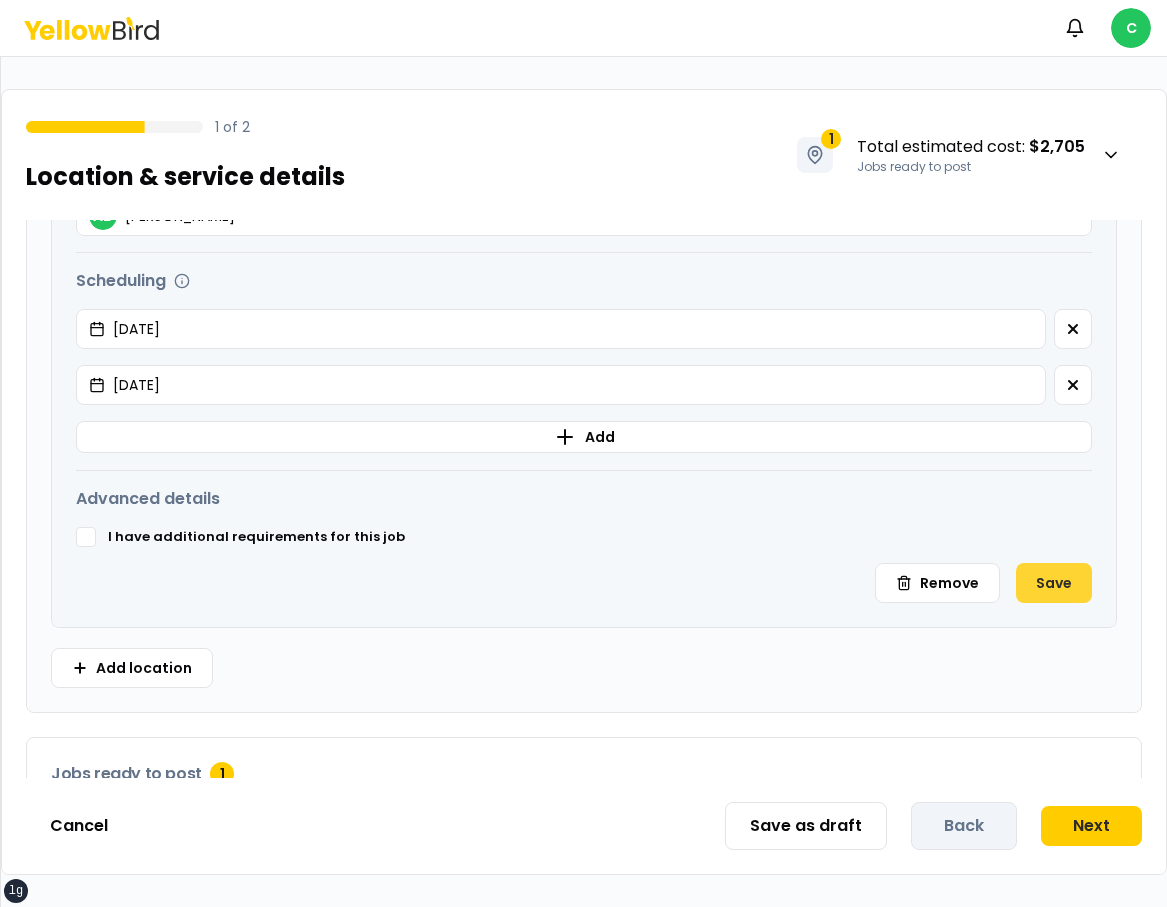 click on "Save" at bounding box center (1054, 583) 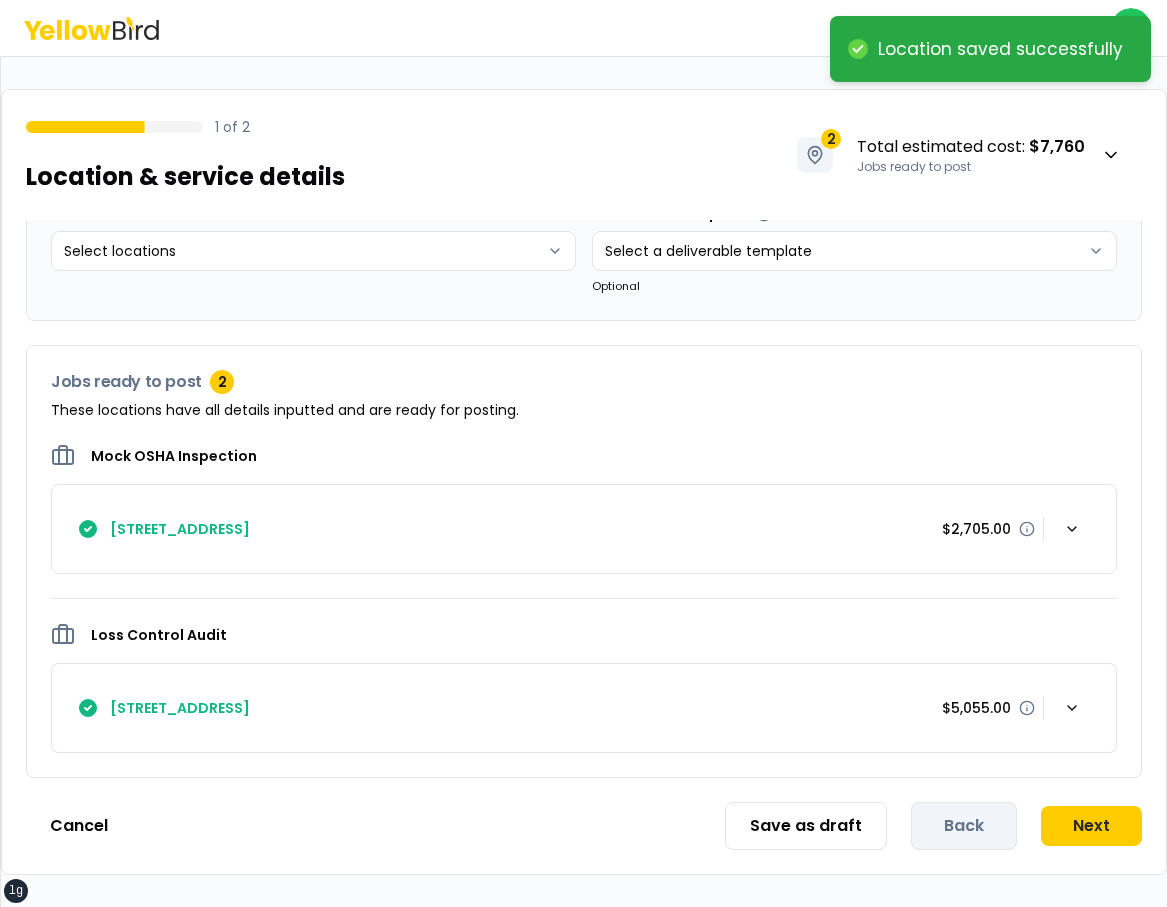 scroll, scrollTop: 370, scrollLeft: 0, axis: vertical 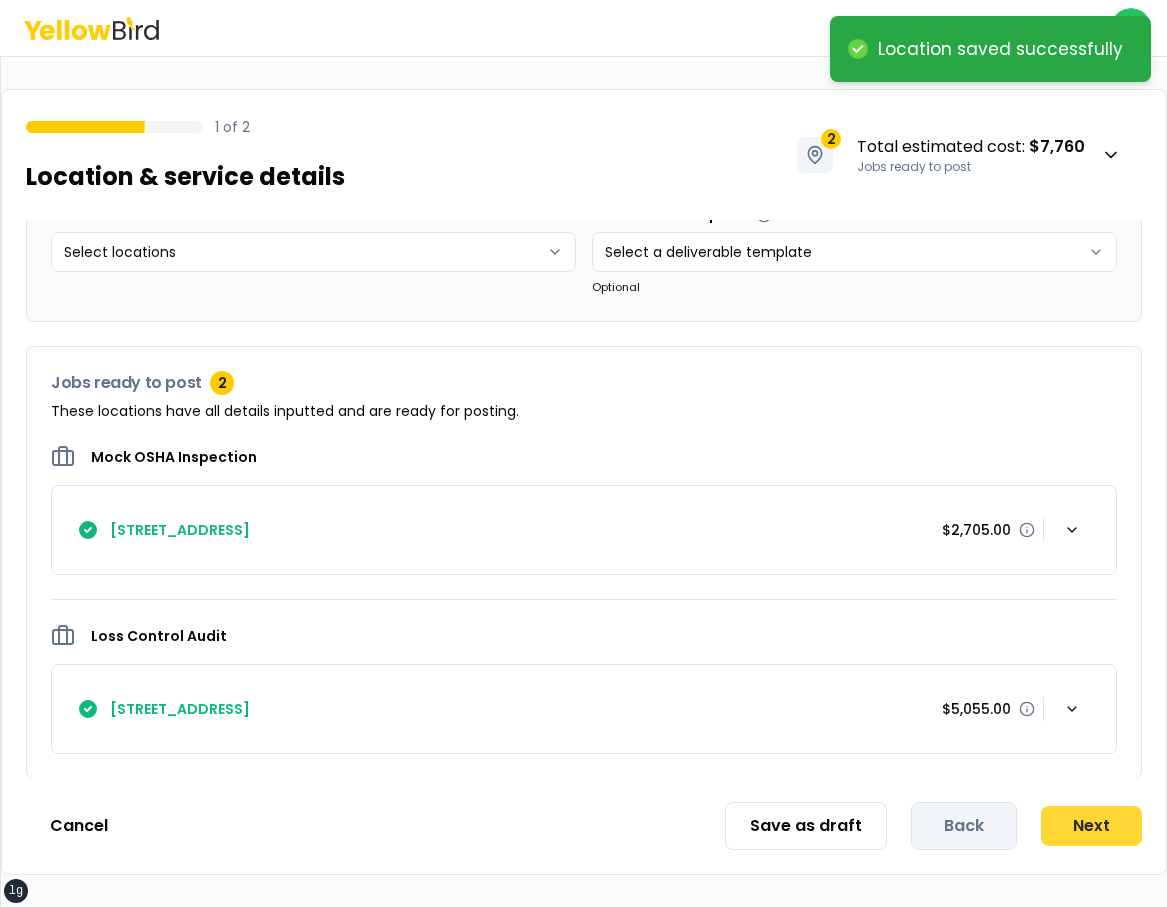click on "Next" at bounding box center [1091, 826] 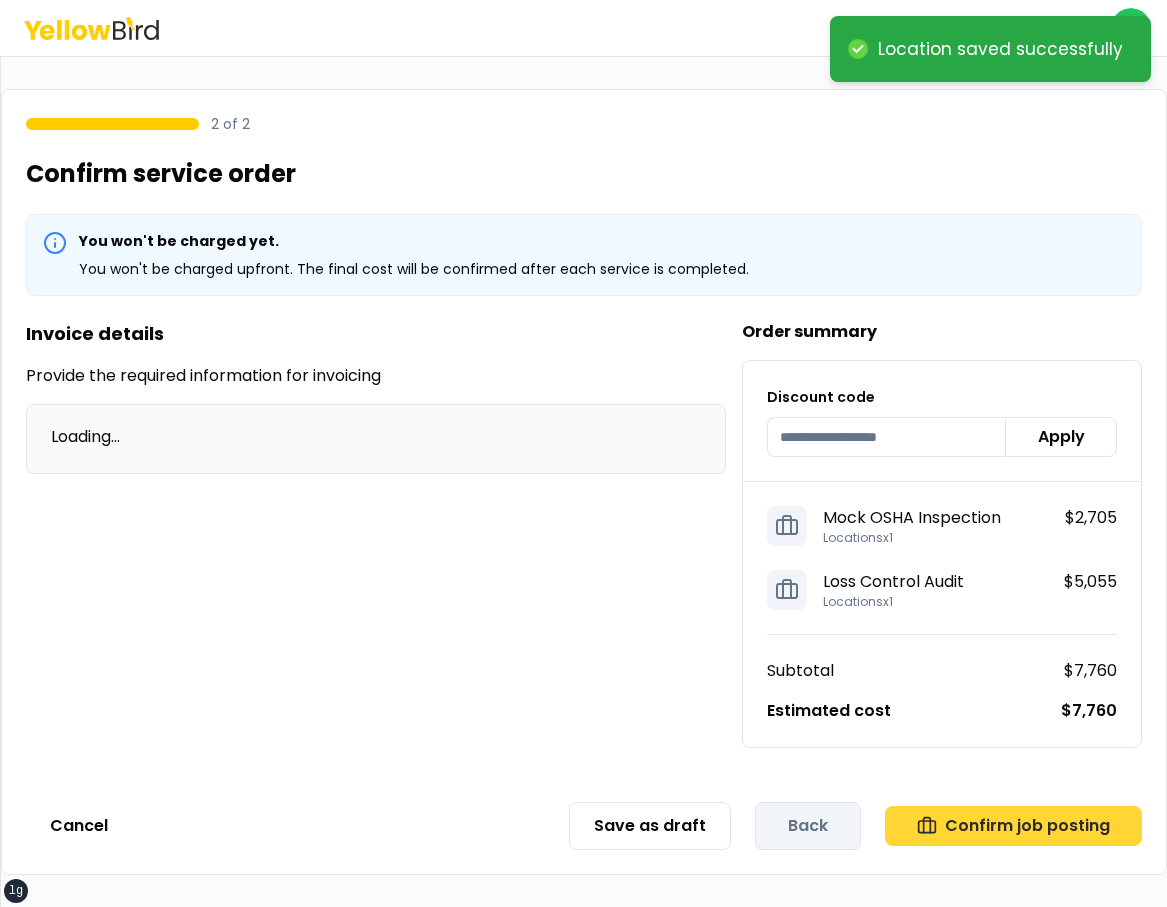 scroll, scrollTop: 0, scrollLeft: 0, axis: both 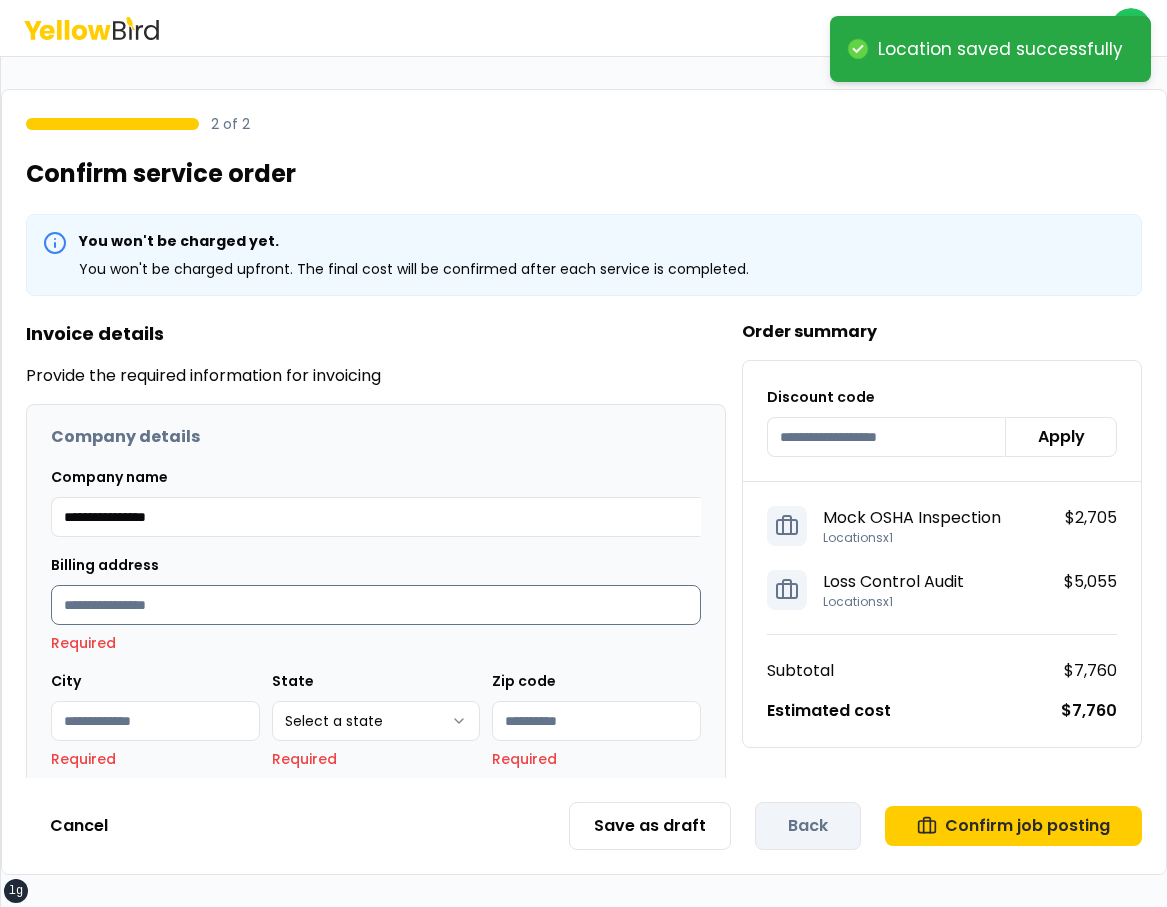 click on "Billing address" at bounding box center (376, 605) 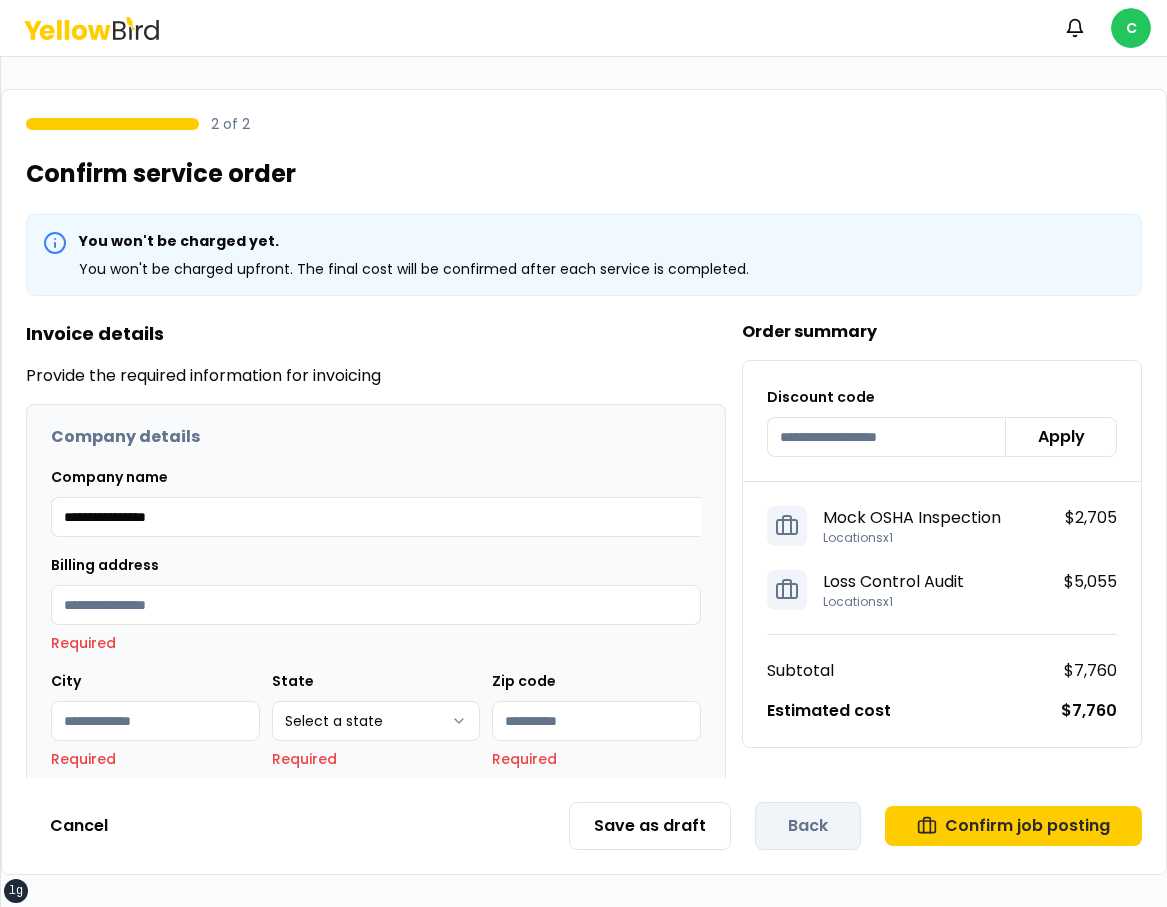 type on "**********" 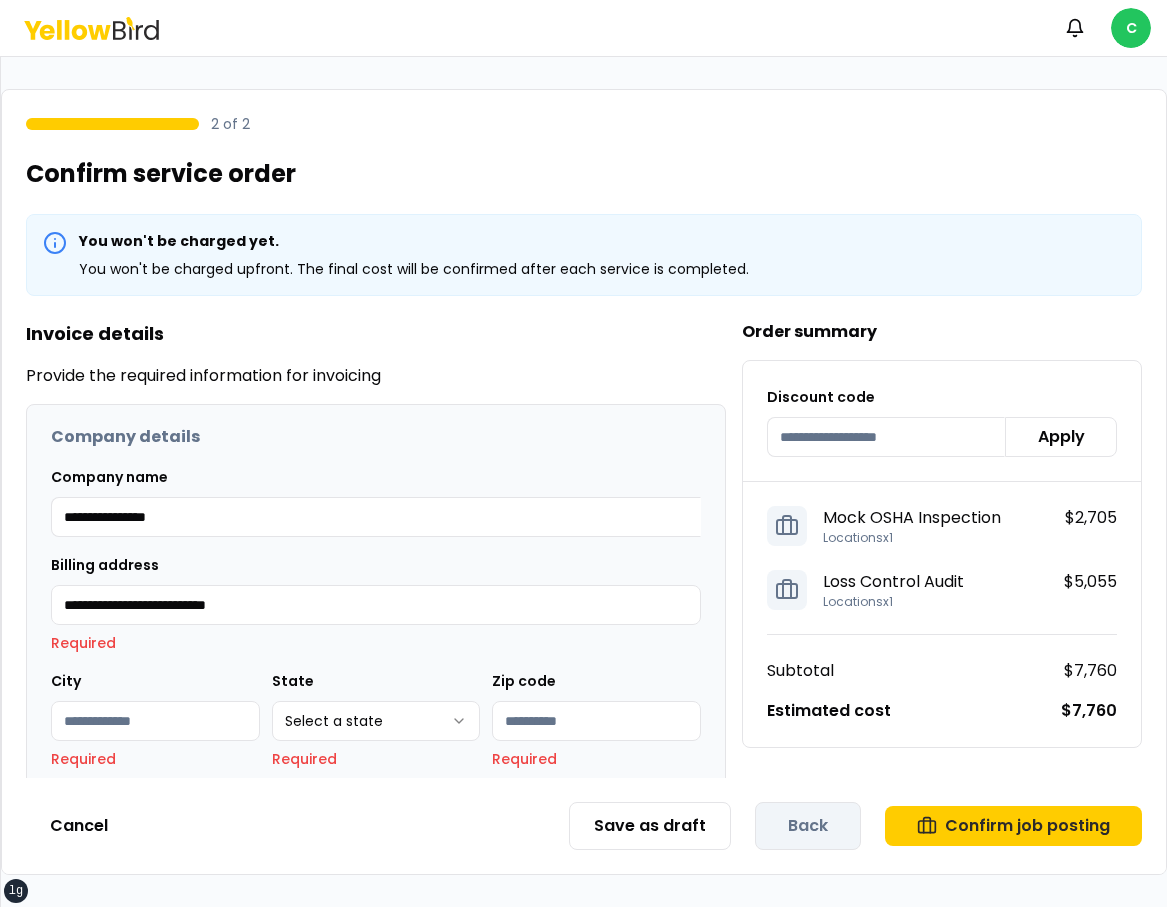 type on "****" 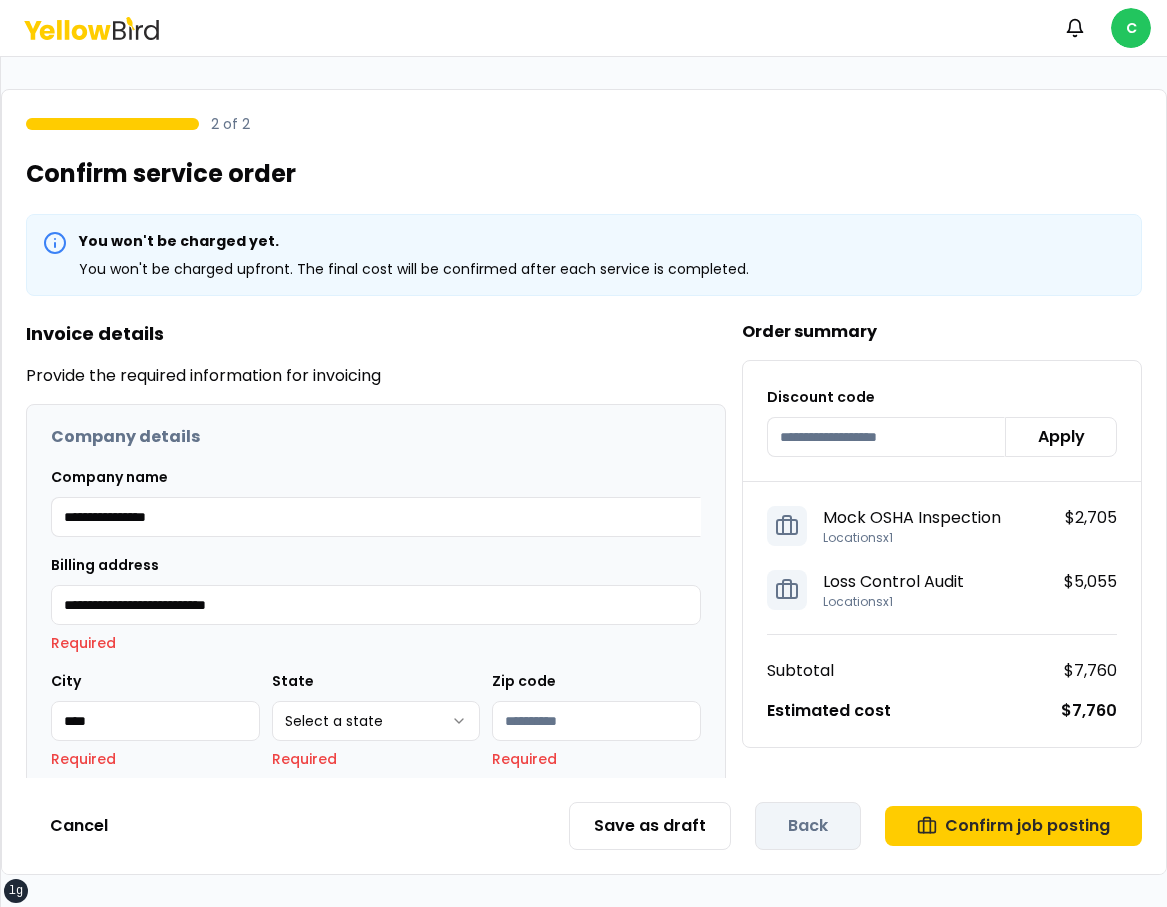 select on "**" 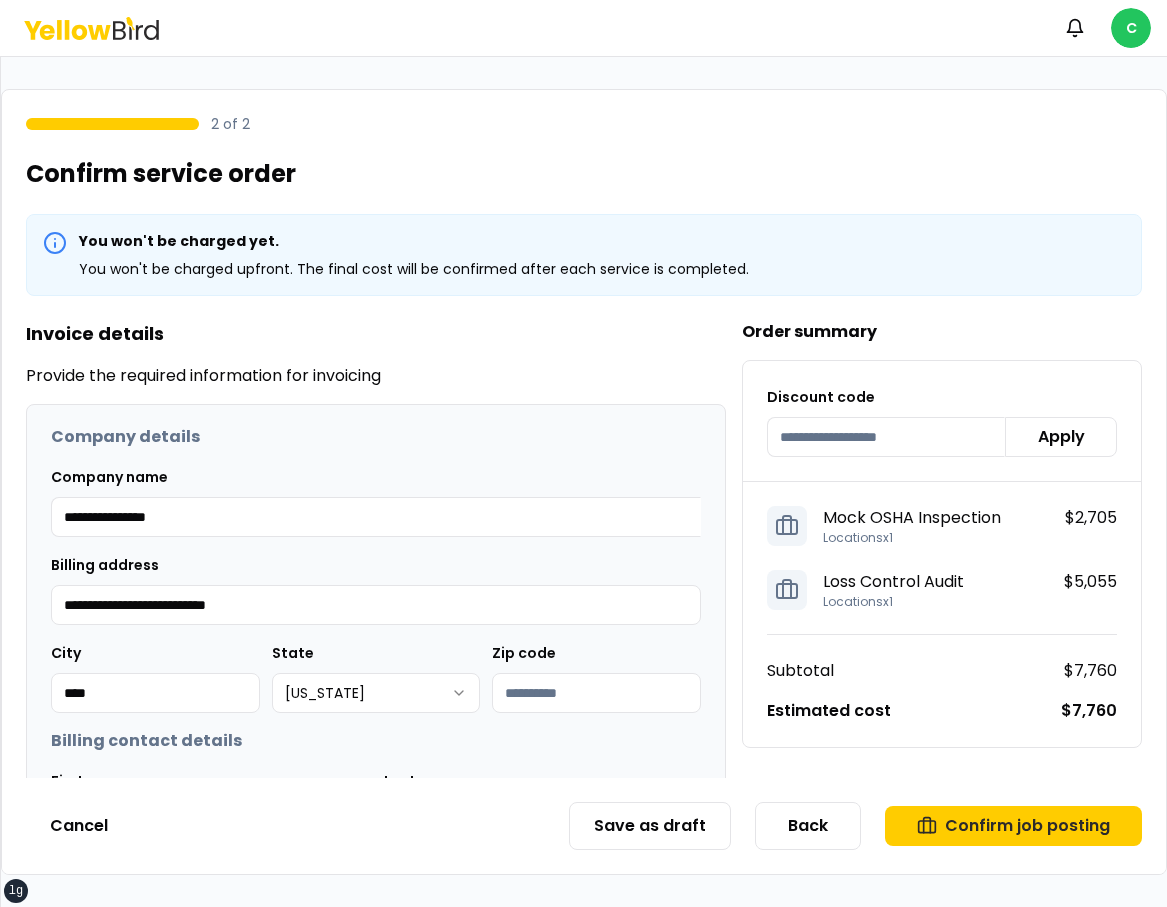 click on "**********" at bounding box center [376, 824] 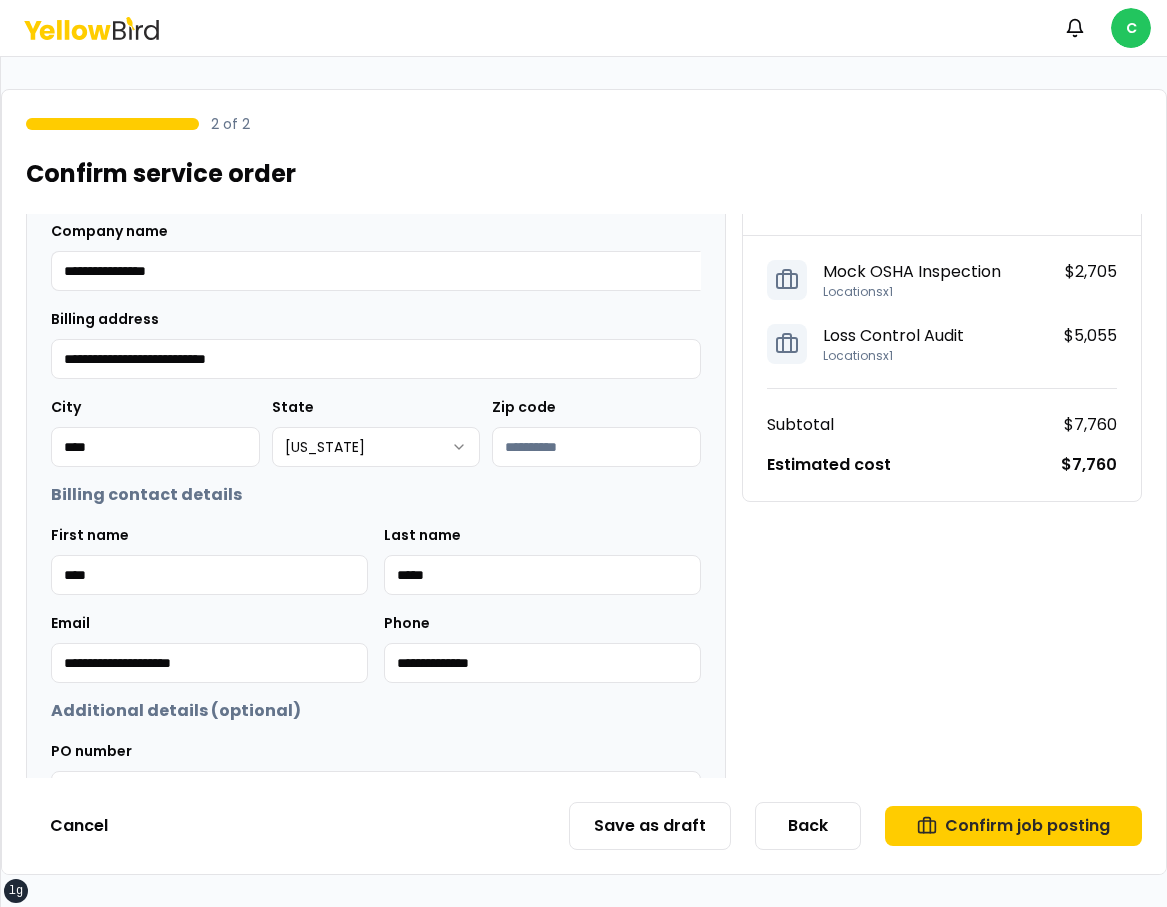scroll, scrollTop: 470, scrollLeft: 0, axis: vertical 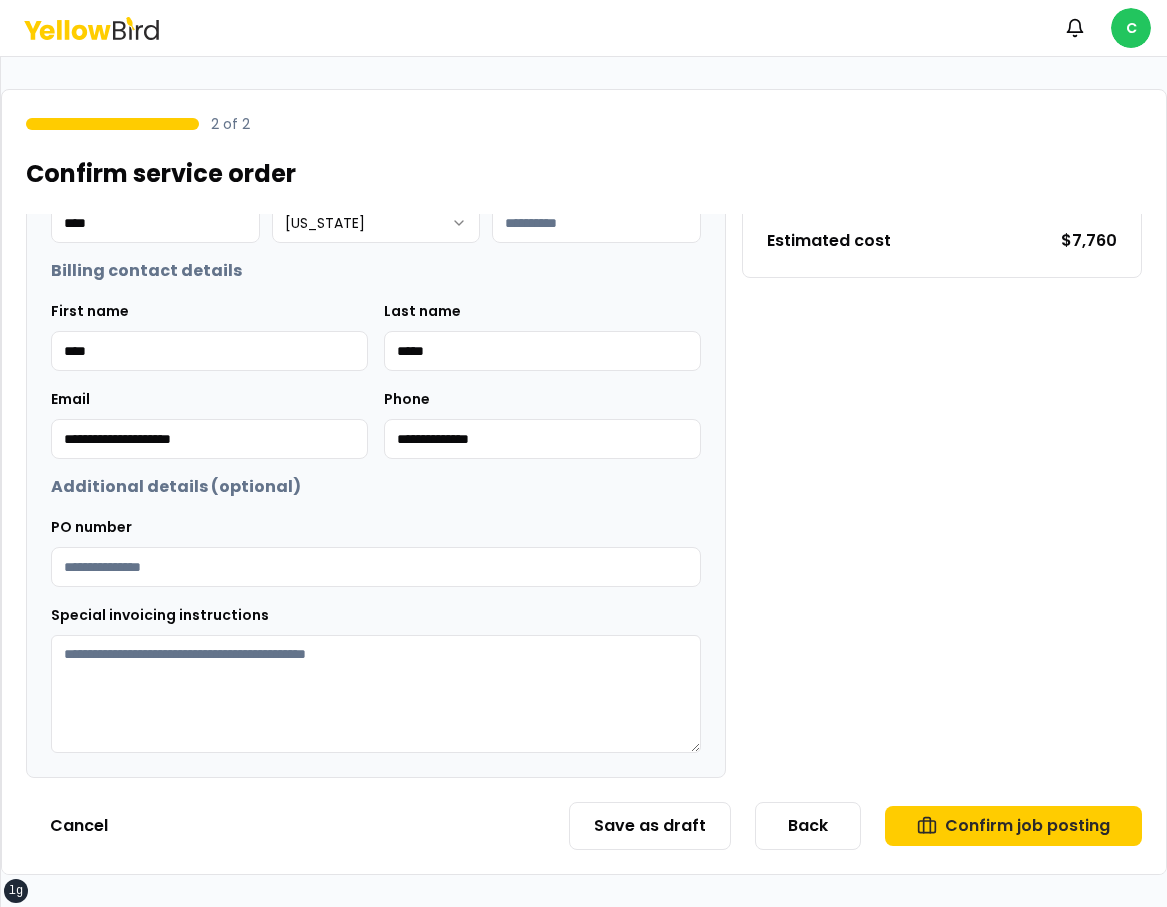 click on "Special invoicing instructions" at bounding box center [376, 694] 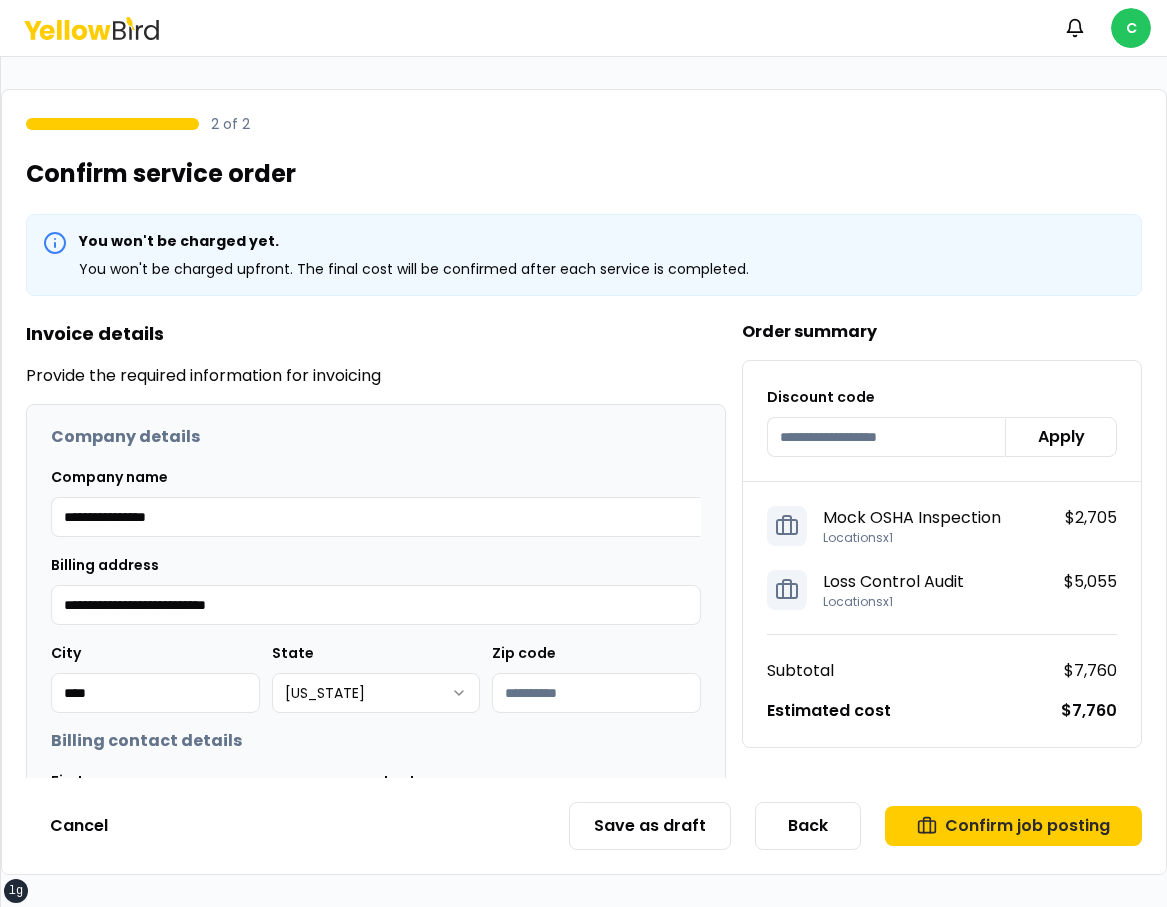 scroll, scrollTop: 470, scrollLeft: 0, axis: vertical 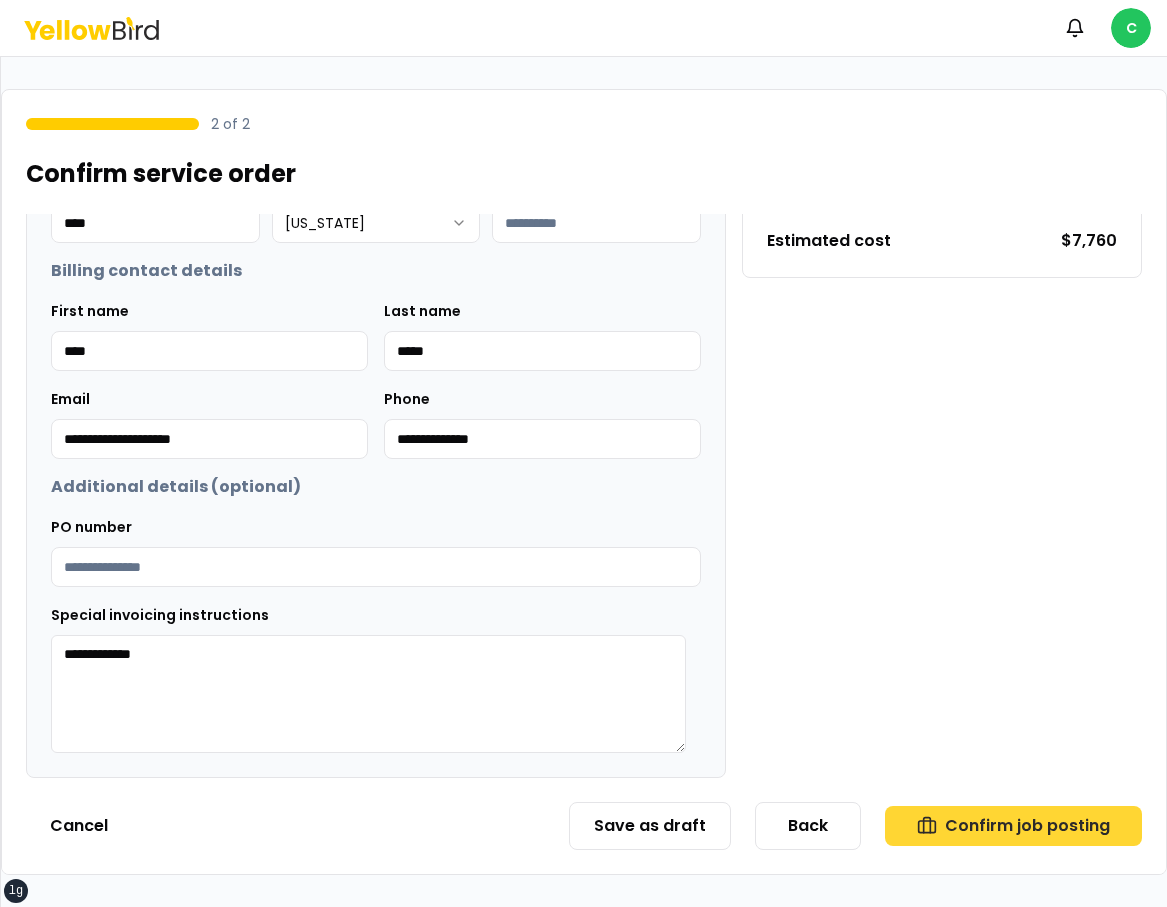 type on "**********" 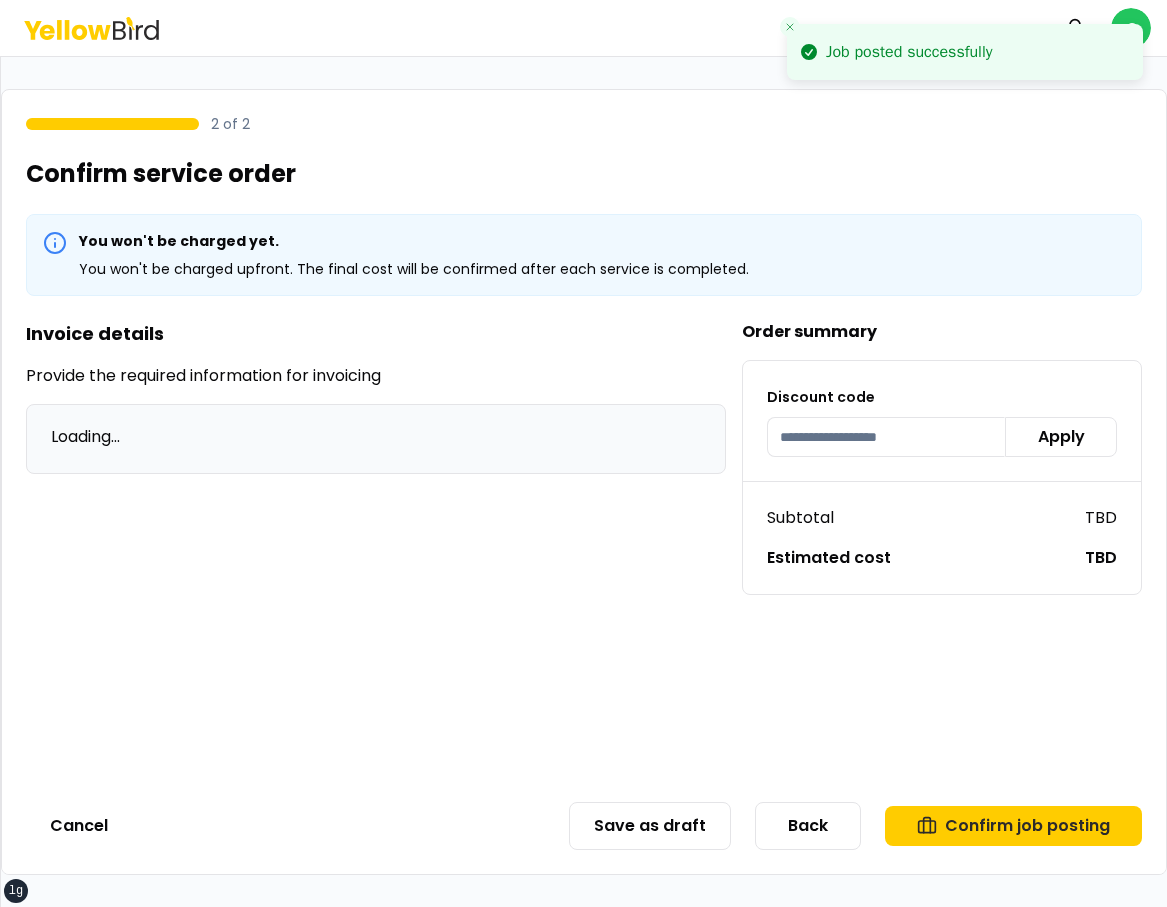 scroll, scrollTop: 0, scrollLeft: 0, axis: both 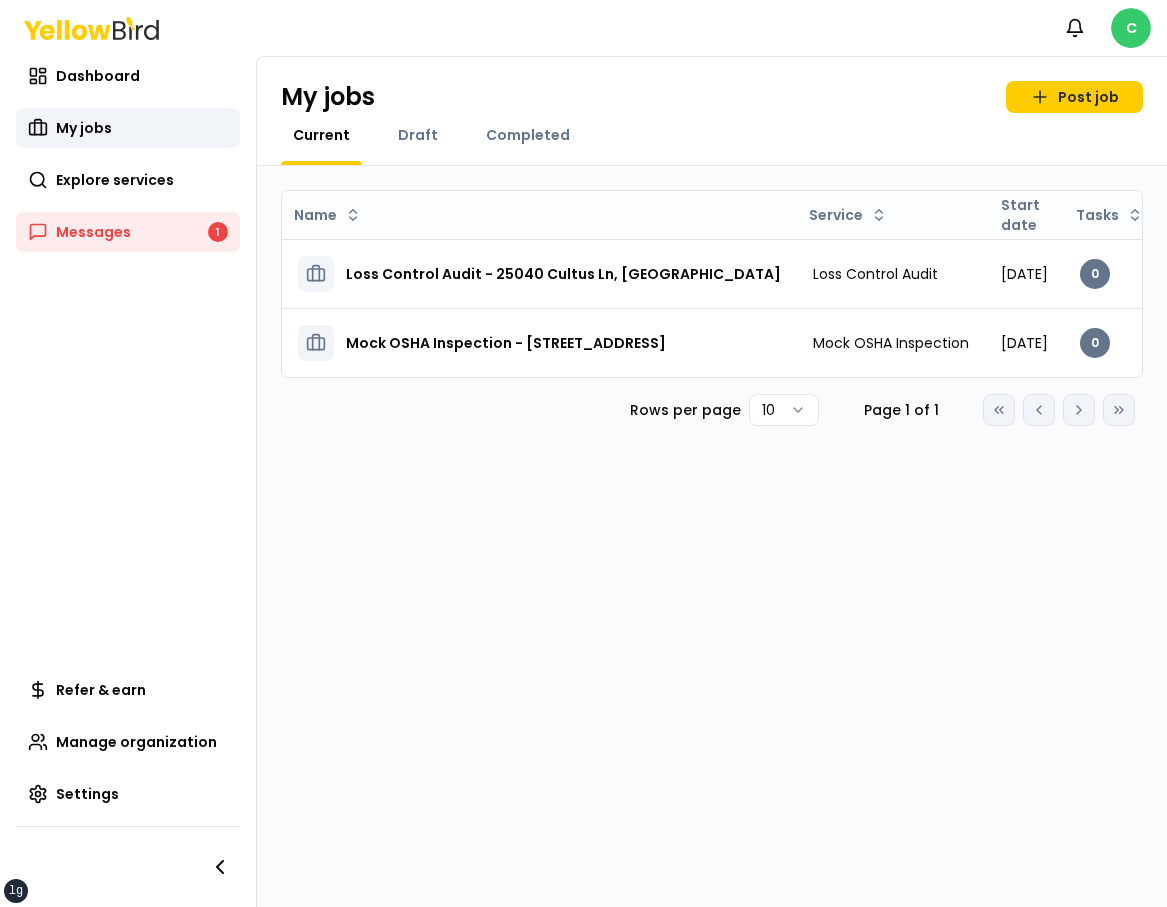 click on "xs sm md lg xl 2xl Notifications C Dashboard My jobs Explore services Messages 1 Refer & earn Manage organization Settings My jobs Post job Current Draft Completed Name Service Start date Tasks Posted by Status Loss Control Audit - 25040 Cultus Ln, Bend, OR 97701 Loss Control Audit July 31, 2025 0   Approved Open menu Mock OSHA Inspection - 2504 NE 8th St, Bend, OR 97701 Mock OSHA Inspection August 01, 2025 0   Approved Open menu Rows per page 10 Page 1 of 1 Go to first page Go to previous page Go to next page Go to last page" at bounding box center [583, 453] 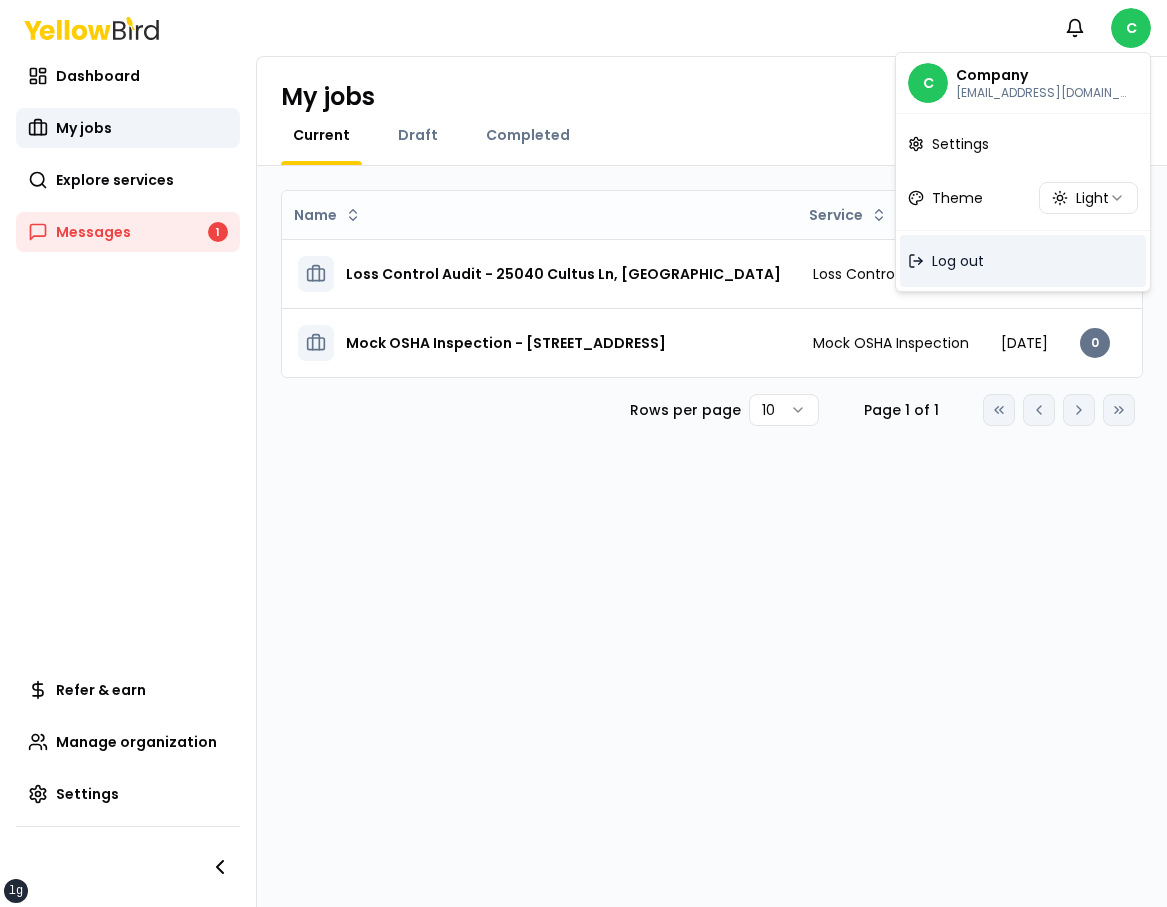 click on "Log out" at bounding box center [1023, 261] 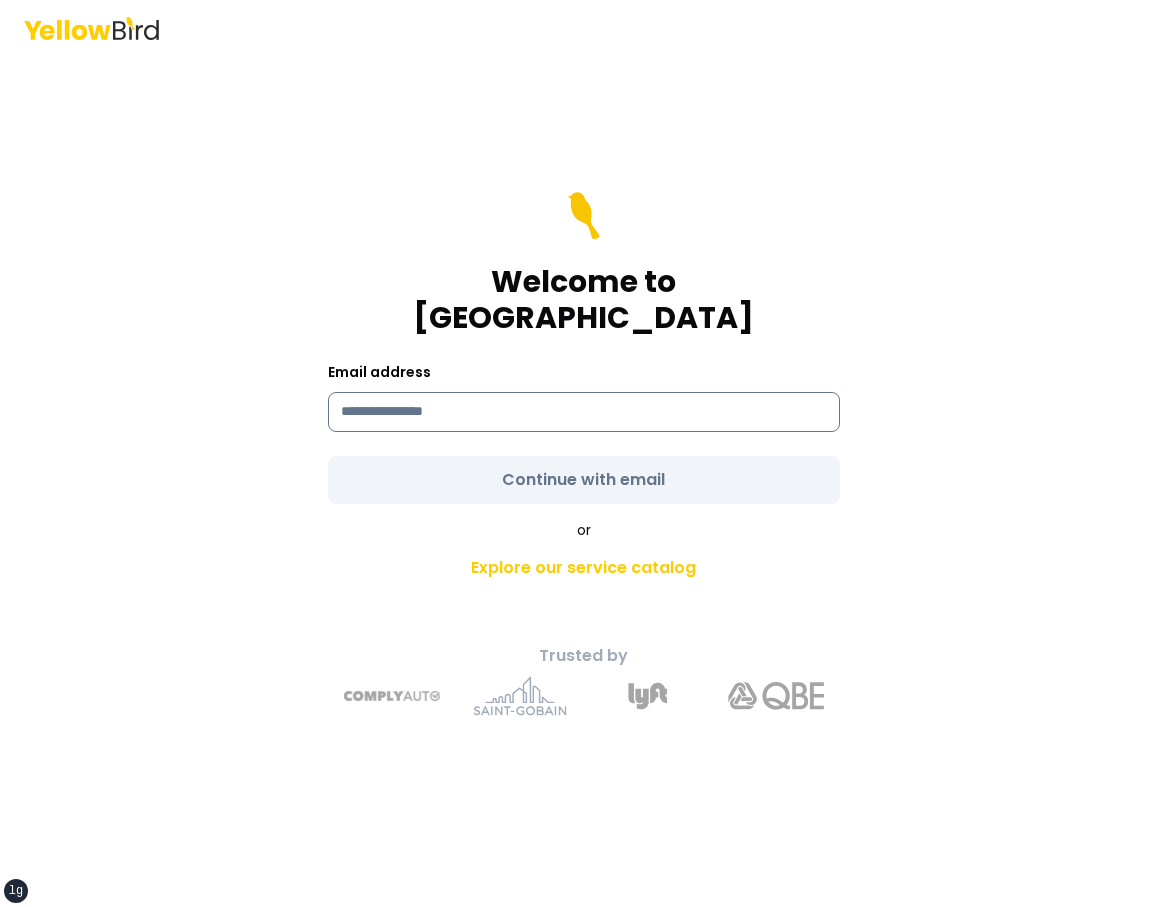 click at bounding box center [584, 412] 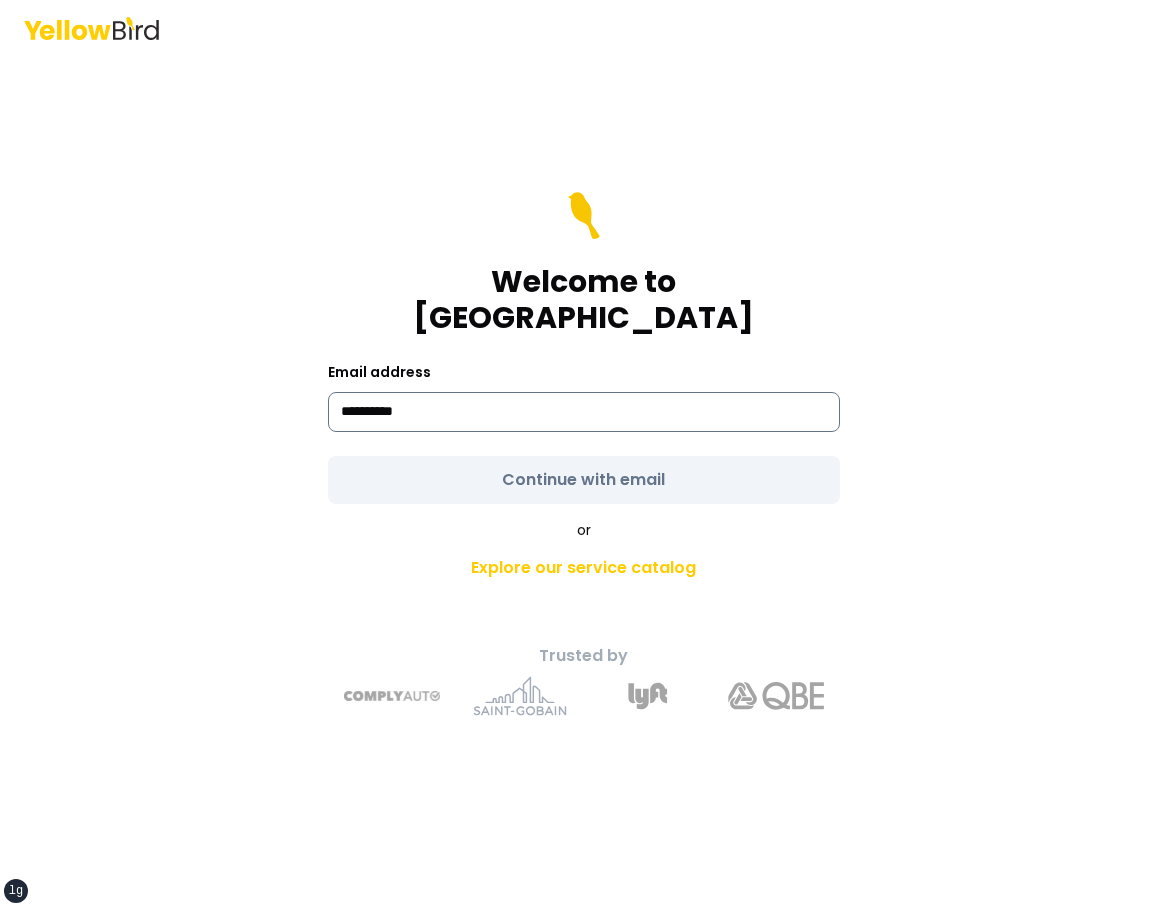 type on "**********" 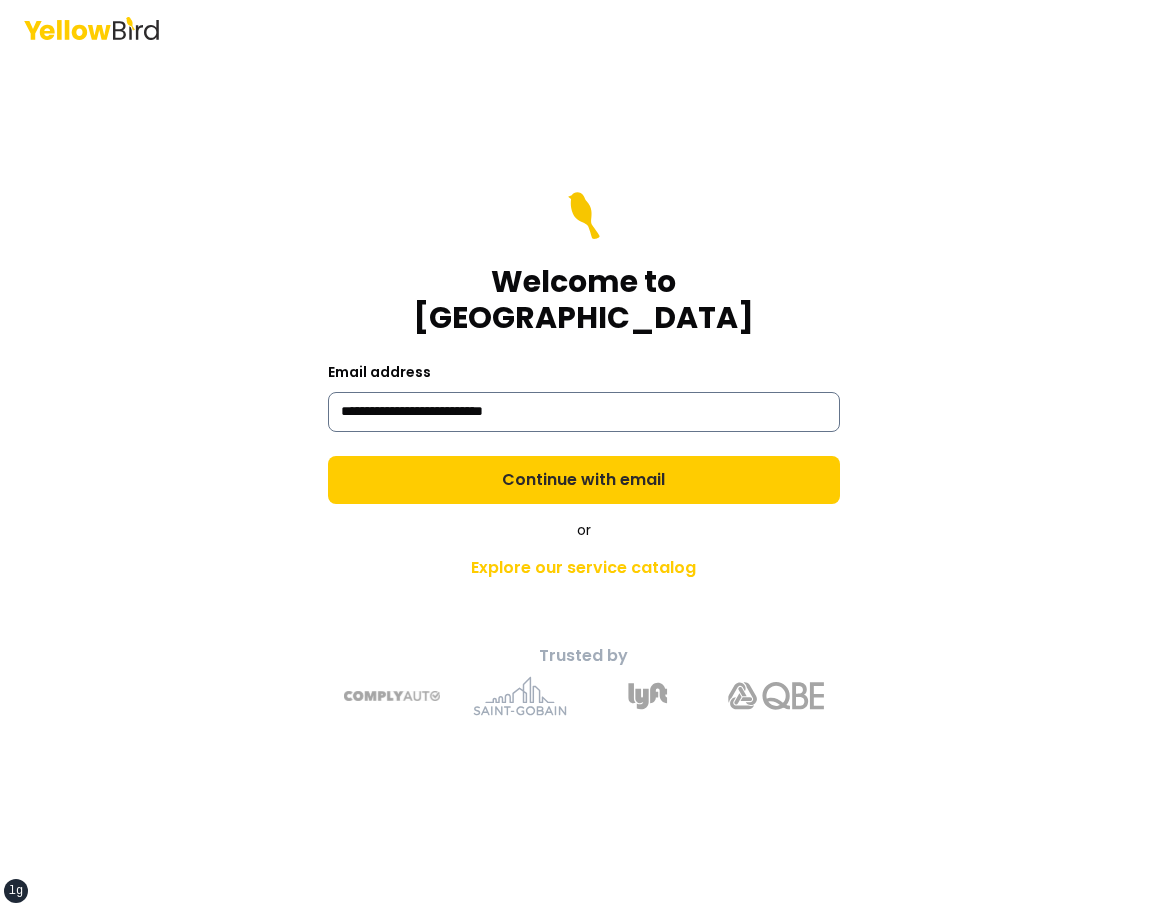 click on "Continue with email" at bounding box center [584, 480] 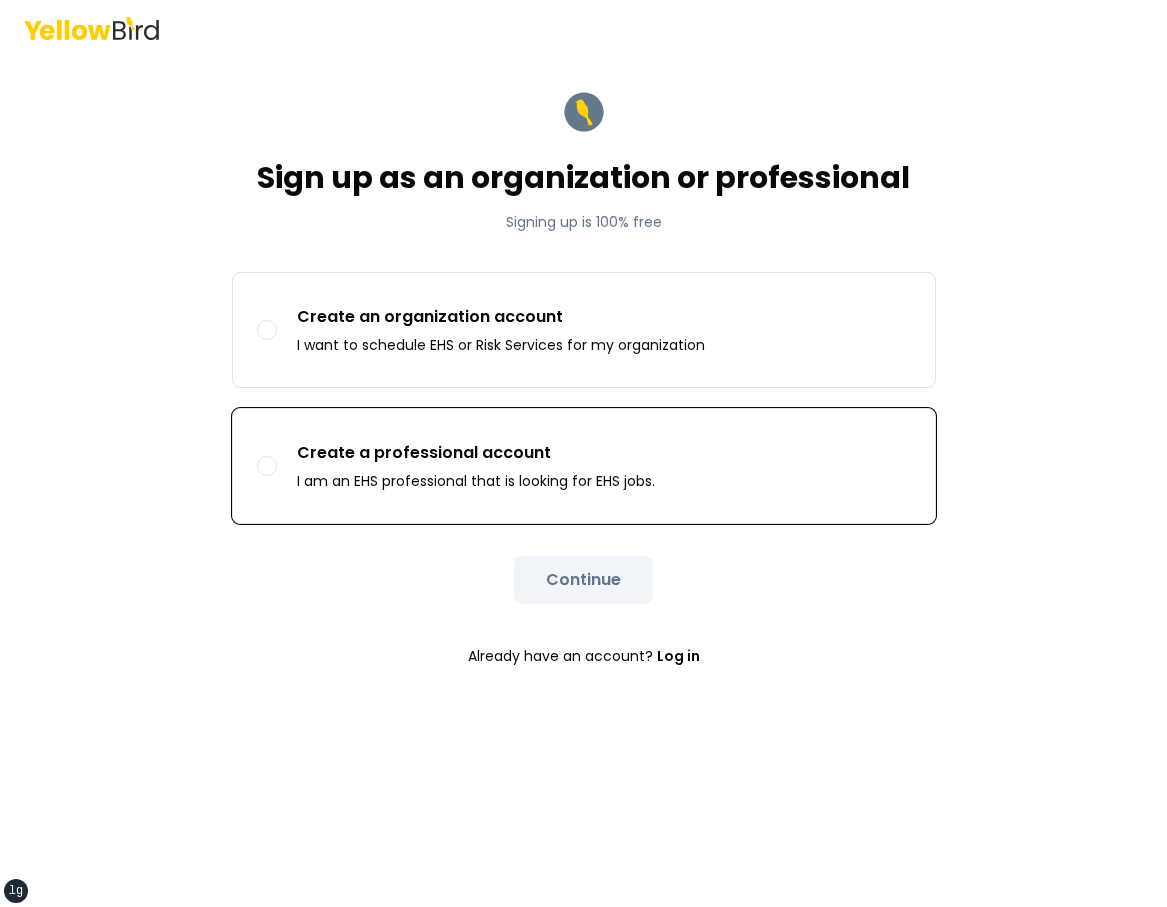 click on "Create a professional account I am an EHS professional that is looking for EHS jobs." at bounding box center [584, 466] 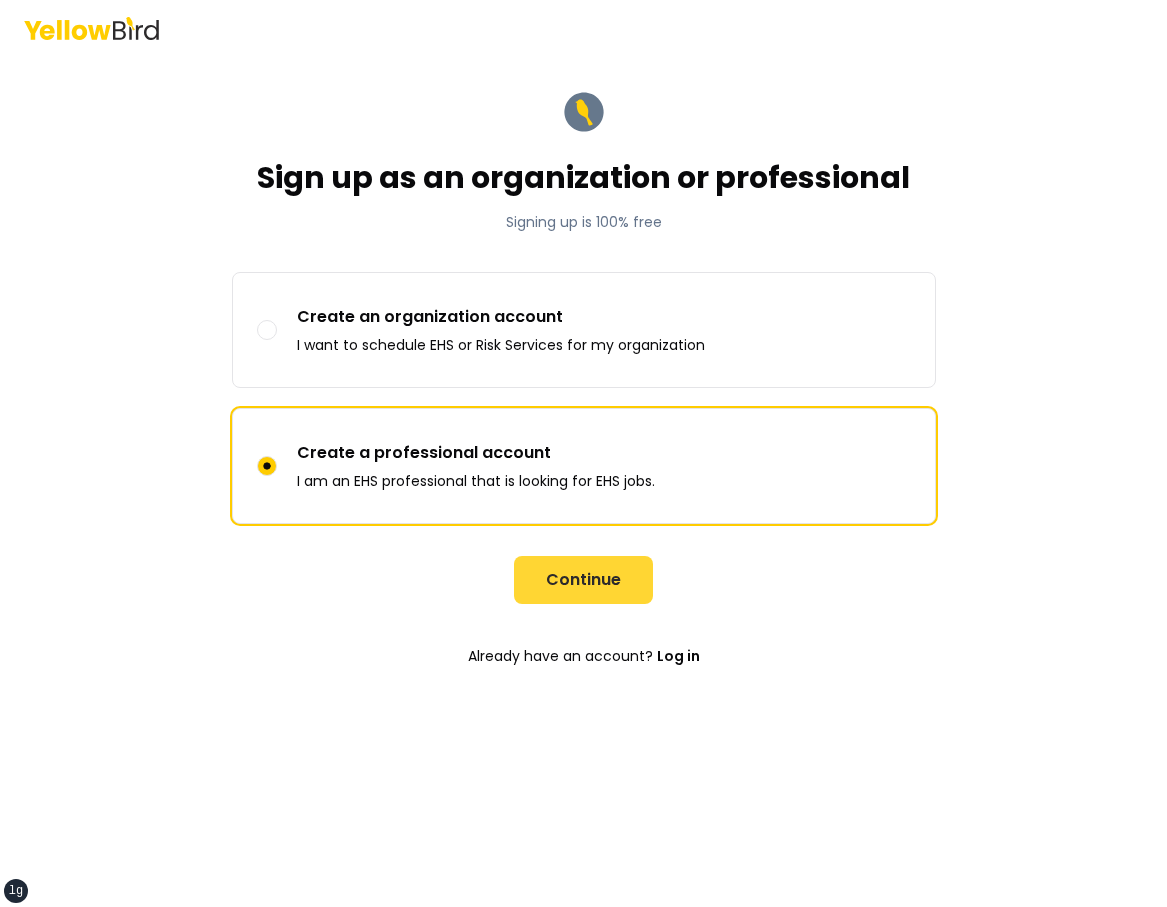 click on "Continue" at bounding box center (583, 580) 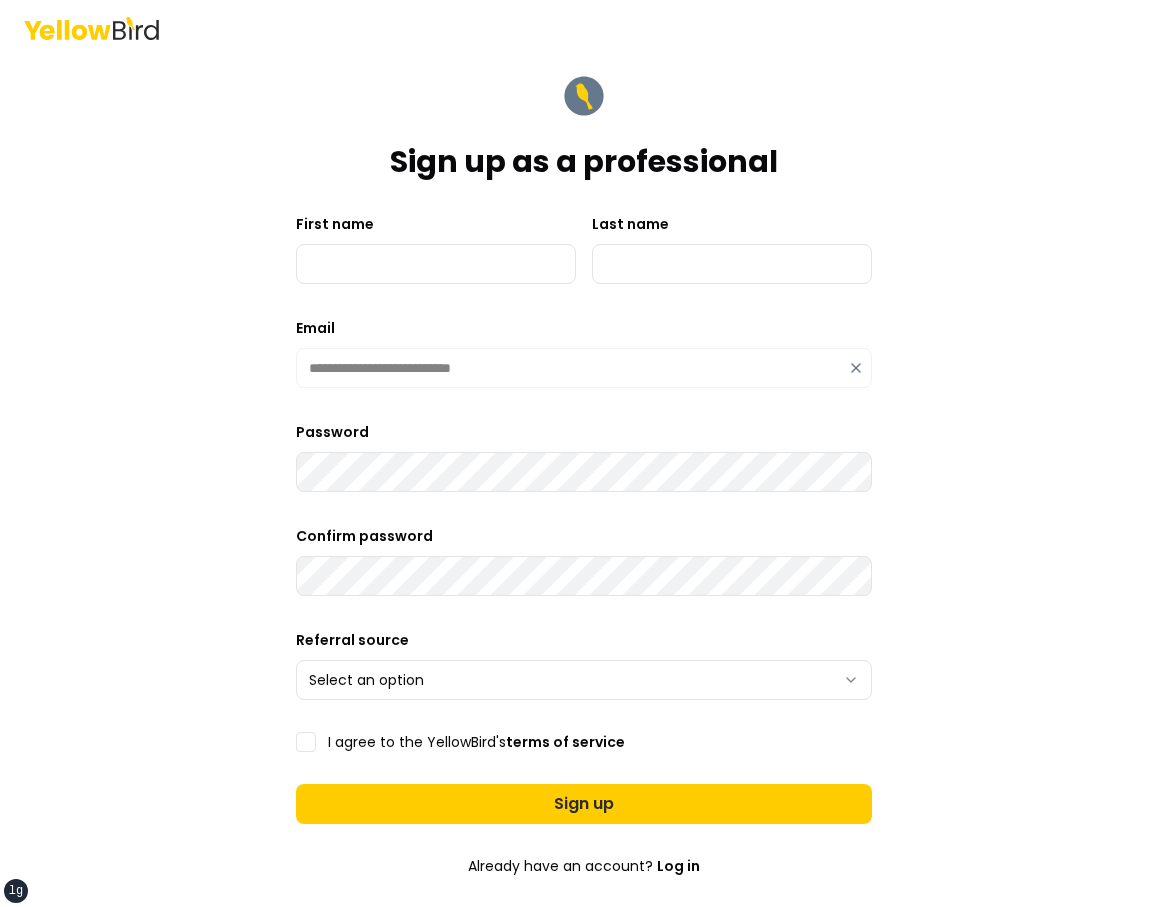 type on "**********" 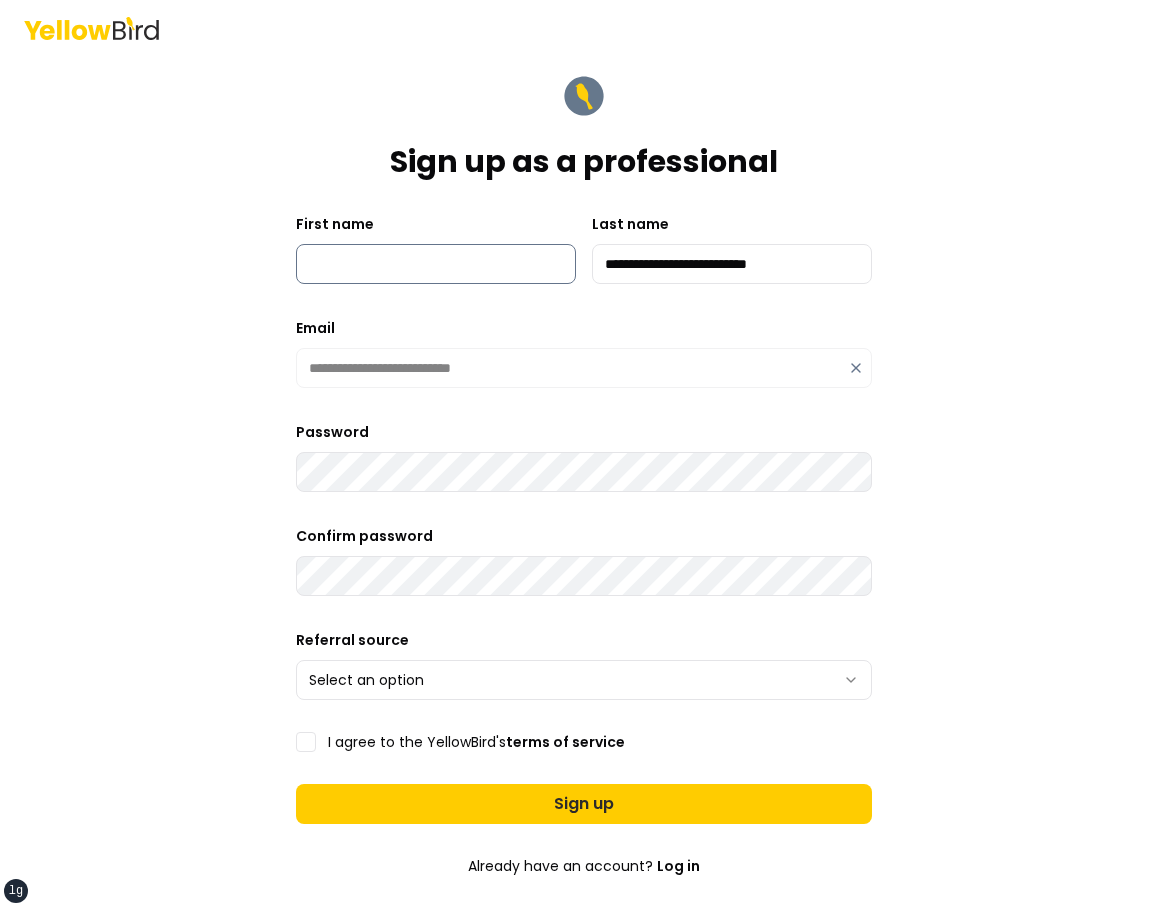 click on "First name" at bounding box center [436, 264] 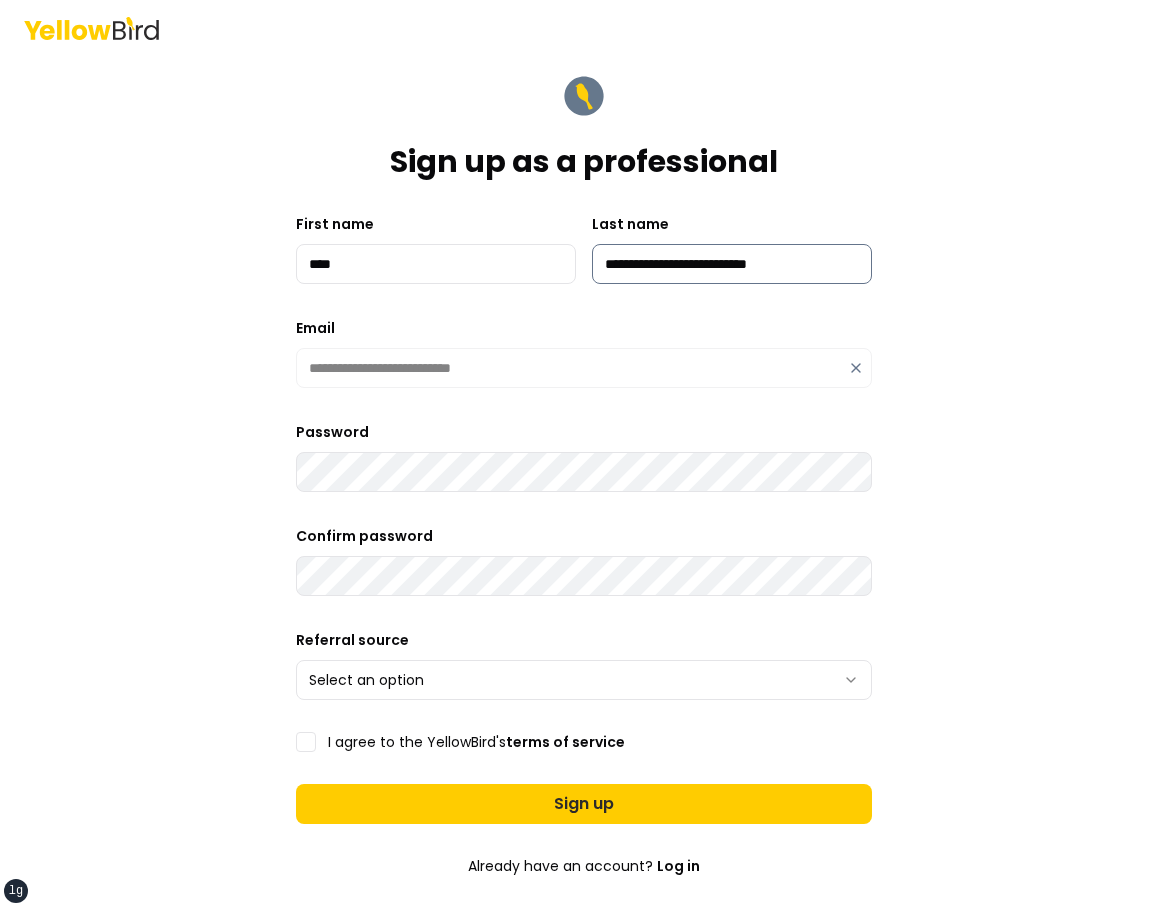 click on "**********" at bounding box center (732, 264) 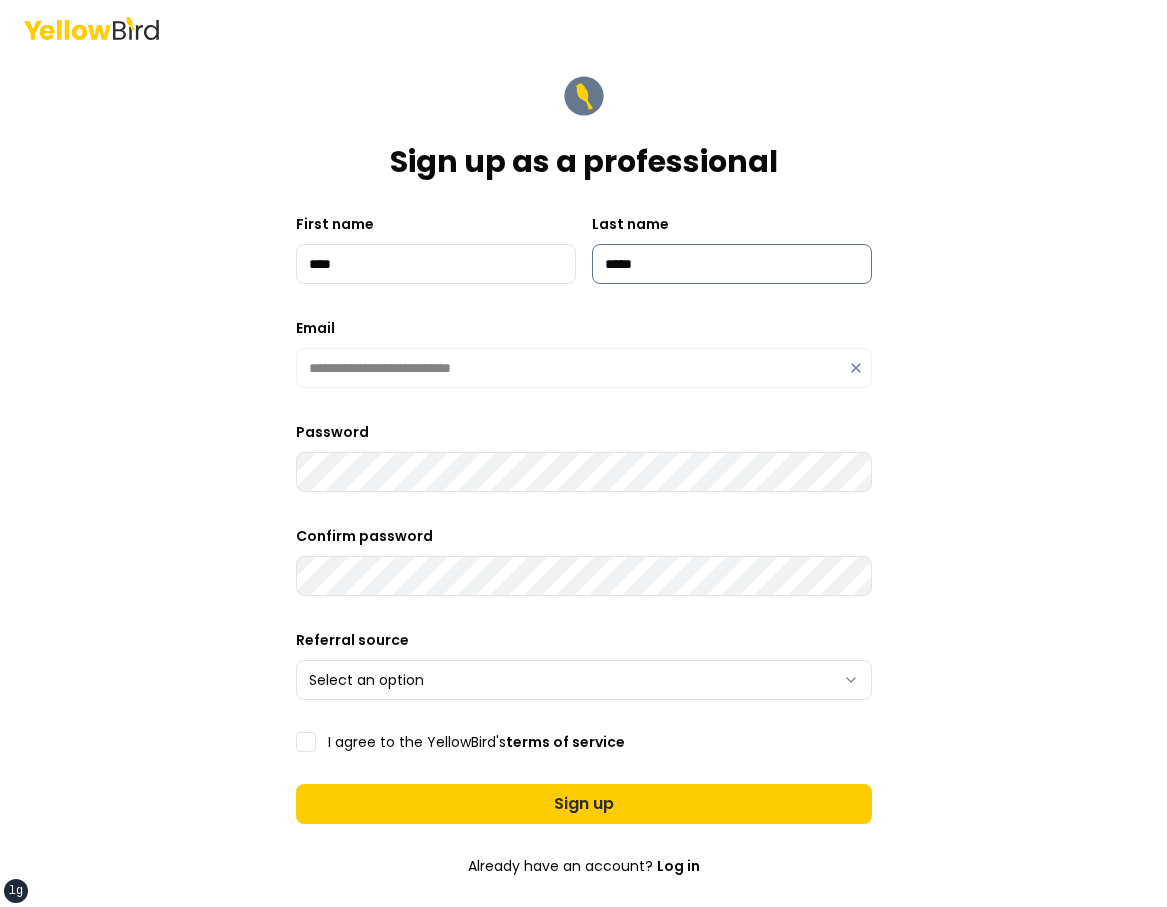 type on "*****" 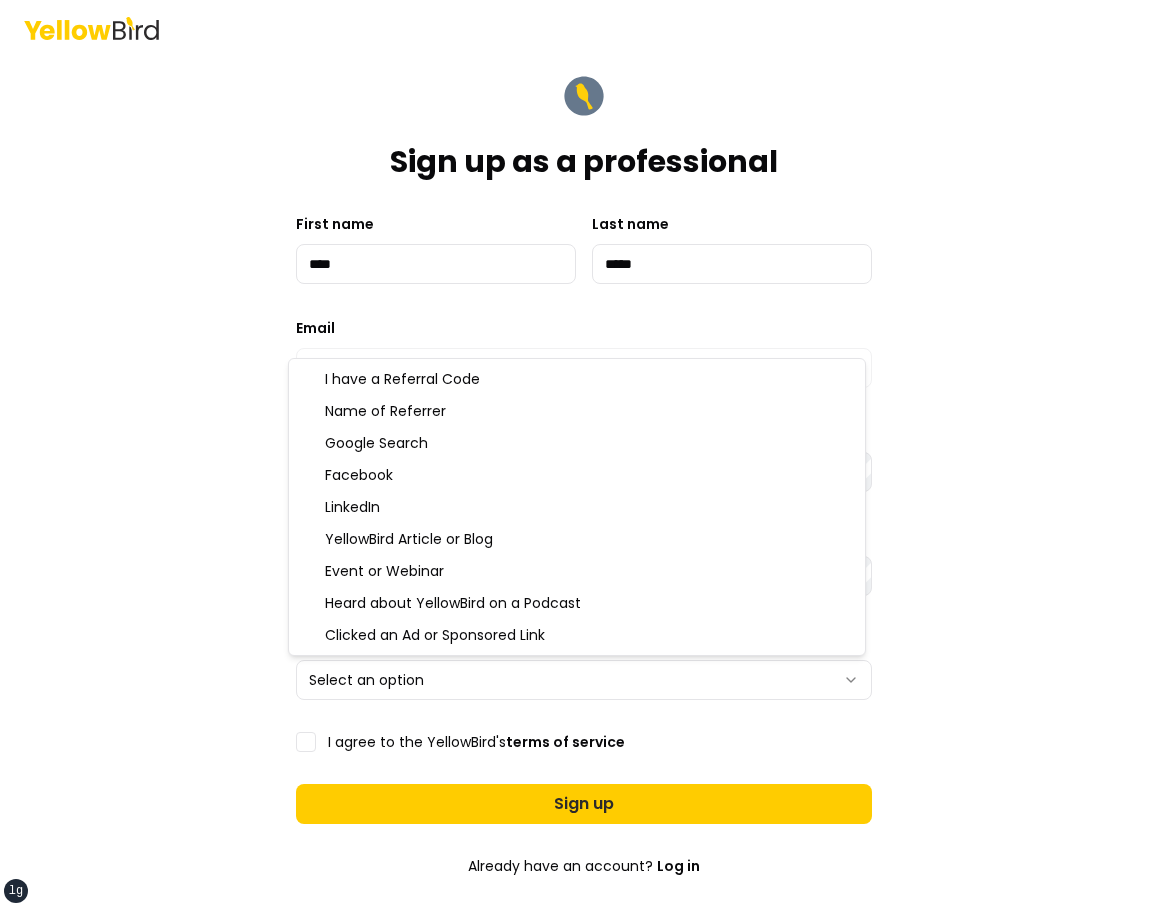 click on "**********" at bounding box center [583, 453] 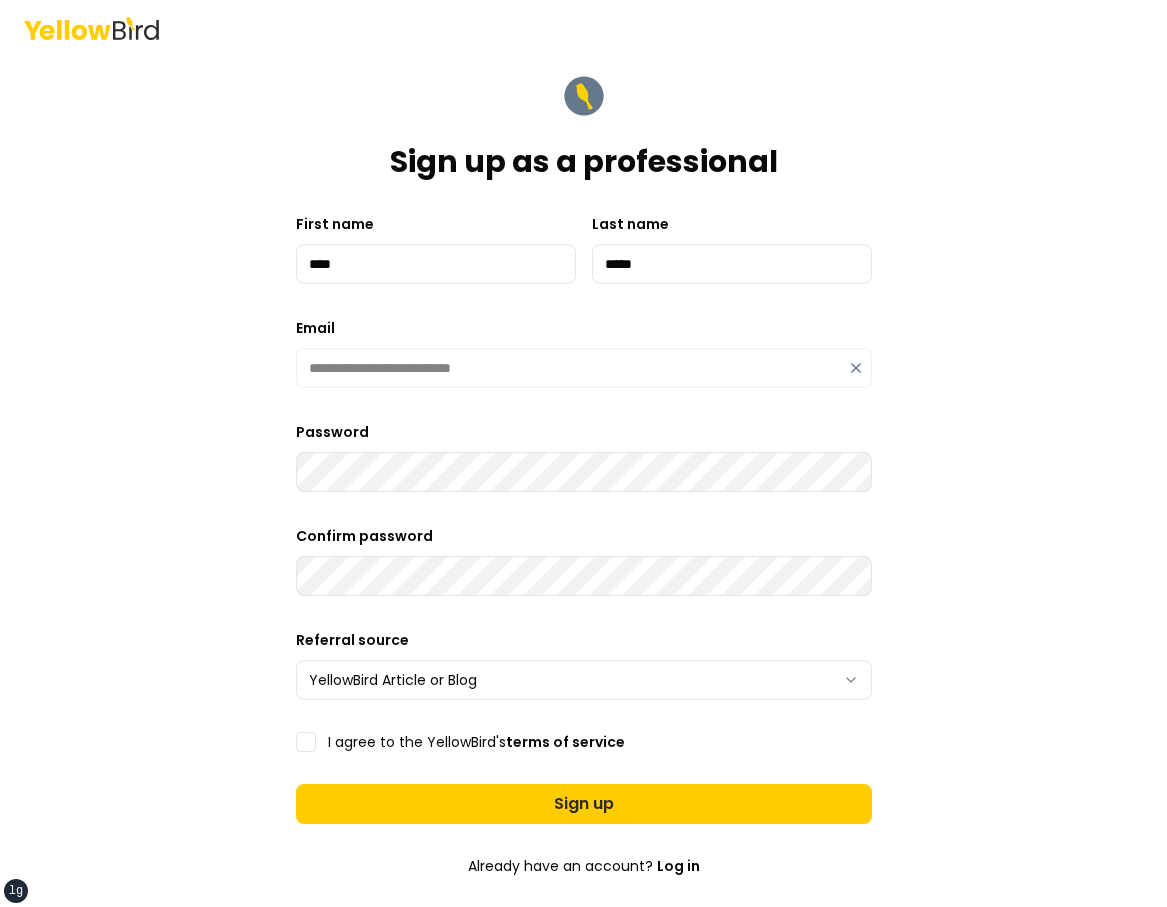 click on "**********" at bounding box center [584, 570] 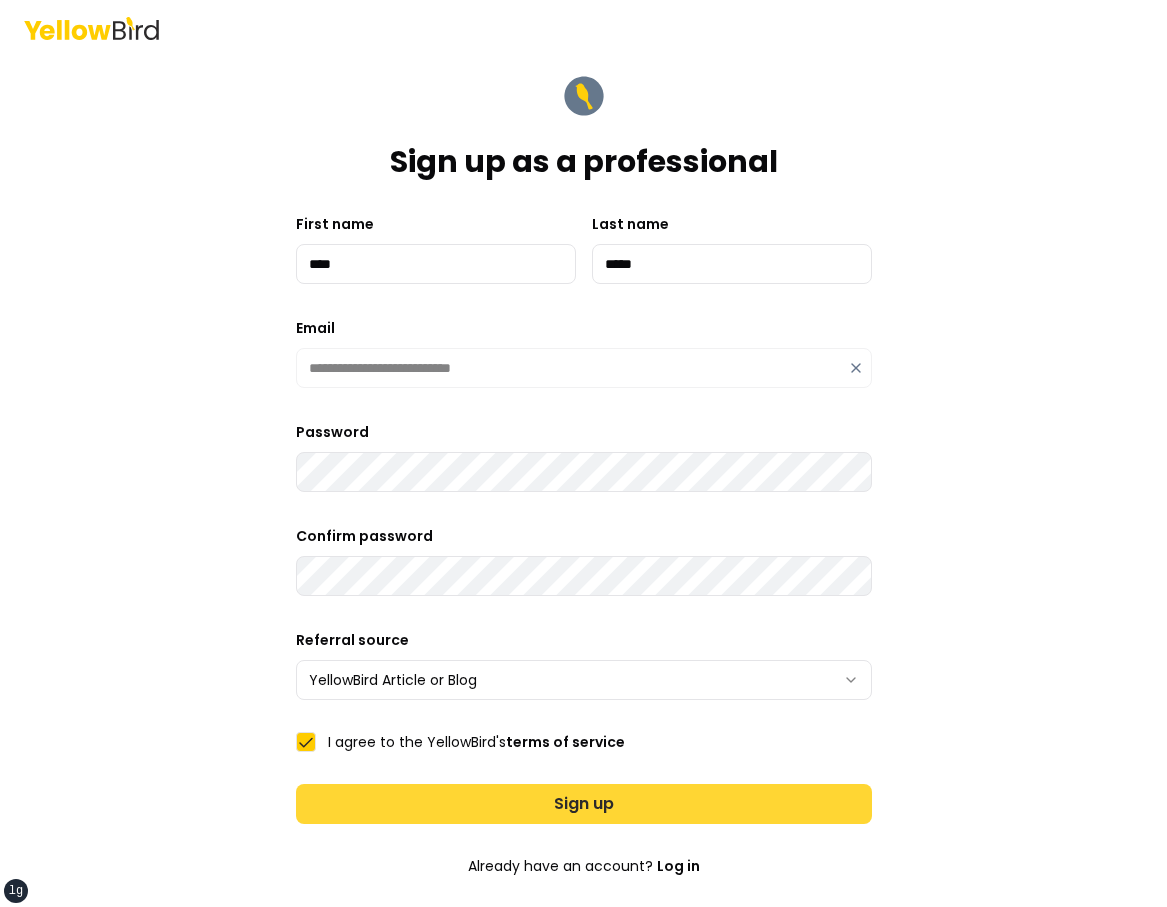 click on "Sign up" at bounding box center (584, 804) 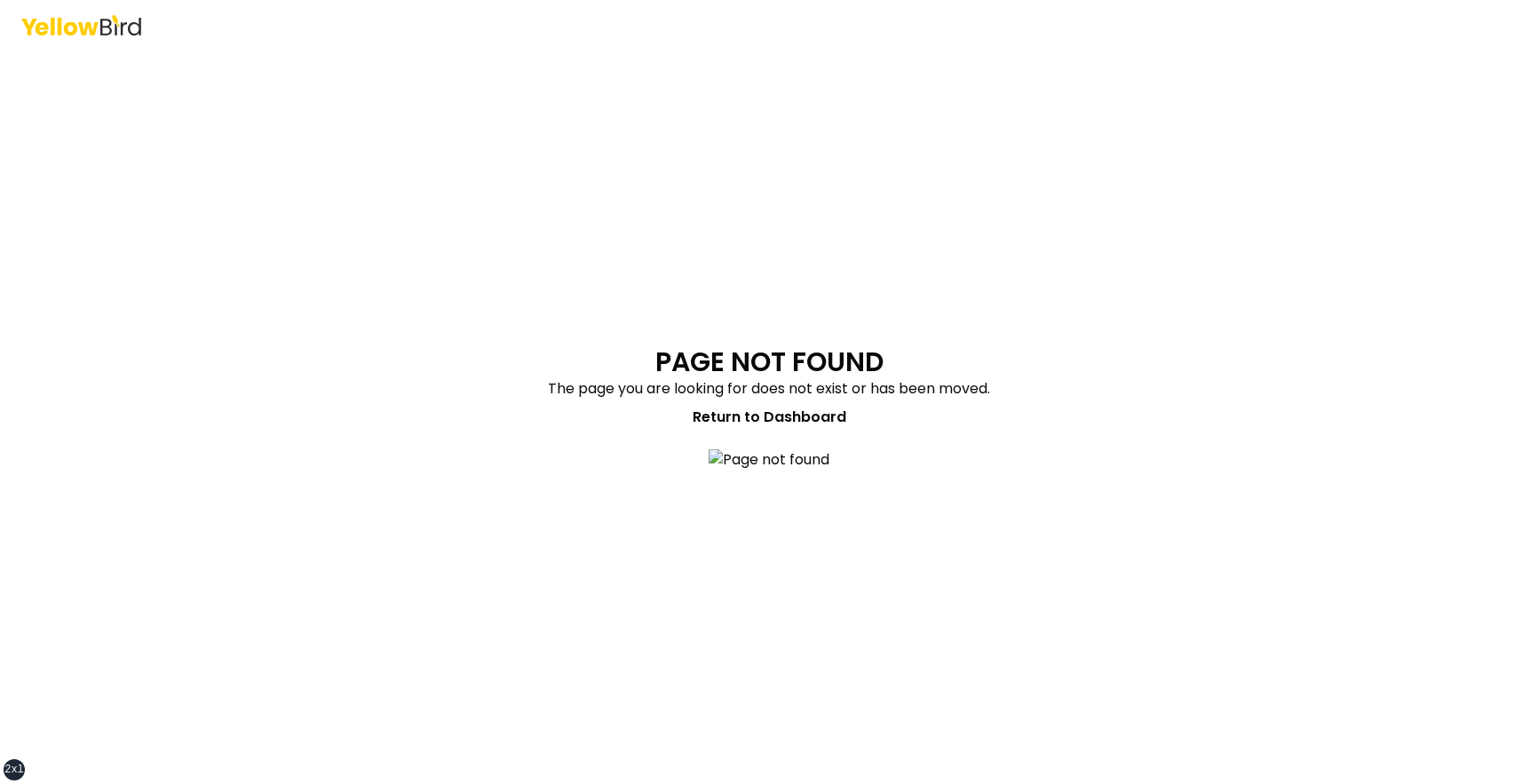 scroll, scrollTop: 0, scrollLeft: 0, axis: both 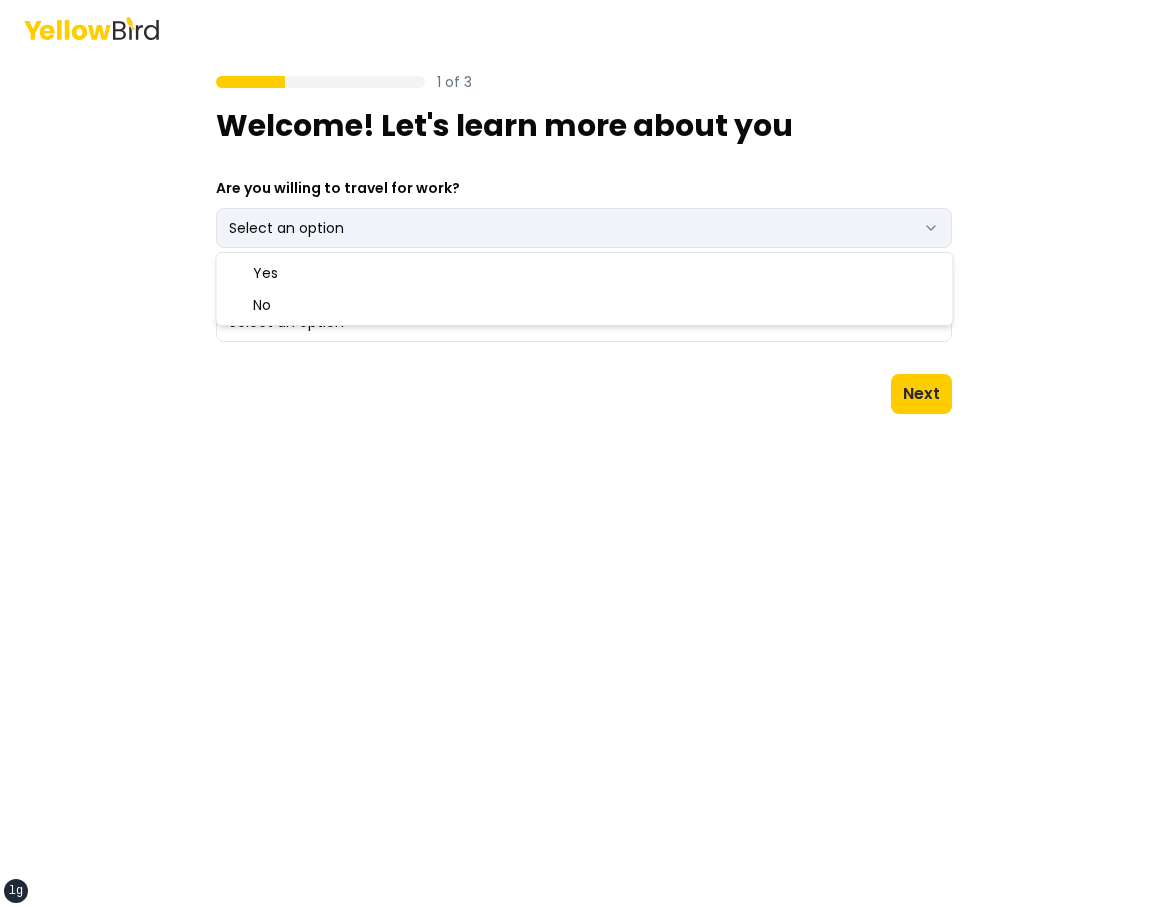click on "xs sm md lg xl 2xl 1 of 3 Welcome! Let's learn more about you Are you willing to travel for work? Select an option *** ** What do you hope to achieve with YellowBird? Select an option Next
Yes No" at bounding box center (583, 453) 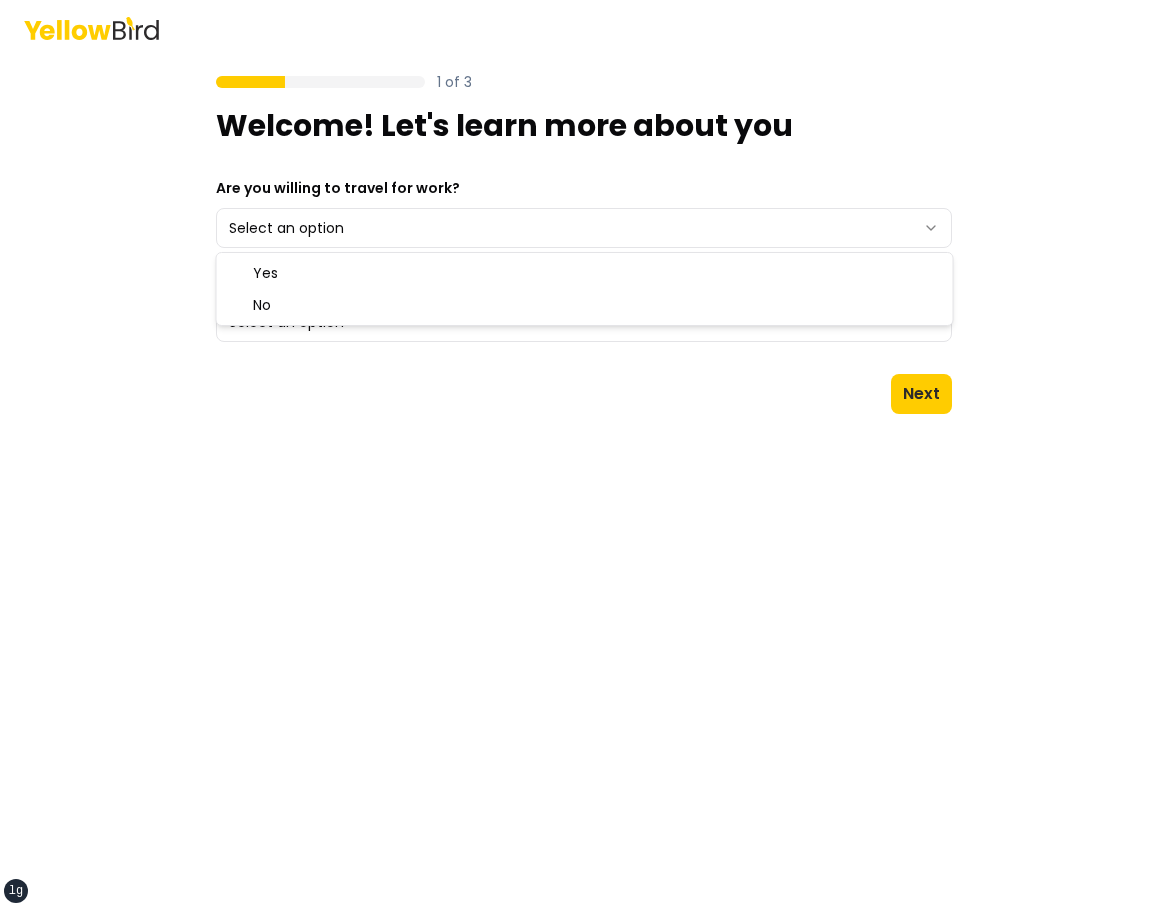 select on "**" 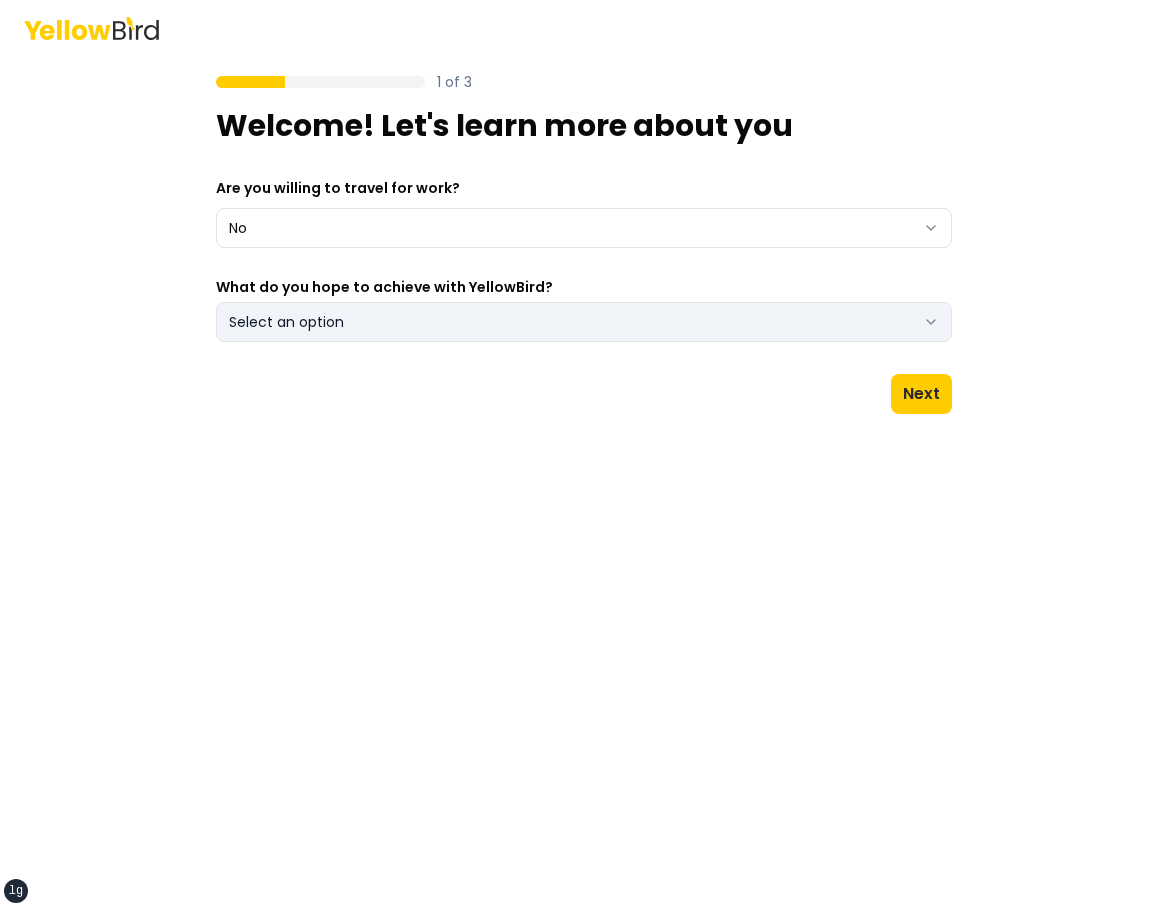 click on "Select an option" at bounding box center [584, 322] 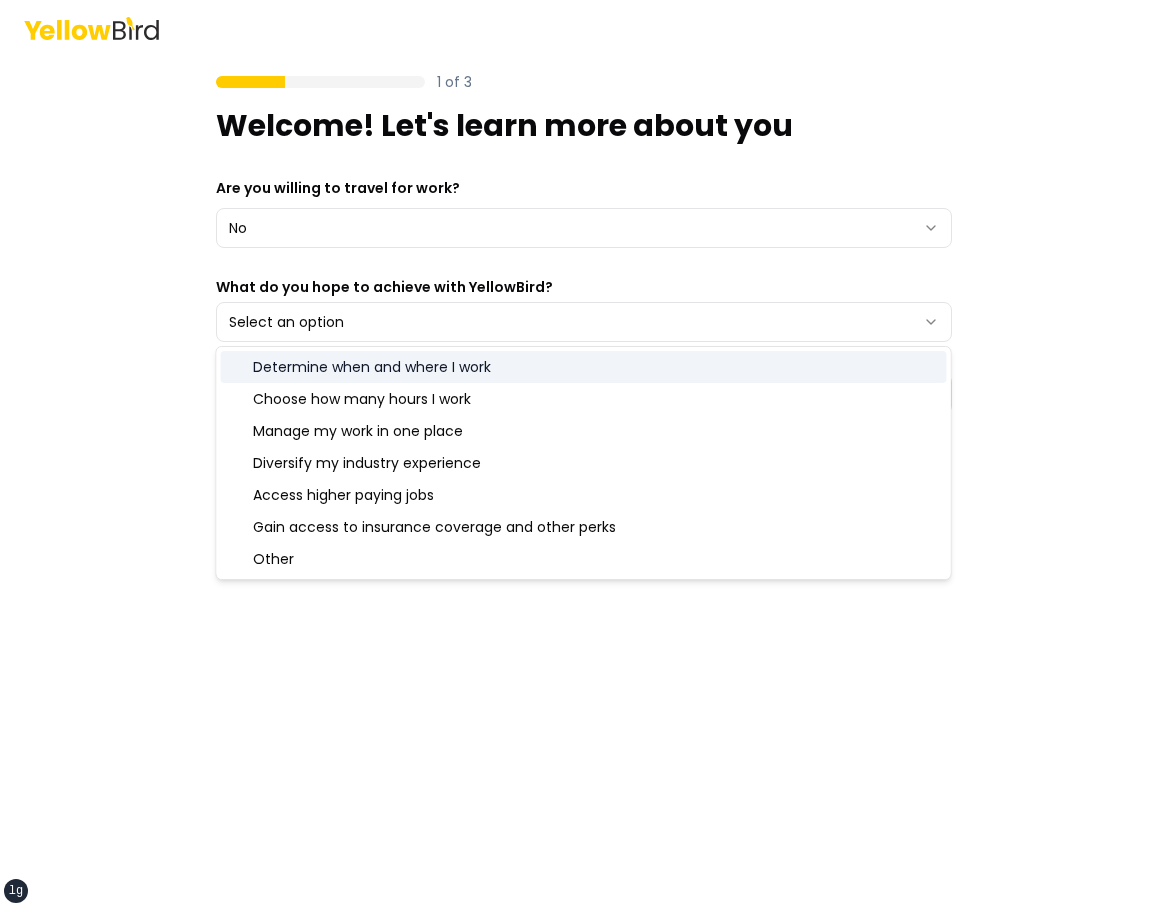 click on "Choose how many hours I work" at bounding box center [584, 399] 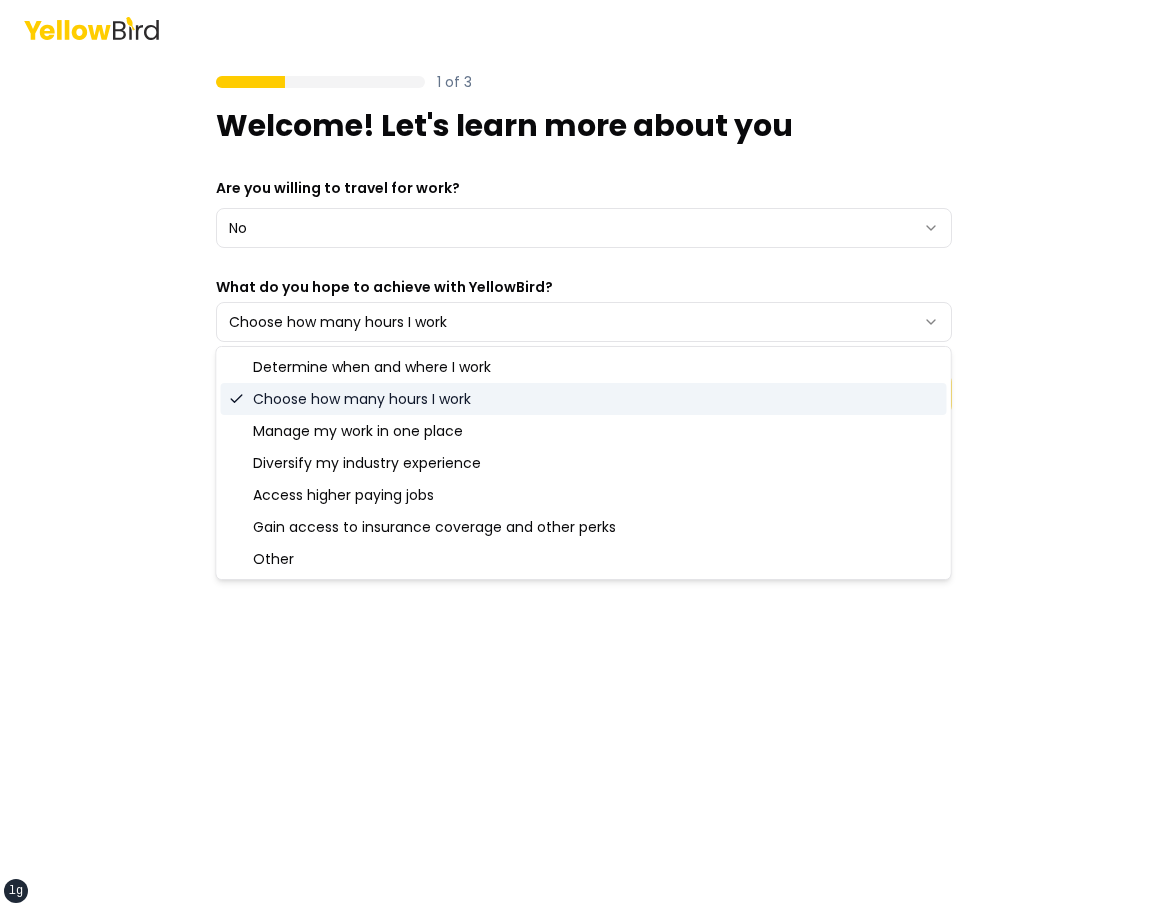 click on "1 of 3 Welcome! Let's learn more about you Are you willing to travel for work? No *** ** What do you hope to achieve with YellowBird? Choose how many hours I work Next" at bounding box center [583, 453] 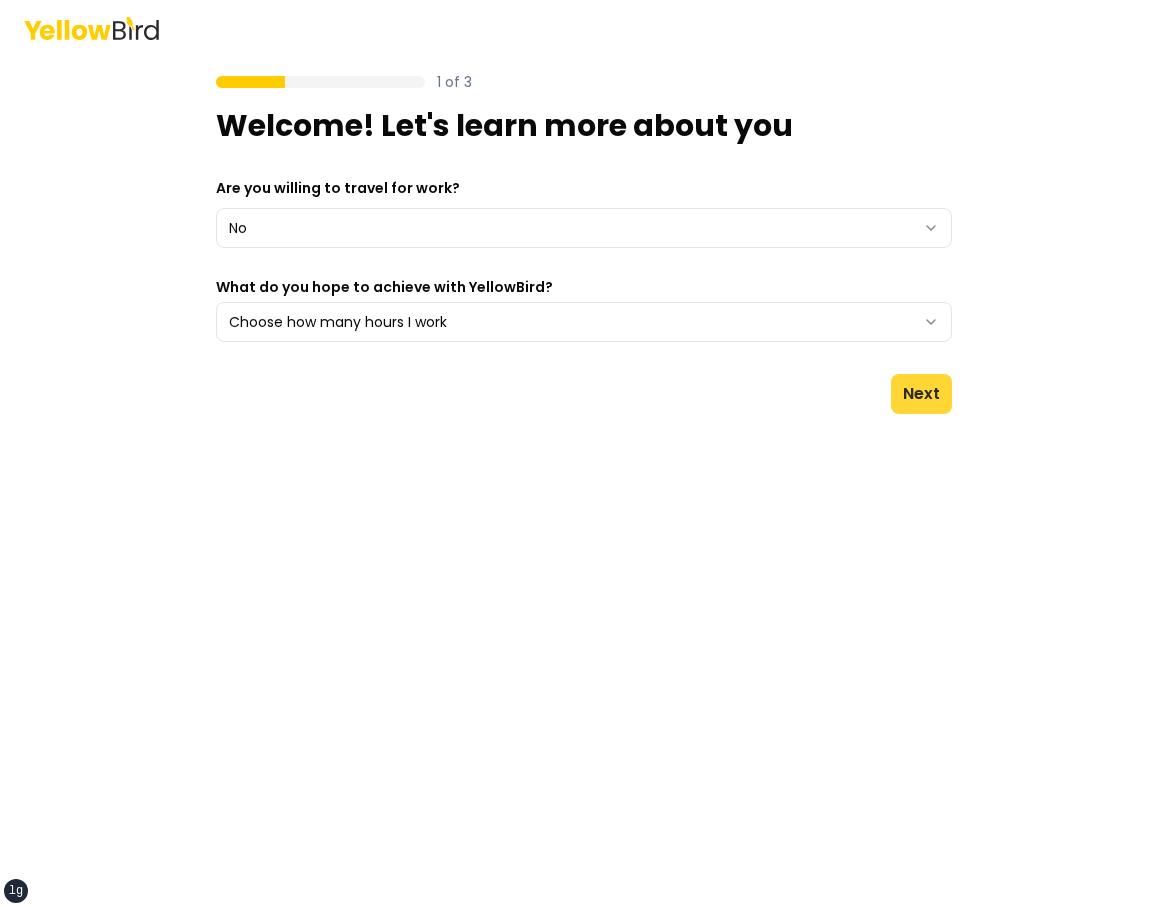 click on "Next" at bounding box center [921, 394] 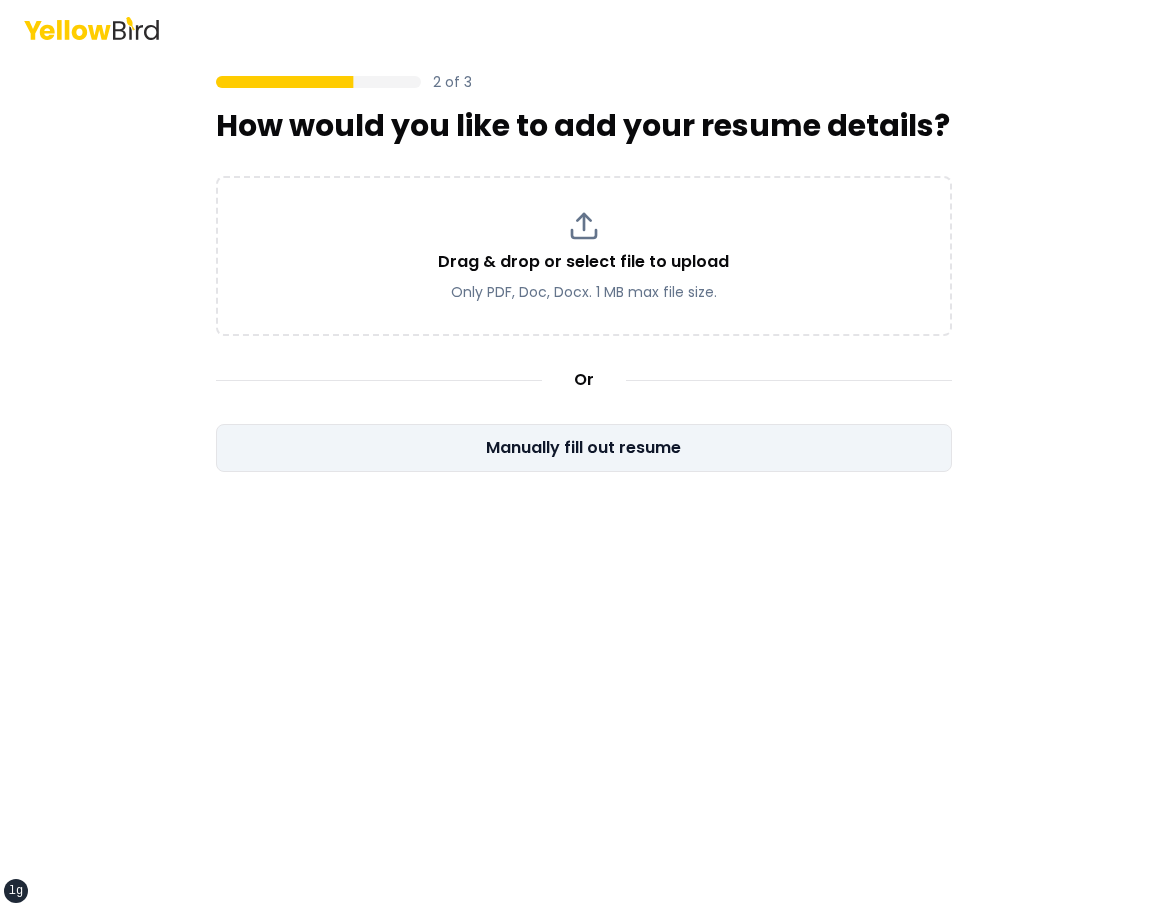 click on "Manually fill out resume" at bounding box center [584, 448] 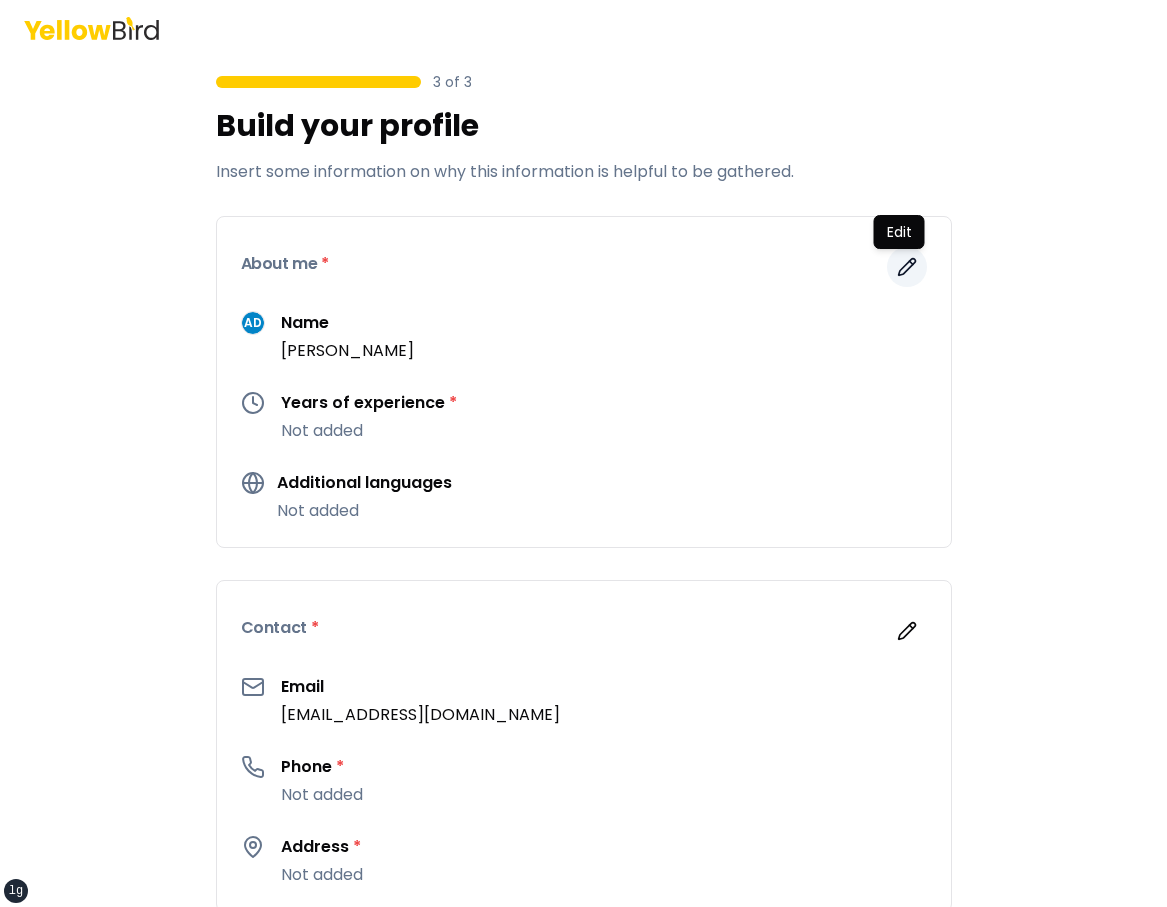 click at bounding box center (907, 267) 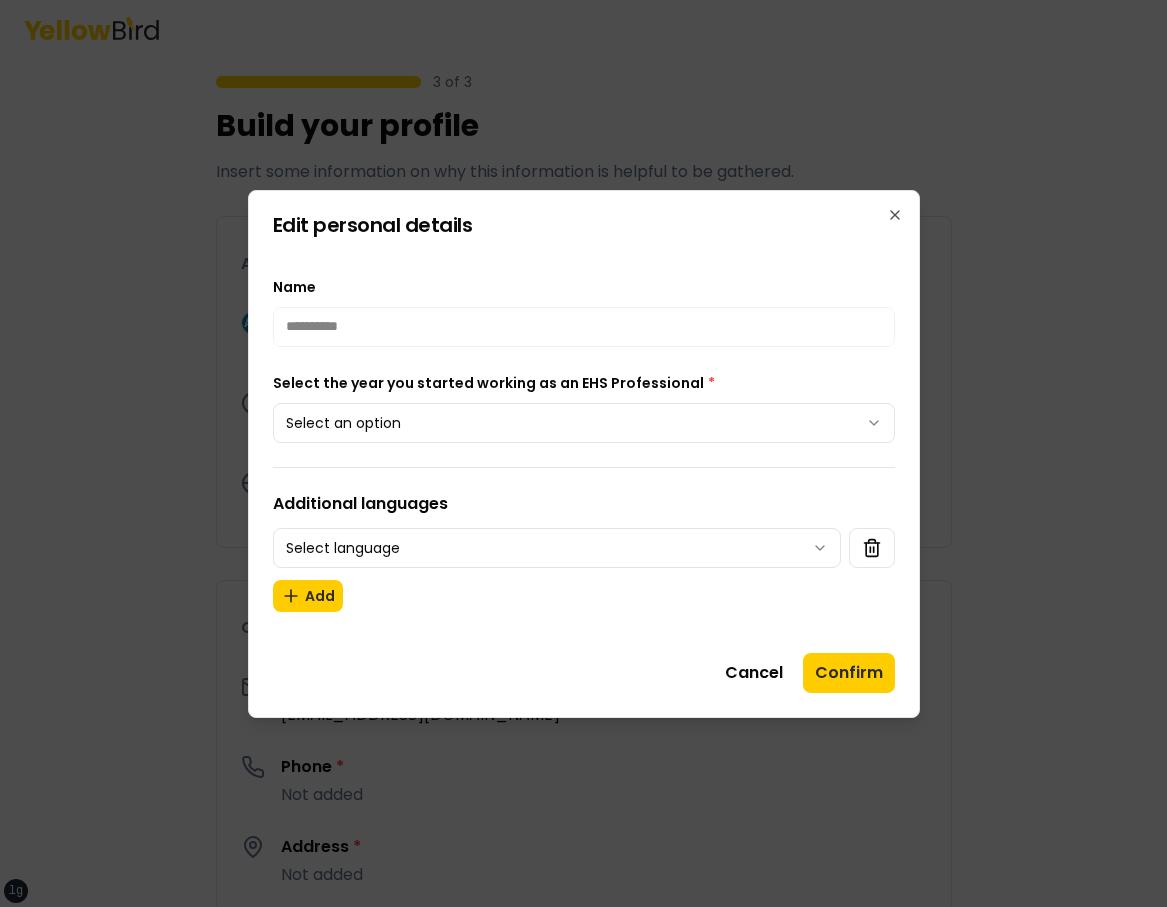 click on "Select the year you started working as an EHS Professional * Select an option" at bounding box center [584, 407] 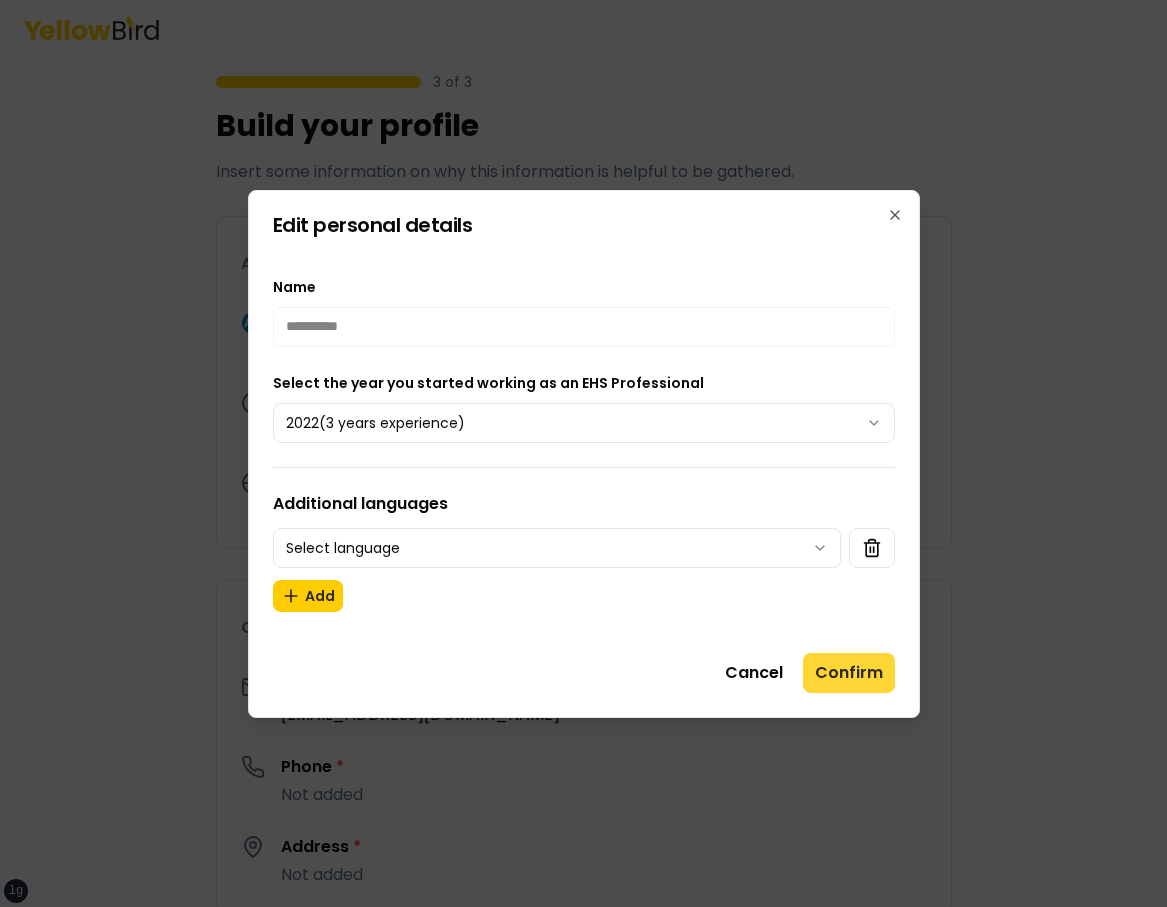 click on "Confirm" at bounding box center (849, 673) 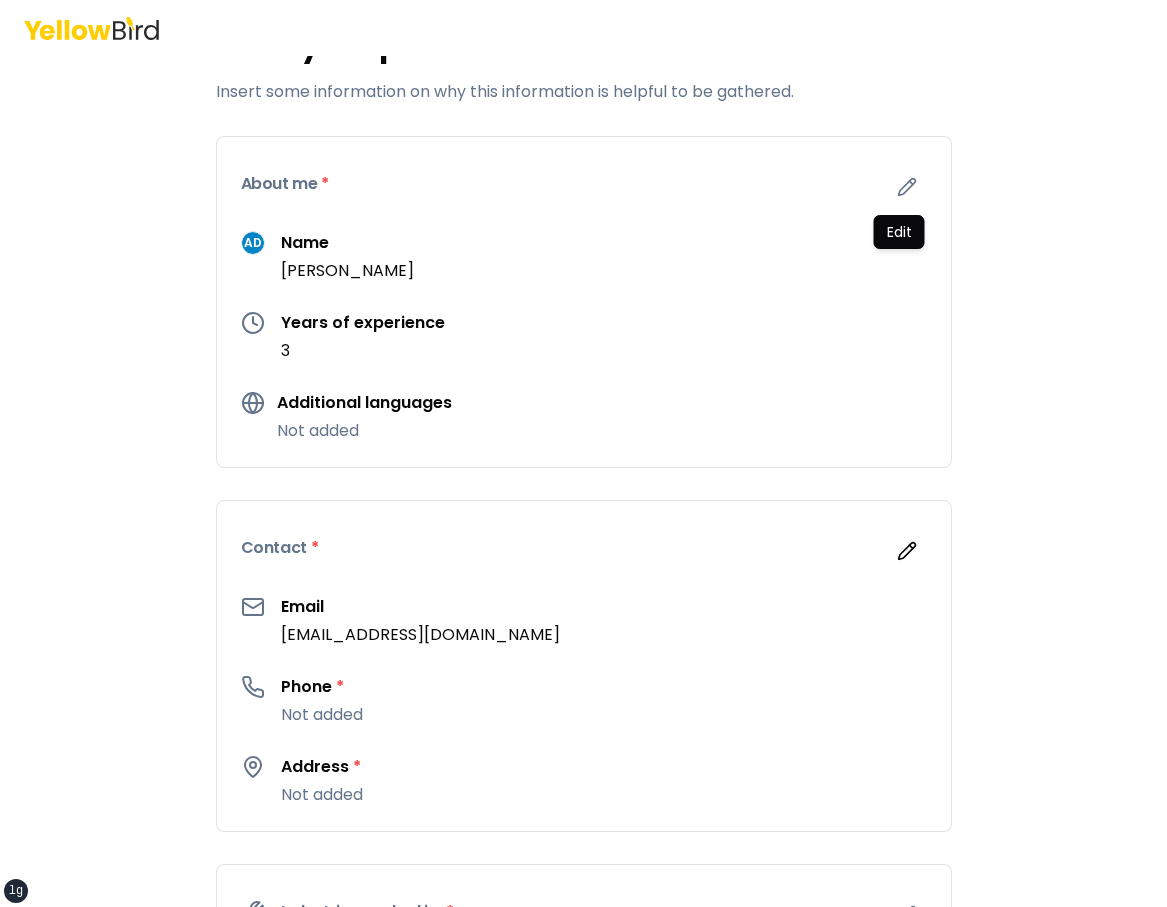scroll, scrollTop: 180, scrollLeft: 0, axis: vertical 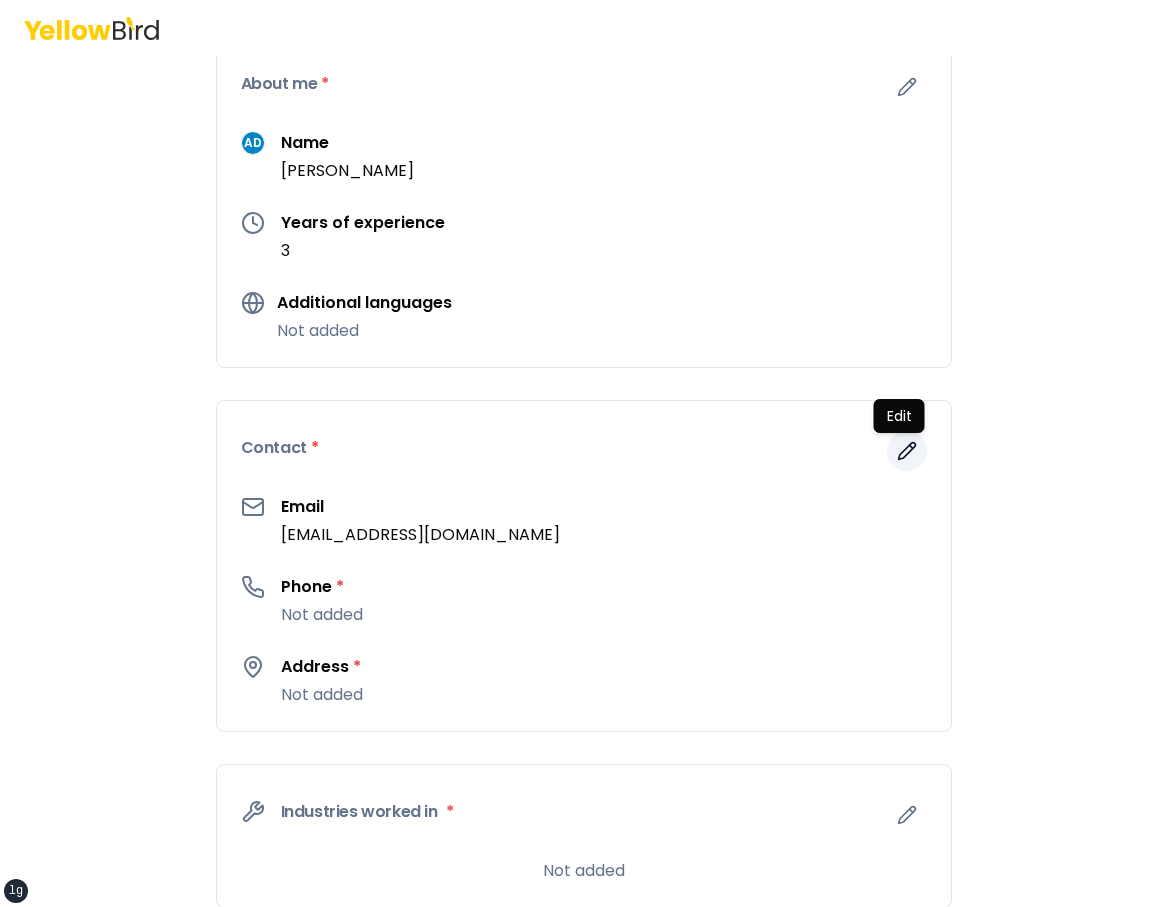 click 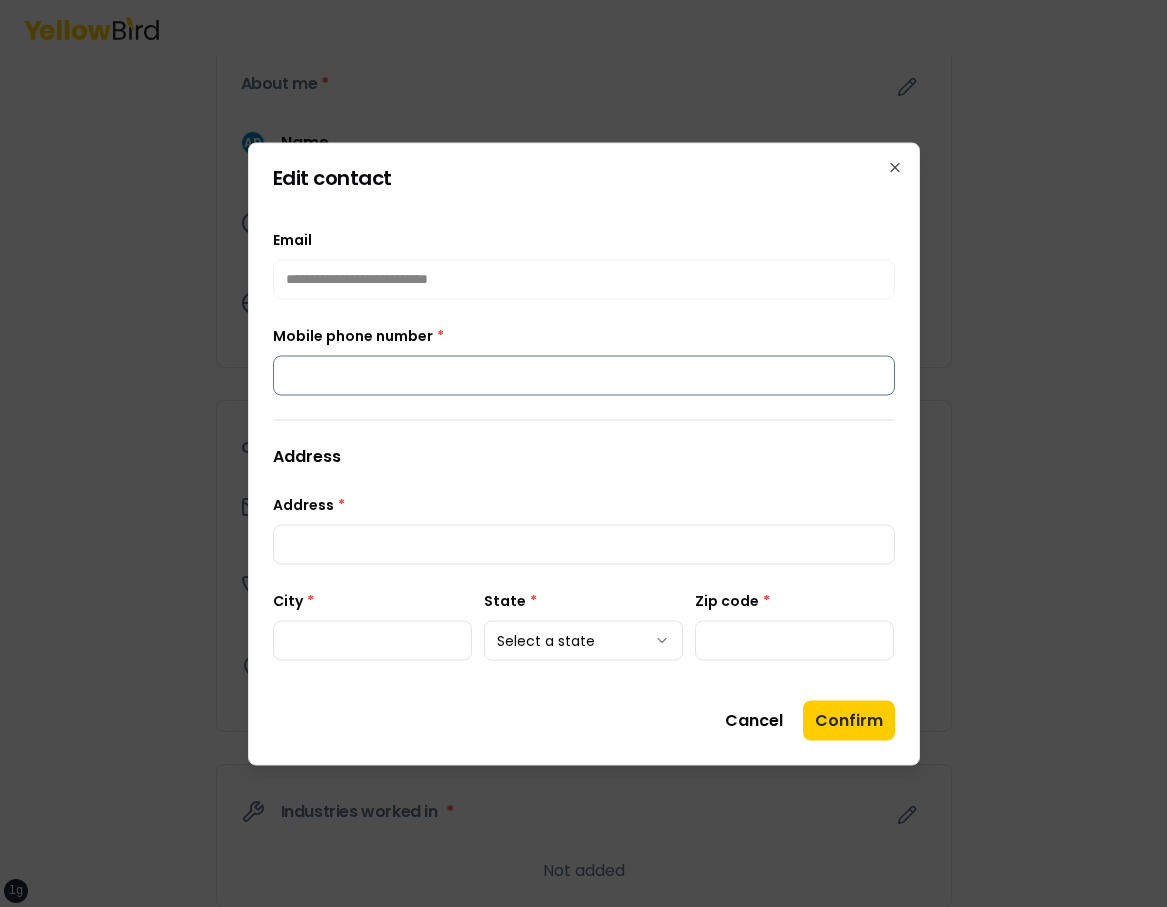 click on "Mobile phone number *" at bounding box center (584, 375) 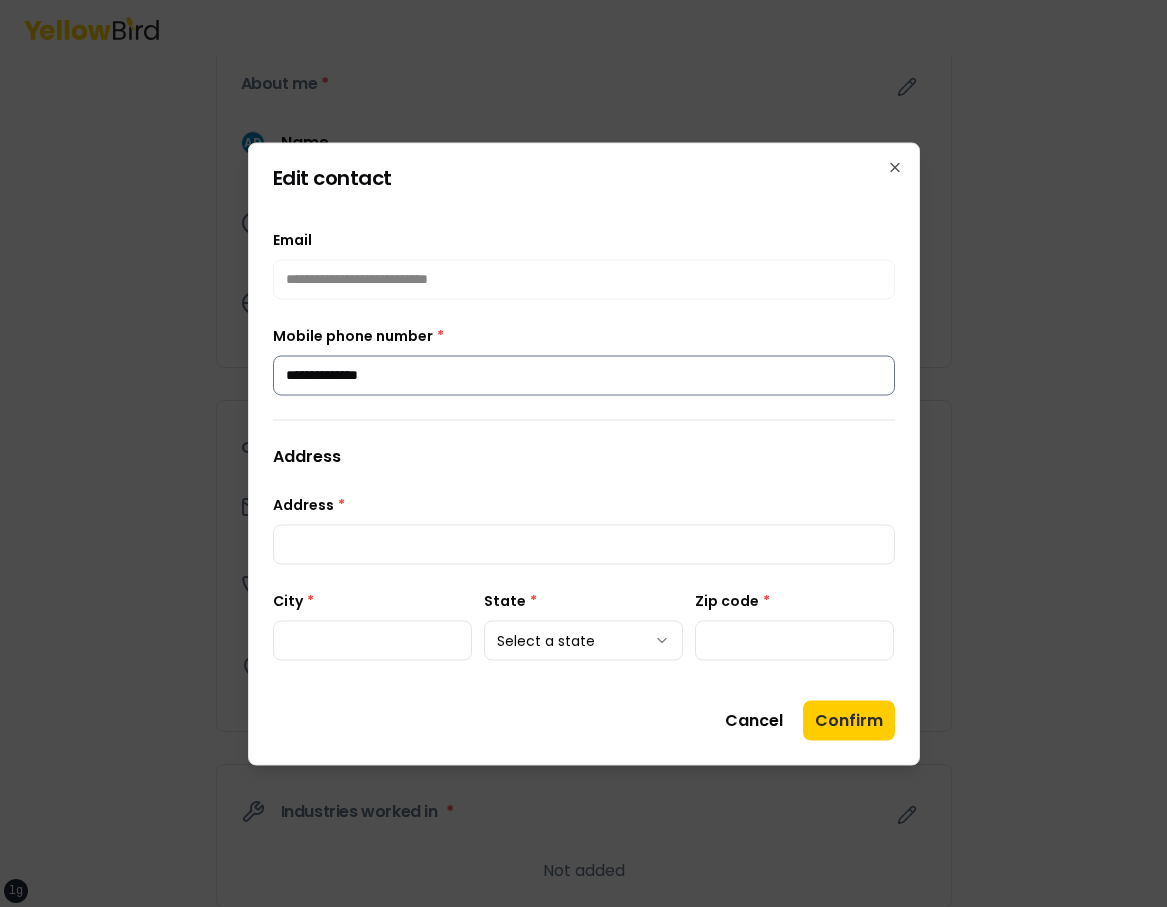 type on "**********" 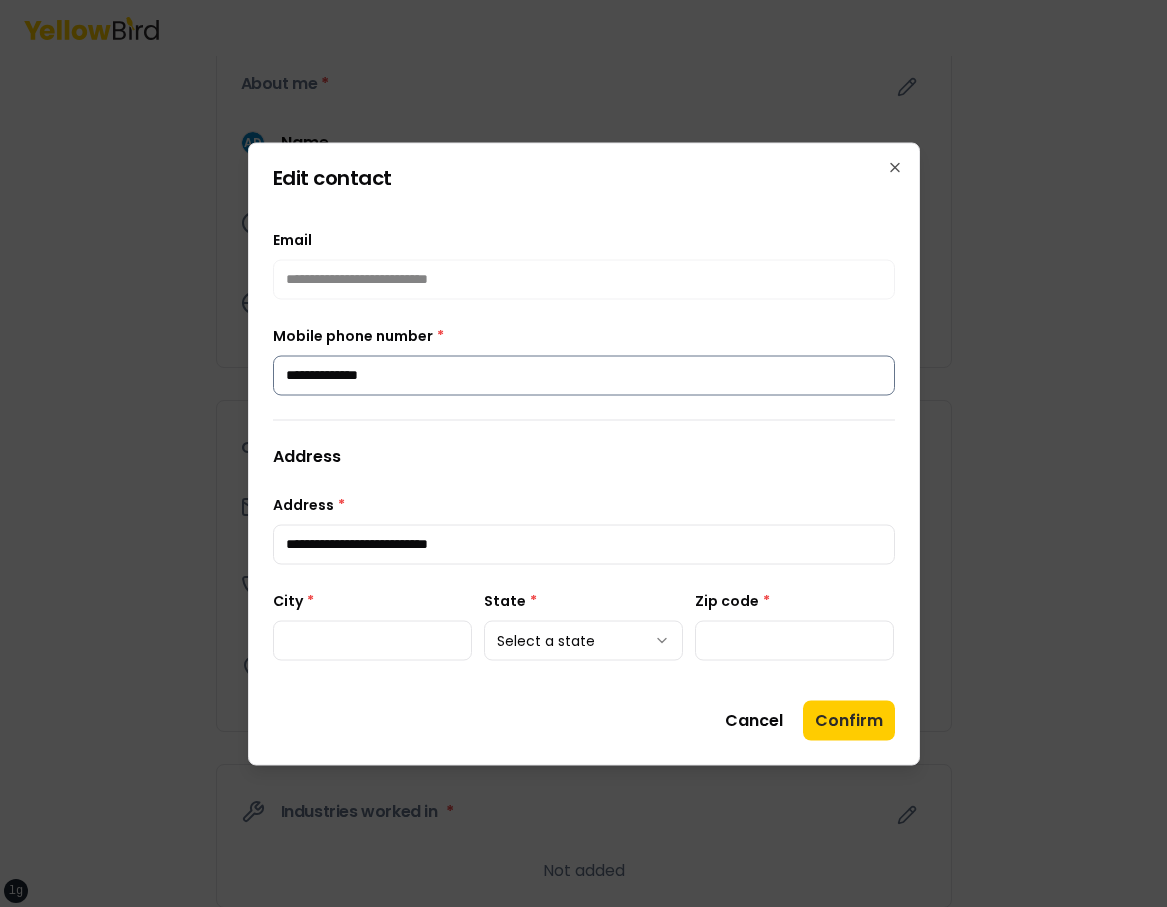 type on "****" 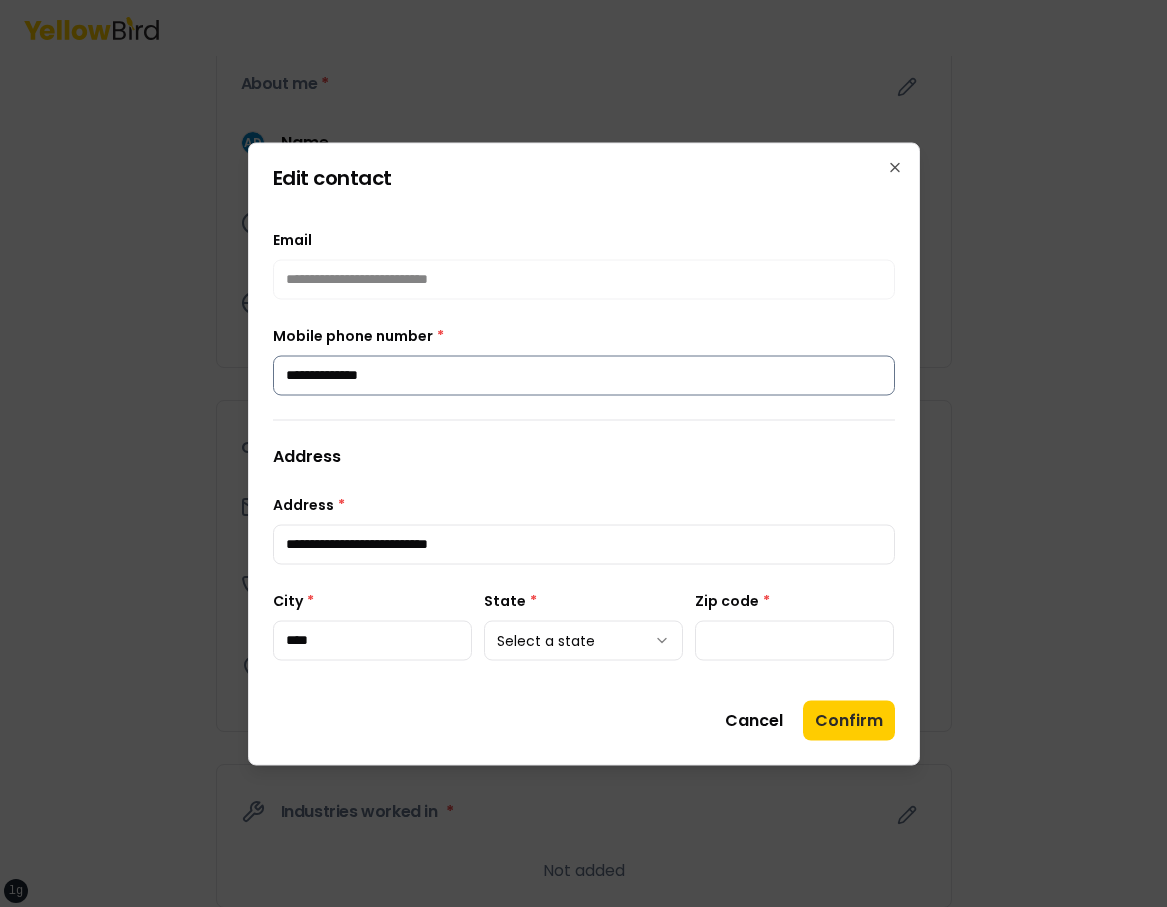 type on "*****" 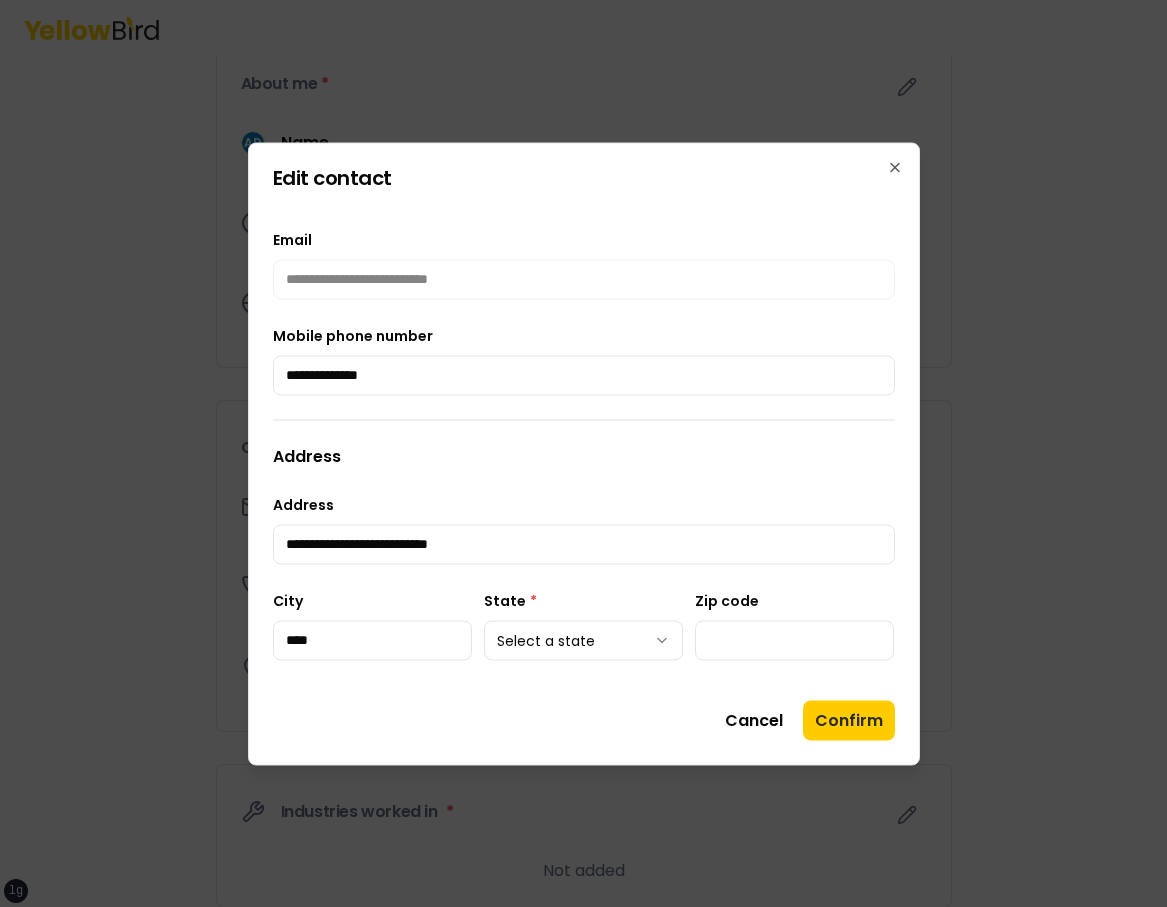 type on "**********" 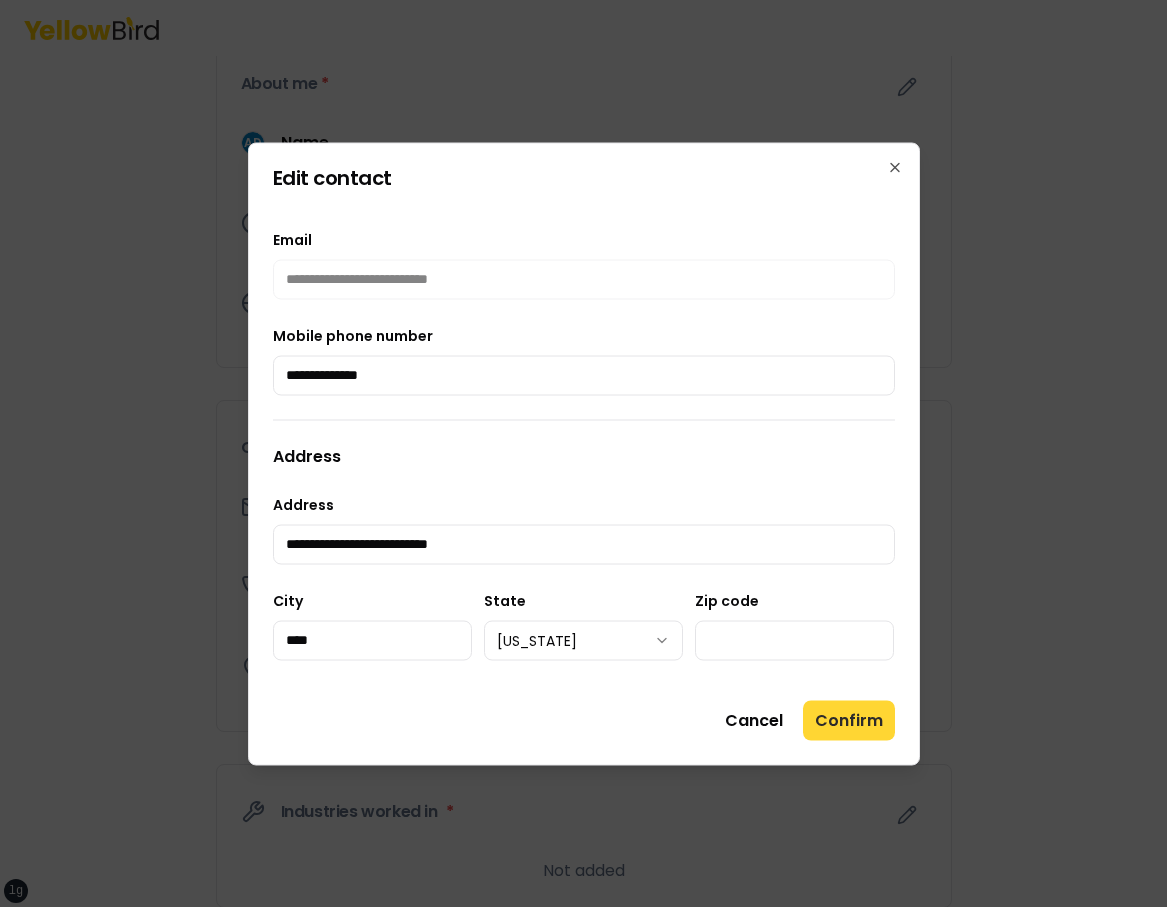 click on "Confirm" at bounding box center [849, 720] 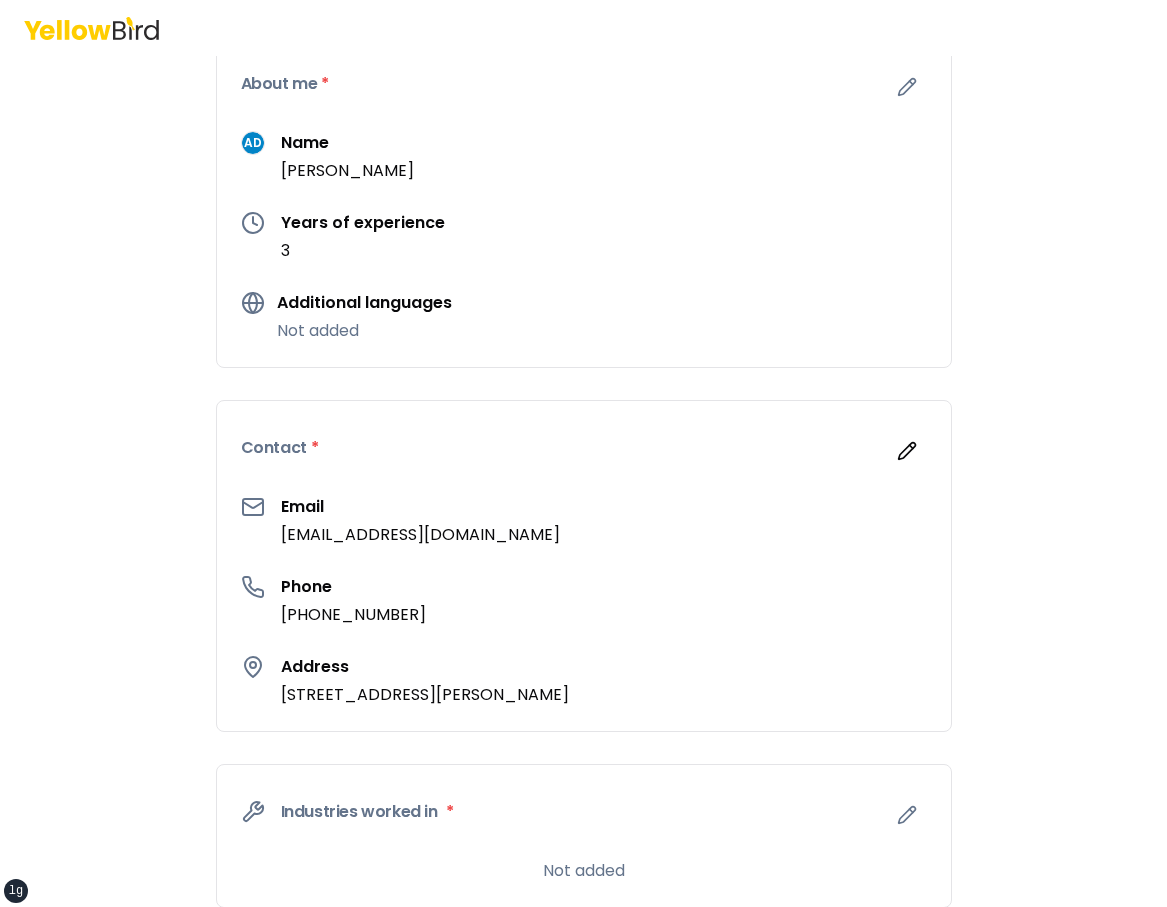 scroll, scrollTop: 582, scrollLeft: 0, axis: vertical 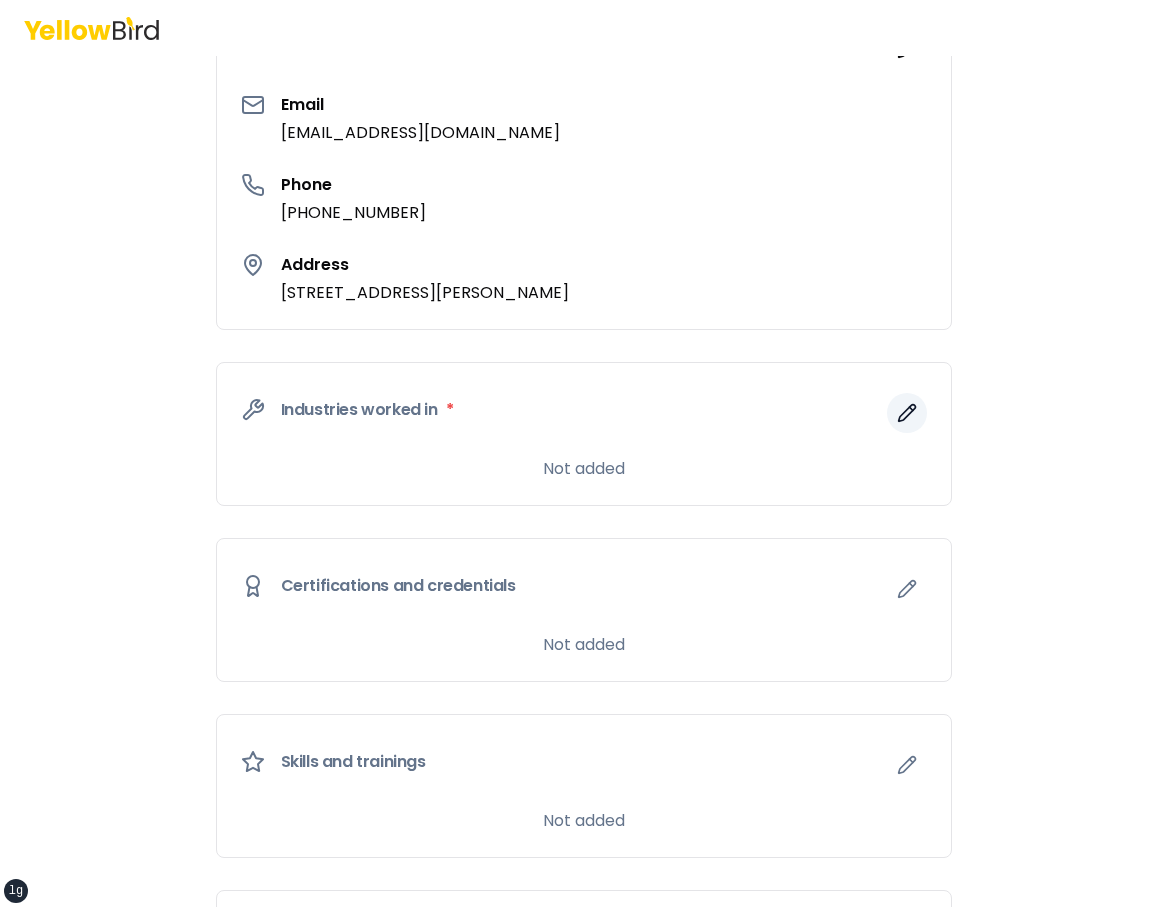 click at bounding box center (907, 413) 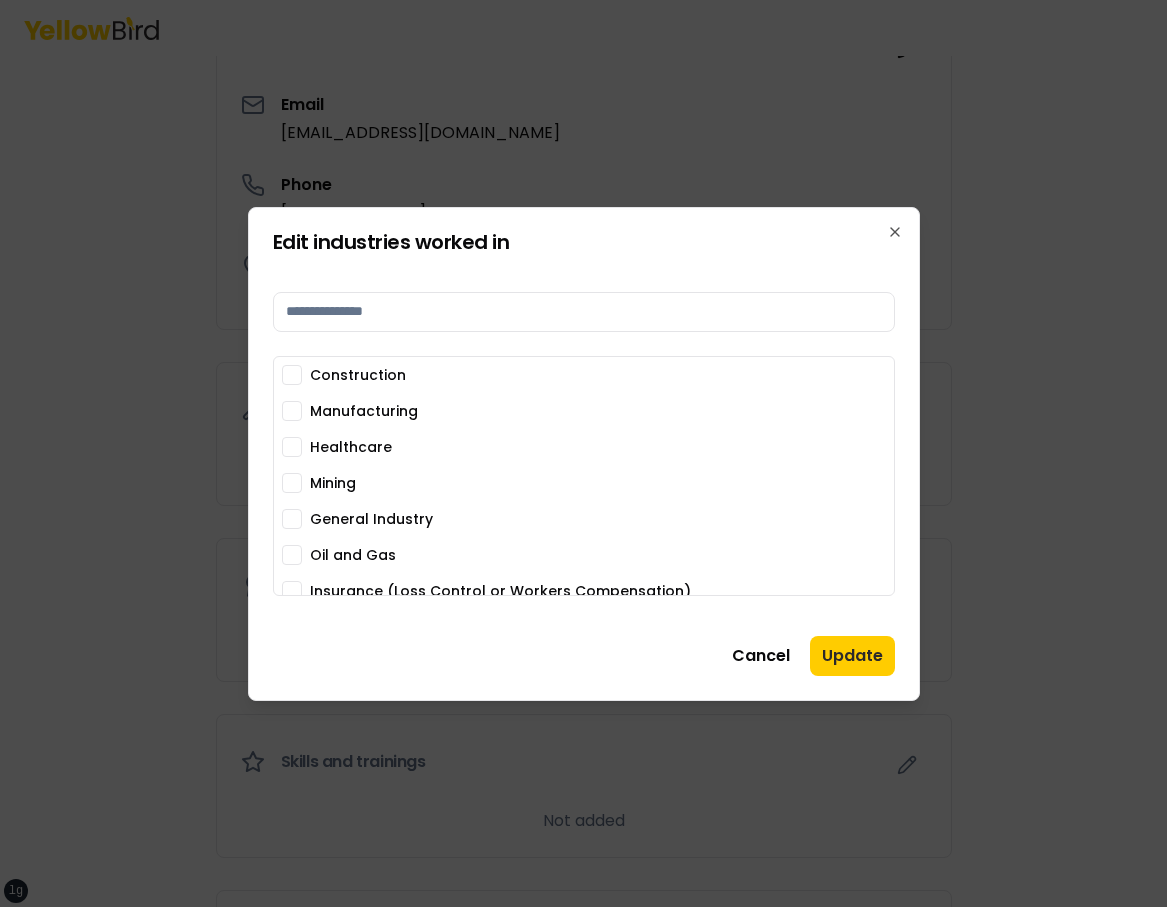 click on "Construction Manufacturing Healthcare Mining General Industry Oil and Gas Insurance (Loss Control or Workers Compensation) Maritime Energy Transportation & Logistics Warehouse" at bounding box center [584, 555] 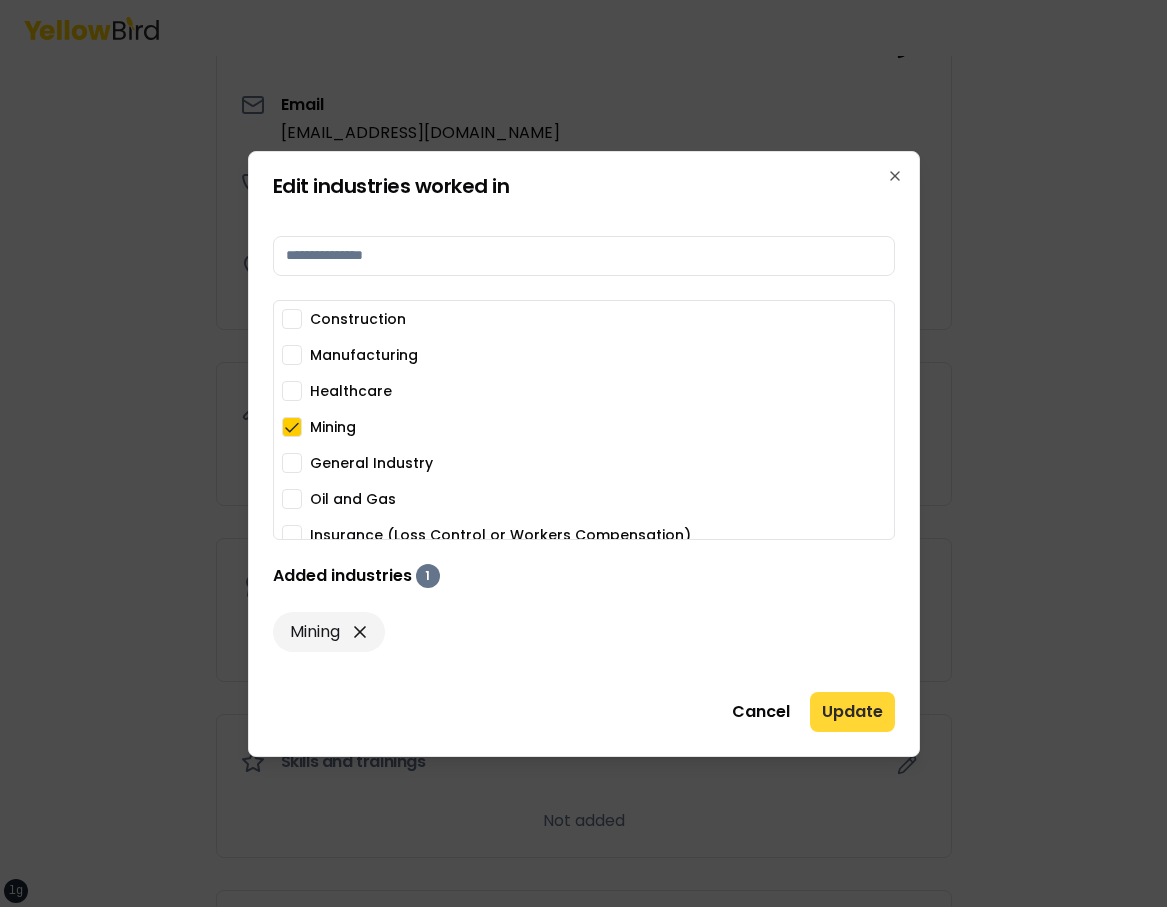 click on "Update" at bounding box center (852, 712) 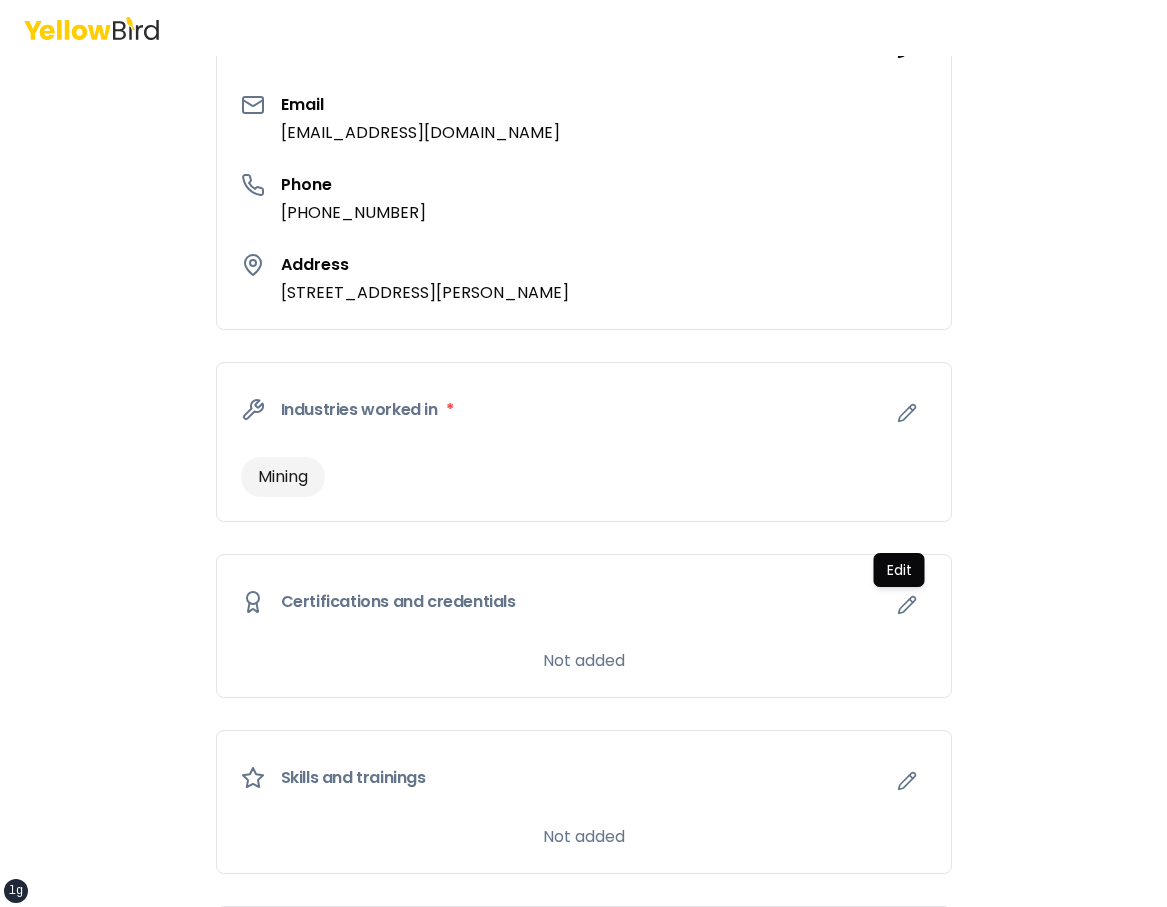 scroll, scrollTop: 849, scrollLeft: 0, axis: vertical 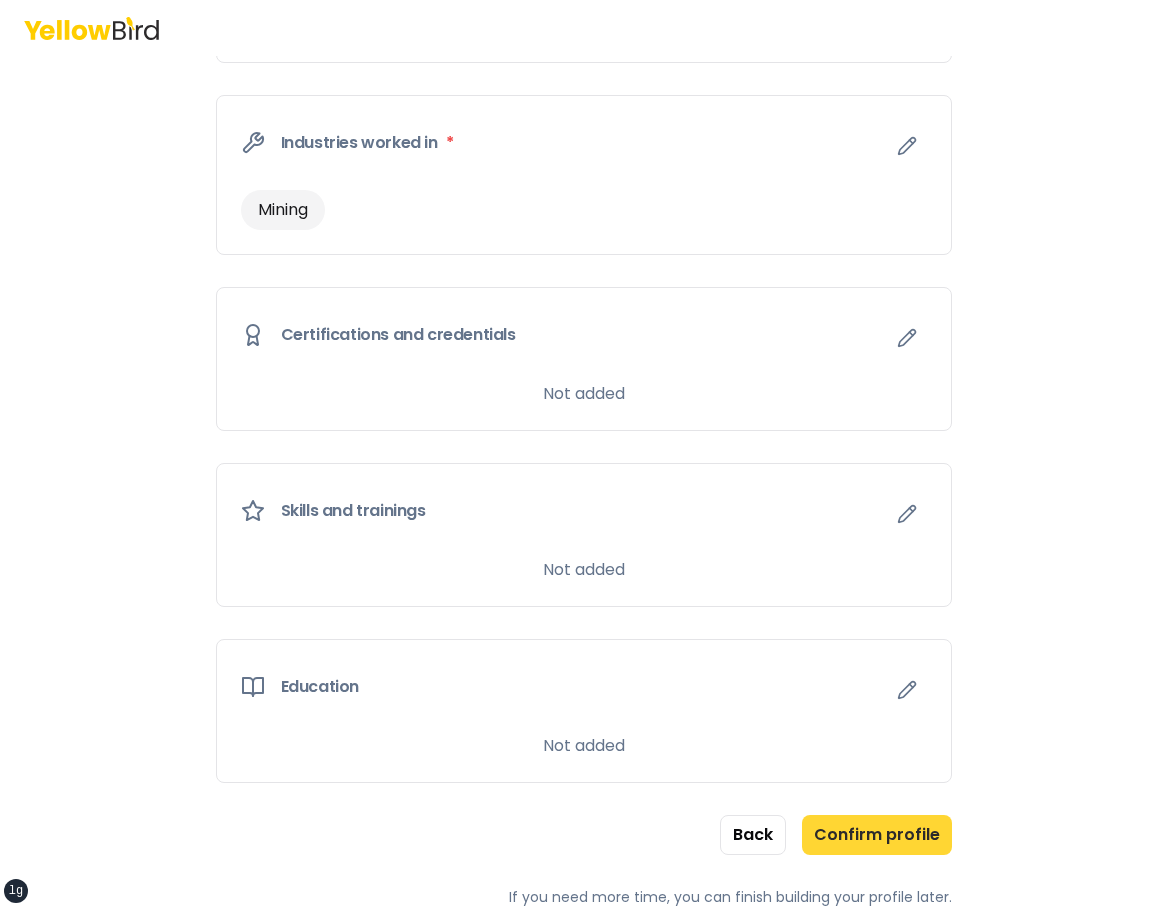 click on "Confirm profile" at bounding box center (877, 835) 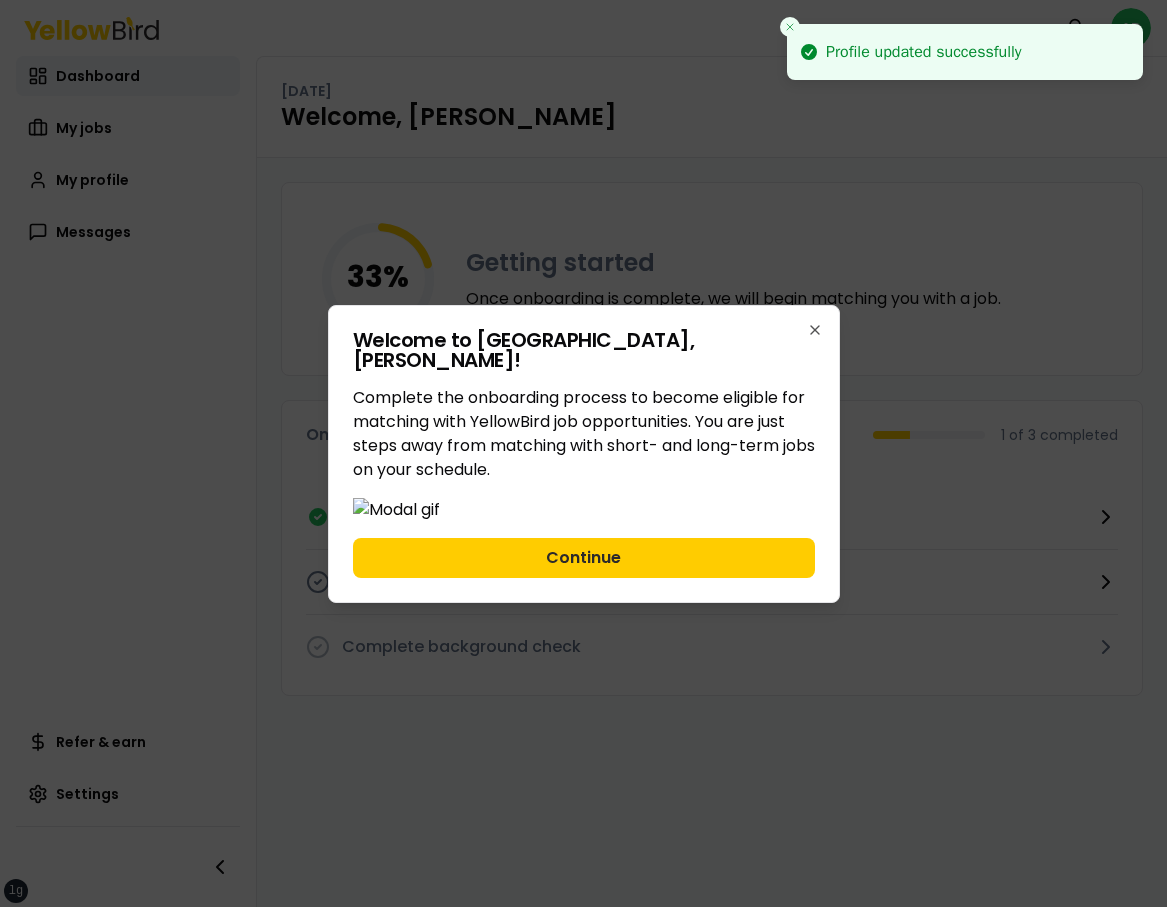 click on "Welcome to YellowBird, Alex ! Complete the onboarding process to become eligible for matching with YellowBird job opportunities. You are just steps away from matching with short- and long-term jobs on your schedule. Continue Close" at bounding box center [584, 454] 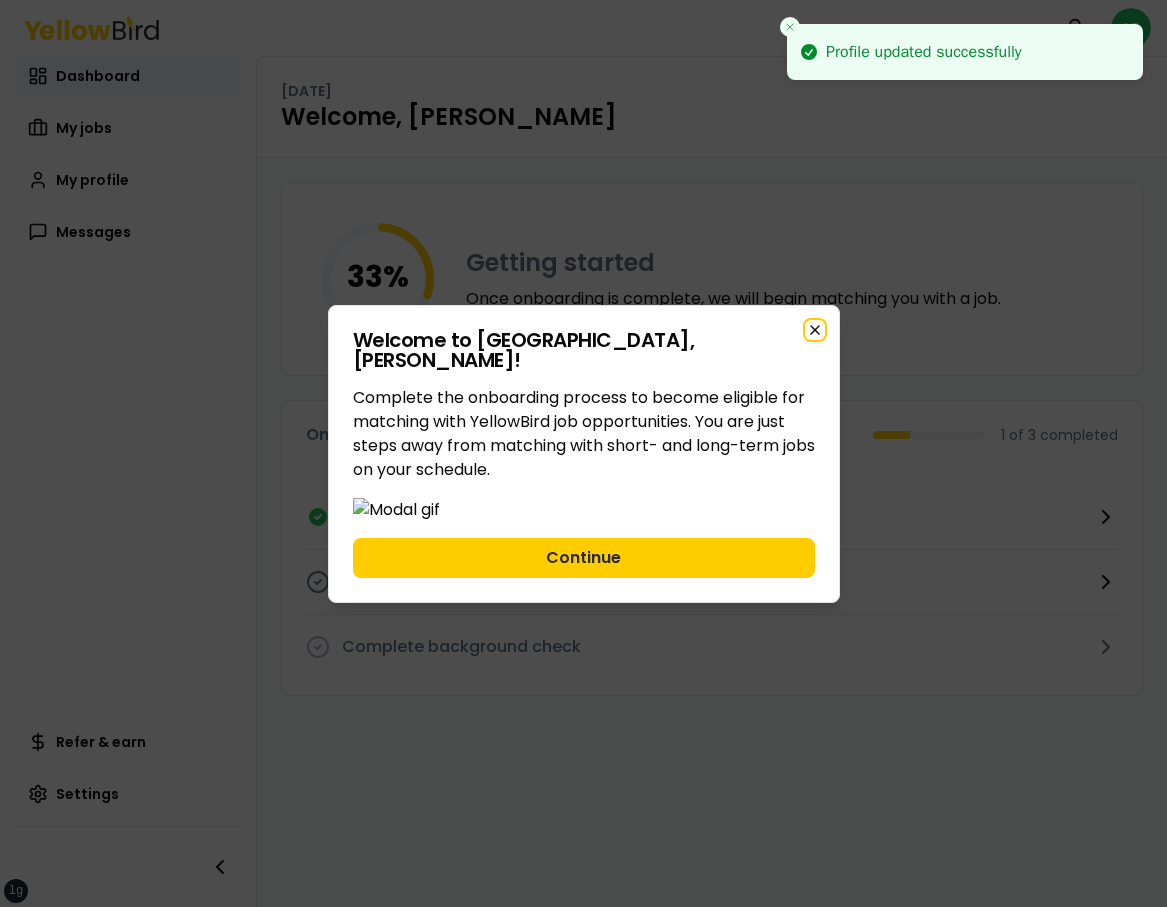 click 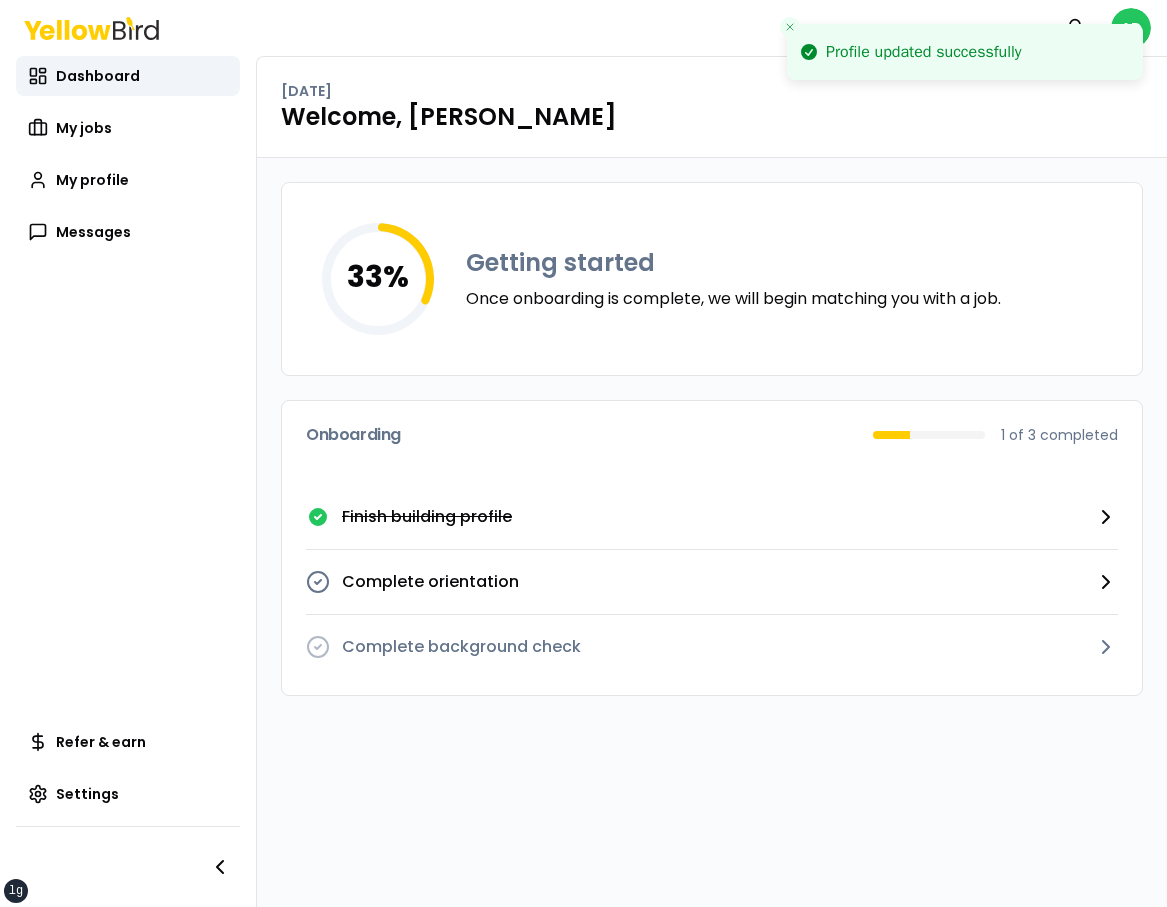 click on "Profile updated successfully" at bounding box center (965, 52) 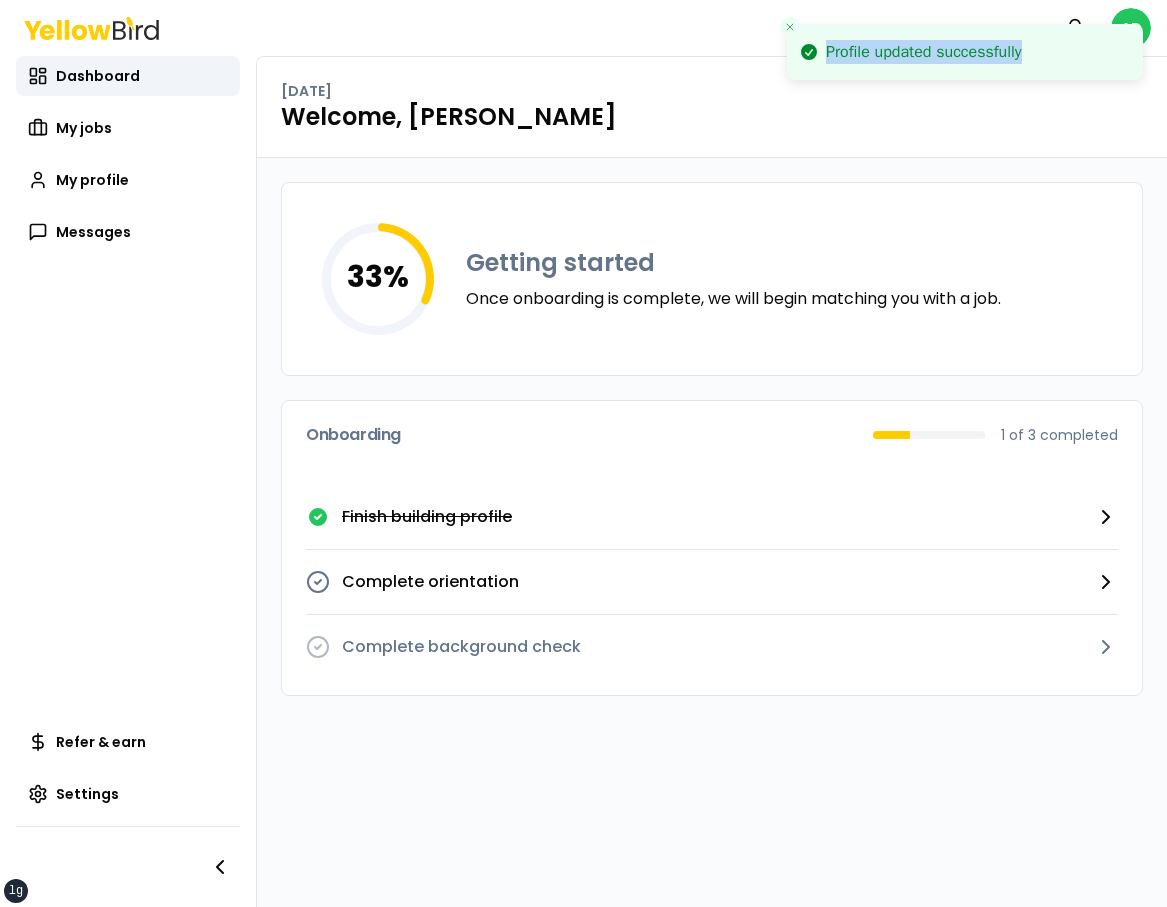 click on "Profile updated successfully" at bounding box center [965, 52] 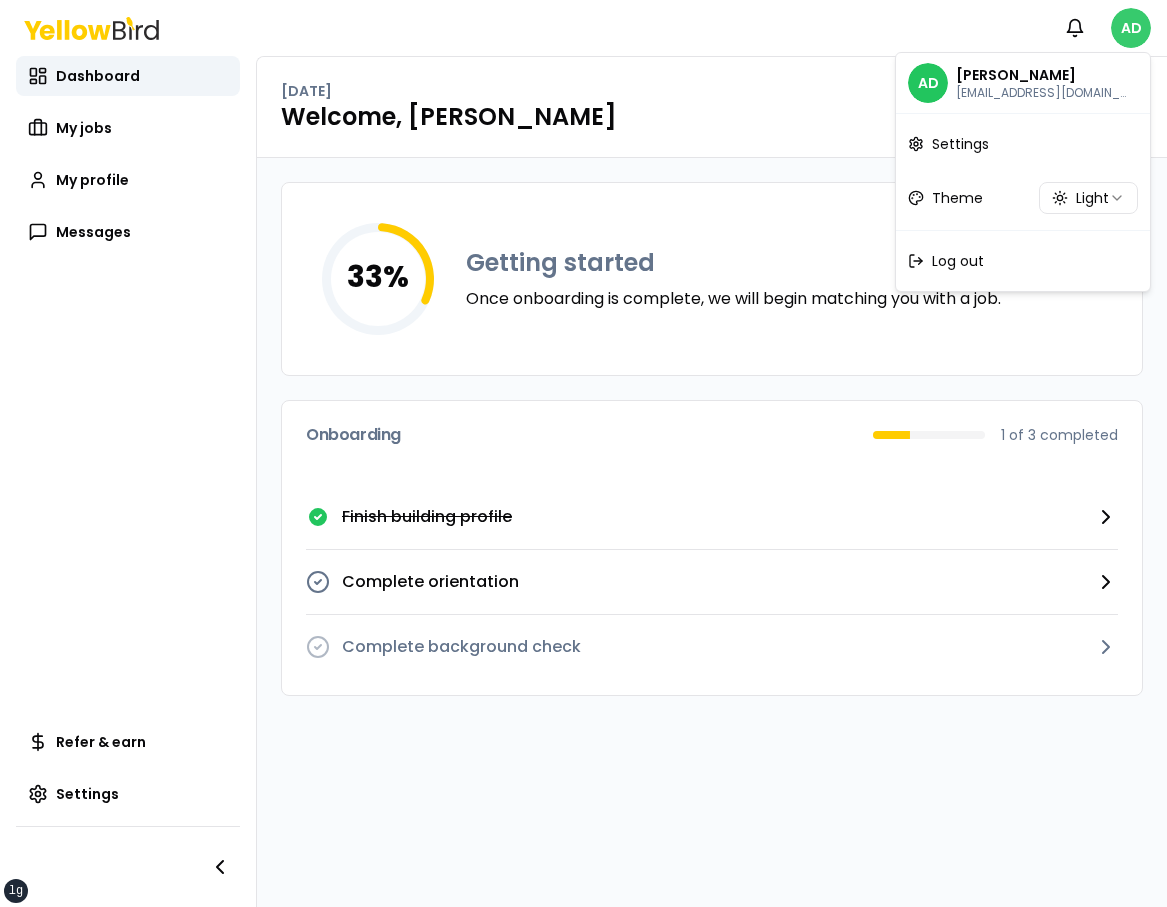 click on "xs sm md lg xl 2xl Notifications AD Dashboard My jobs My profile Messages Refer & earn Settings Tuesday, July 15 Welcome, Alex 33 % Getting started Once onboarding is complete, we will begin matching you with a job. Onboarding 1 of 3 completed Finish building profile Complete orientation Complete background check
AD Alex Dixon adixon+pro1@goyellowbird.com Settings Theme Light Log out" at bounding box center (583, 453) 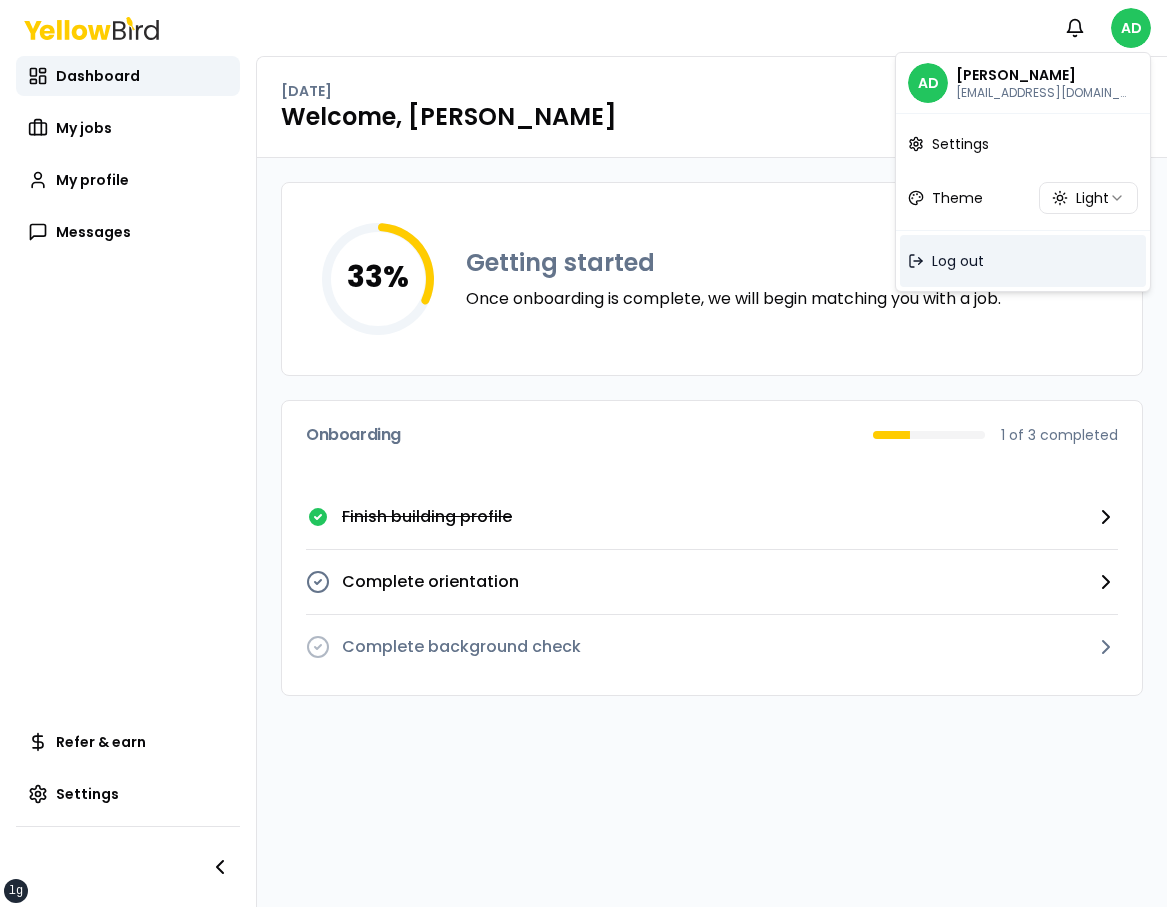 click on "Log out" at bounding box center [1023, 261] 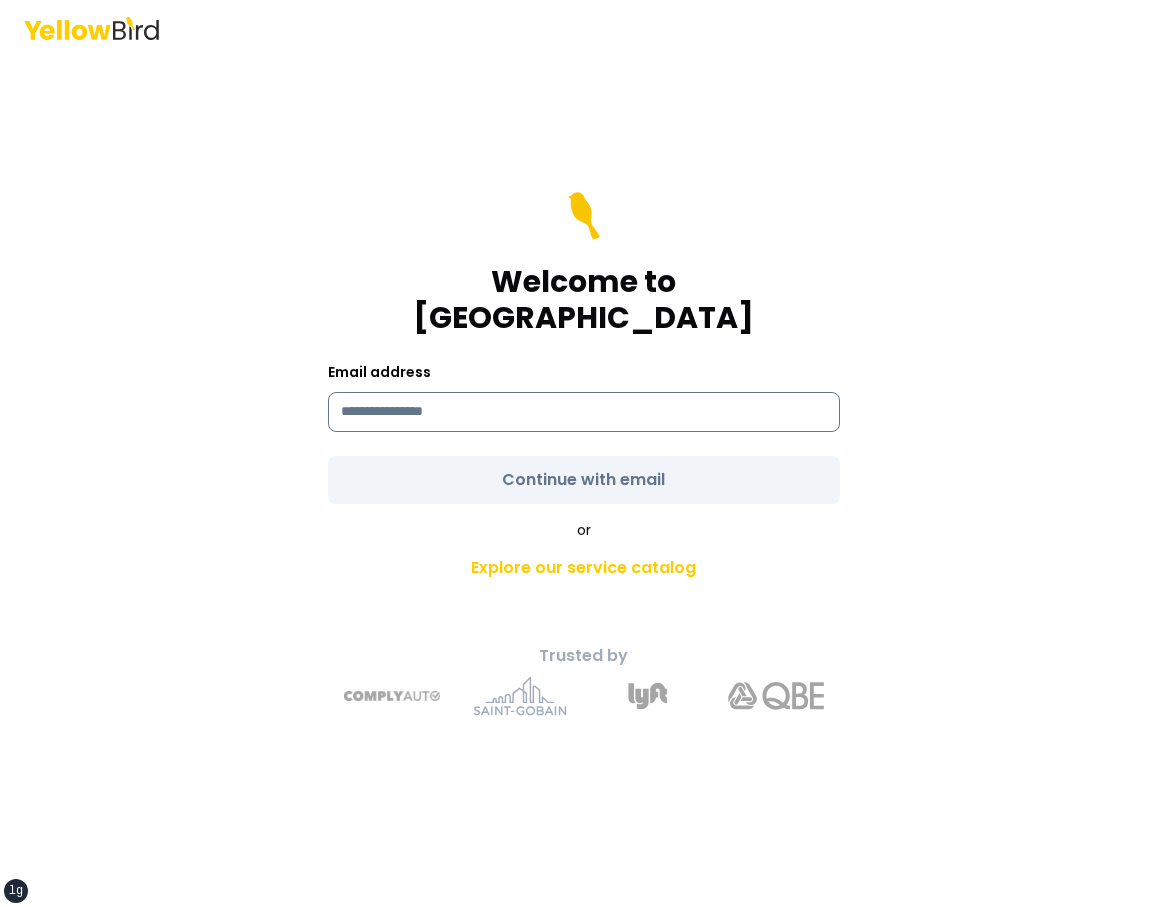 click at bounding box center (584, 412) 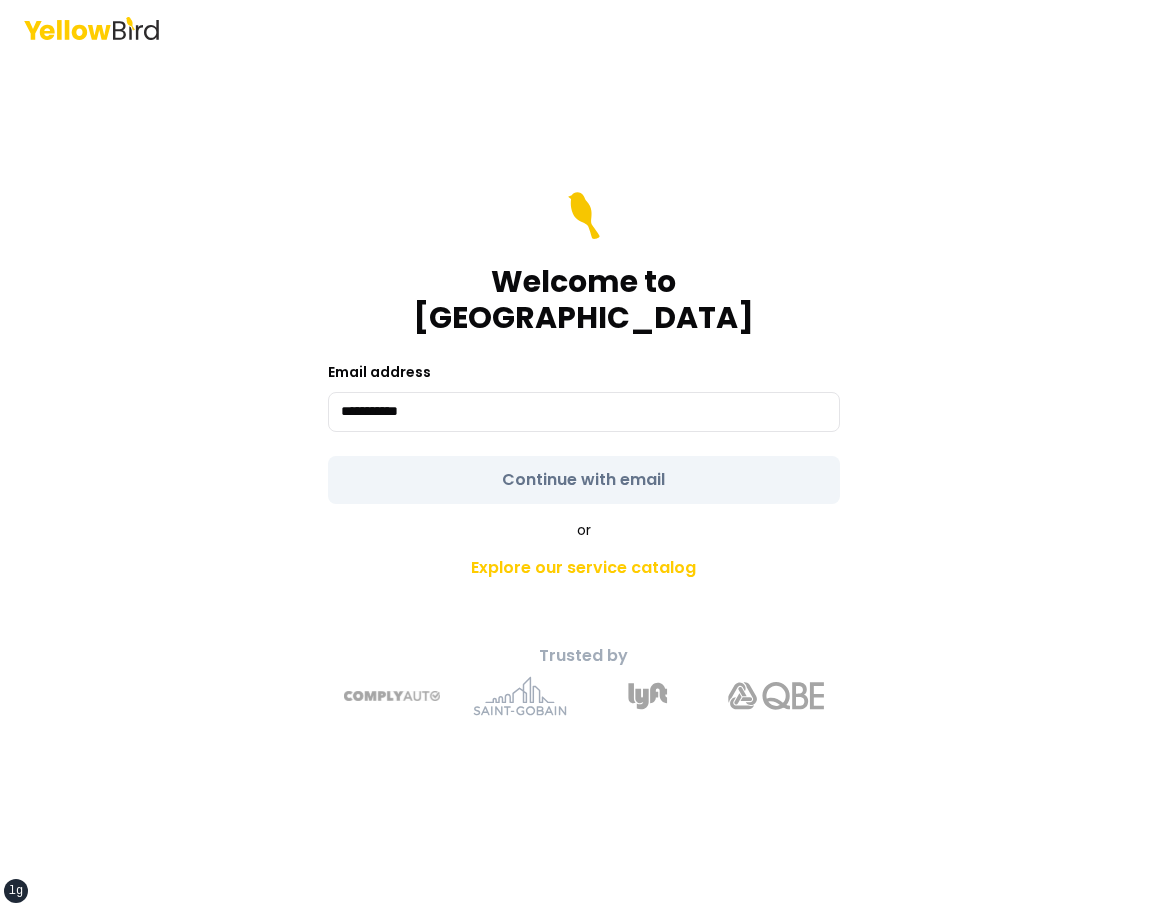 type on "**********" 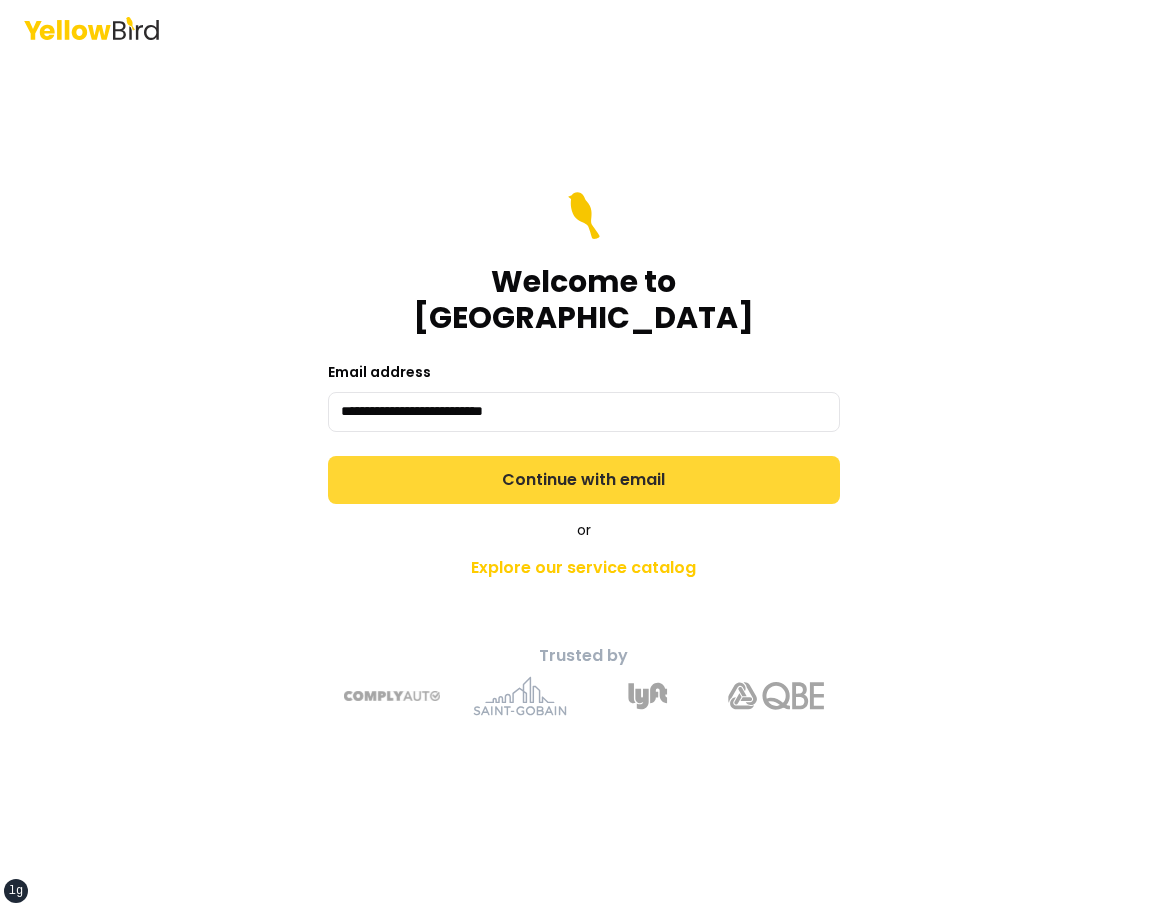 click on "Continue with email" at bounding box center (584, 480) 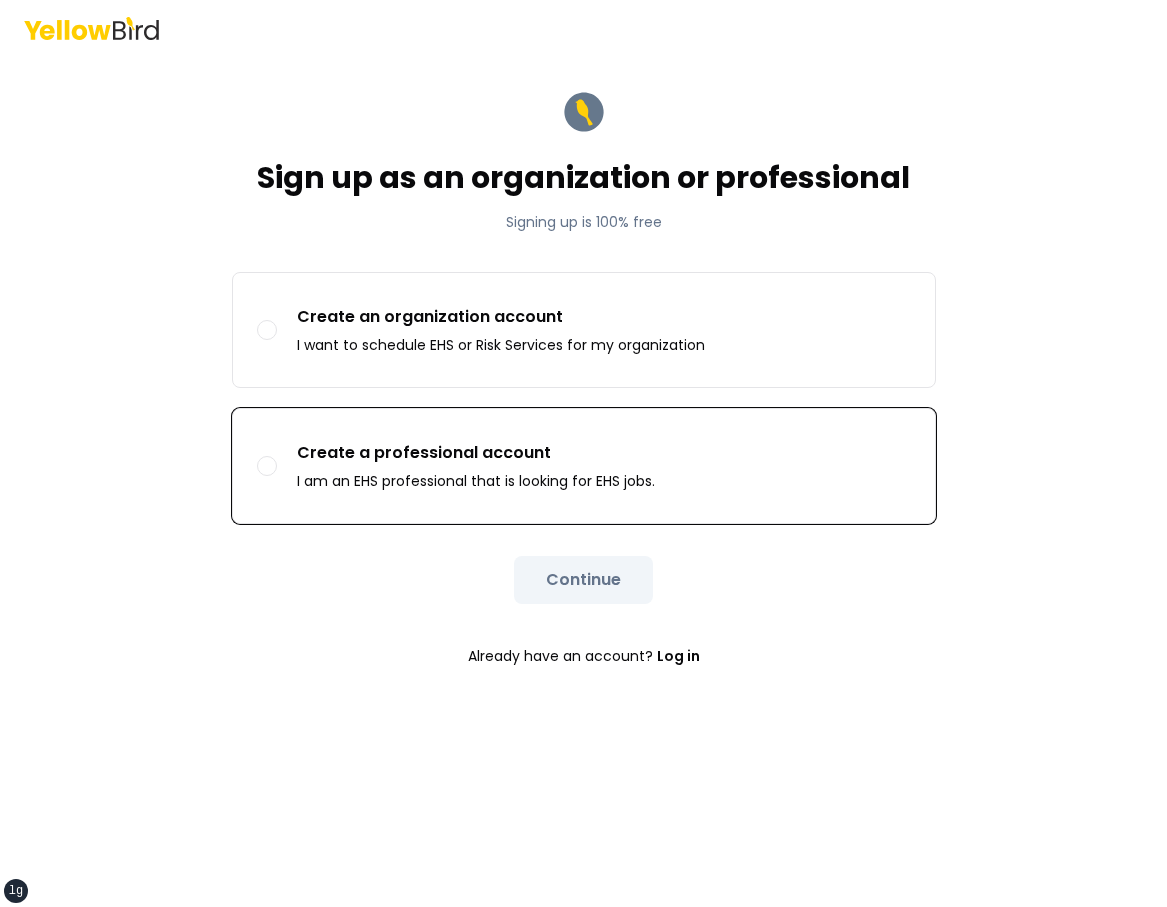 click on "Create a professional account I am an EHS professional that is looking for EHS jobs." at bounding box center (584, 466) 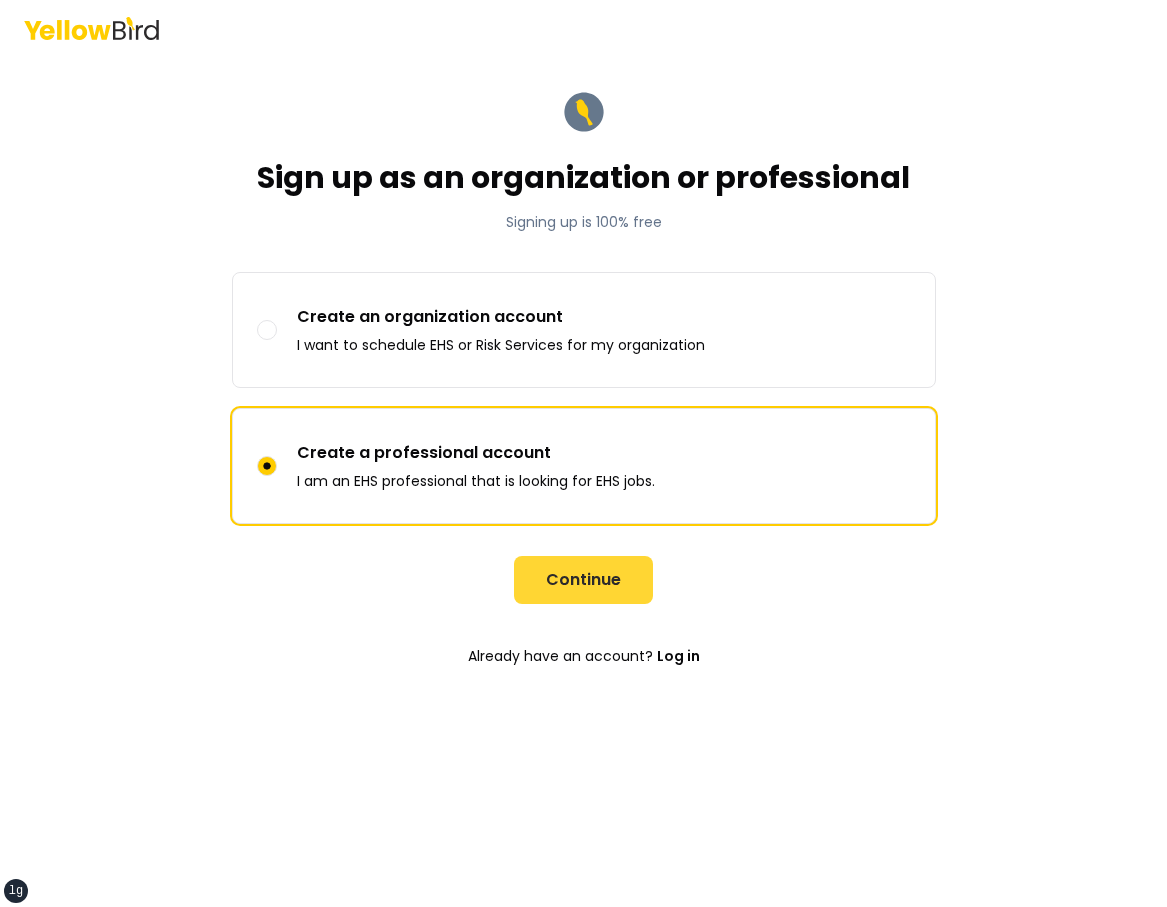 click on "Continue" at bounding box center (583, 580) 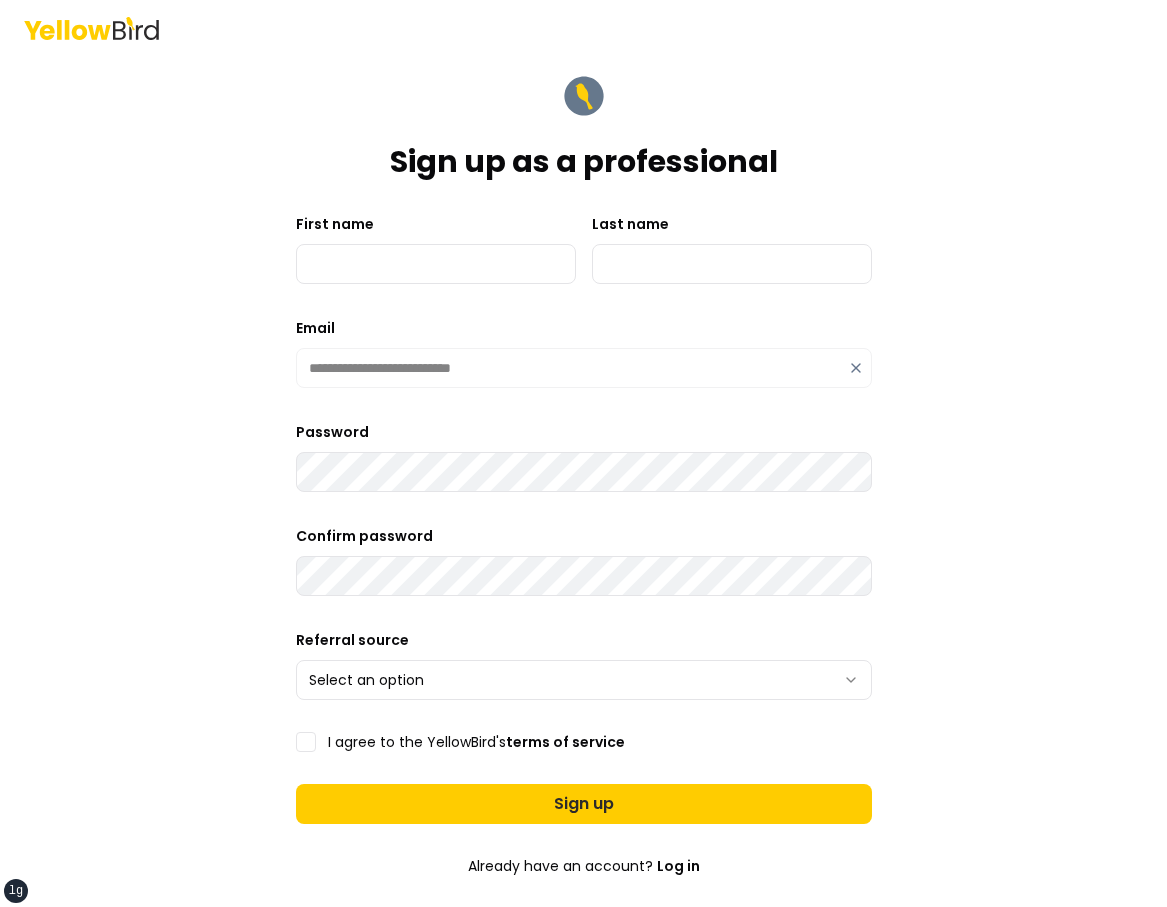 type on "**********" 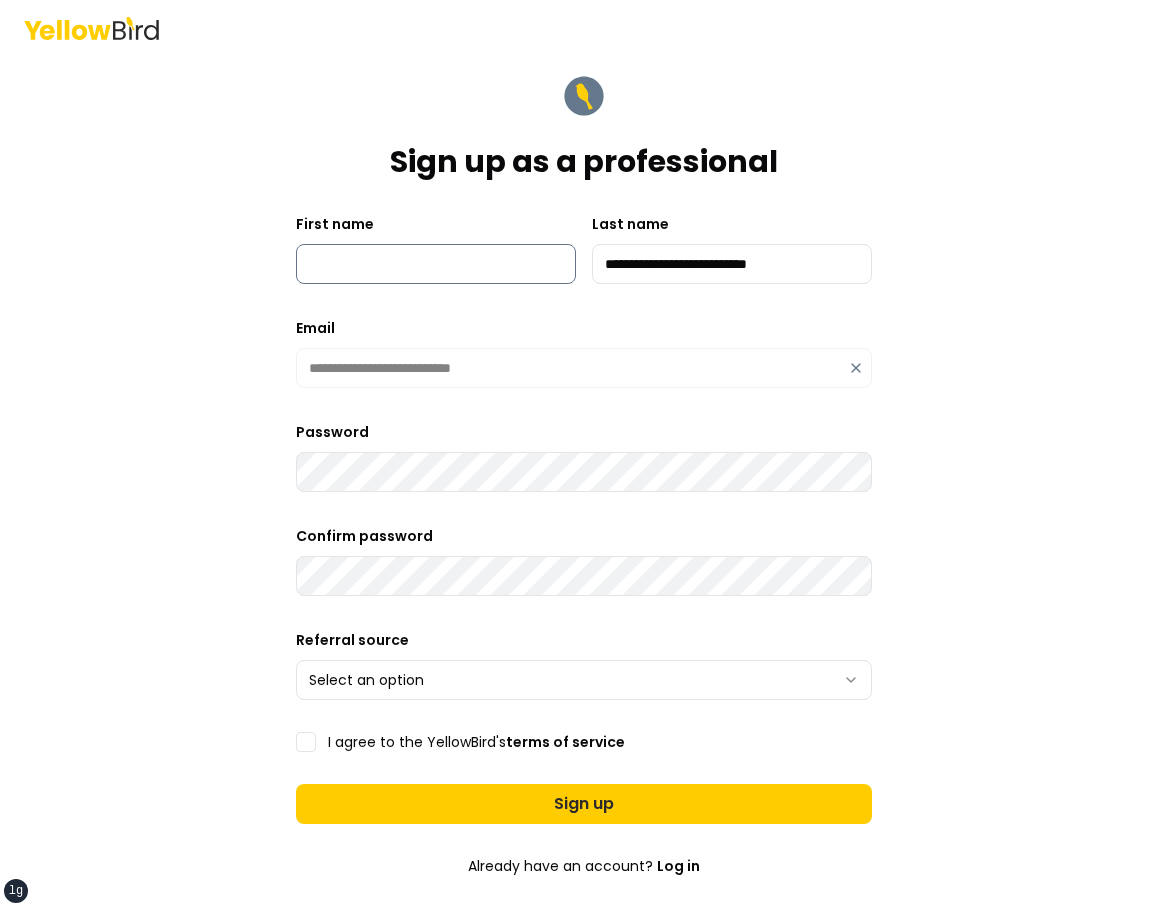 click on "First name" at bounding box center (436, 264) 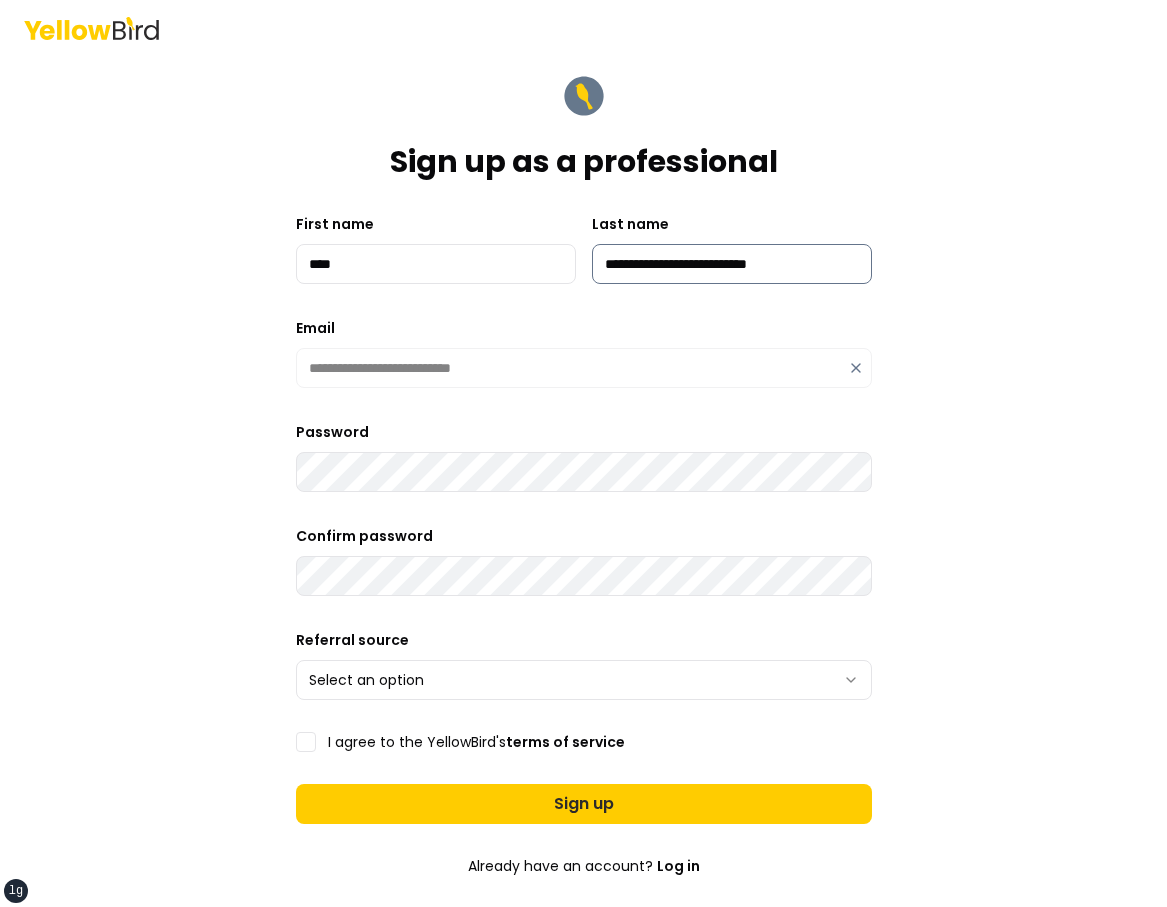 click on "**********" at bounding box center [732, 264] 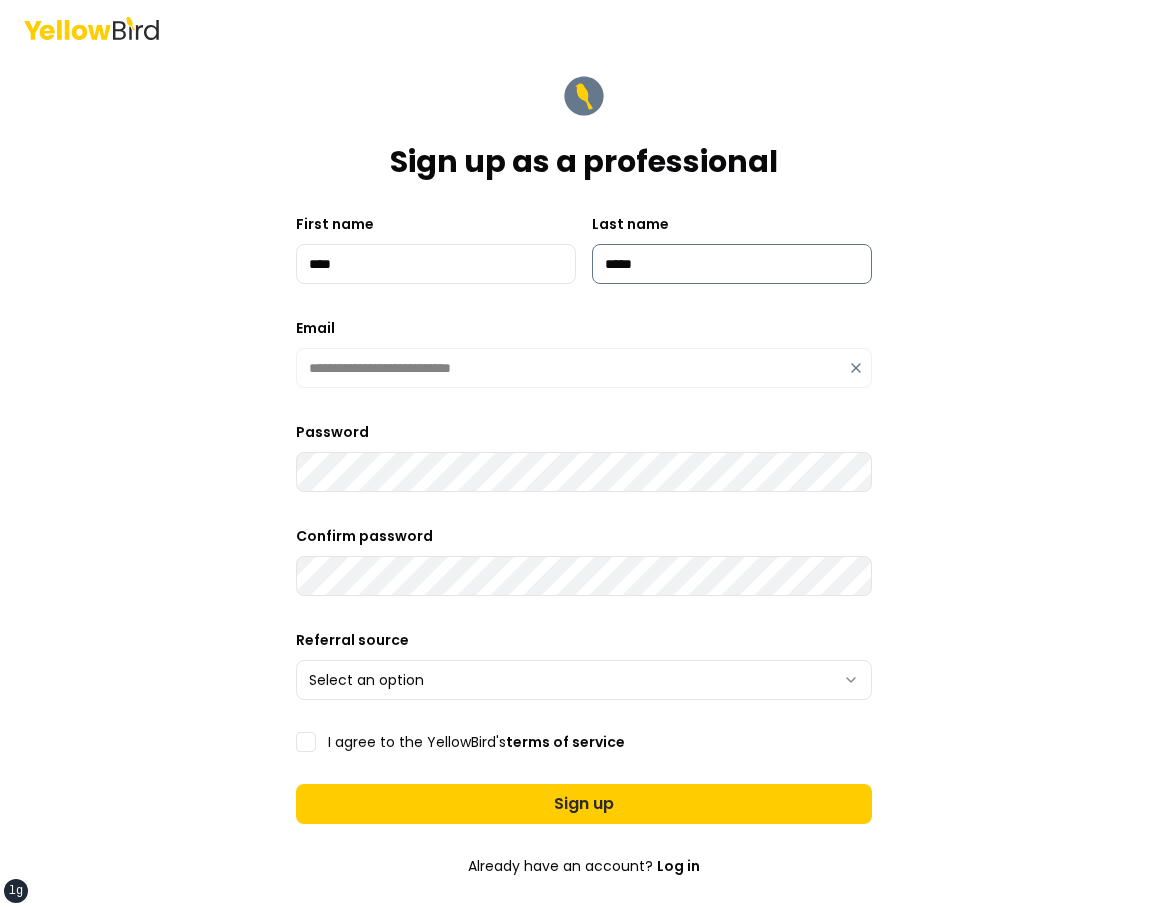 type on "*****" 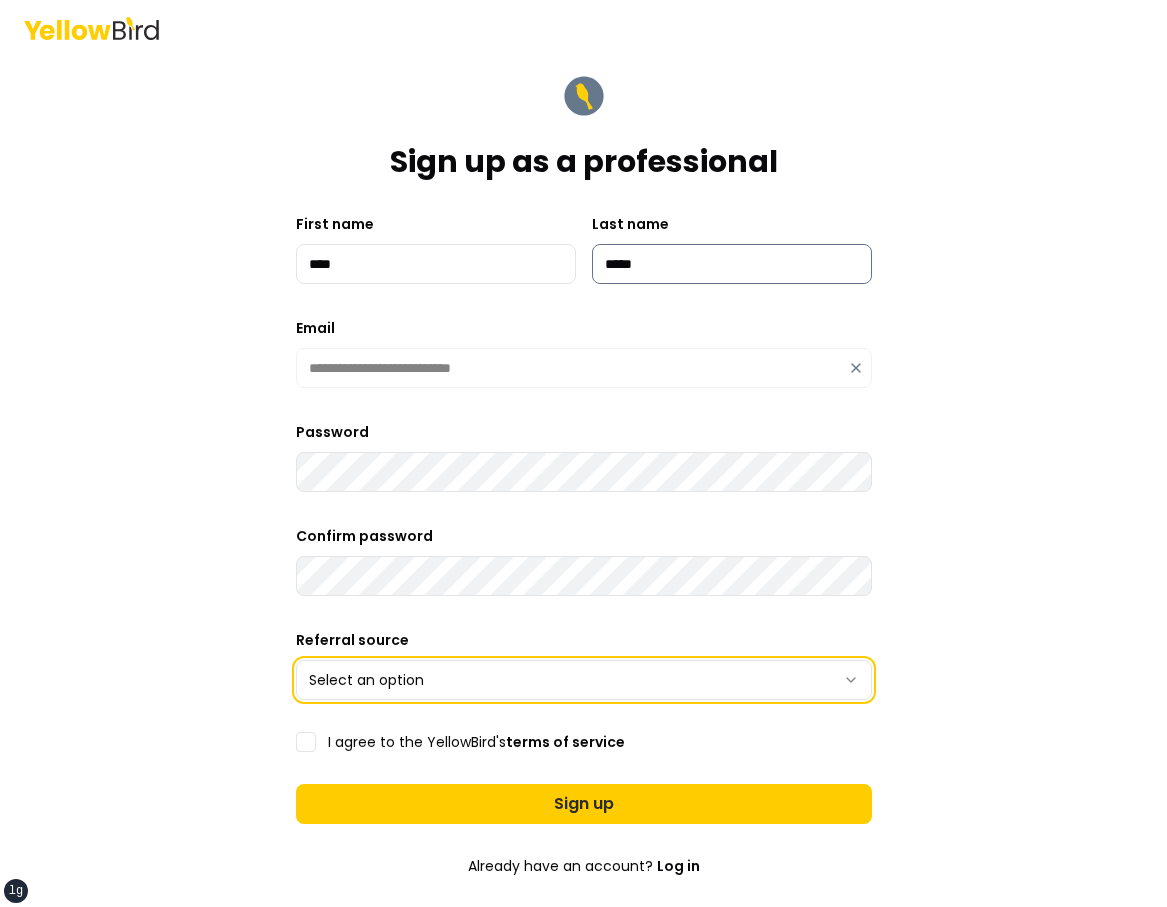 type 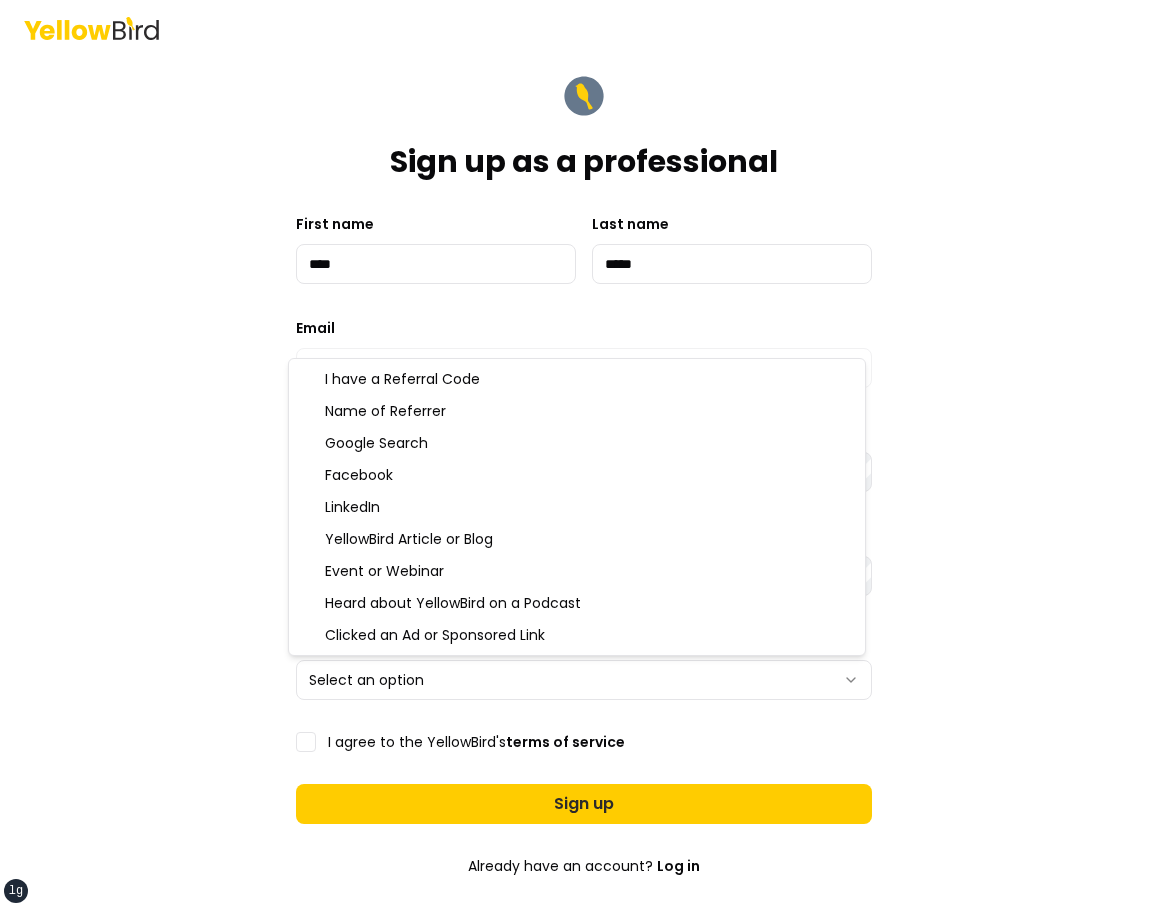 select on "**********" 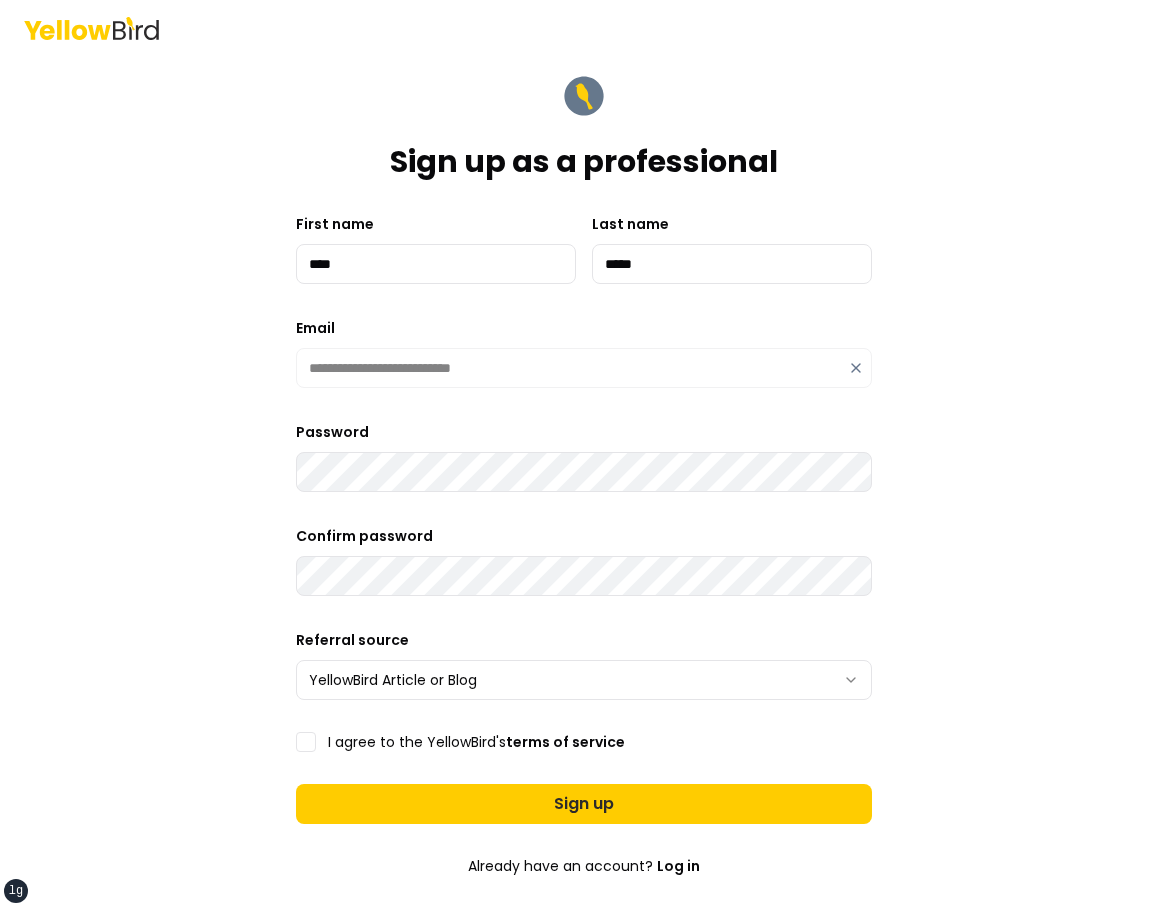 click on "I agree to the YellowBird's  terms of service" at bounding box center (476, 742) 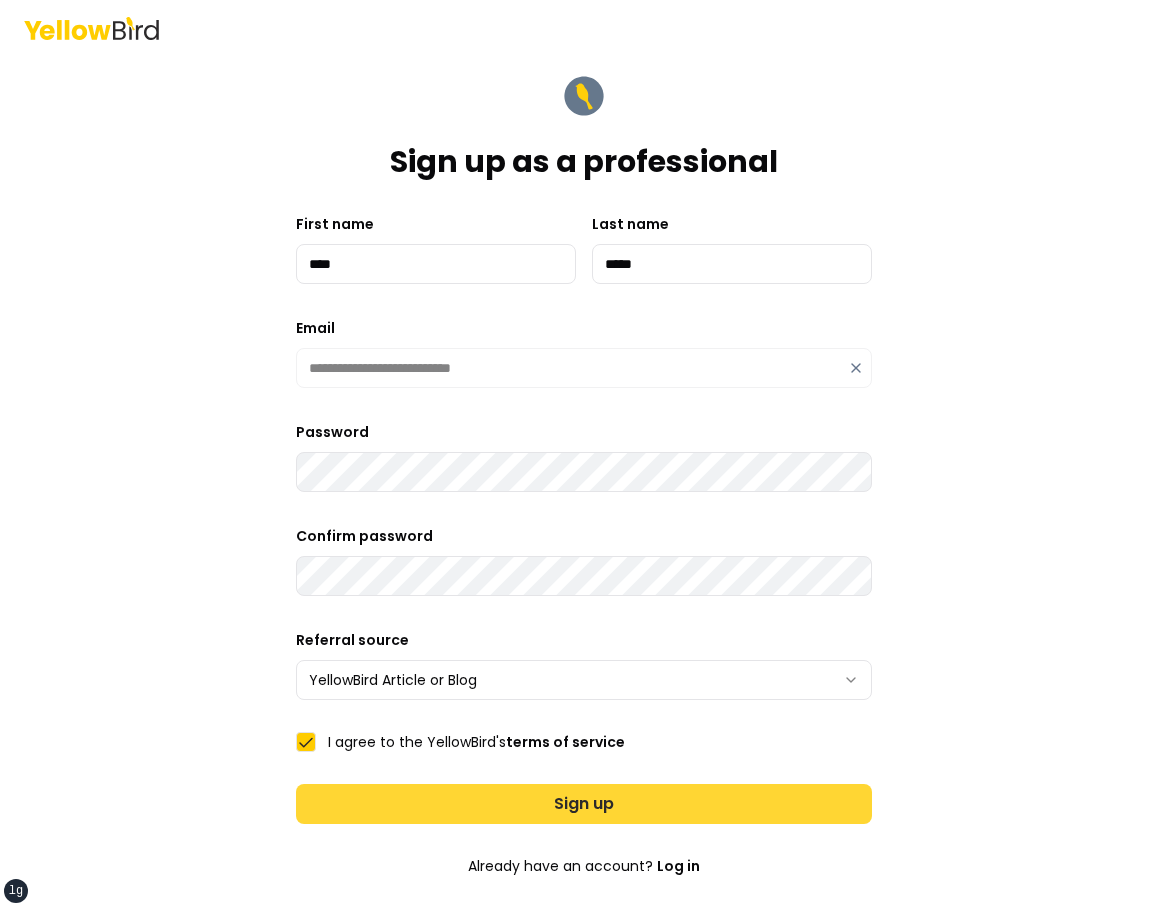 click on "Sign up" at bounding box center [584, 804] 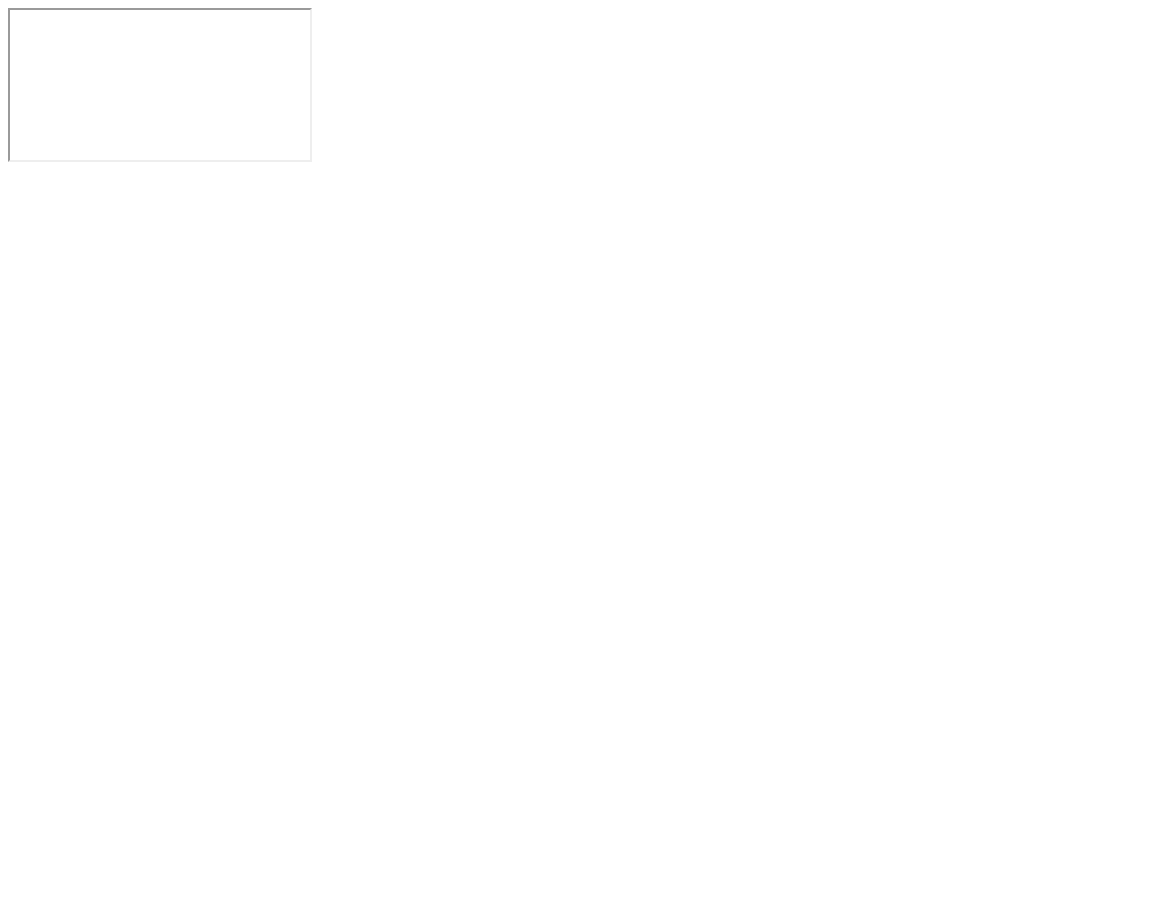 scroll, scrollTop: 0, scrollLeft: 0, axis: both 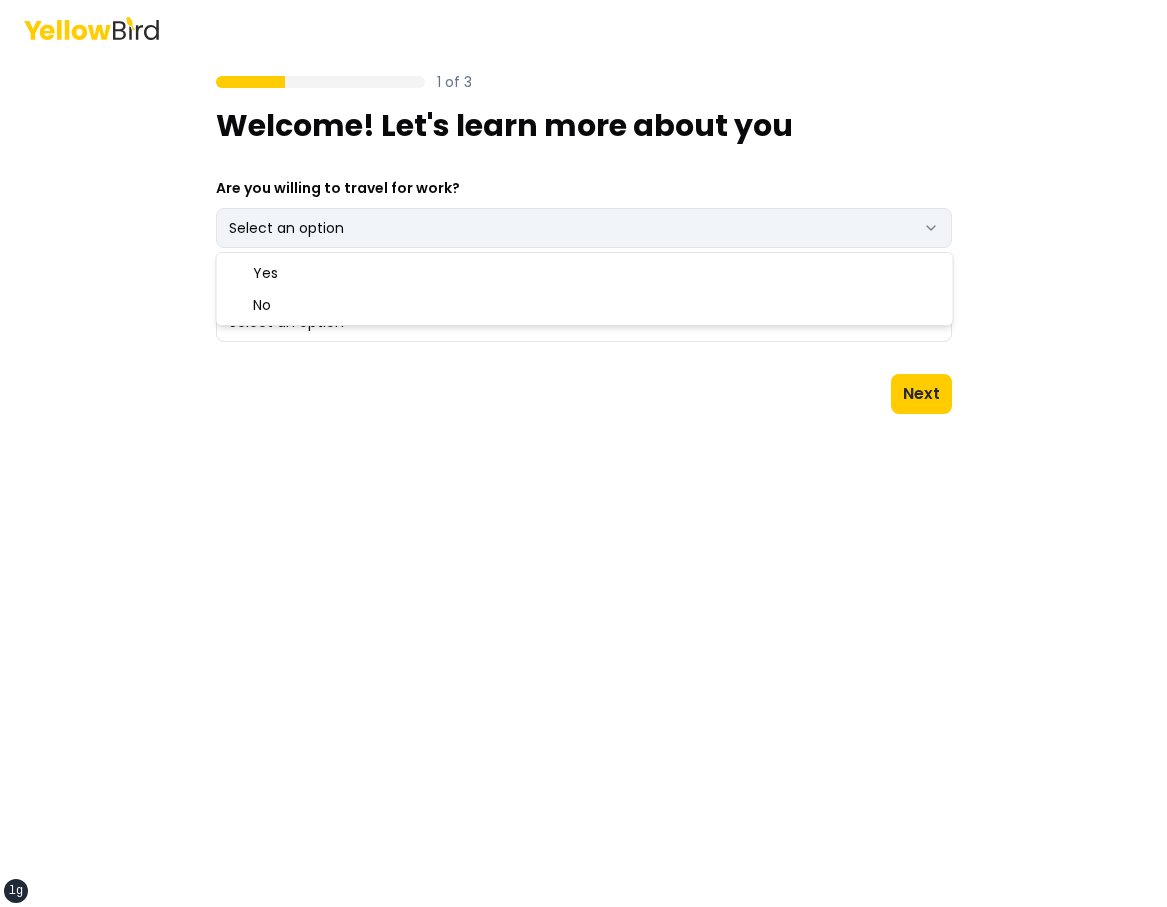 click on "xs sm md lg xl 2xl 1 of 3 Welcome! Let's learn more about you Are you willing to travel for work? Select an option *** ** What do you hope to achieve with YellowBird? Select an option Next
Yes No" at bounding box center [583, 453] 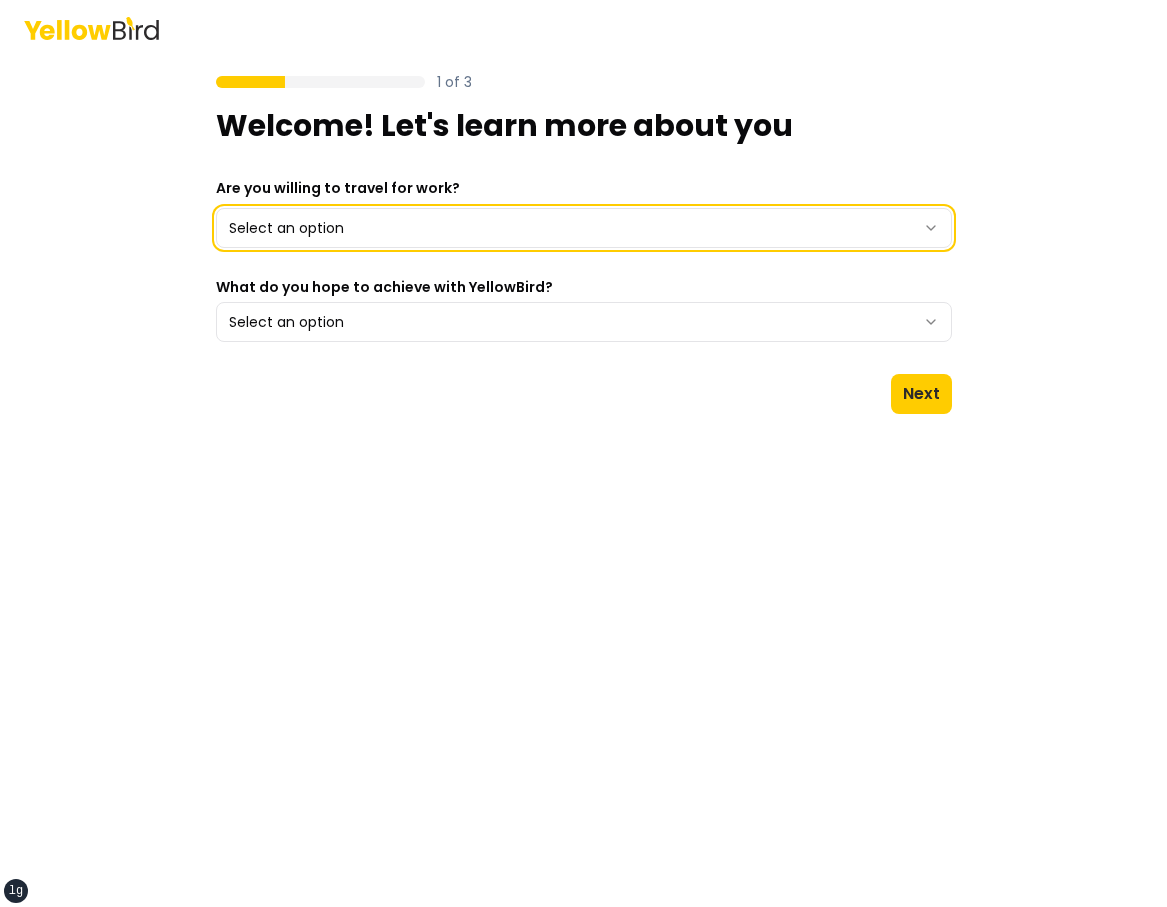click on "xs sm md lg xl 2xl 1 of 3 Welcome! Let's learn more about you Are you willing to travel for work? Select an option *** ** What do you hope to achieve with YellowBird? Select an option Next" at bounding box center (583, 453) 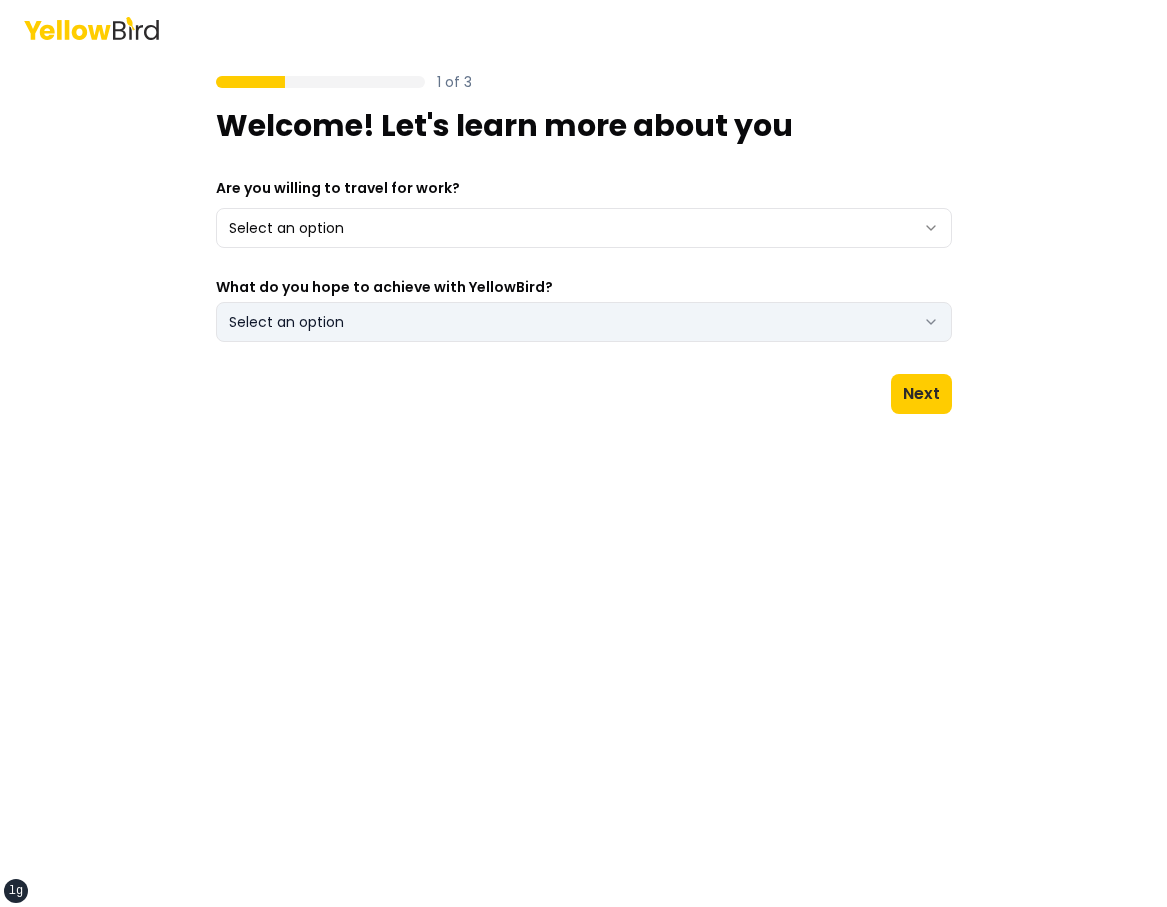 click on "Select an option" at bounding box center (584, 322) 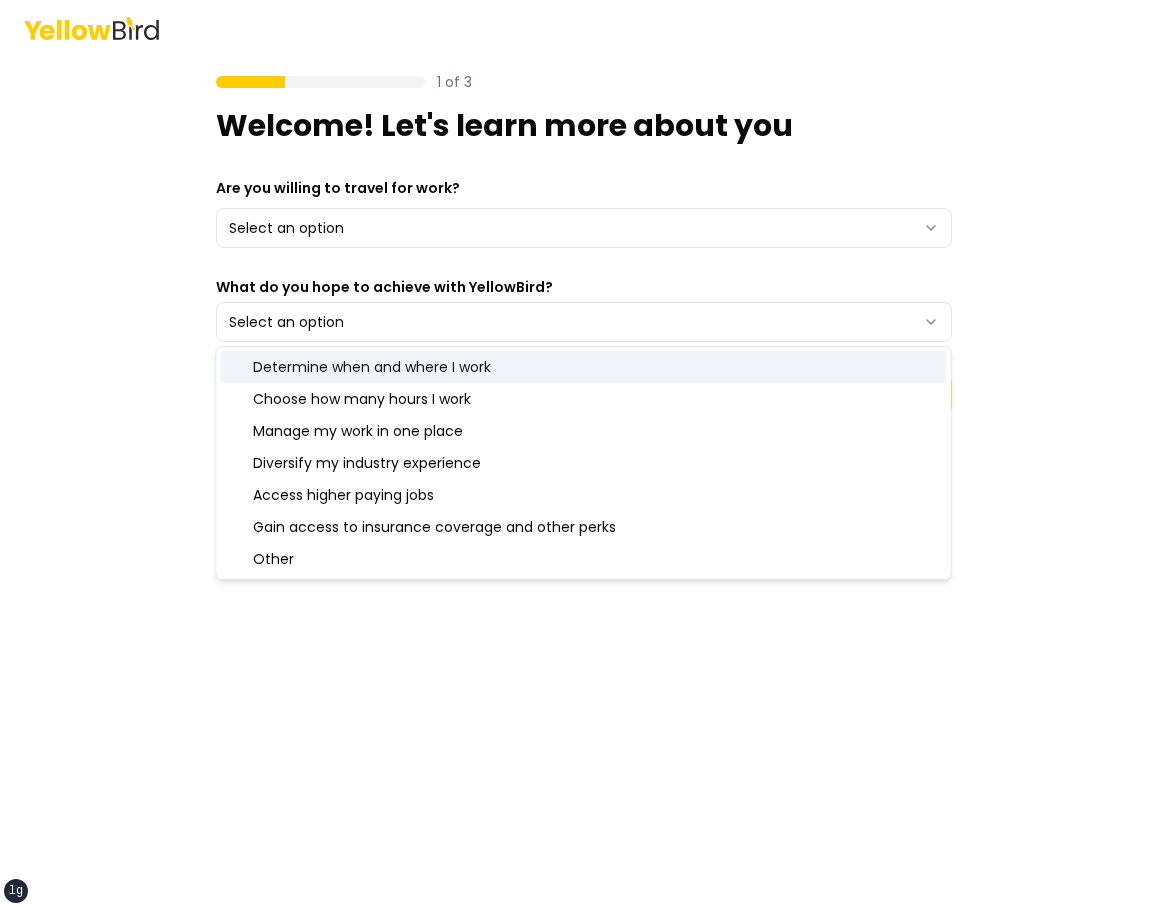 click on "Determine when and where I work" at bounding box center (584, 367) 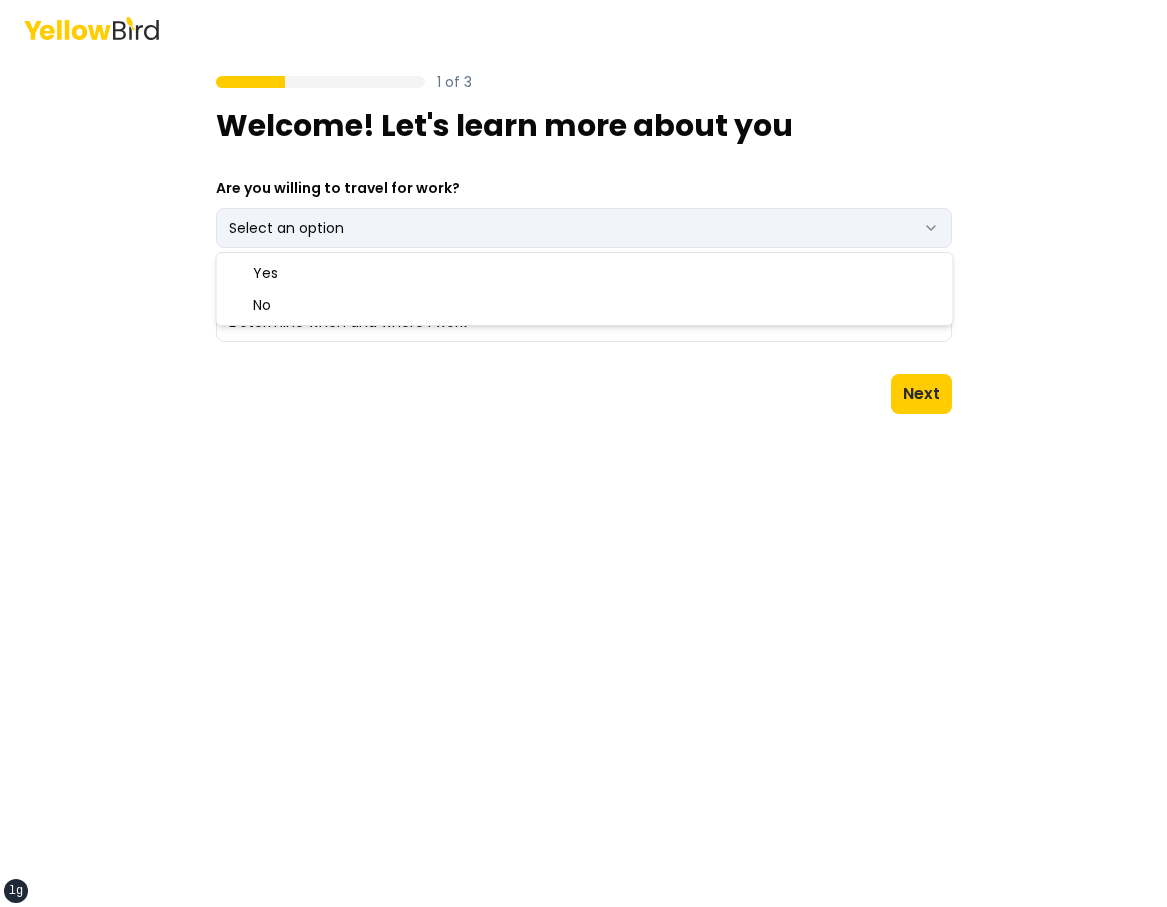 click on "xs sm md lg xl 2xl 1 of 3 Welcome! Let's learn more about you Are you willing to travel for work? Select an option *** ** What do you hope to achieve with YellowBird? Determine when and where I work Next
Yes No" at bounding box center [583, 453] 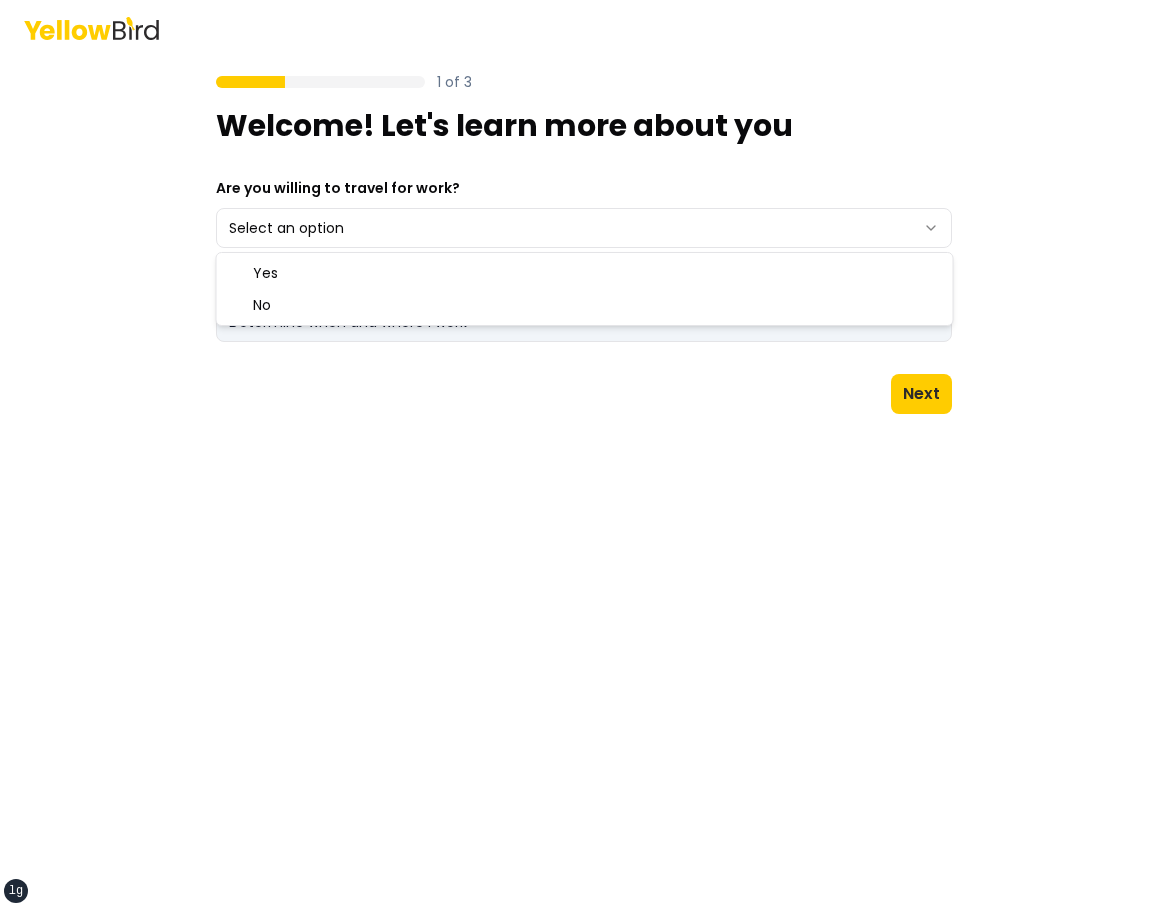 select on "**" 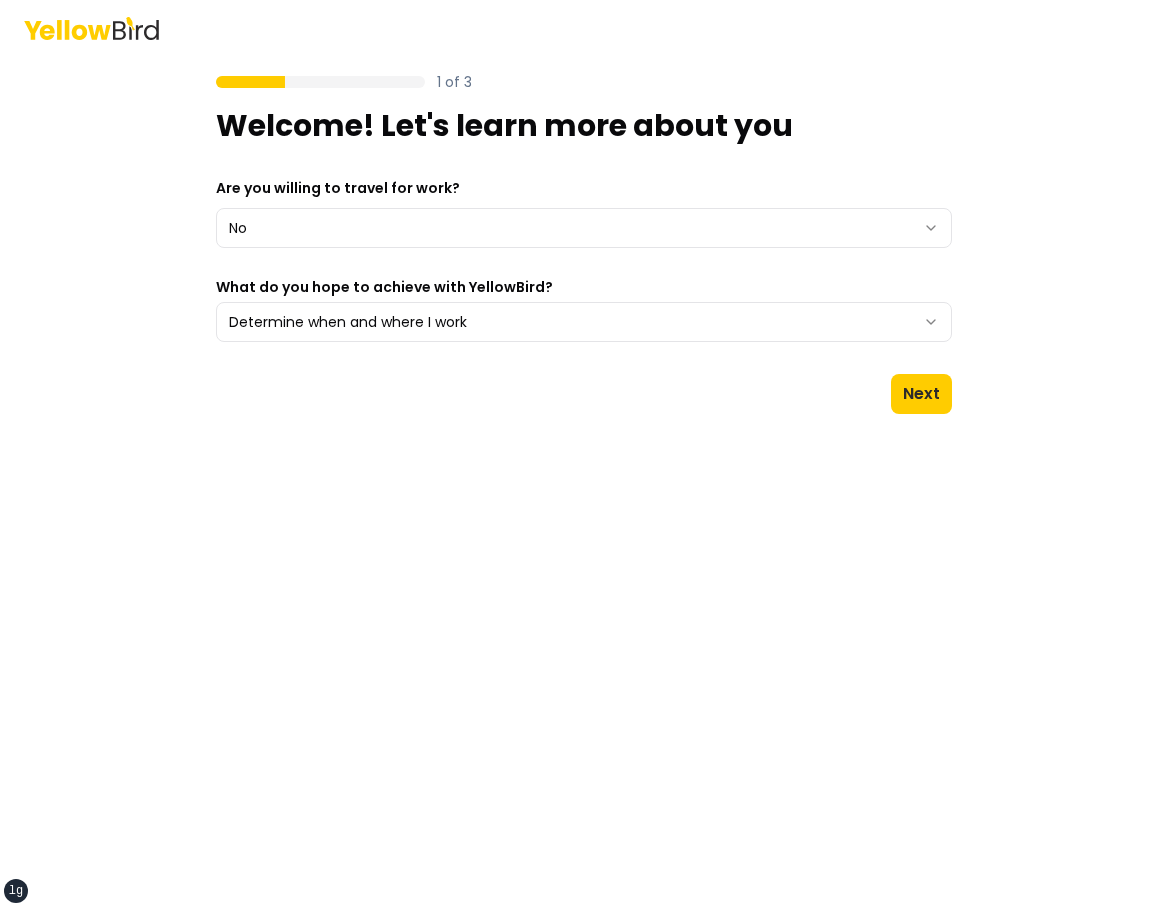 click on "1 of 3 Welcome! Let's learn more about you Are you willing to travel for work? No *** ** What do you hope to achieve with YellowBird? Determine when and where I work Next" at bounding box center (584, 243) 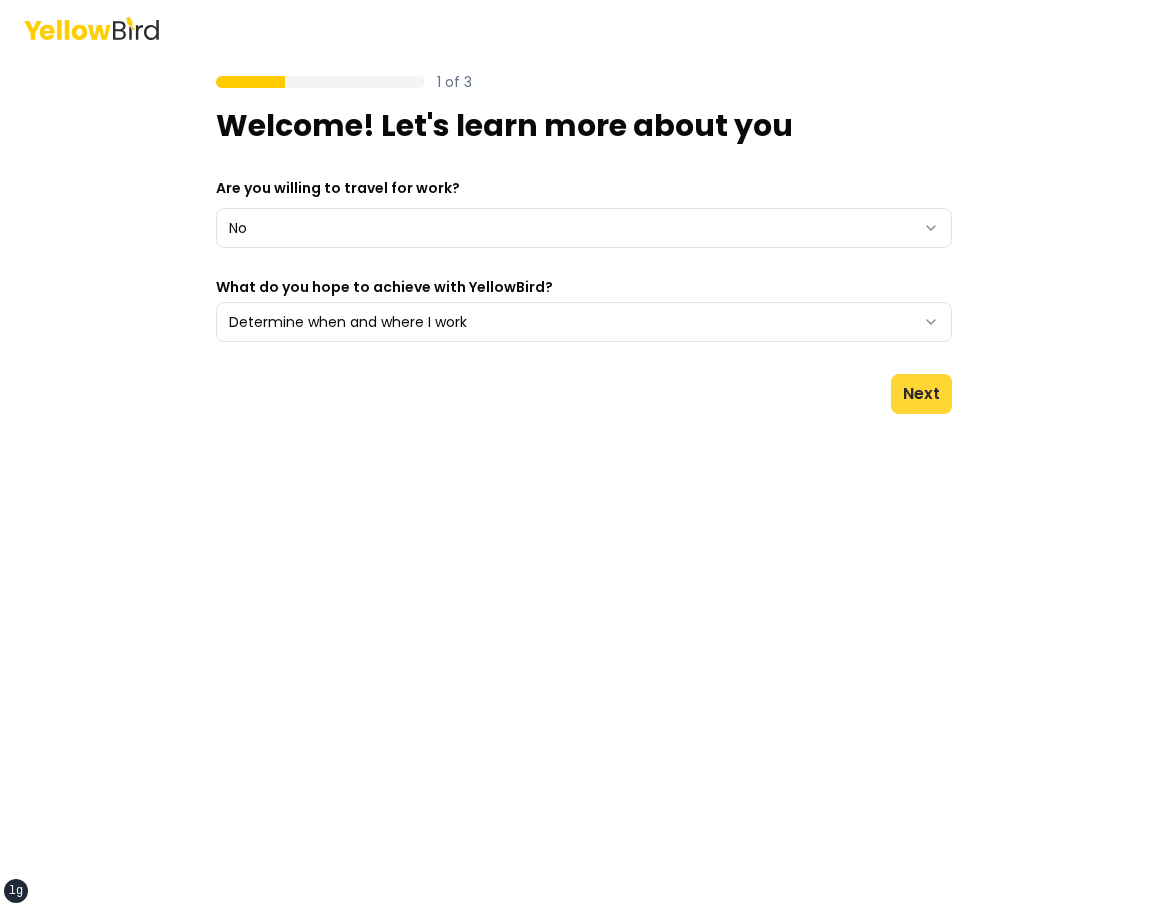 click on "Next" at bounding box center [921, 394] 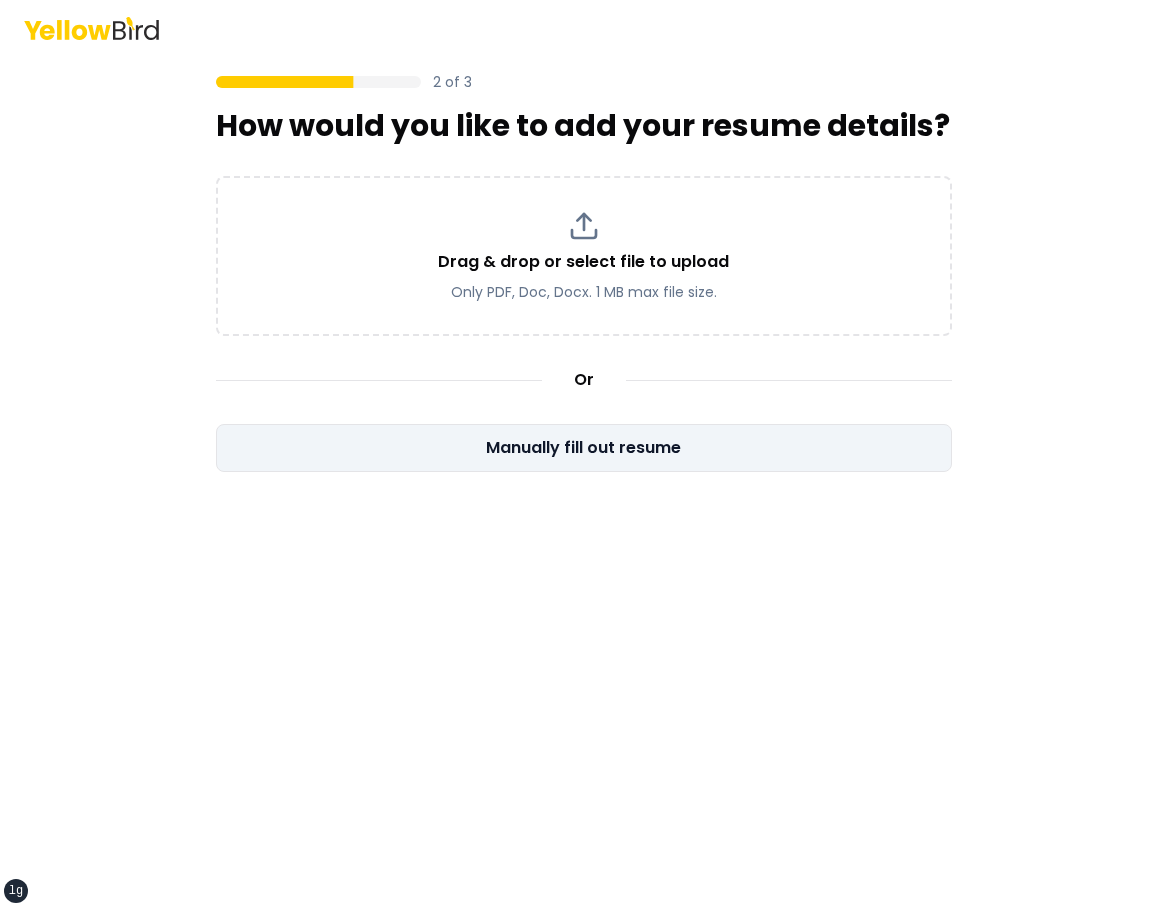 click on "Manually fill out resume" at bounding box center [584, 448] 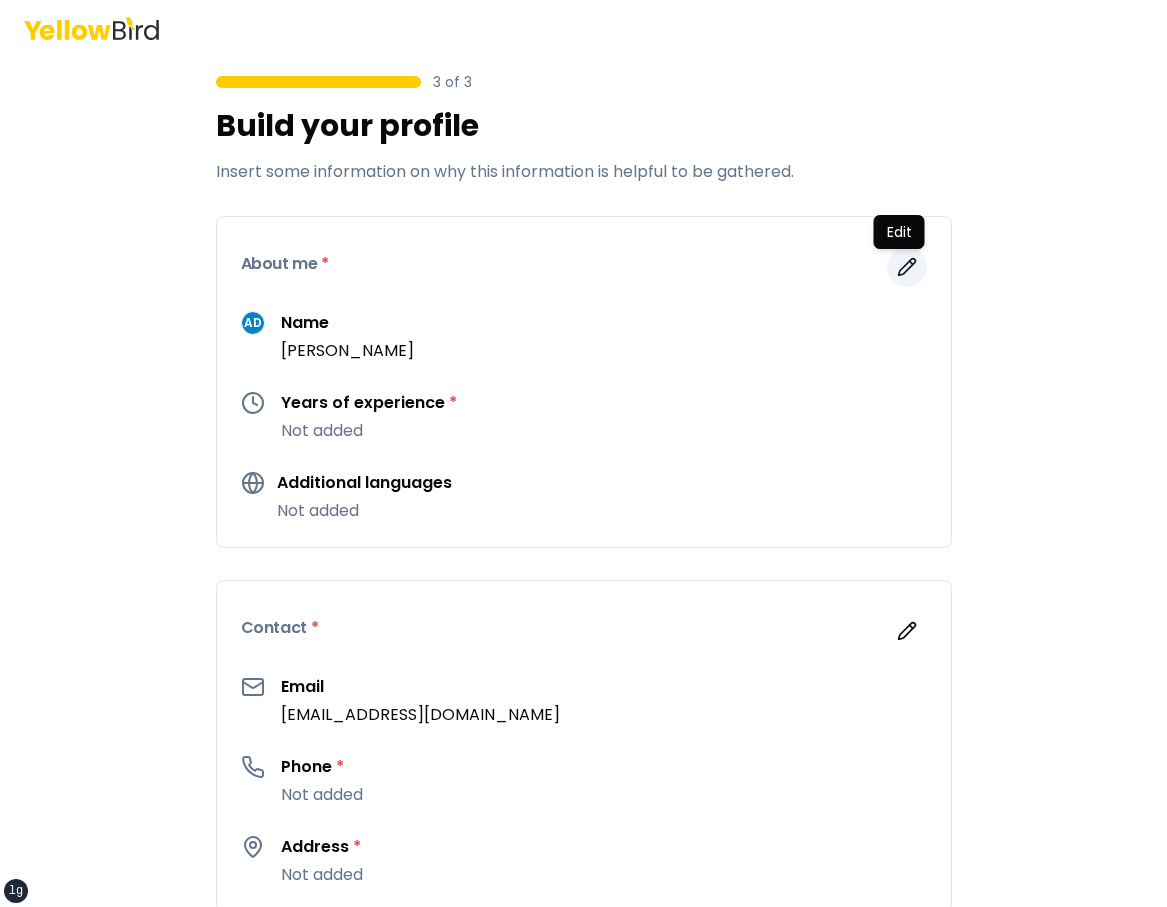 click 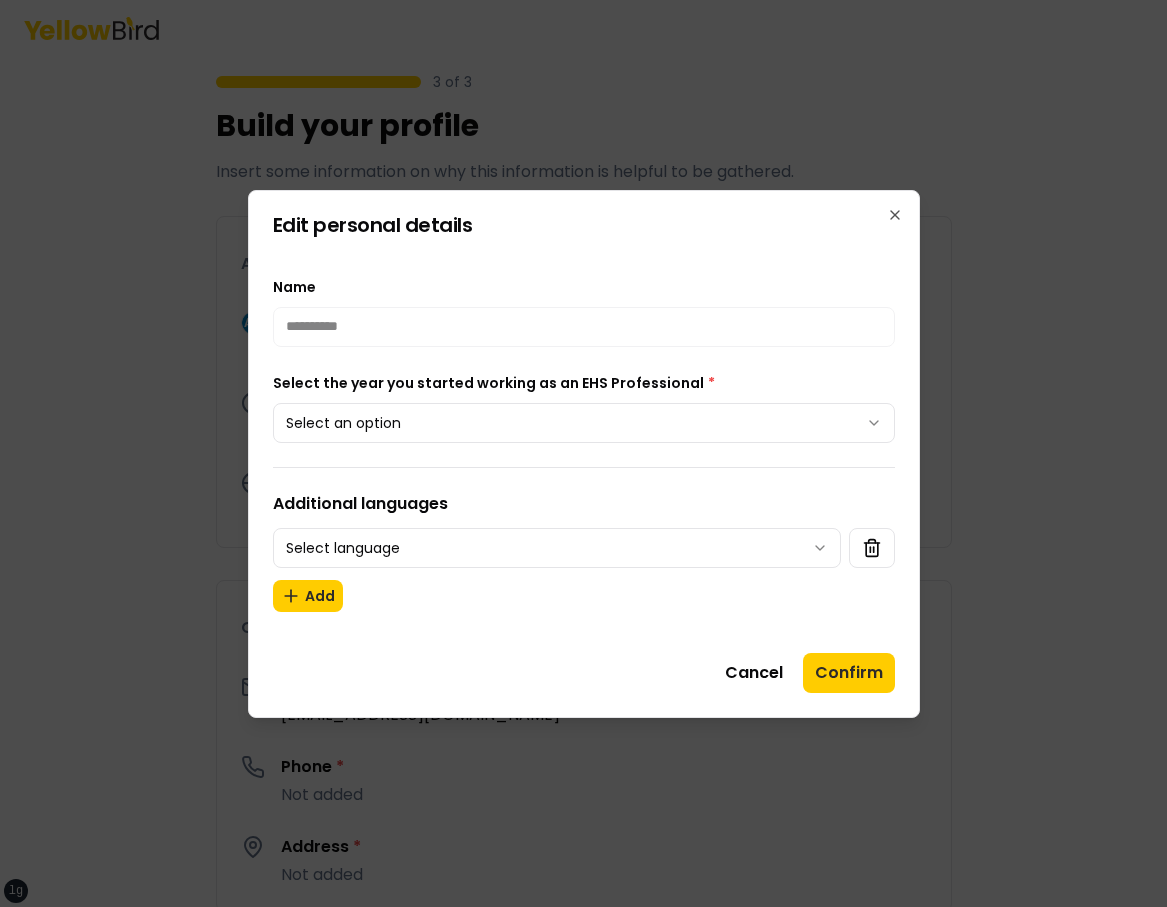 click on "**********" at bounding box center (583, 528) 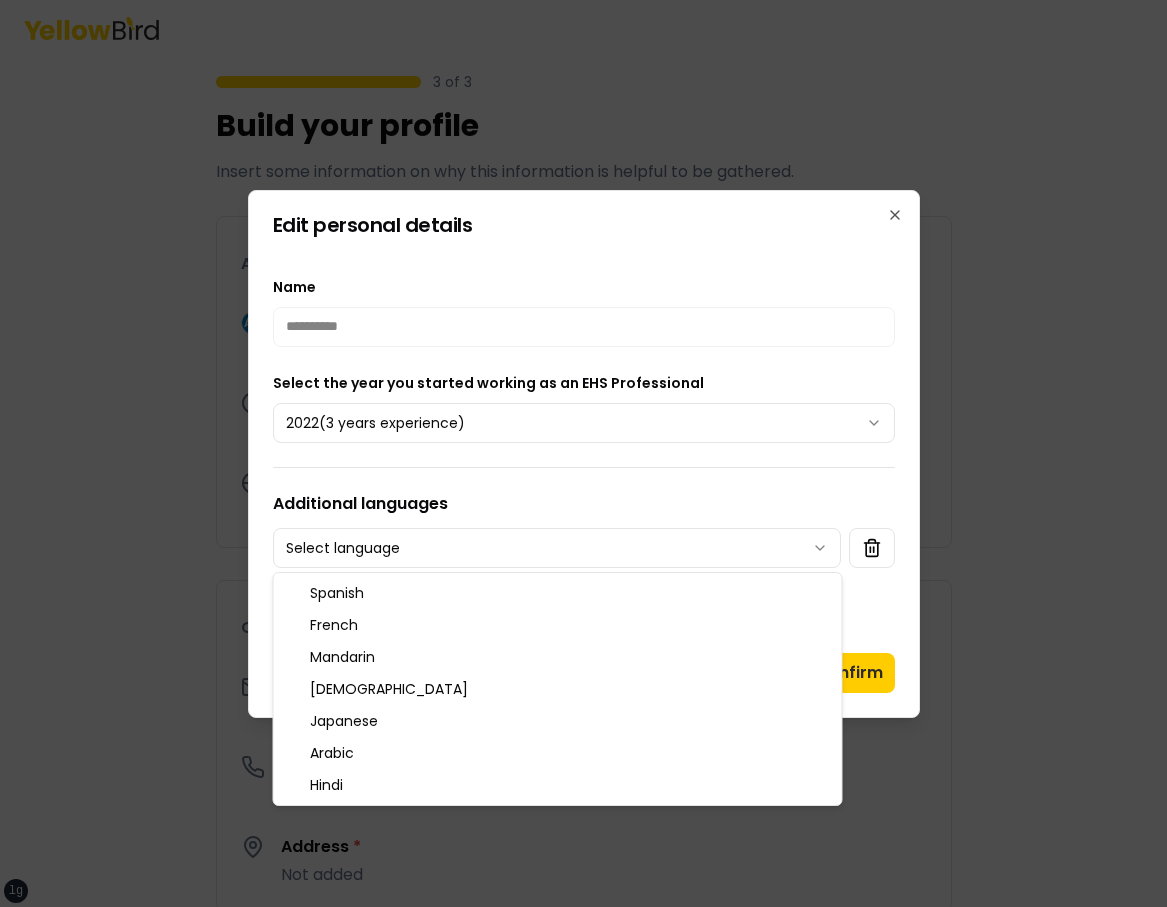 click on "**********" at bounding box center (583, 528) 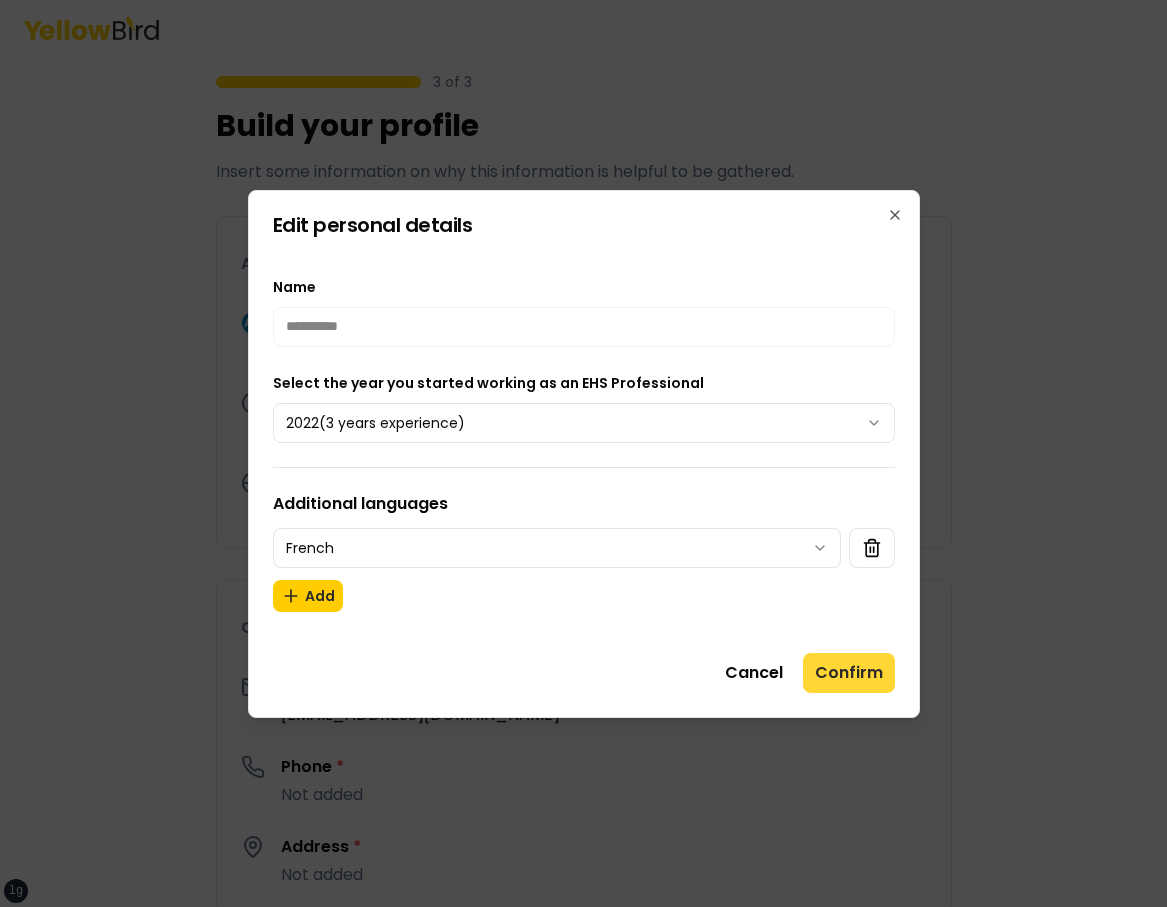 click on "Confirm" at bounding box center (849, 673) 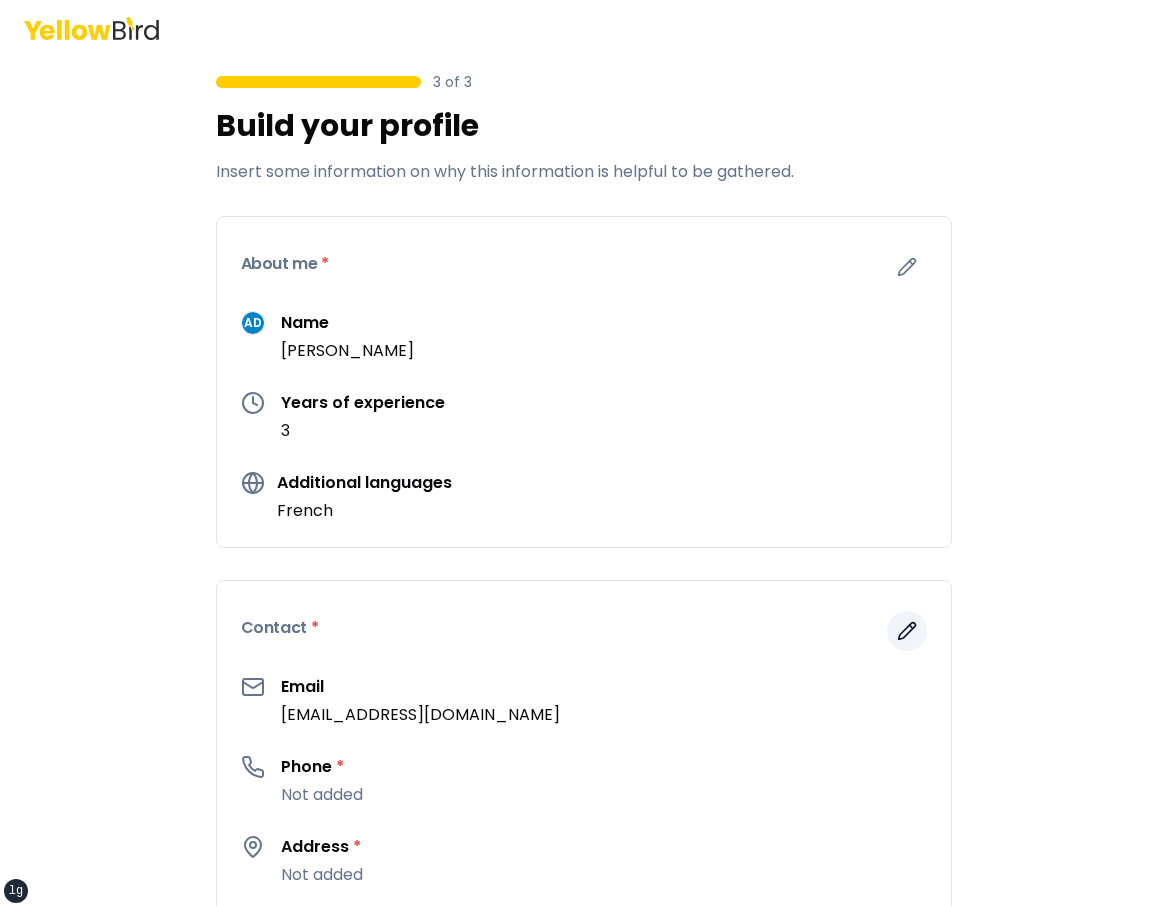 click at bounding box center [907, 631] 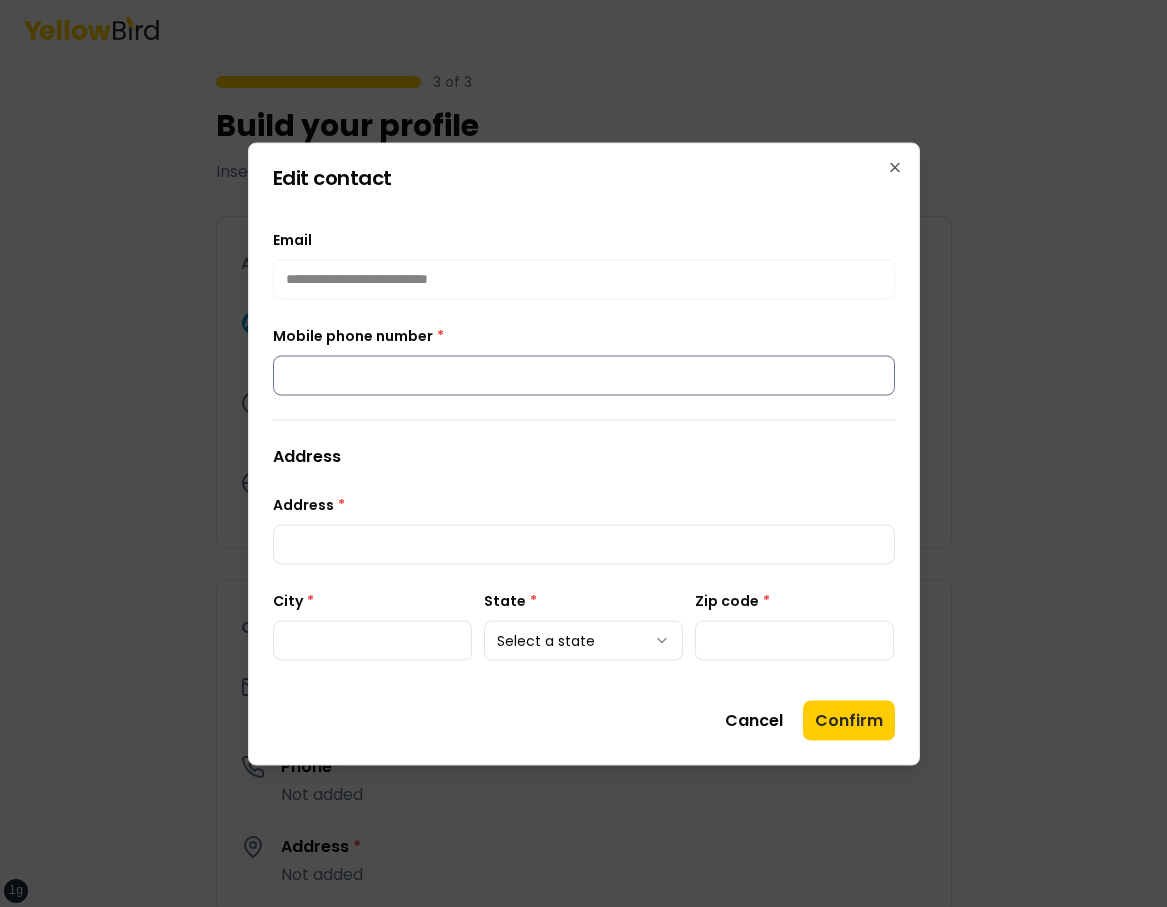 click on "Mobile phone number *" at bounding box center (584, 375) 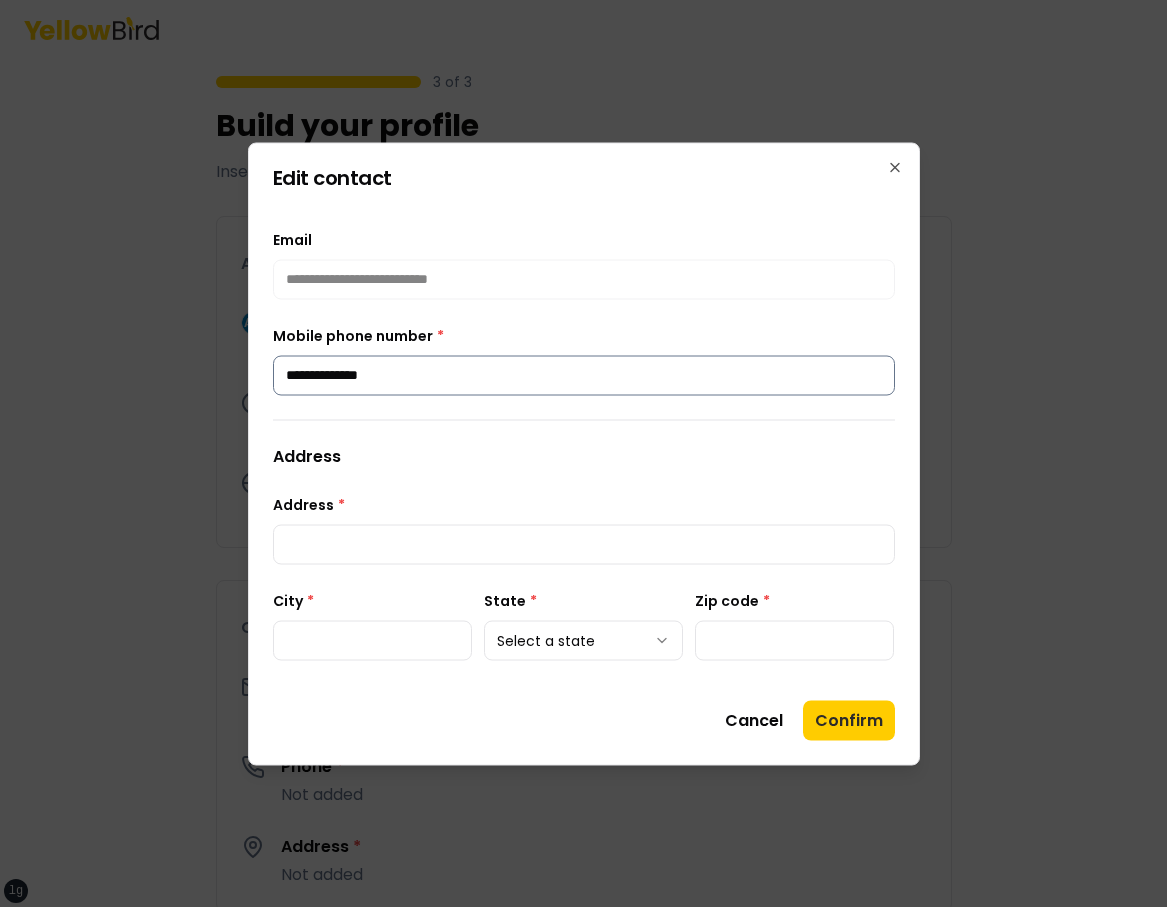 type on "**********" 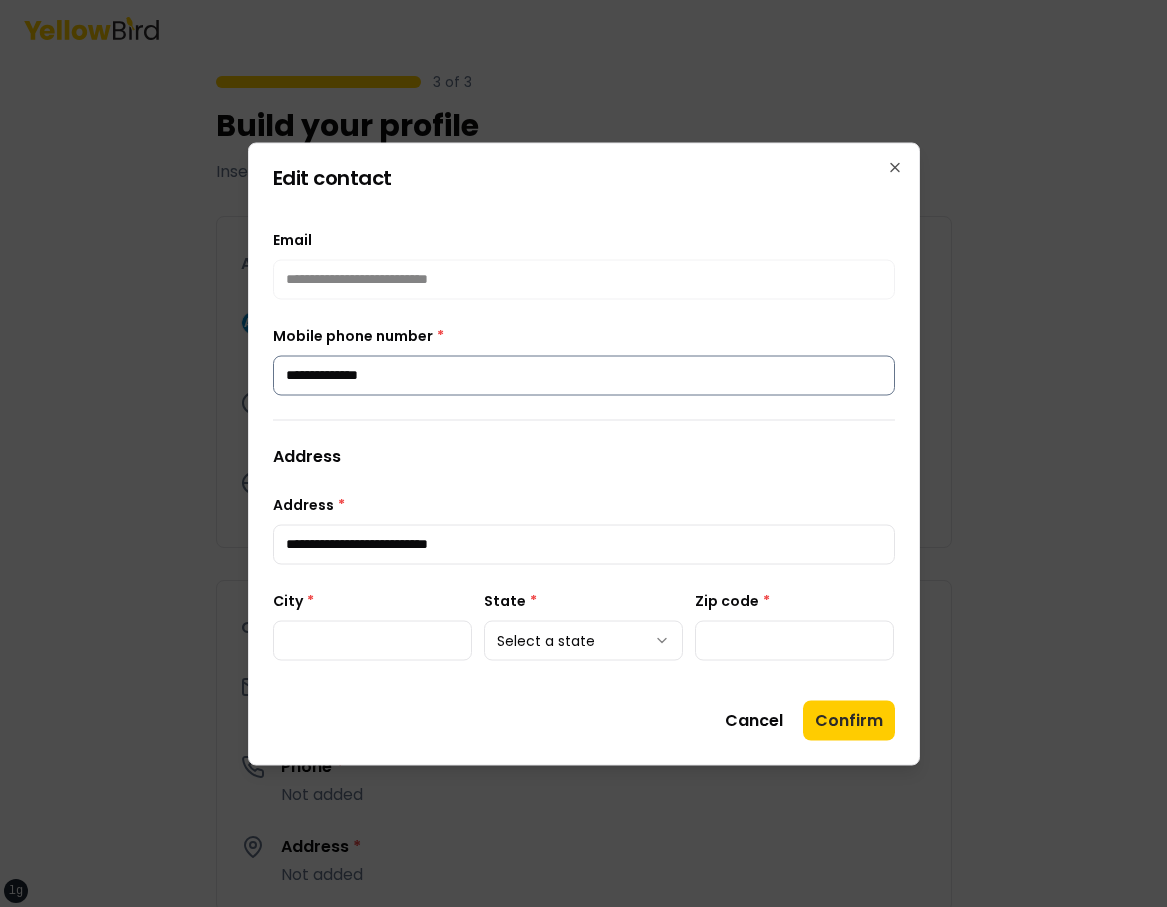 type on "****" 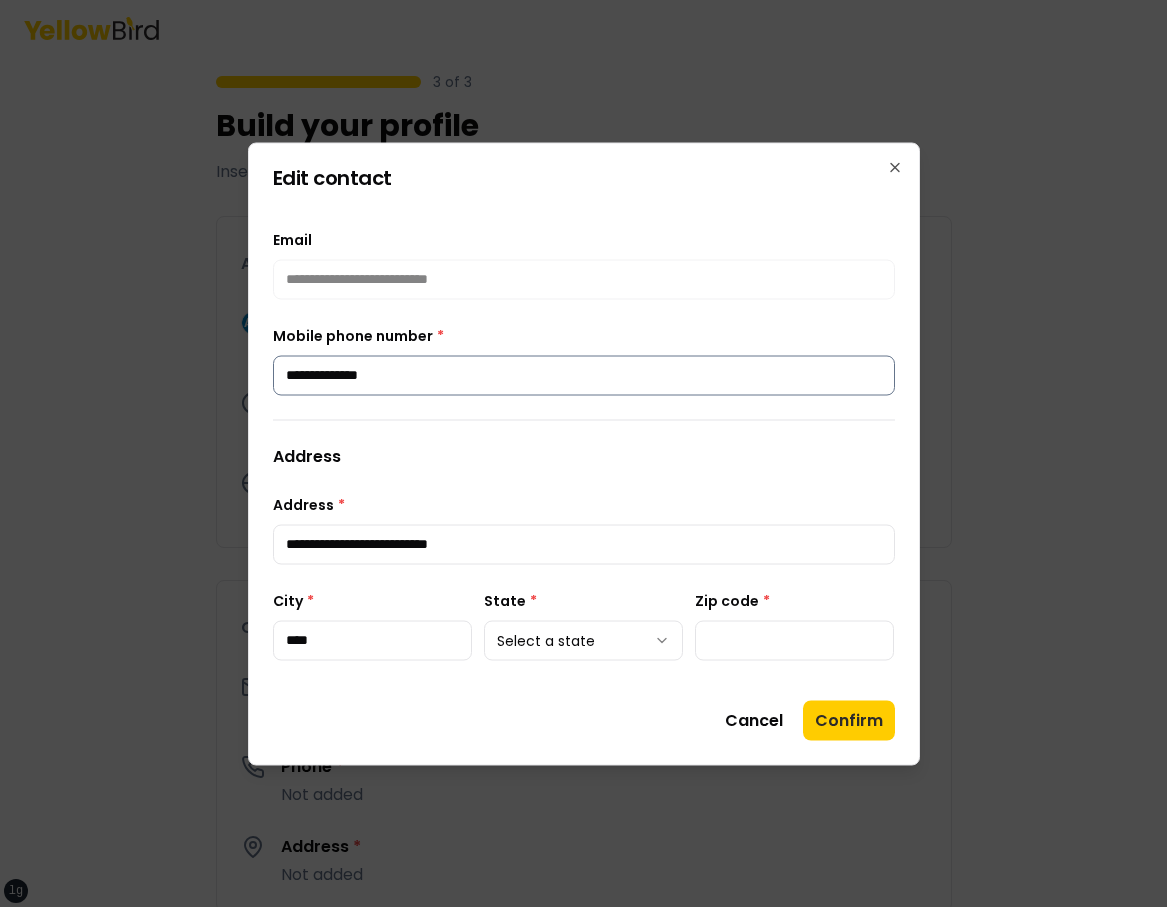 type on "*****" 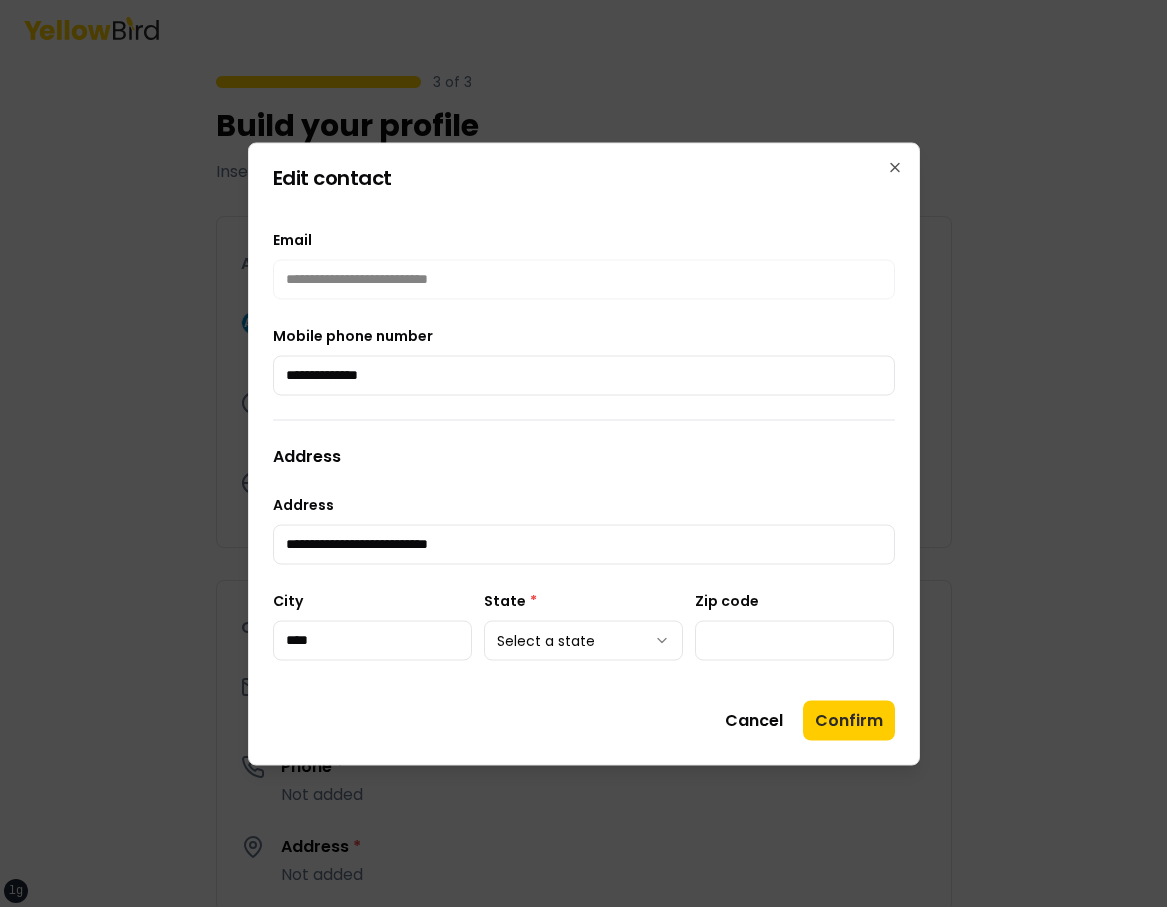 type on "**********" 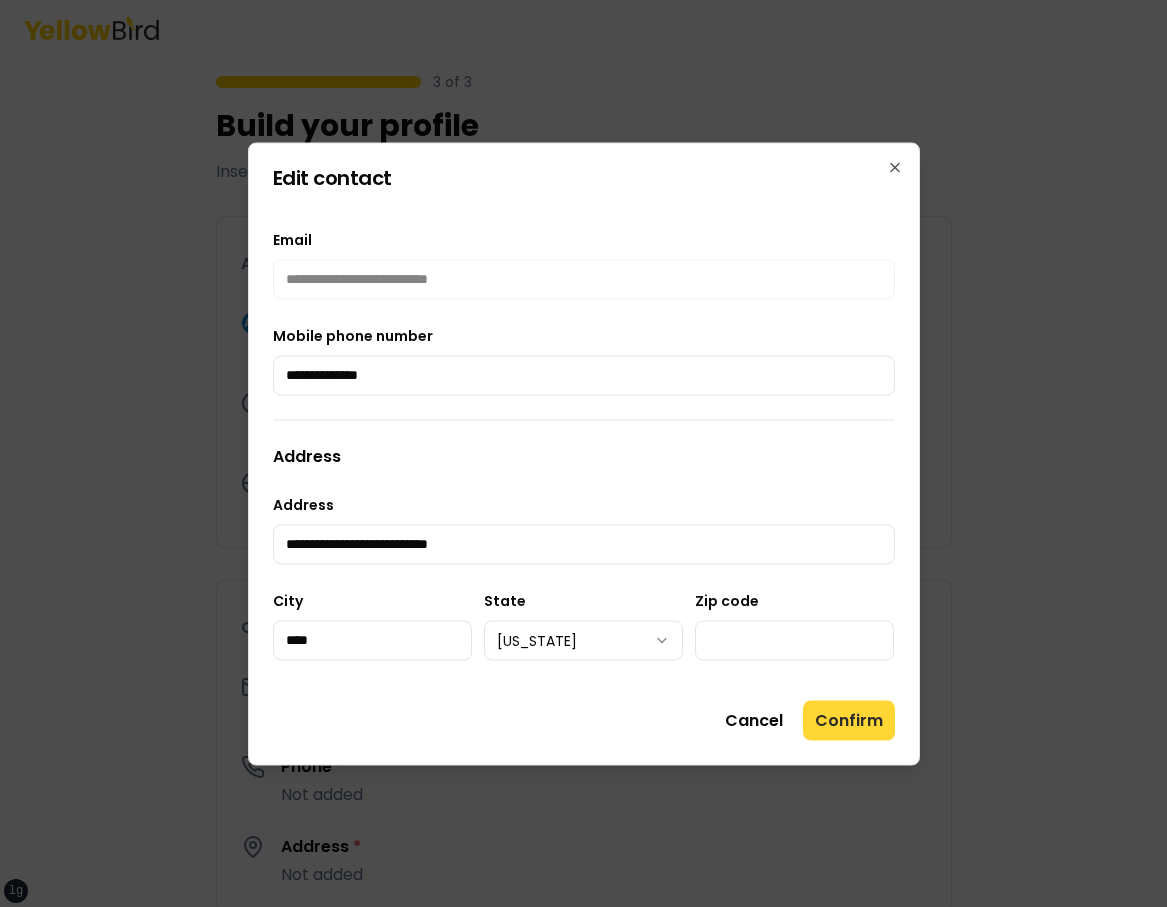 click on "Confirm" at bounding box center (849, 720) 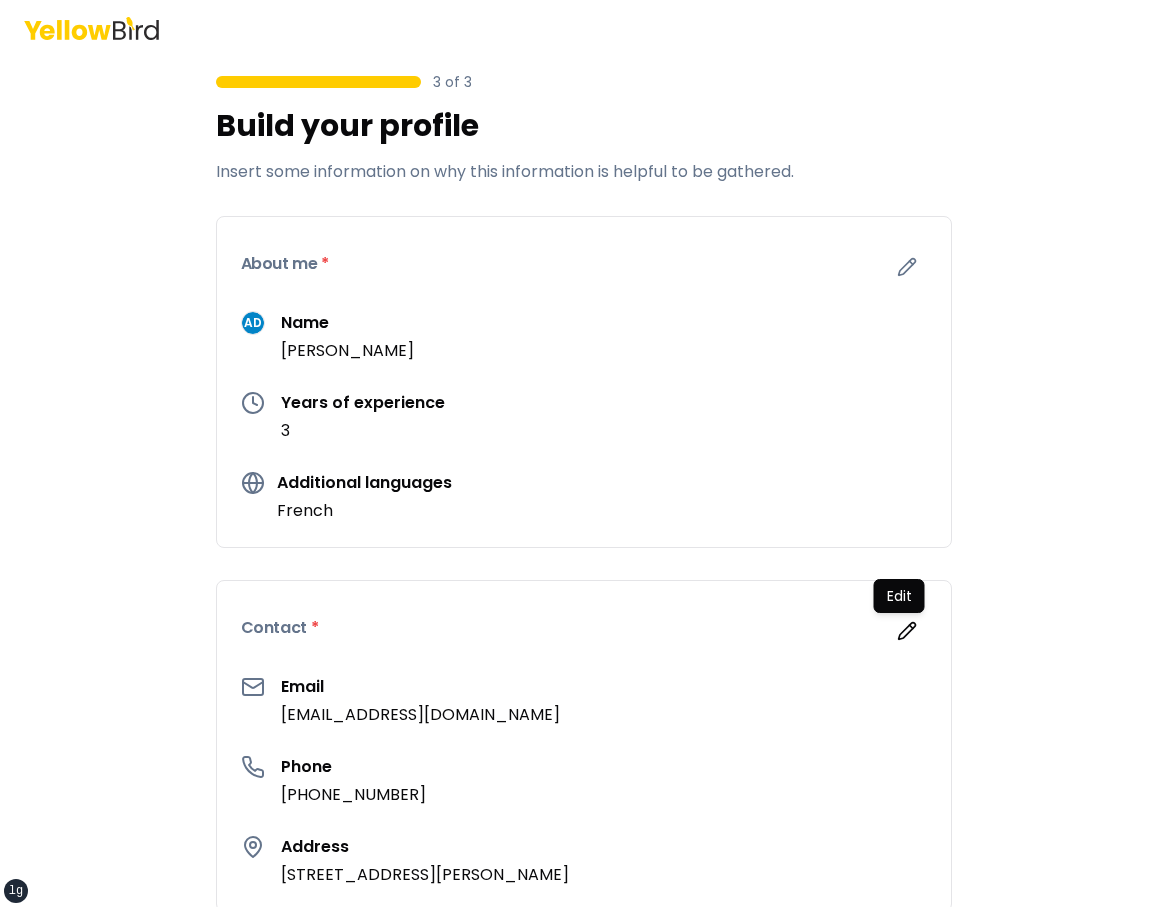 scroll, scrollTop: 659, scrollLeft: 0, axis: vertical 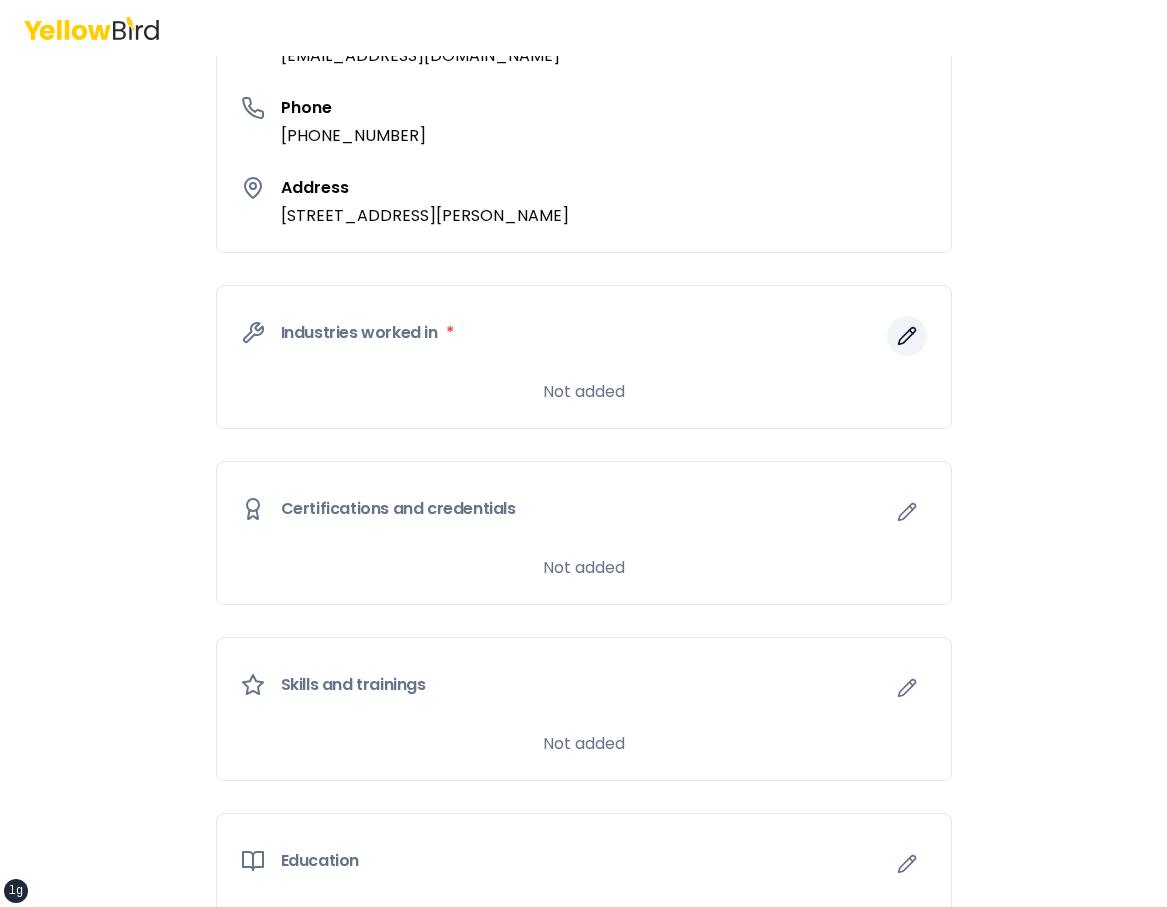 click at bounding box center [907, 336] 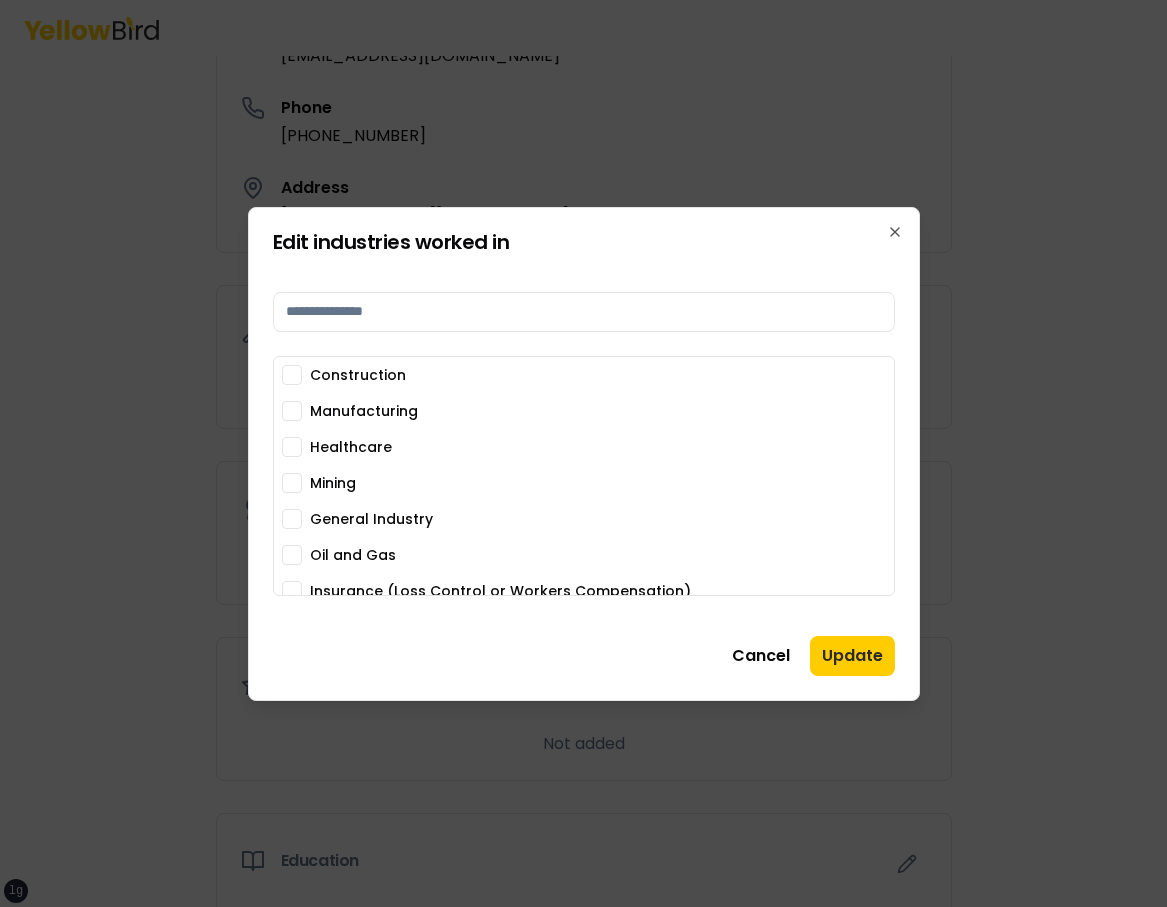 drag, startPoint x: 611, startPoint y: 460, endPoint x: 435, endPoint y: 454, distance: 176.10225 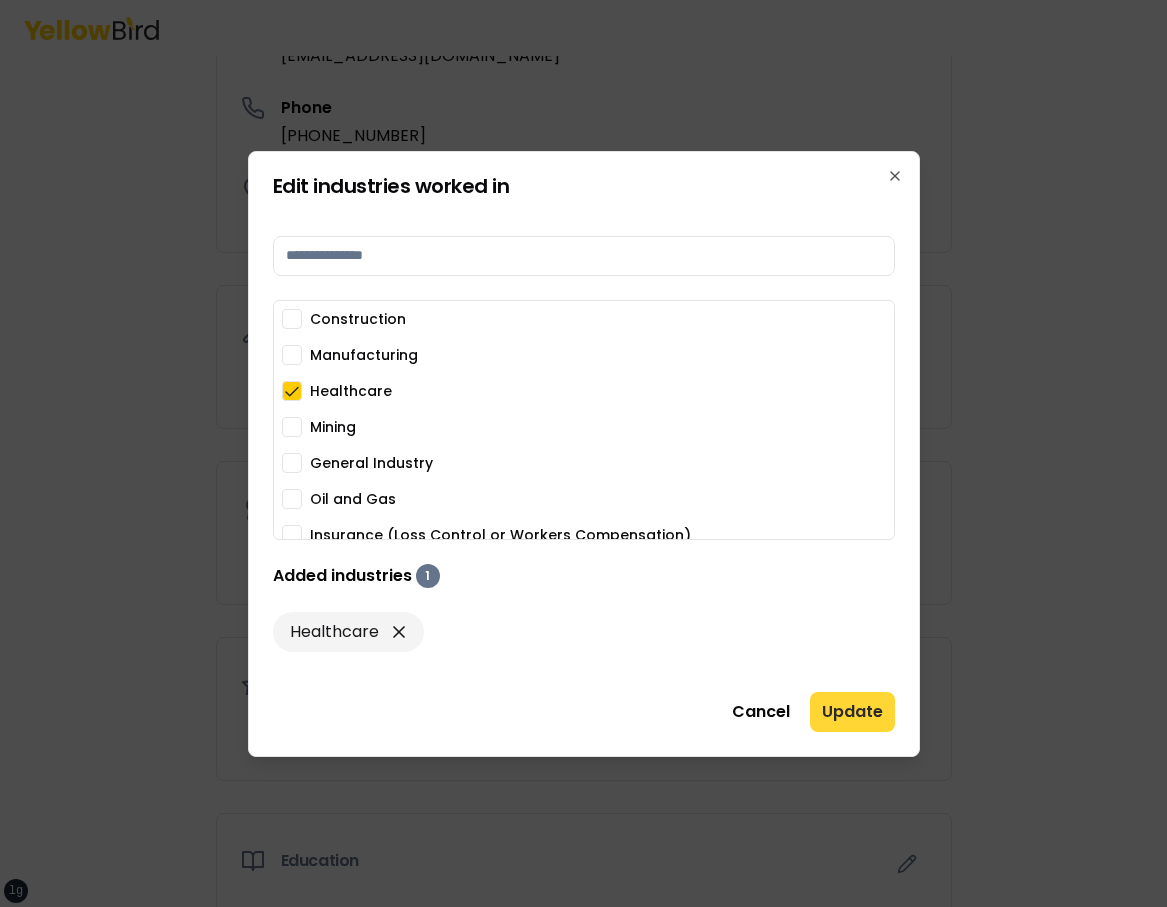 click on "Update" at bounding box center (852, 712) 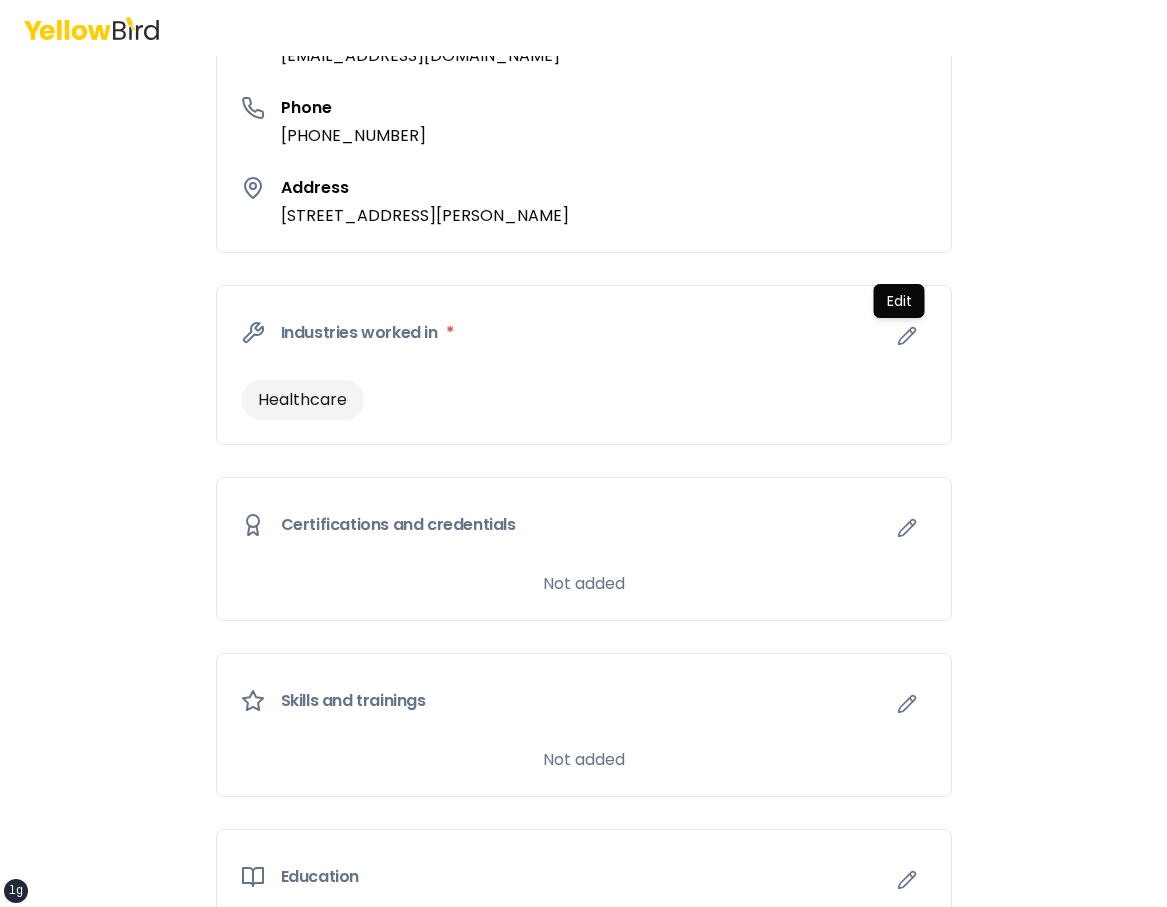 scroll, scrollTop: 849, scrollLeft: 0, axis: vertical 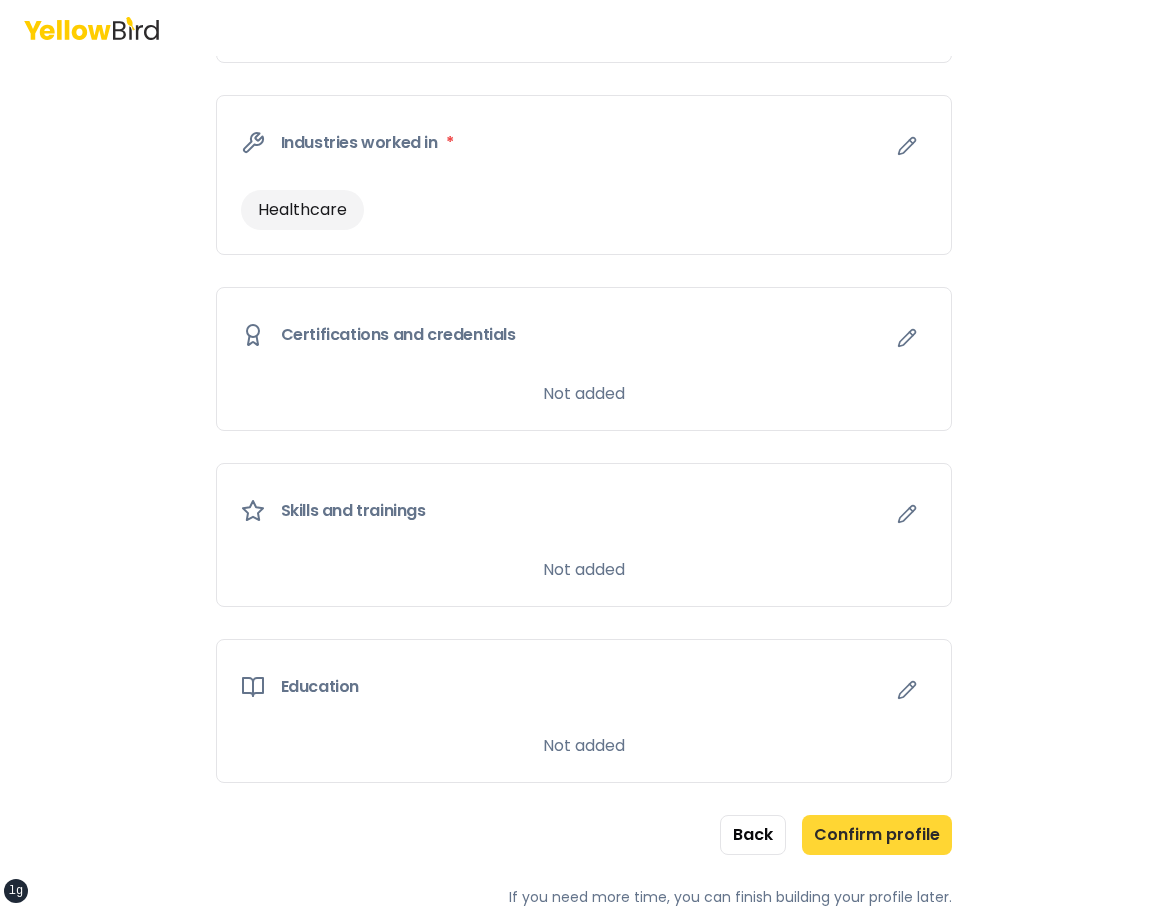 click on "Confirm profile" at bounding box center [877, 835] 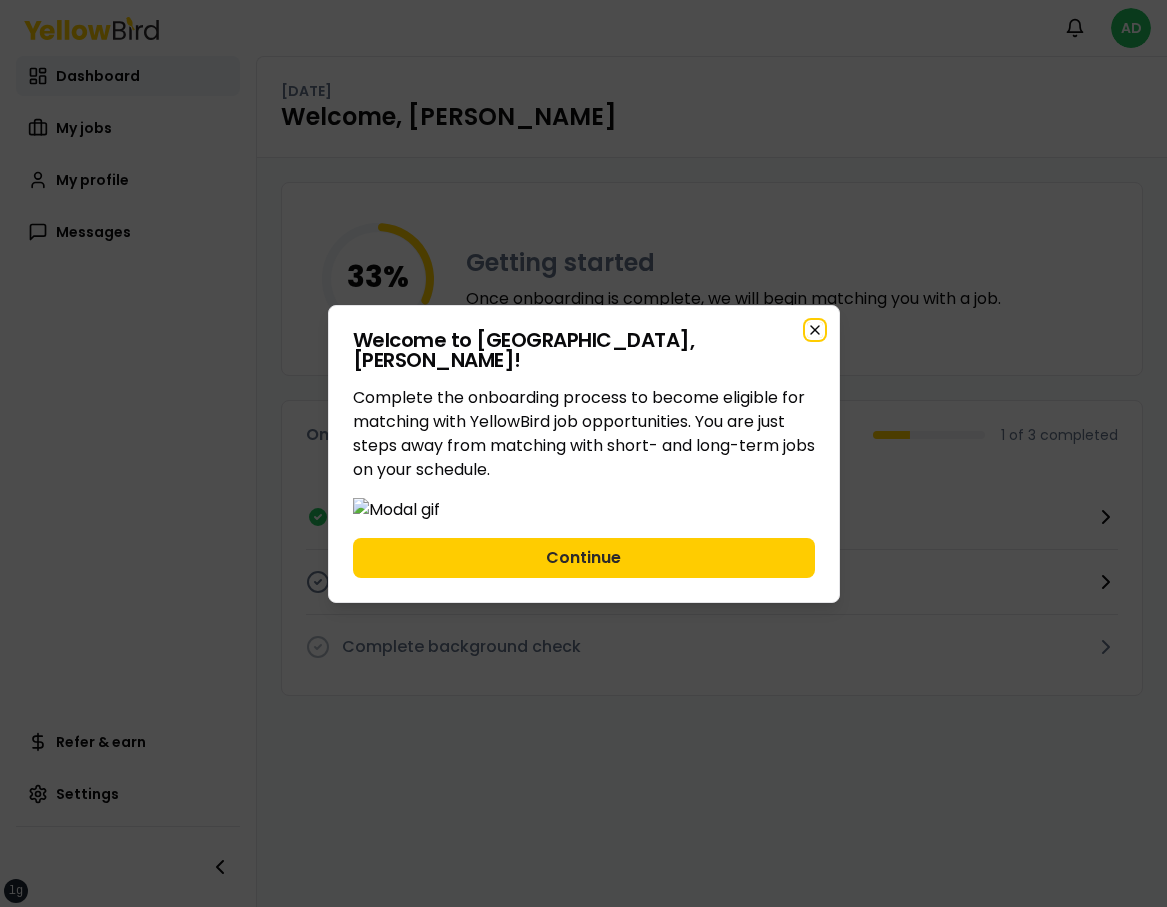 click 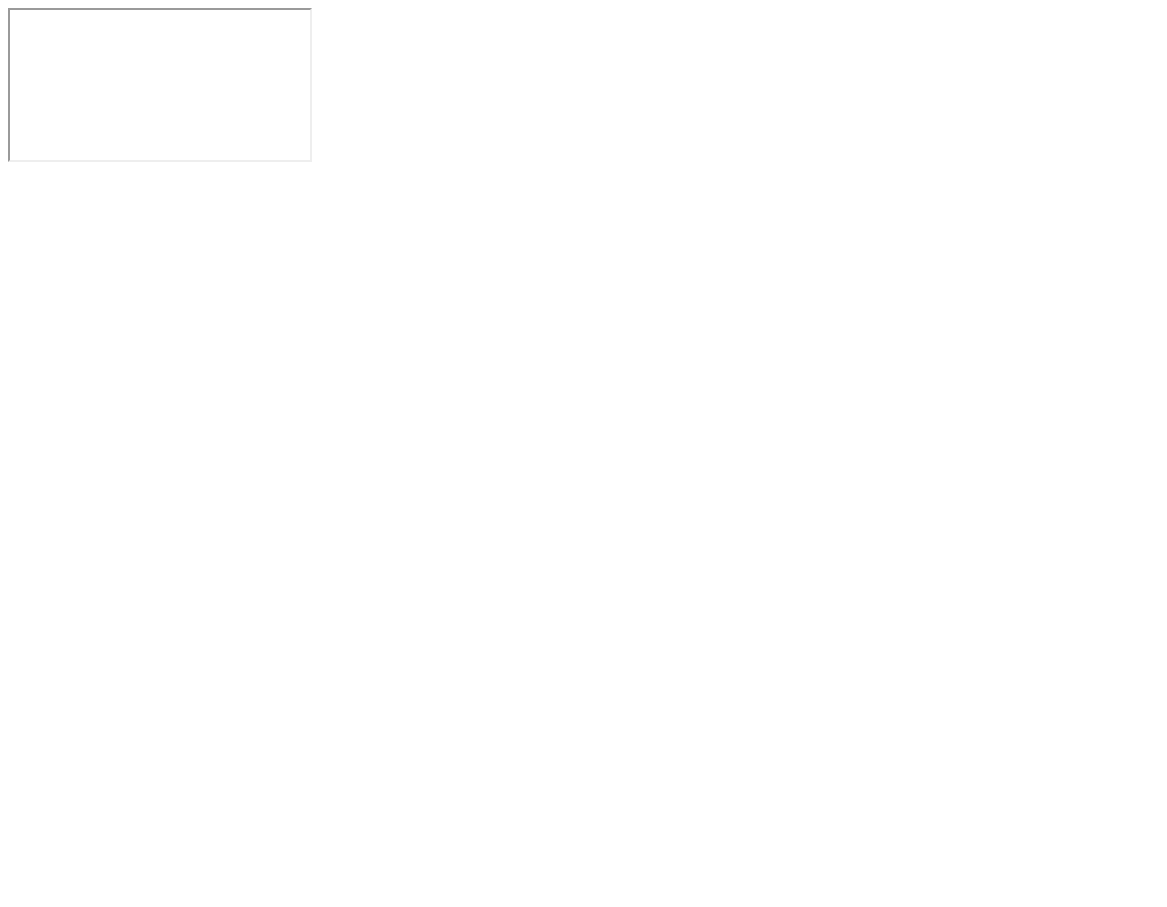 scroll, scrollTop: 0, scrollLeft: 0, axis: both 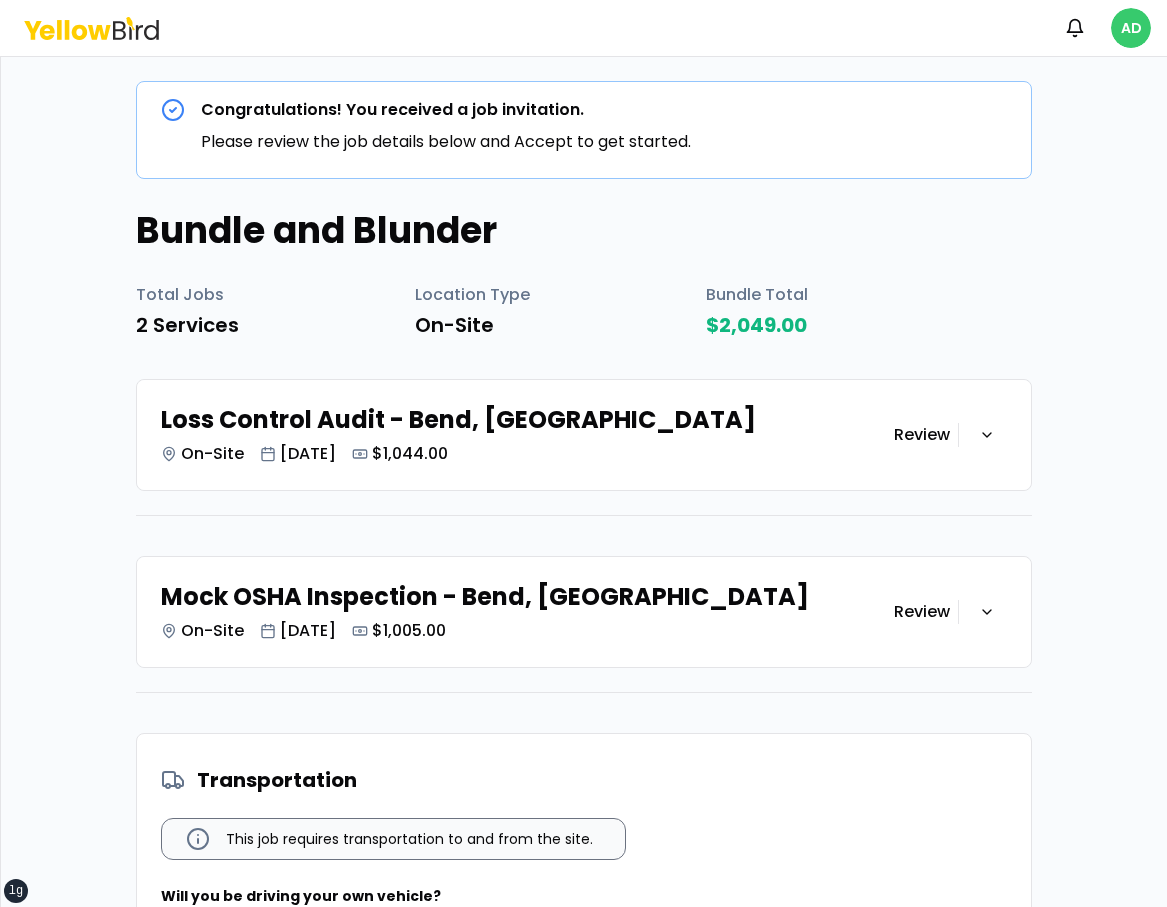 click on "xs sm md lg xl 2xl Notifications AD Congratulations! You received a job invitation. Please review the job details below and Accept to get started. Bundle and Blunder Total Jobs 2 Services Location Type On-Site Bundle Total $2,049.00 Loss Control Audit - Bend, [GEOGRAPHIC_DATA] On-Site [DATE] $1,044.00 Review Mock OSHA Inspection - Bend, OR On-Site [DATE] $1,005.00 Review Transportation This job requires transportation to and from the site. Will you be driving your own vehicle? Yes No I confirm that I meet all skills, experience and certifications established in the job invitation and commit to completing this job as defined in the above job invitation. Decline Accept" at bounding box center (583, 453) 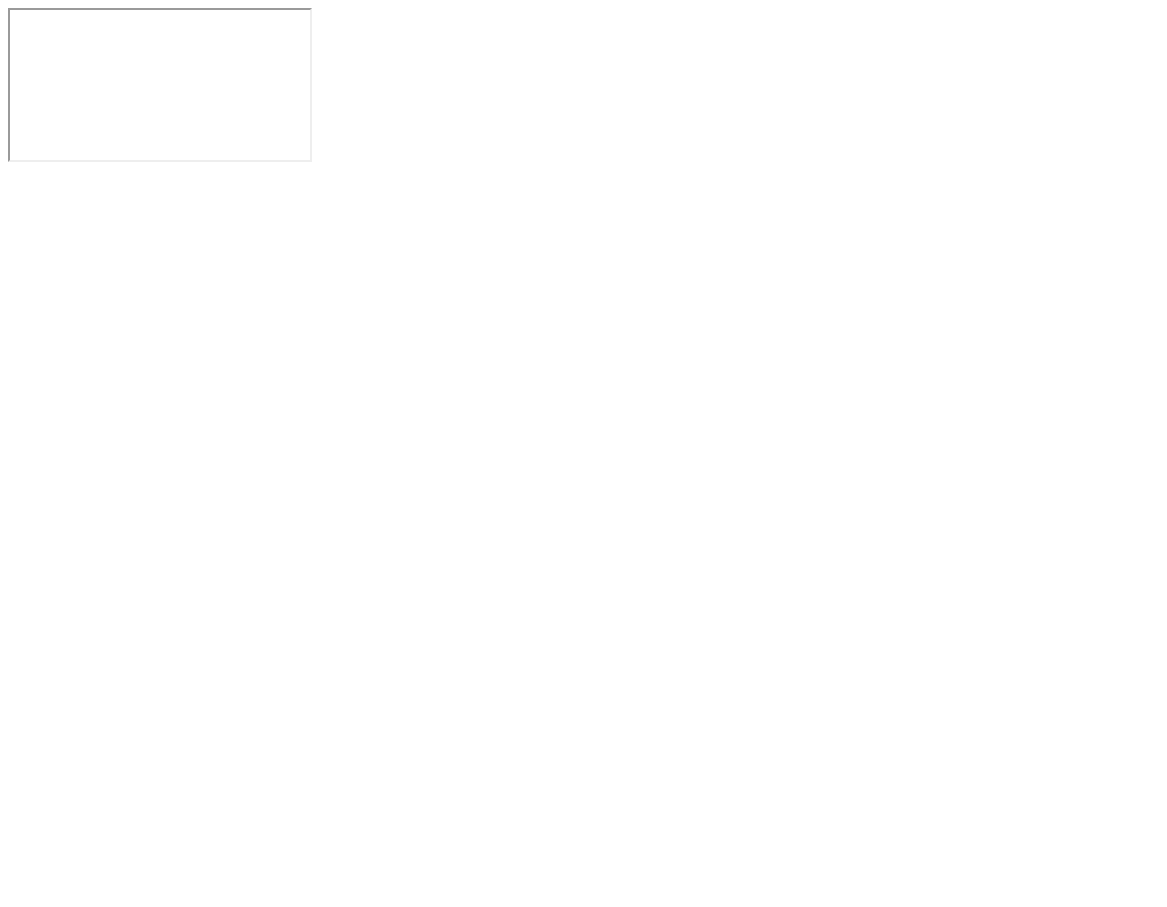 scroll, scrollTop: 0, scrollLeft: 0, axis: both 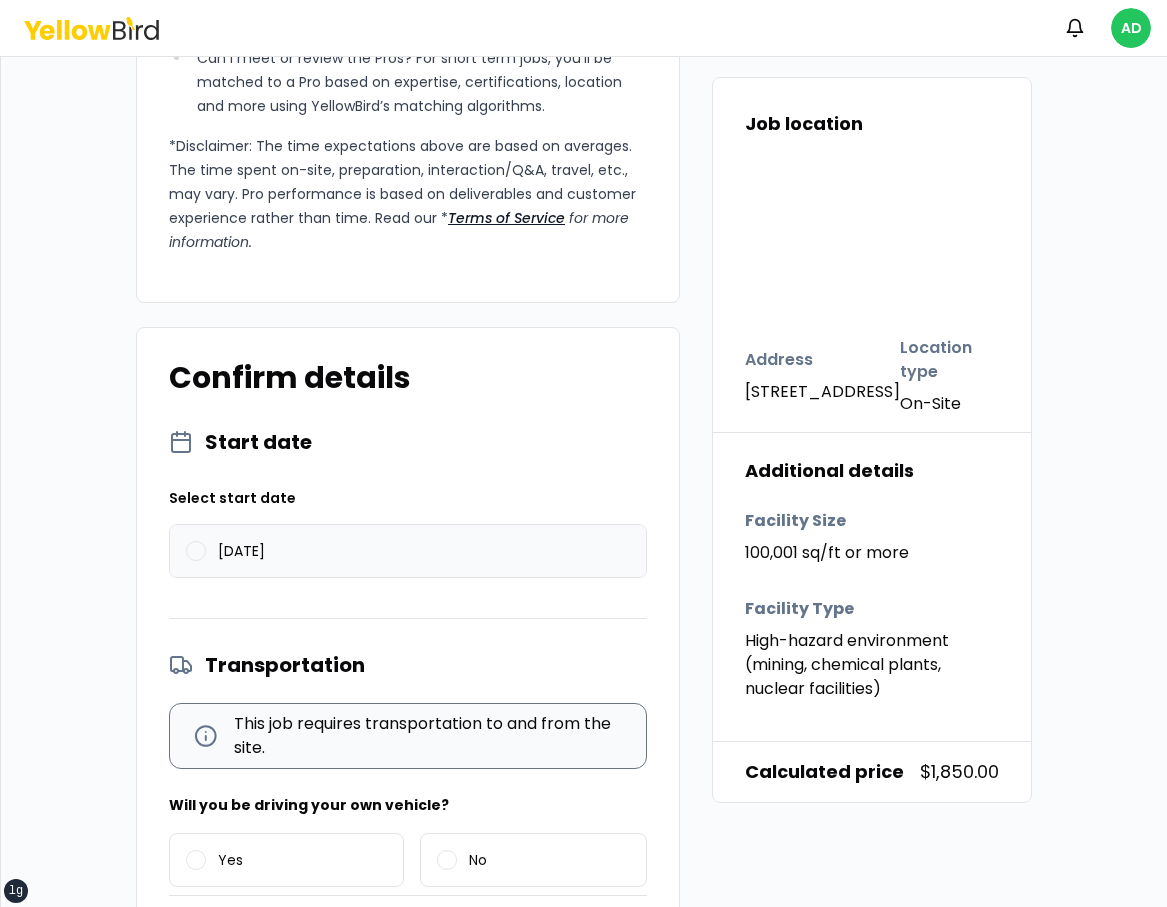 click on "[DATE]" at bounding box center (408, 551) 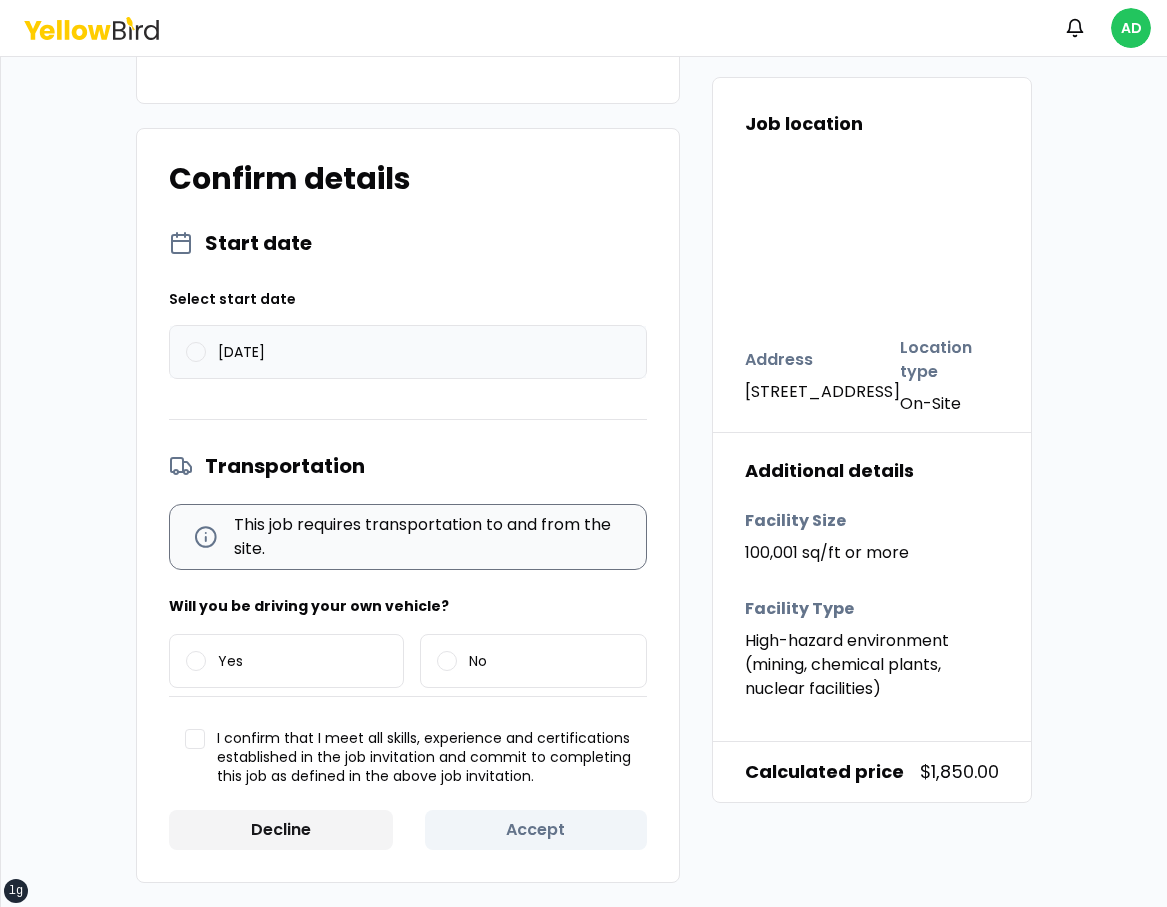 click on "[DATE]" at bounding box center [408, 352] 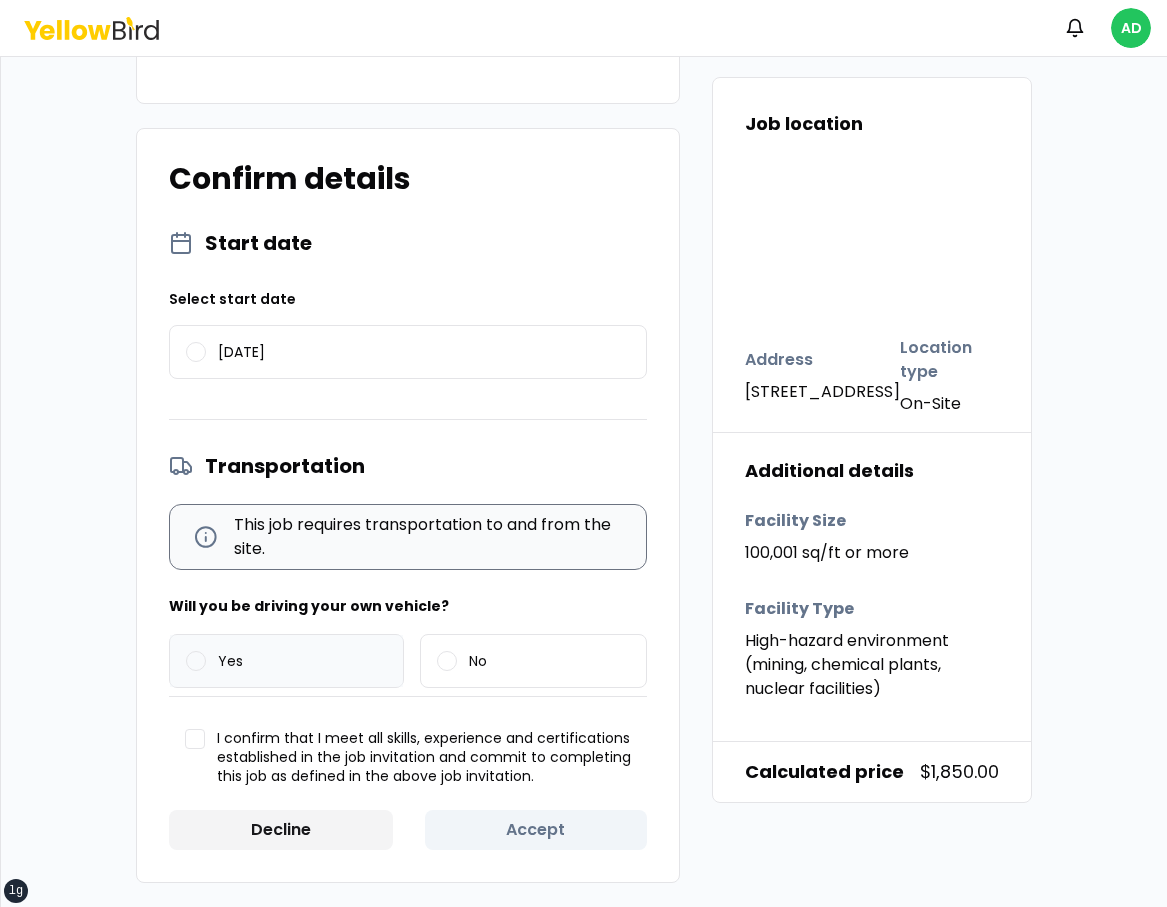 click on "Yes" at bounding box center [286, 661] 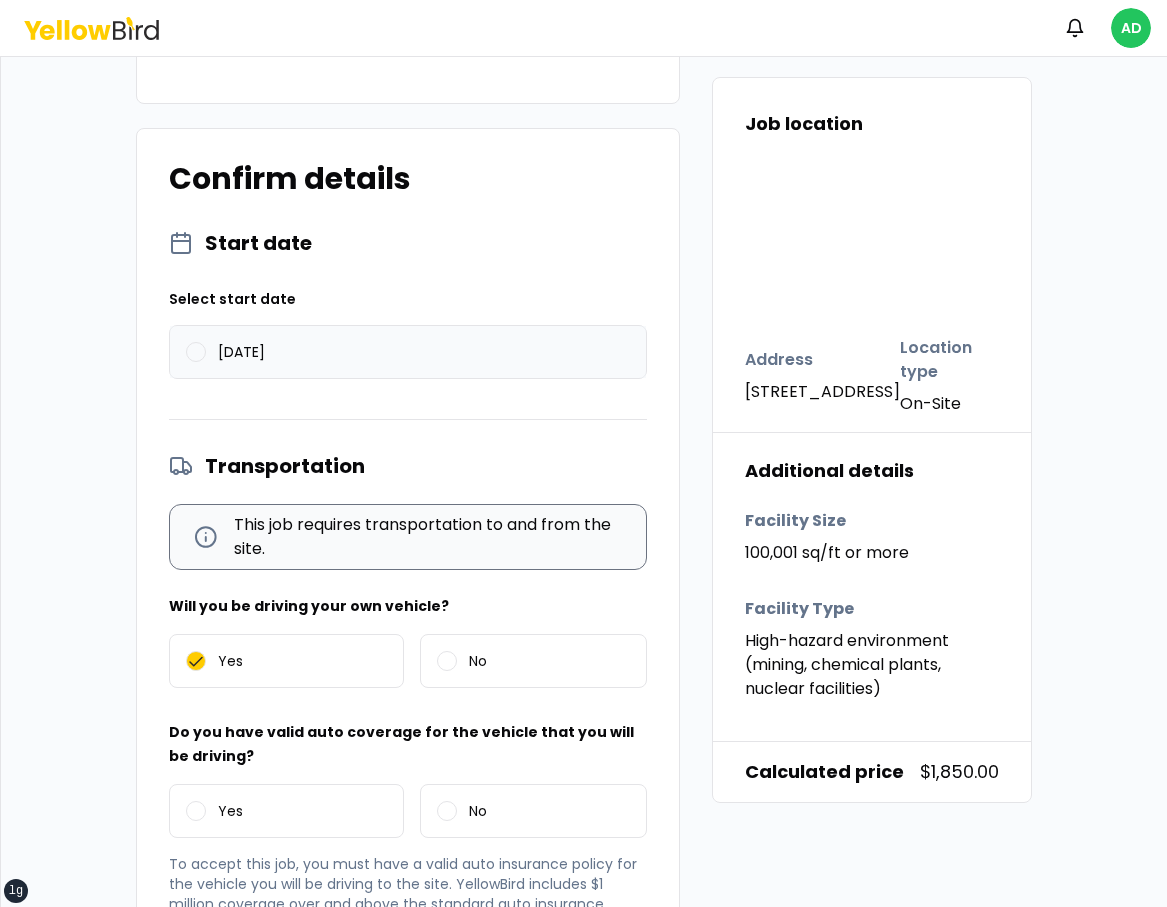 click on "[DATE]" at bounding box center [408, 352] 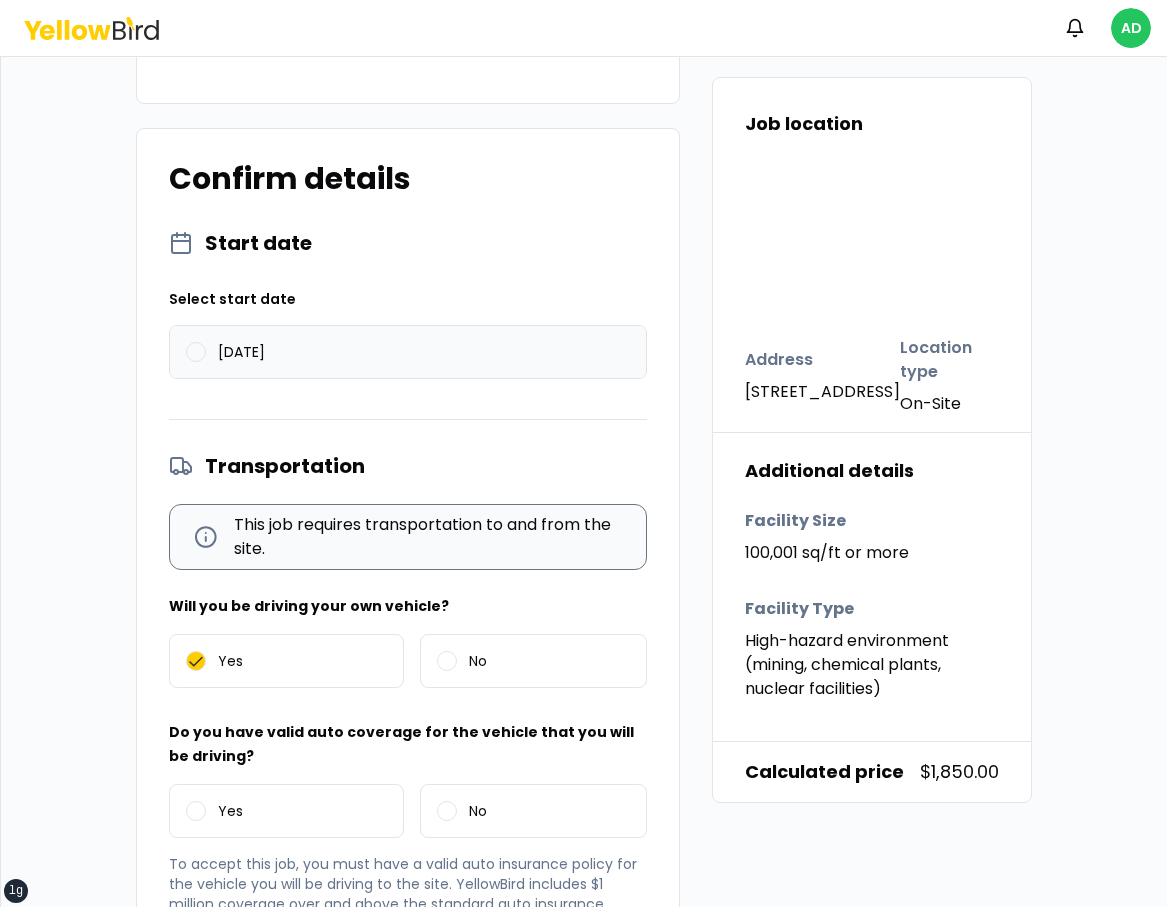 click on "[DATE]" at bounding box center (408, 352) 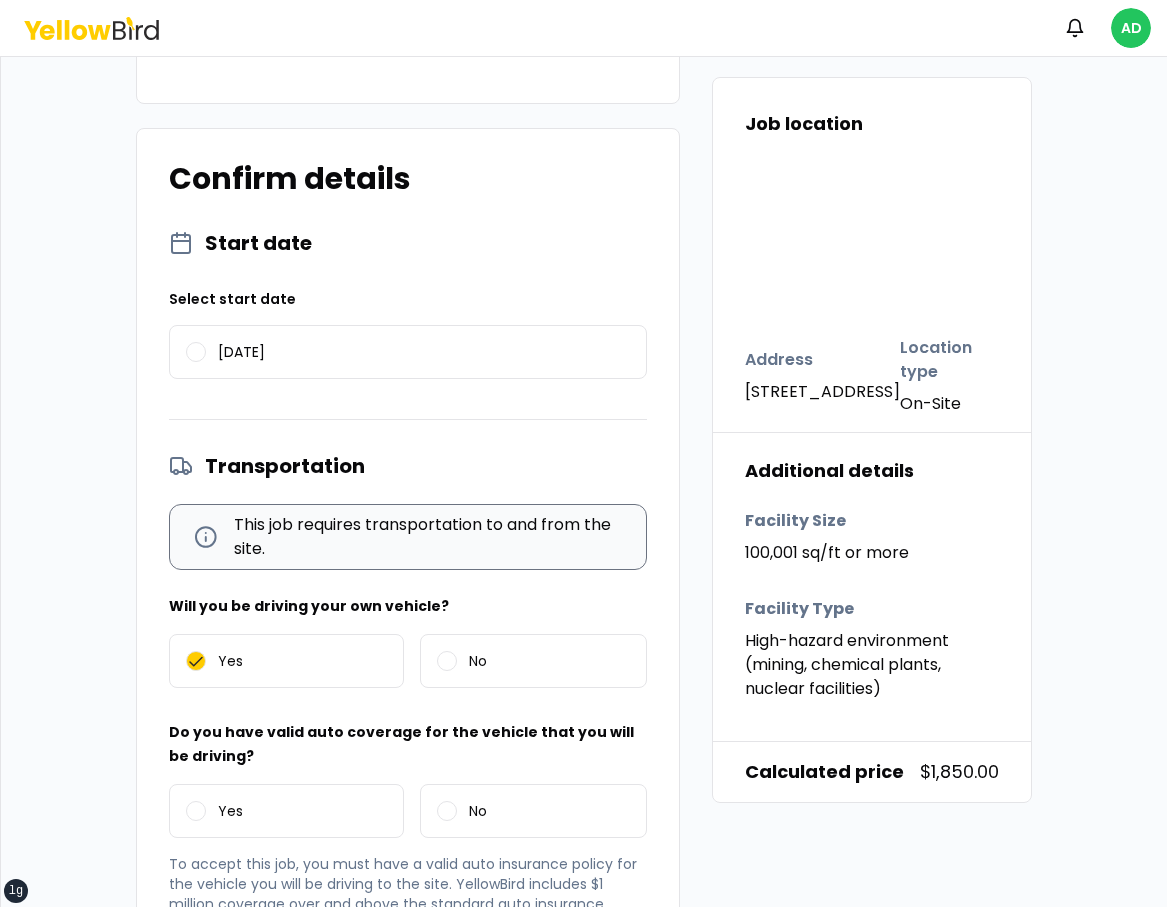 type on "on" 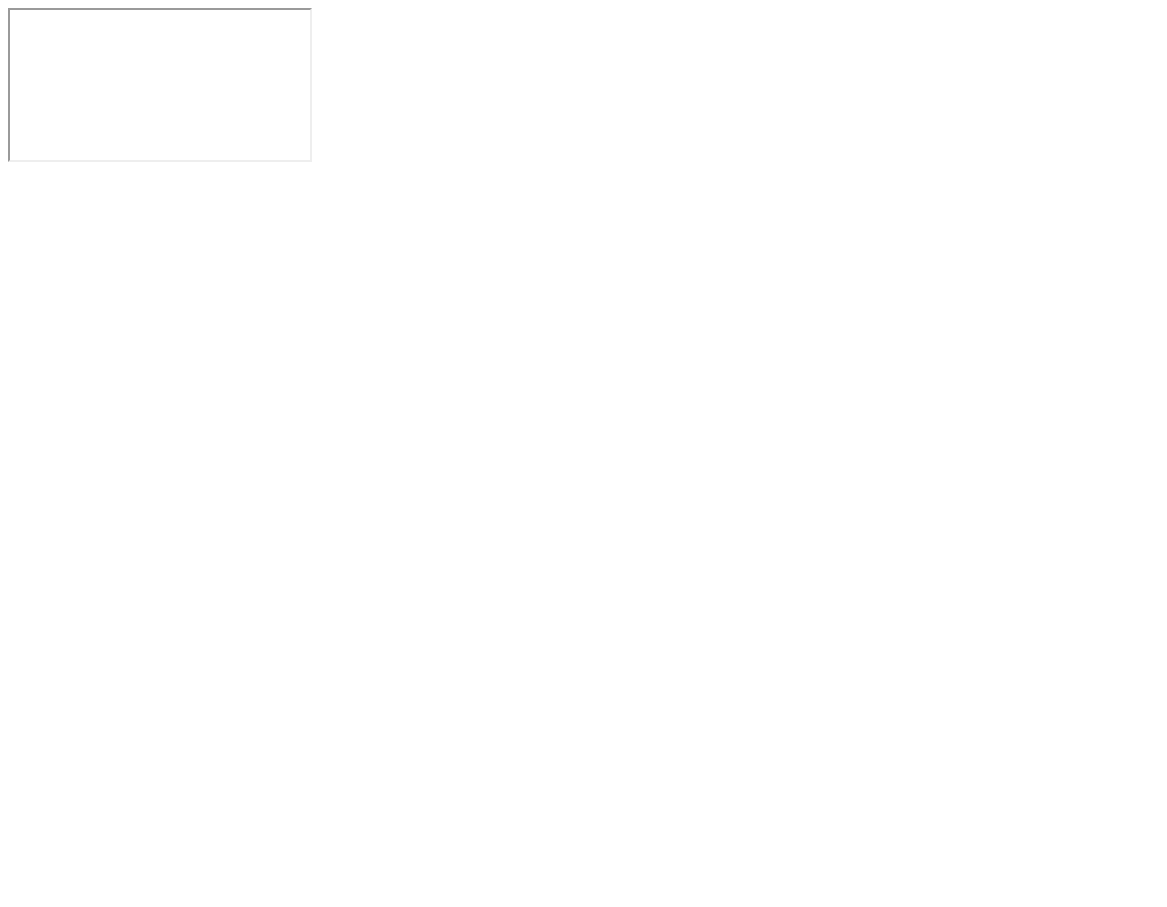scroll, scrollTop: 0, scrollLeft: 0, axis: both 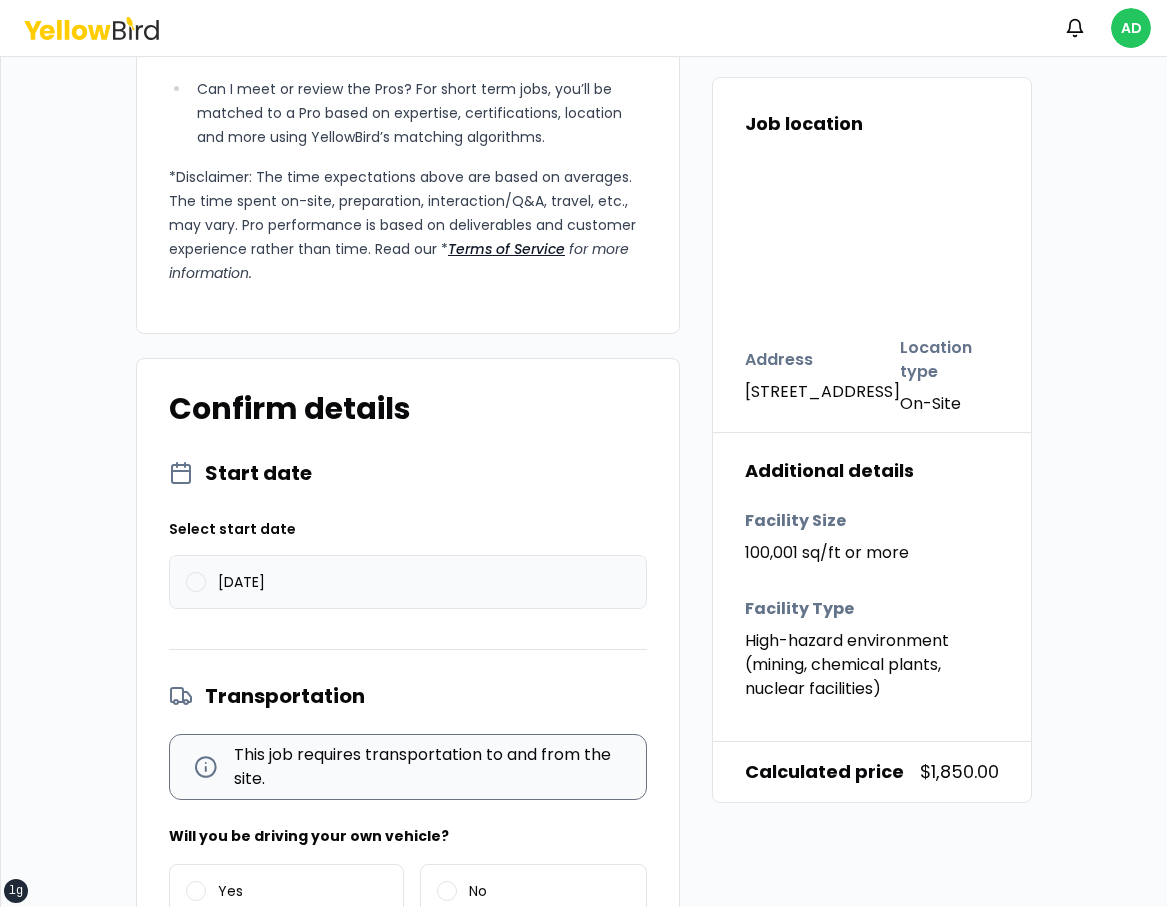 click on "[DATE]" at bounding box center [408, 582] 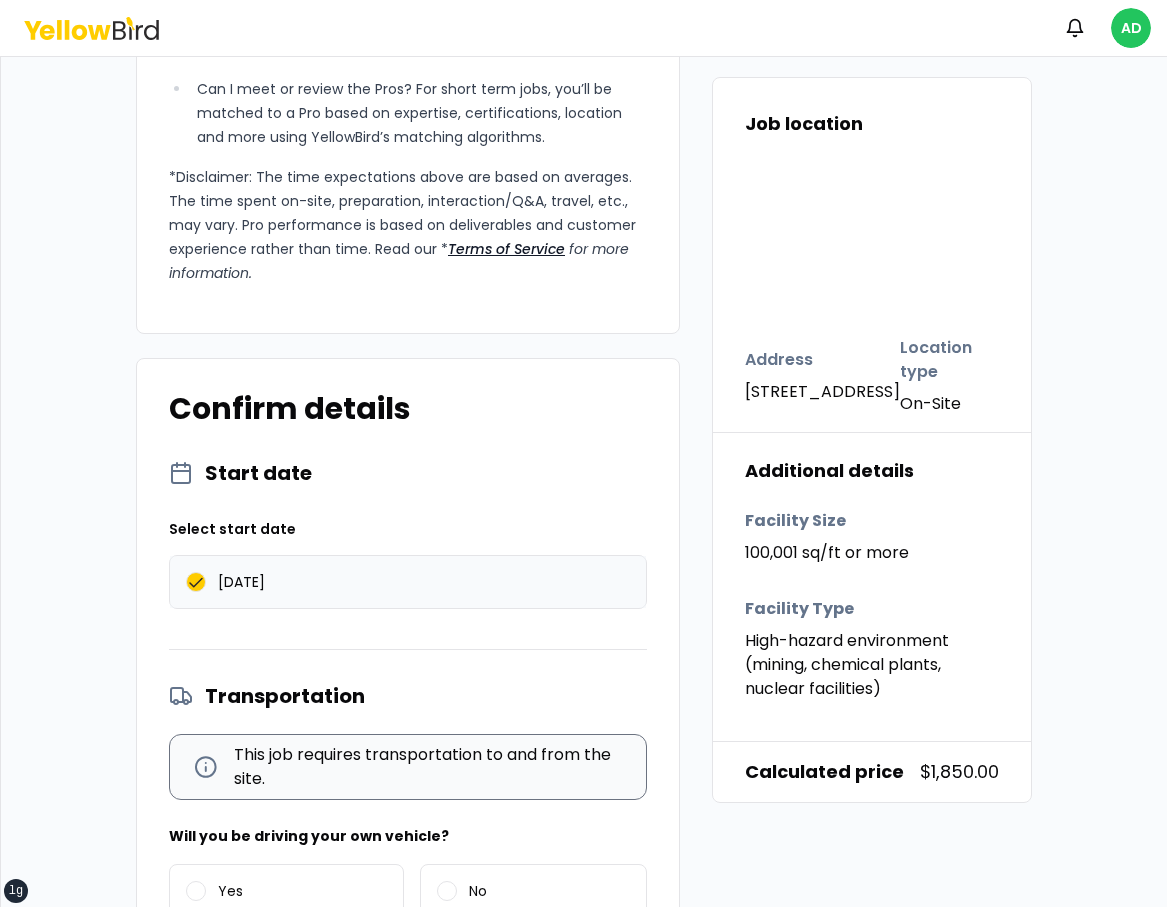 click on "[DATE]" at bounding box center (408, 582) 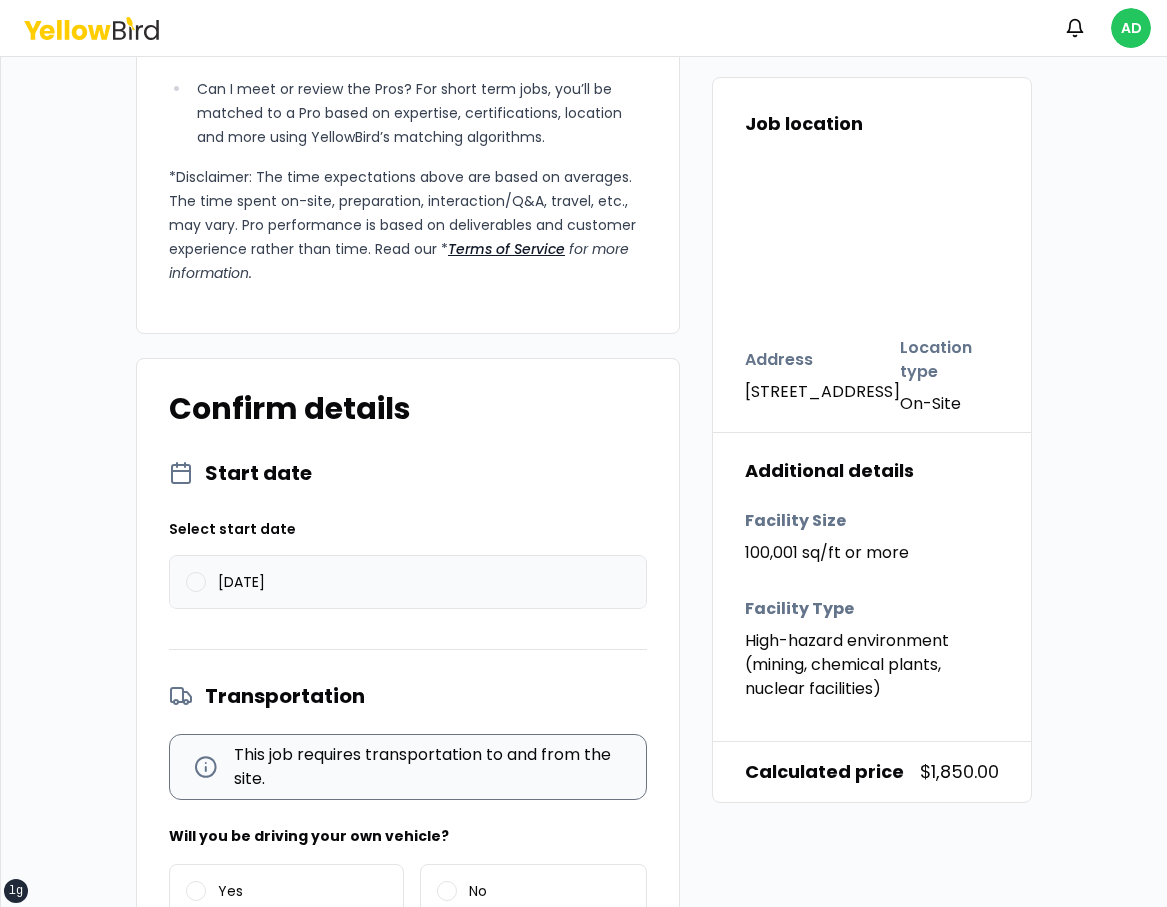 click on "[DATE]" at bounding box center [408, 582] 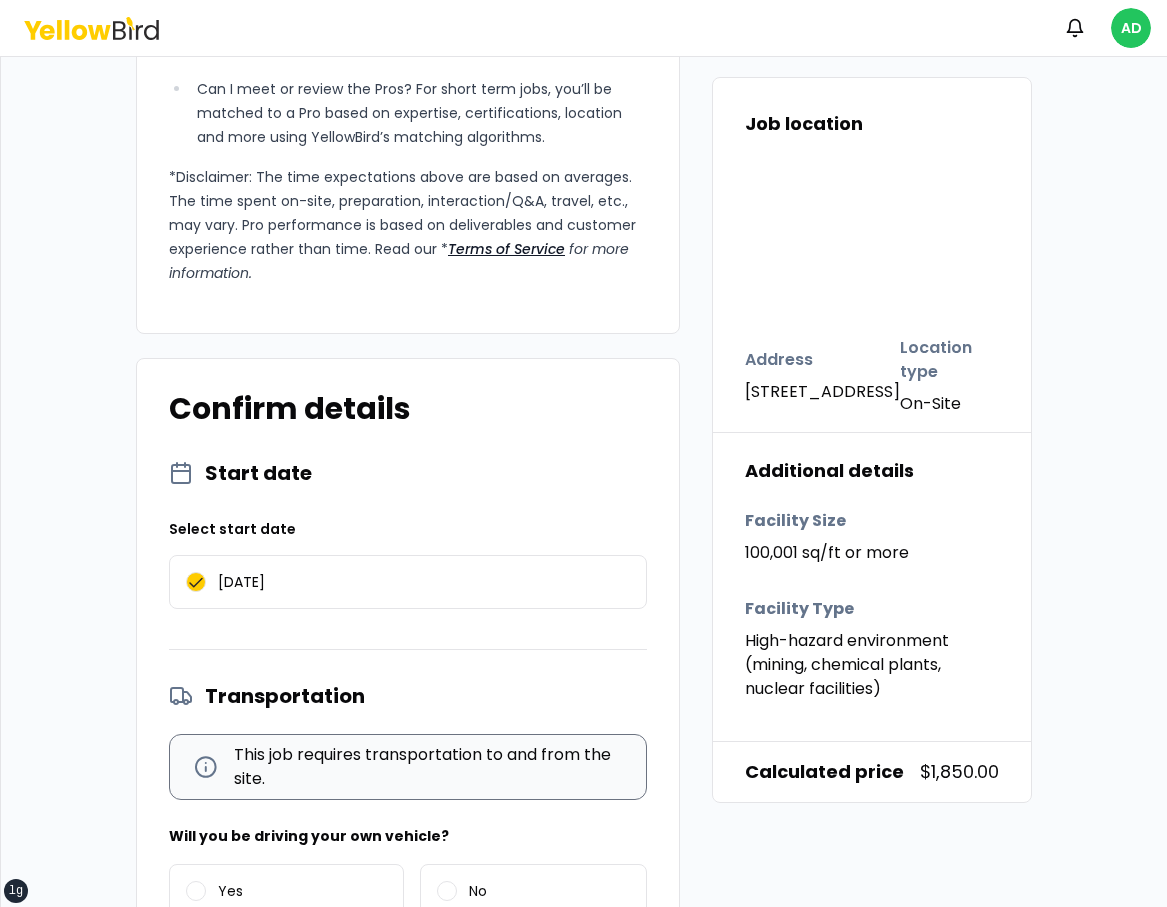 scroll, scrollTop: 2218, scrollLeft: 0, axis: vertical 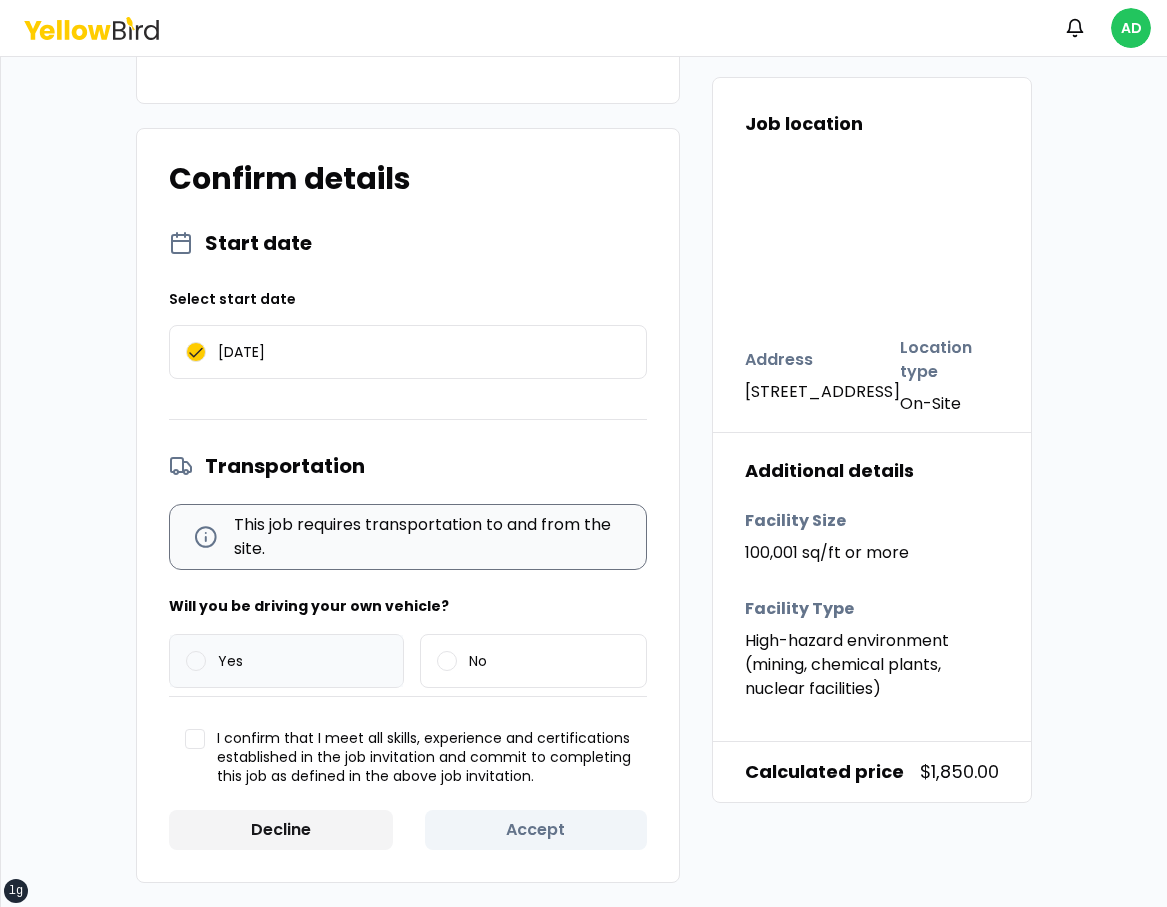 click on "Yes" at bounding box center (286, 661) 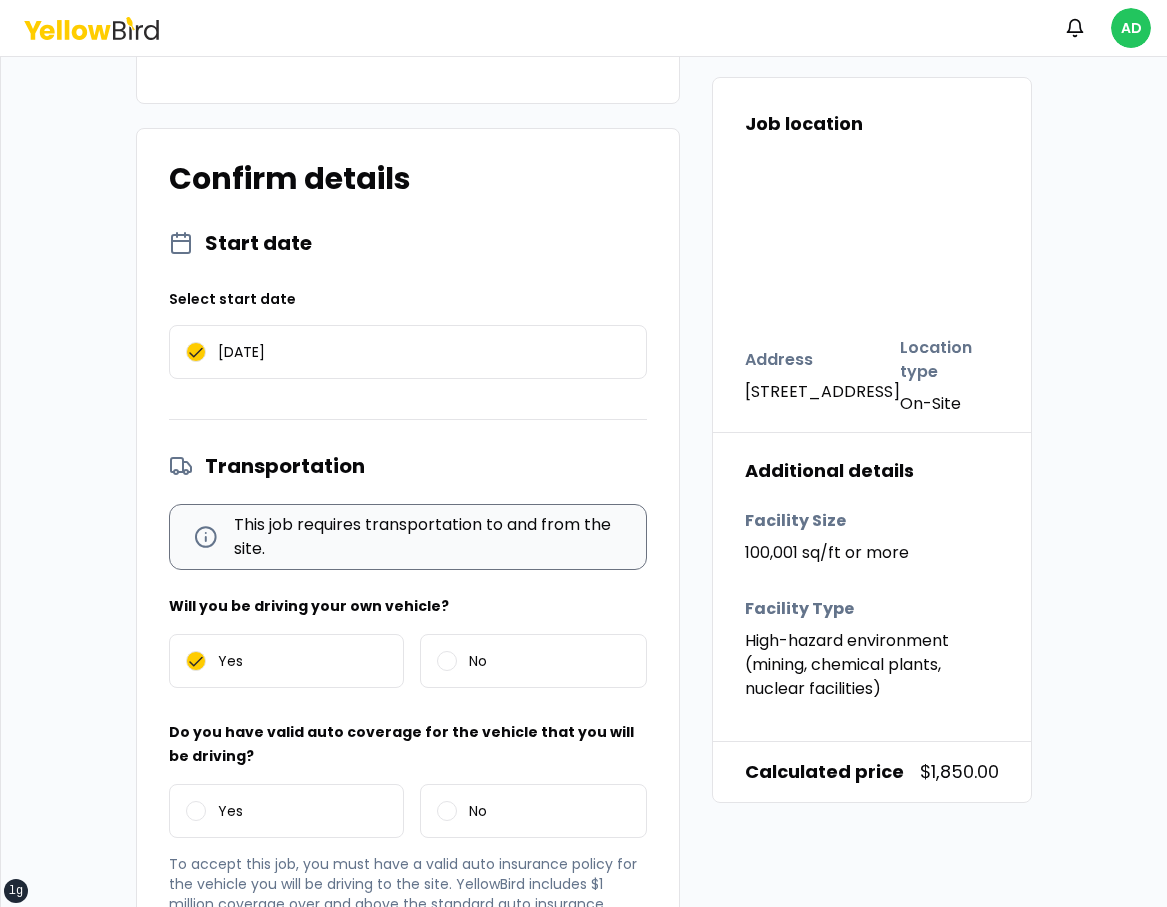 scroll, scrollTop: 2492, scrollLeft: 0, axis: vertical 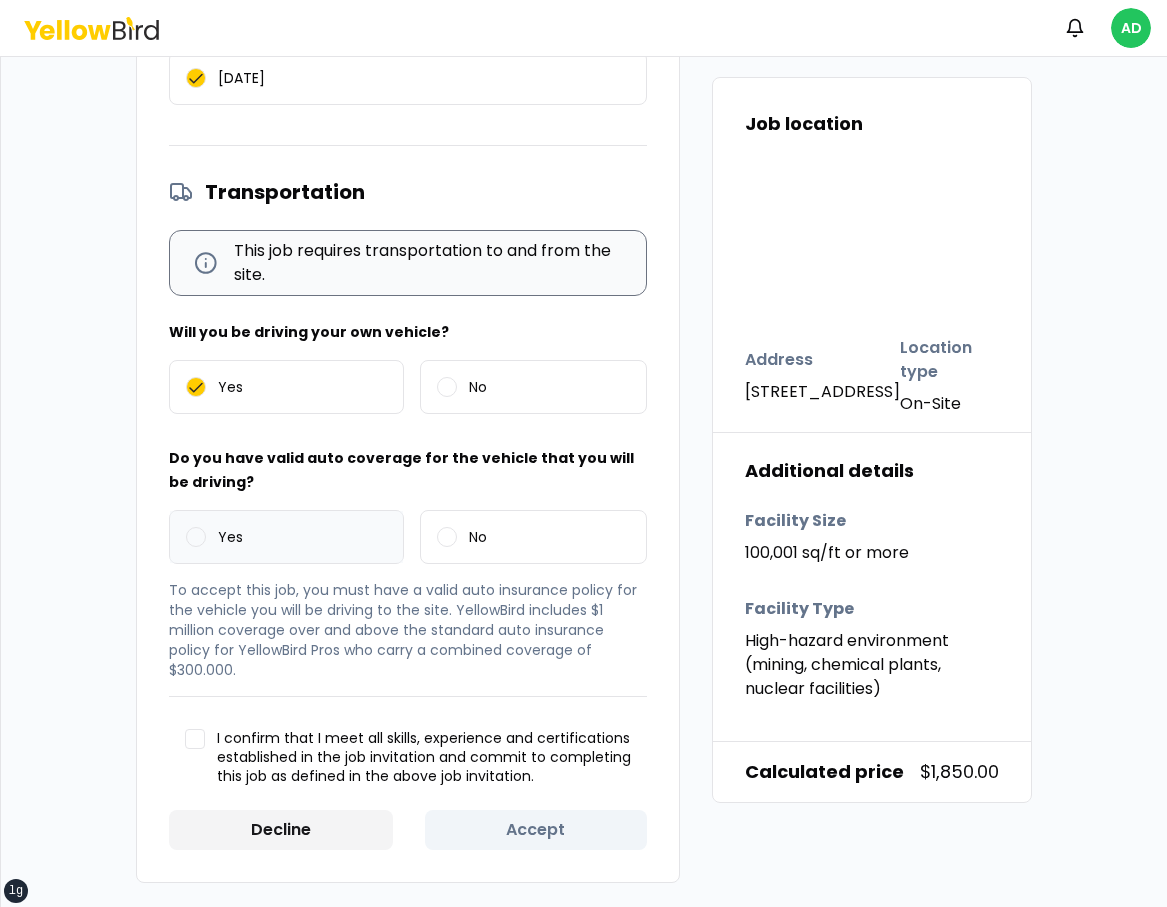 click on "Yes" at bounding box center [286, 537] 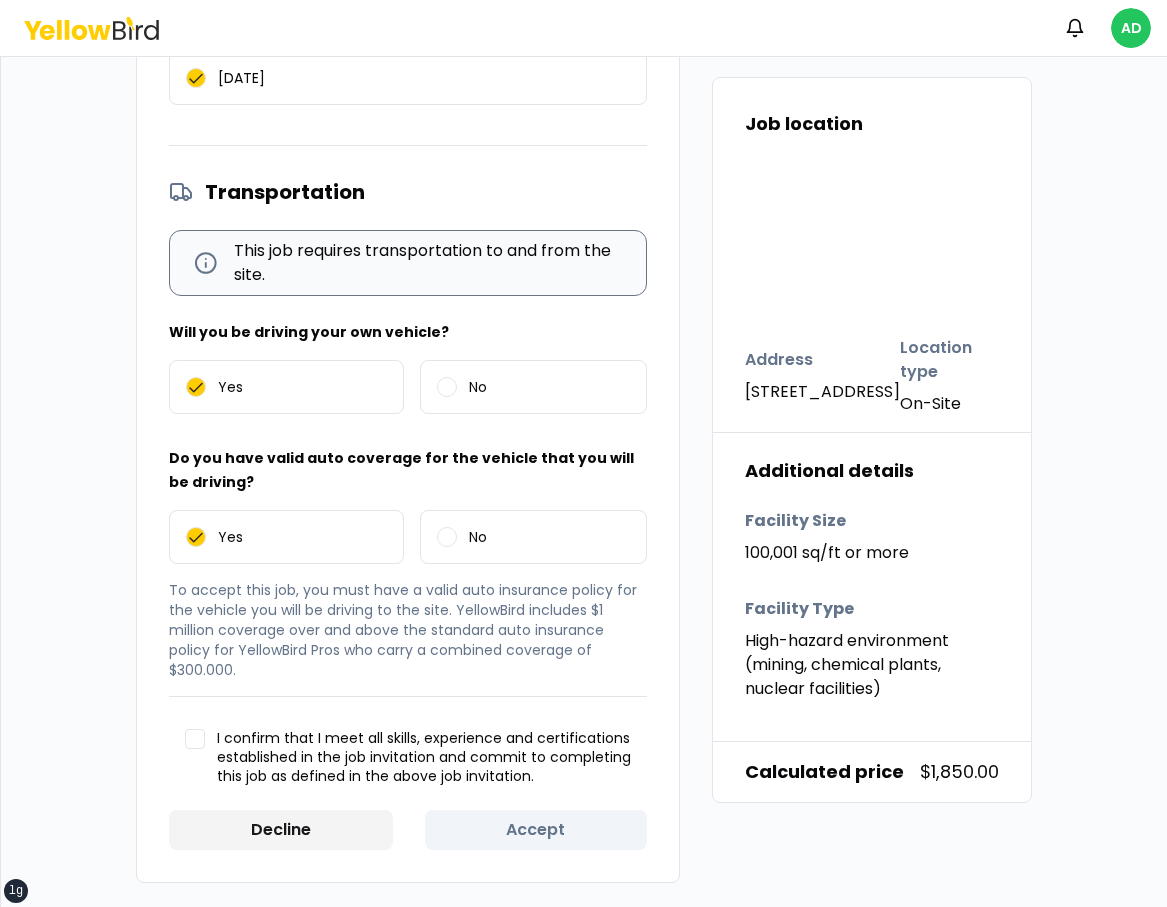 click on "I confirm that I meet all skills, experience and certifications established in the job invitation and commit to completing this job as defined in the above job invitation." at bounding box center (424, 758) 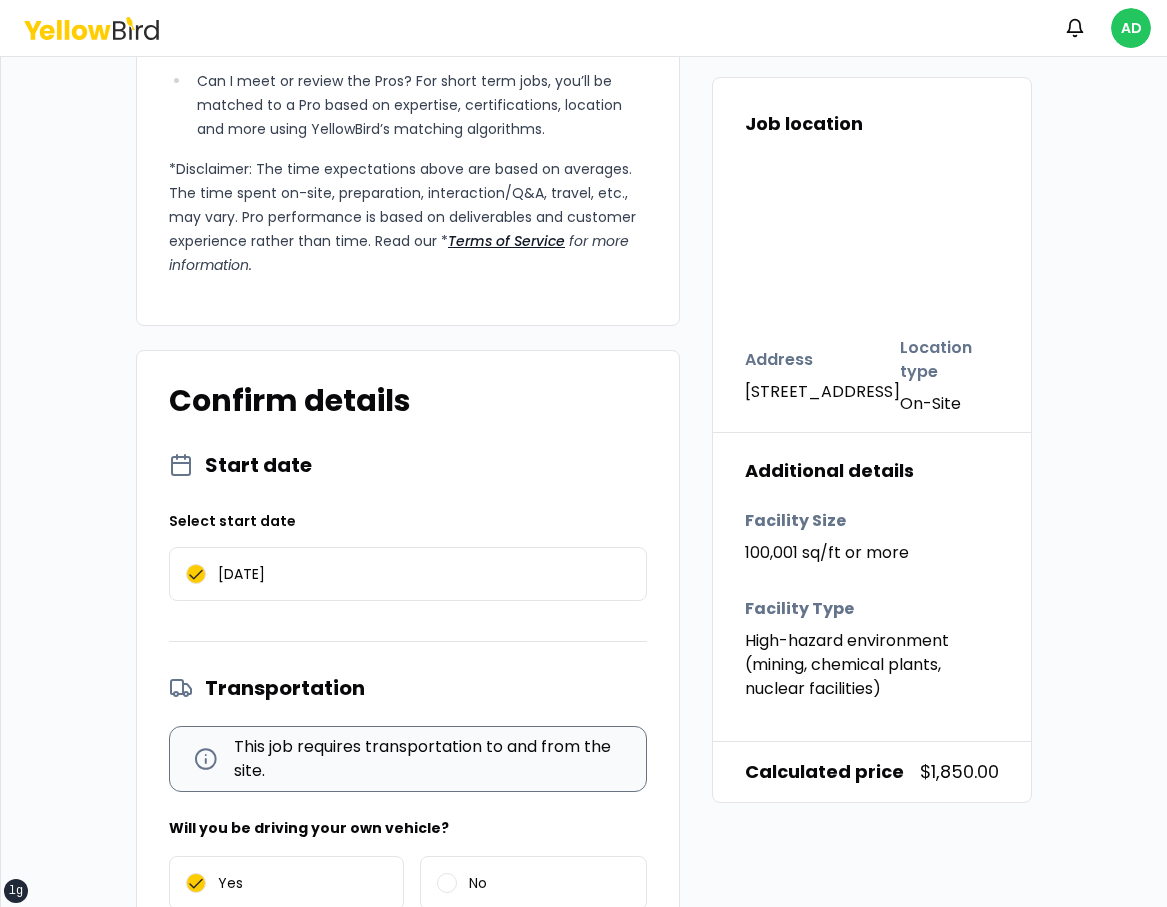 scroll, scrollTop: 1894, scrollLeft: 0, axis: vertical 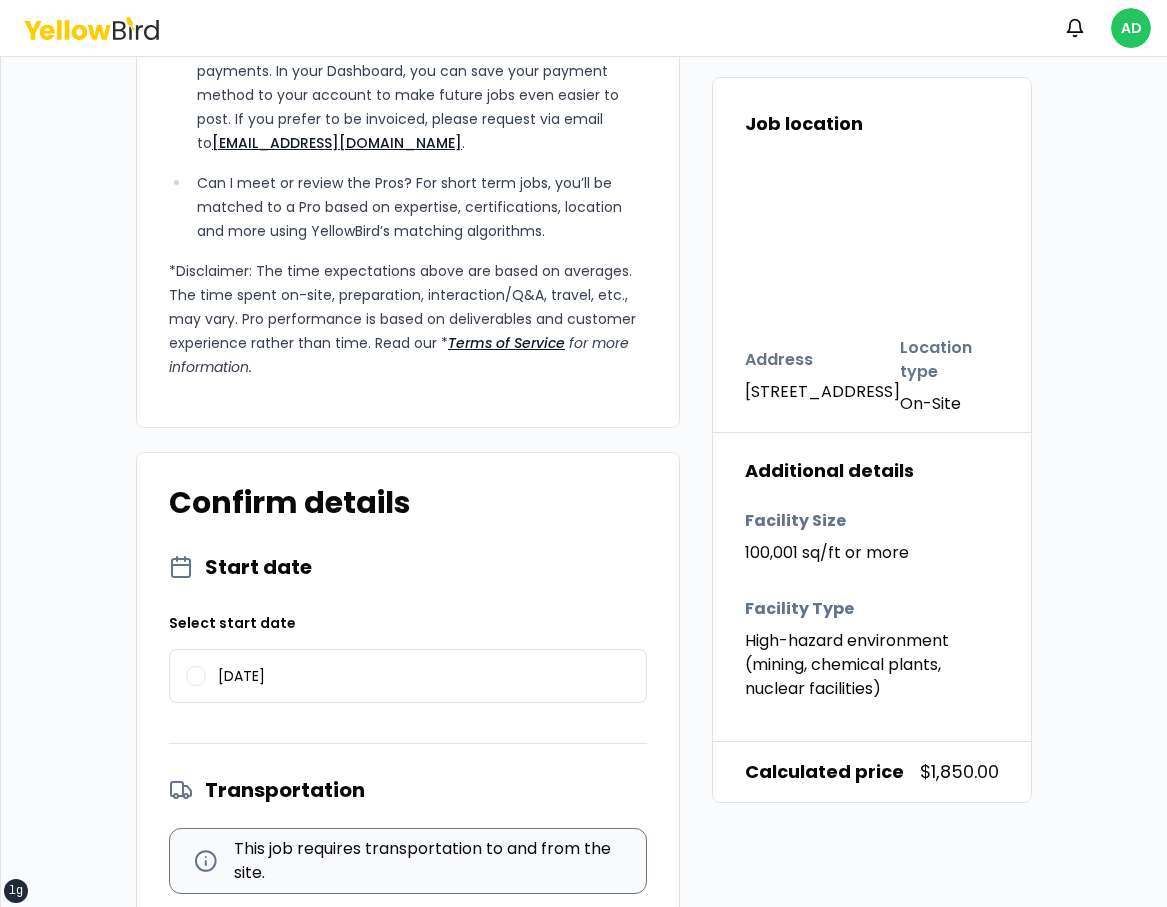 type on "on" 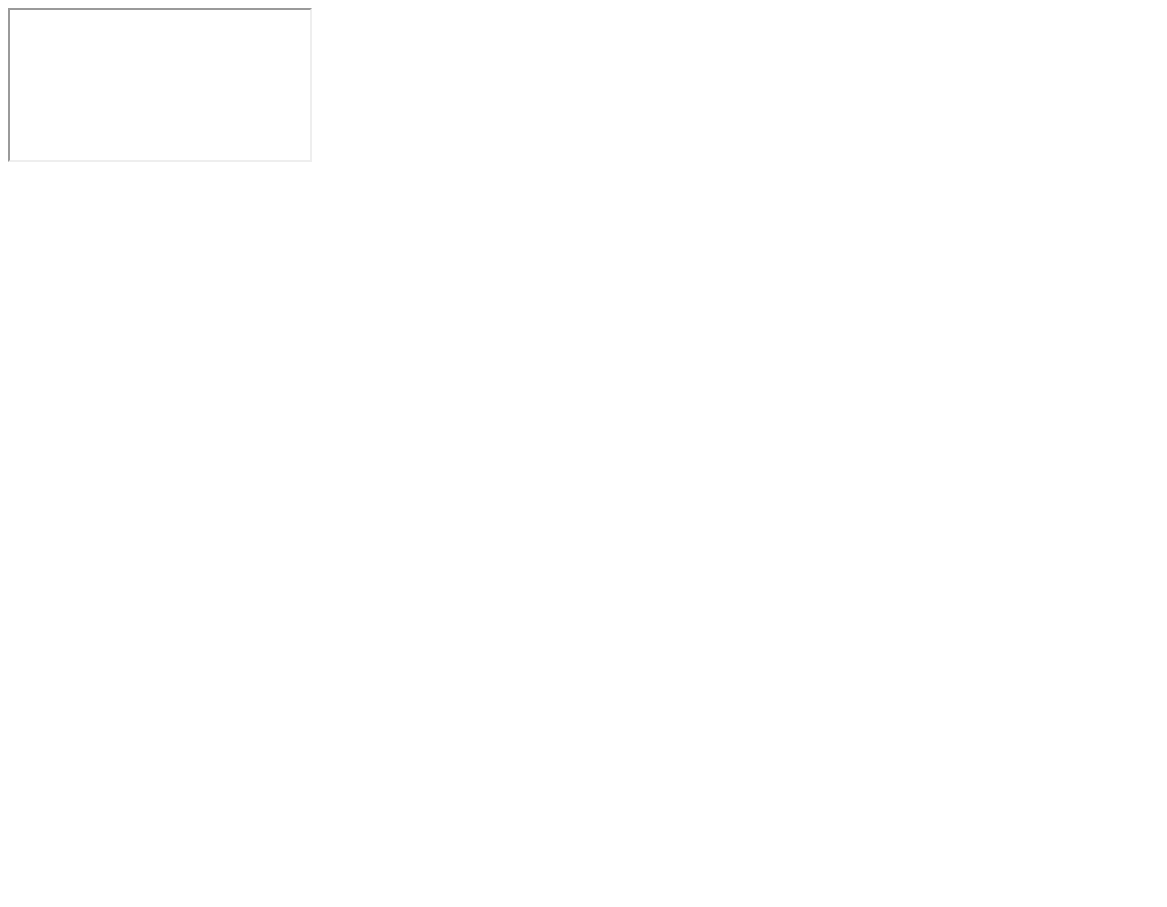 scroll, scrollTop: 0, scrollLeft: 0, axis: both 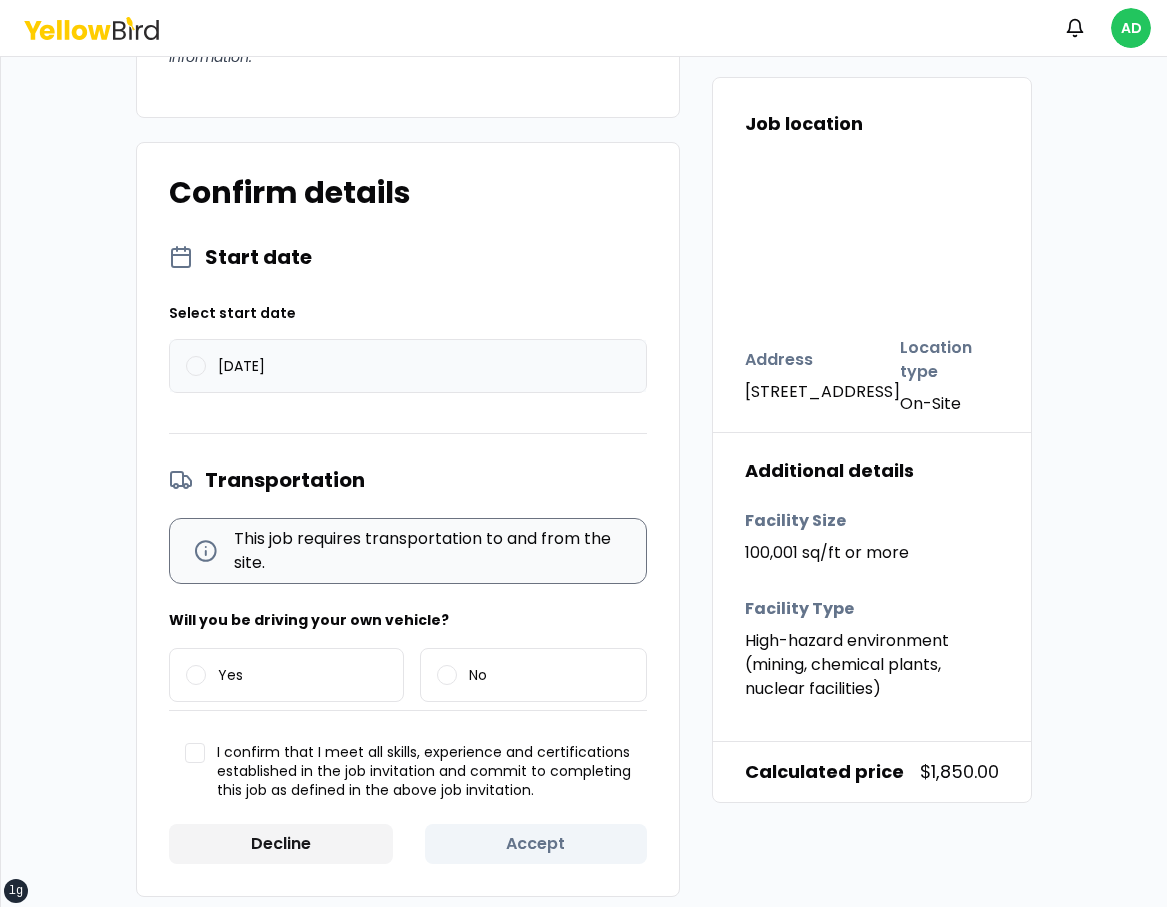 click on "[DATE]" at bounding box center (408, 366) 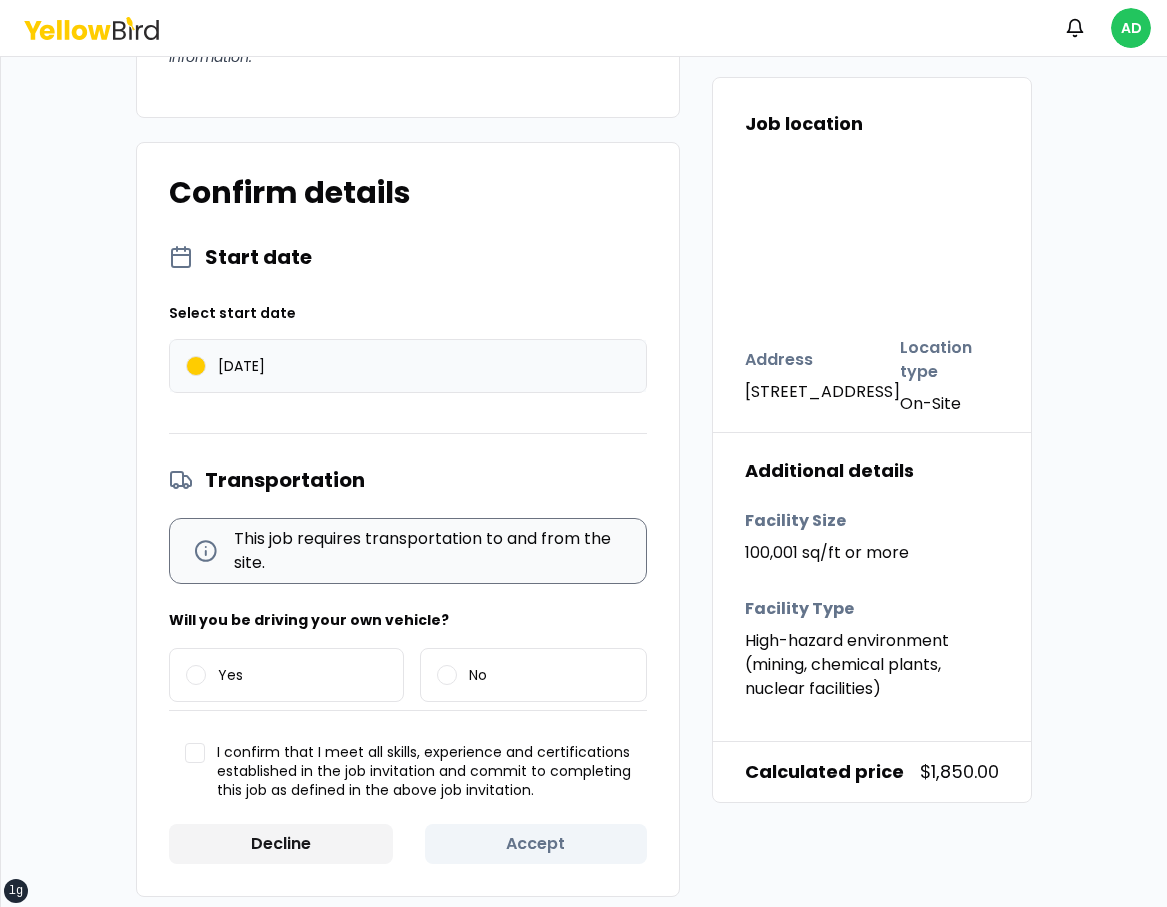 click on "[DATE]" at bounding box center [408, 366] 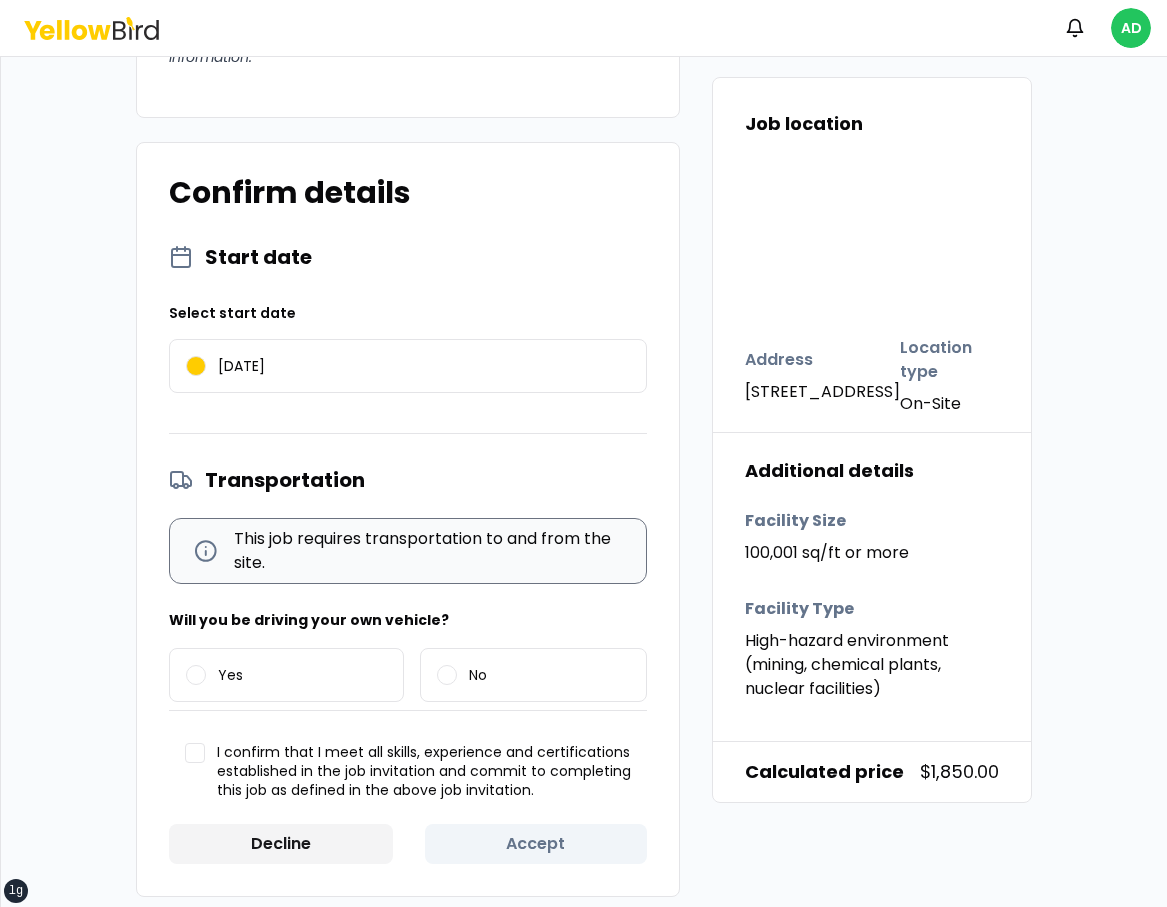 type on "on" 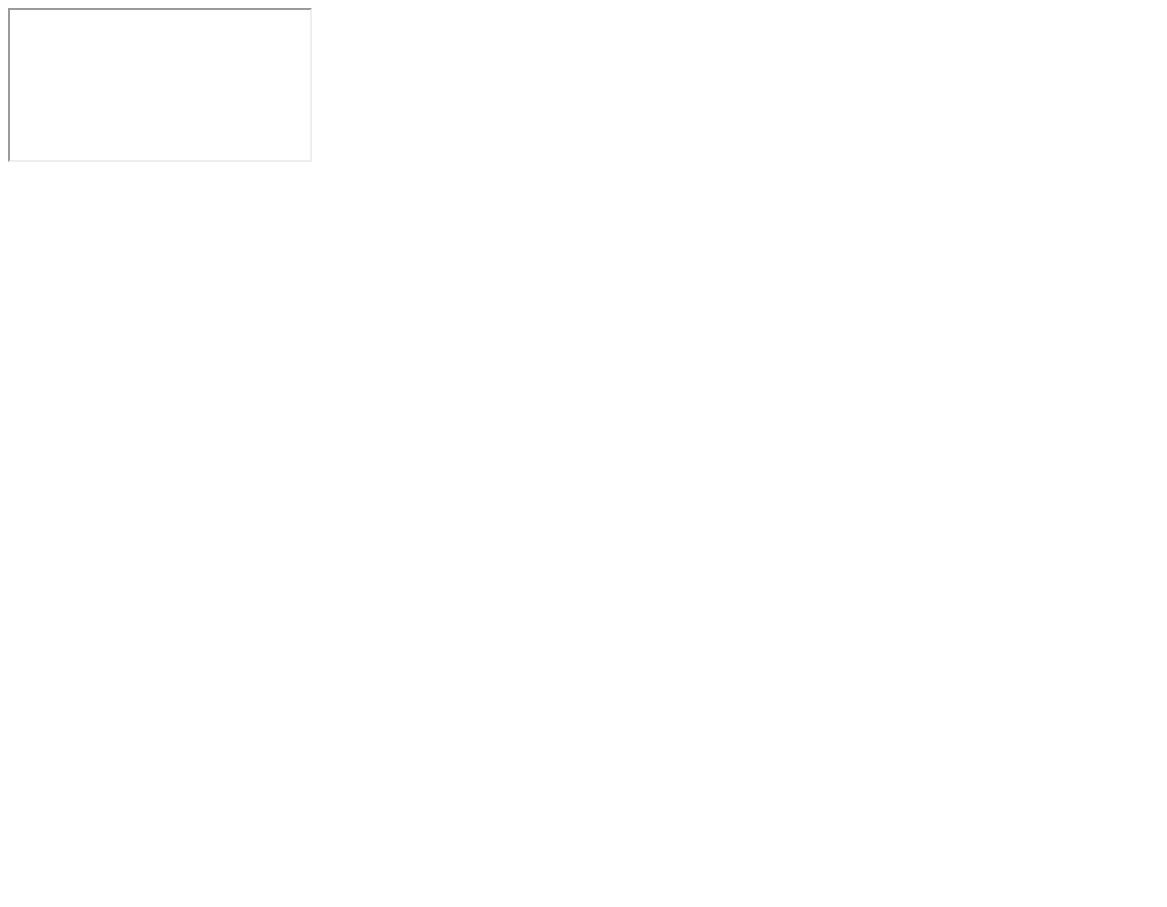 scroll, scrollTop: 0, scrollLeft: 0, axis: both 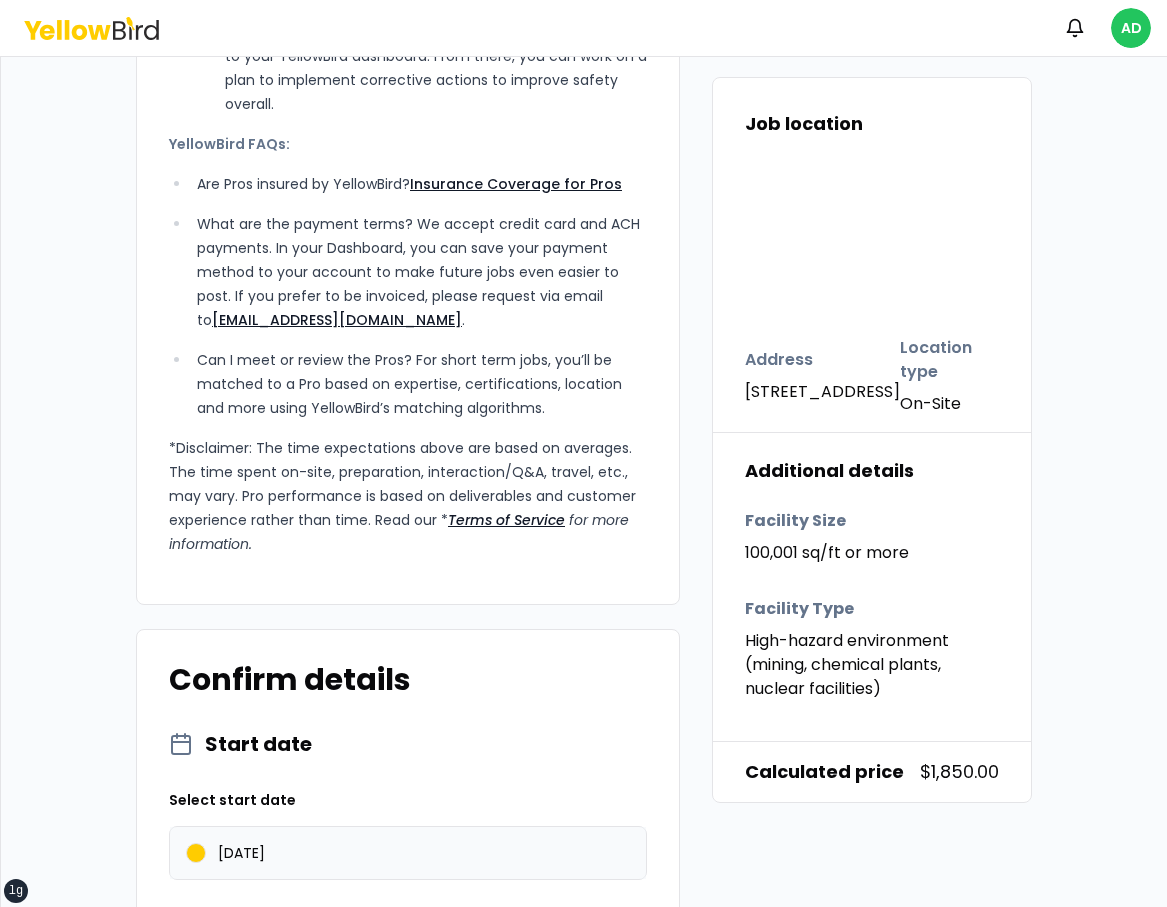 click on "07/25/2025" at bounding box center [408, 853] 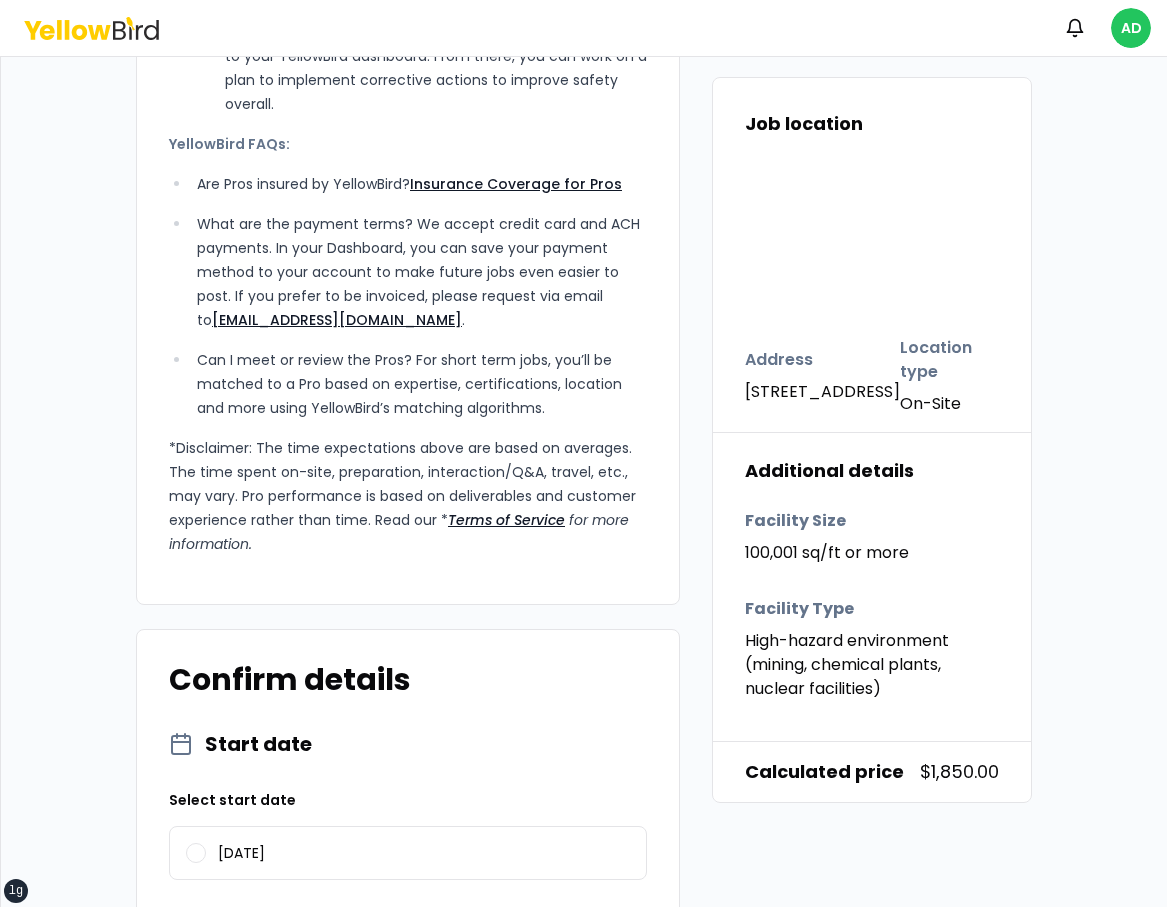 scroll, scrollTop: 1828, scrollLeft: 0, axis: vertical 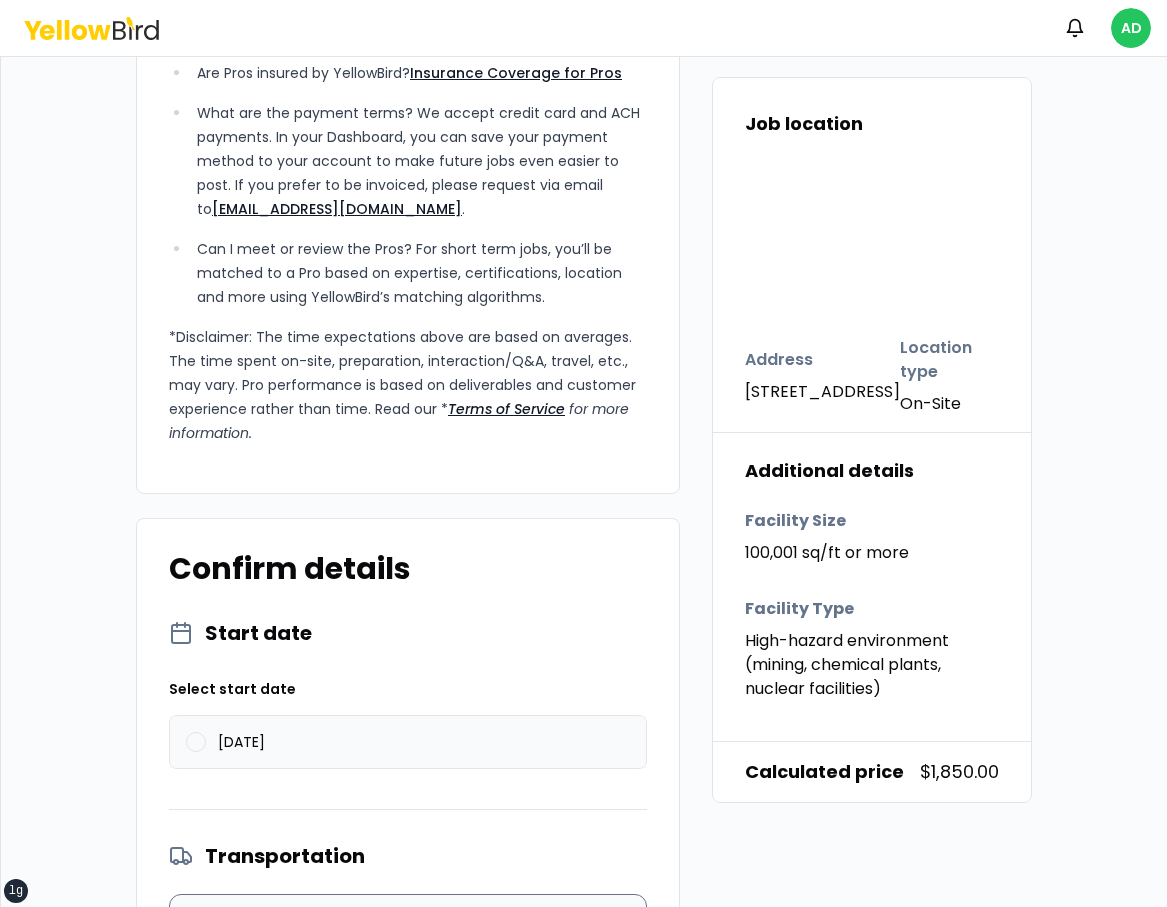 click on "07/25/2025" at bounding box center (408, 742) 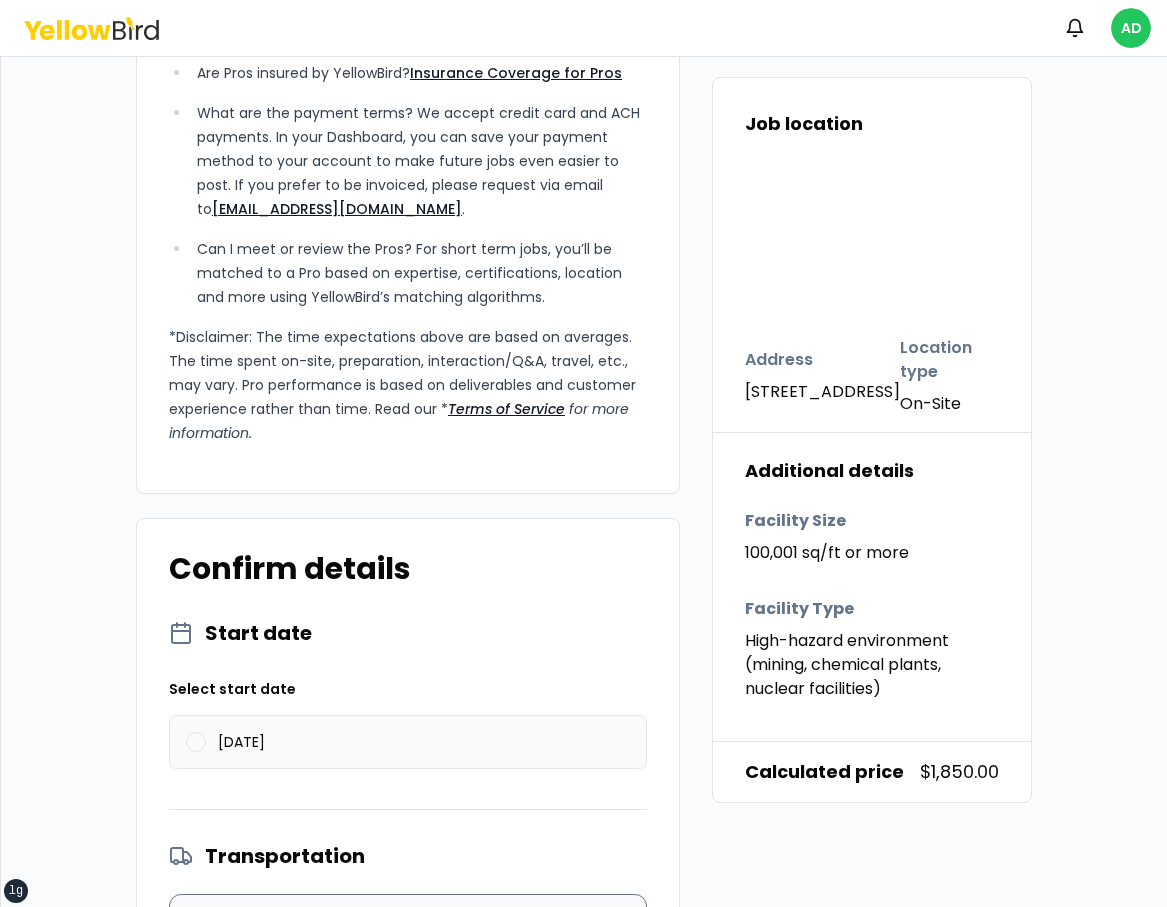 click on "07/25/2025" at bounding box center (408, 742) 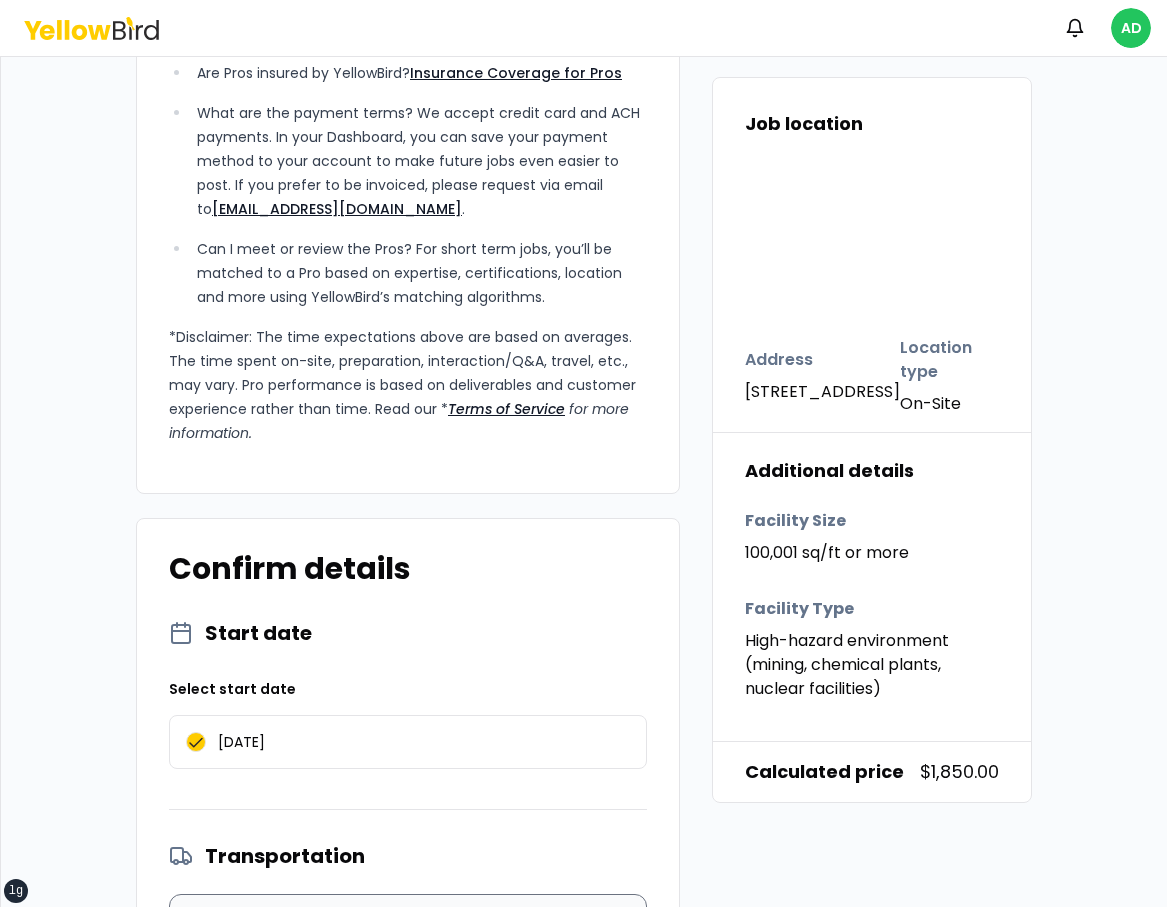 type on "on" 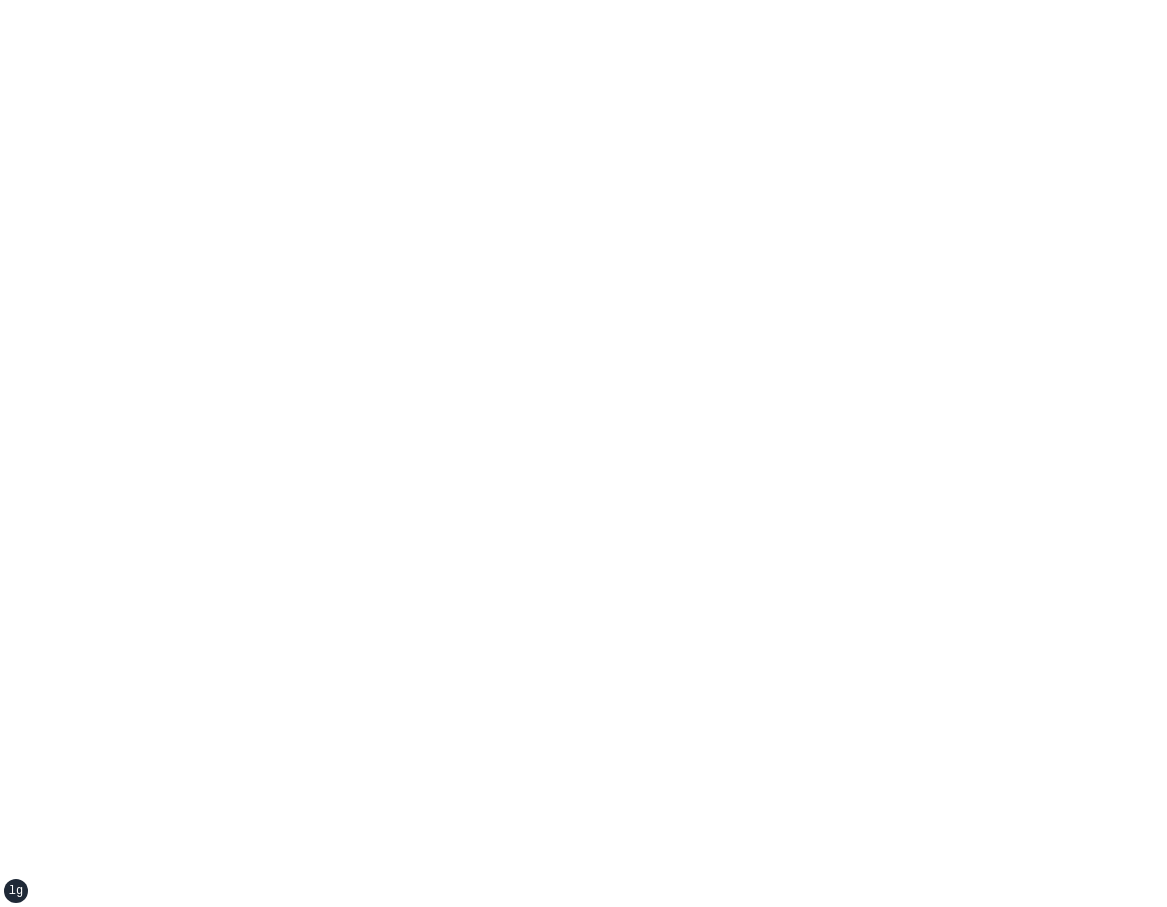scroll, scrollTop: 0, scrollLeft: 0, axis: both 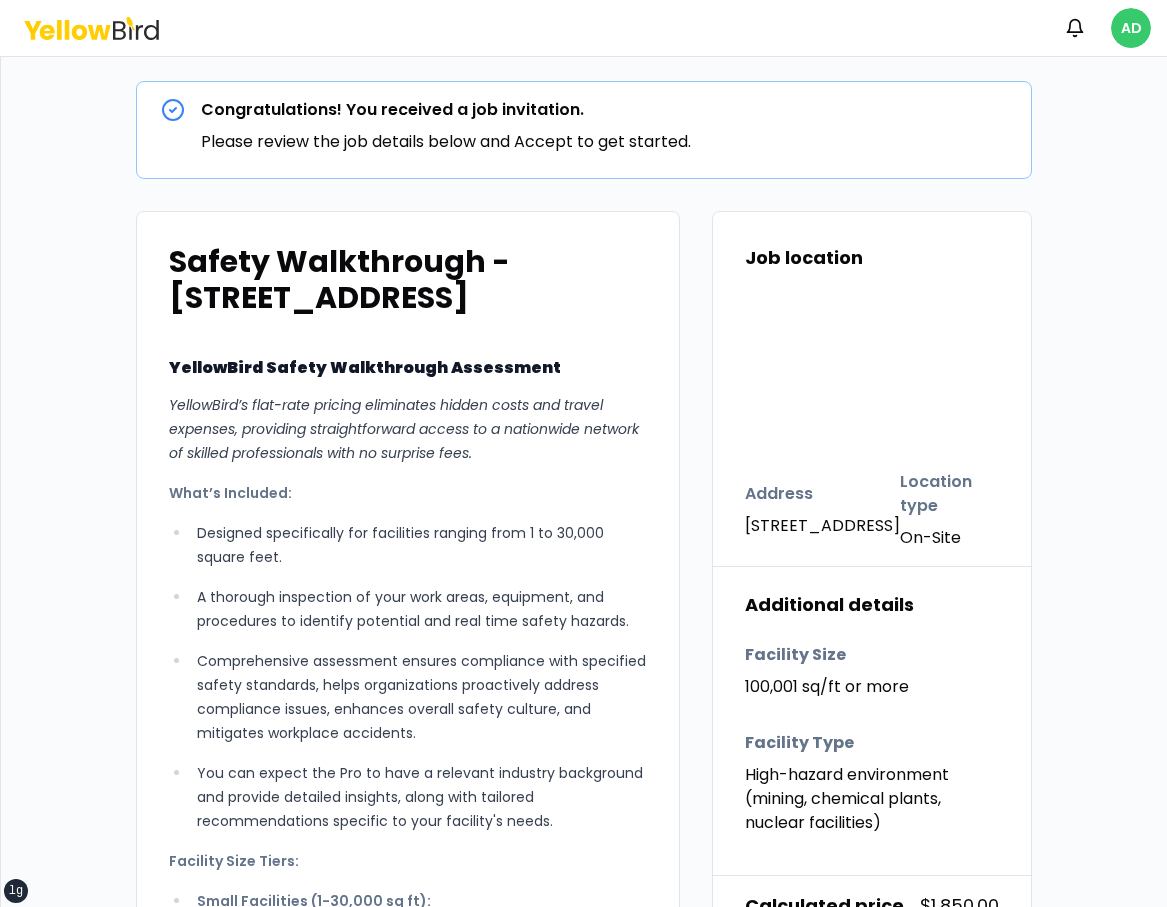 click on "xs sm md lg xl 2xl Notifications AD Congratulations! You received a job invitation. Please review the job details below and Accept to get started. Safety Walkthrough - 25040 Cultus Ln, [GEOGRAPHIC_DATA] YellowBird Safety Walkthrough Assessment
YellowBird’s flat-rate pricing eliminates hidden costs and travel expenses, providing straightforward access to a nationwide network of skilled professionals with no surprise fees.
What’s Included:
Designed specifically for facilities ranging from 1 to 30,000 square feet.
A thorough inspection of your work areas, equipment, and procedures to identify potential and real time safety hazards.
Comprehensive assessment ensures compliance with specified safety standards, helps organizations proactively address compliance issues, enhances overall safety culture, and mitigates workplace accidents.
Facility Size Tiers:
Small Facilities (1-30,000 sq ft):
On-Site Engagement Time:  Approximately 4 hours" at bounding box center (583, 453) 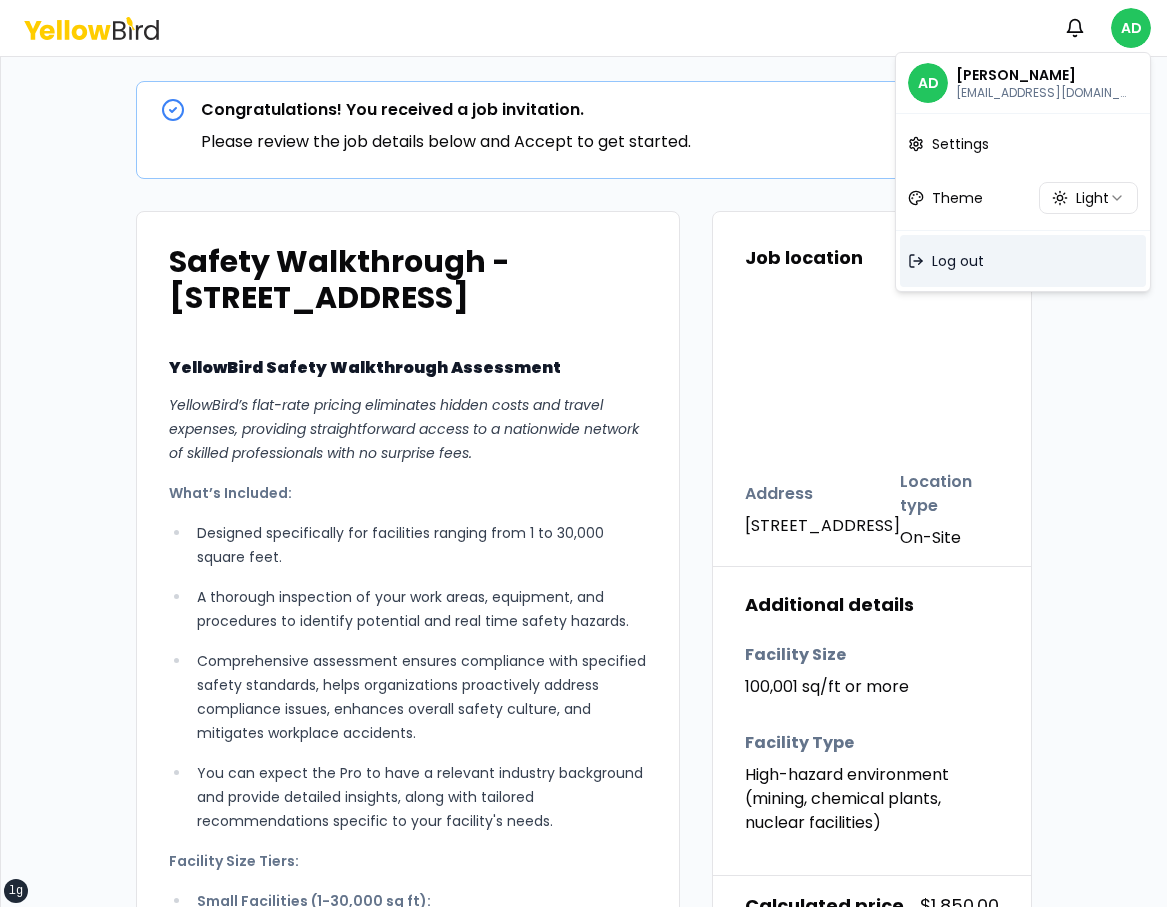 click on "Log out" at bounding box center [1023, 261] 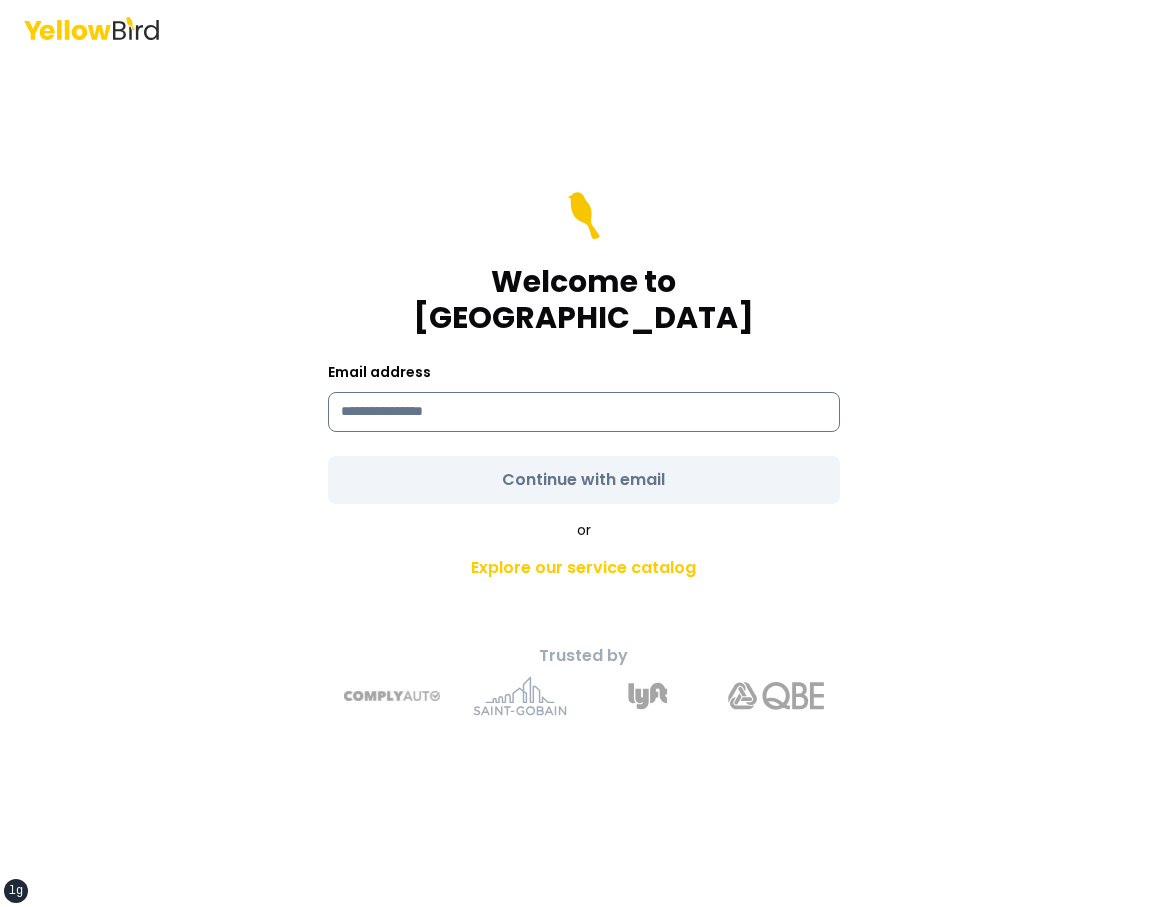 click at bounding box center (584, 412) 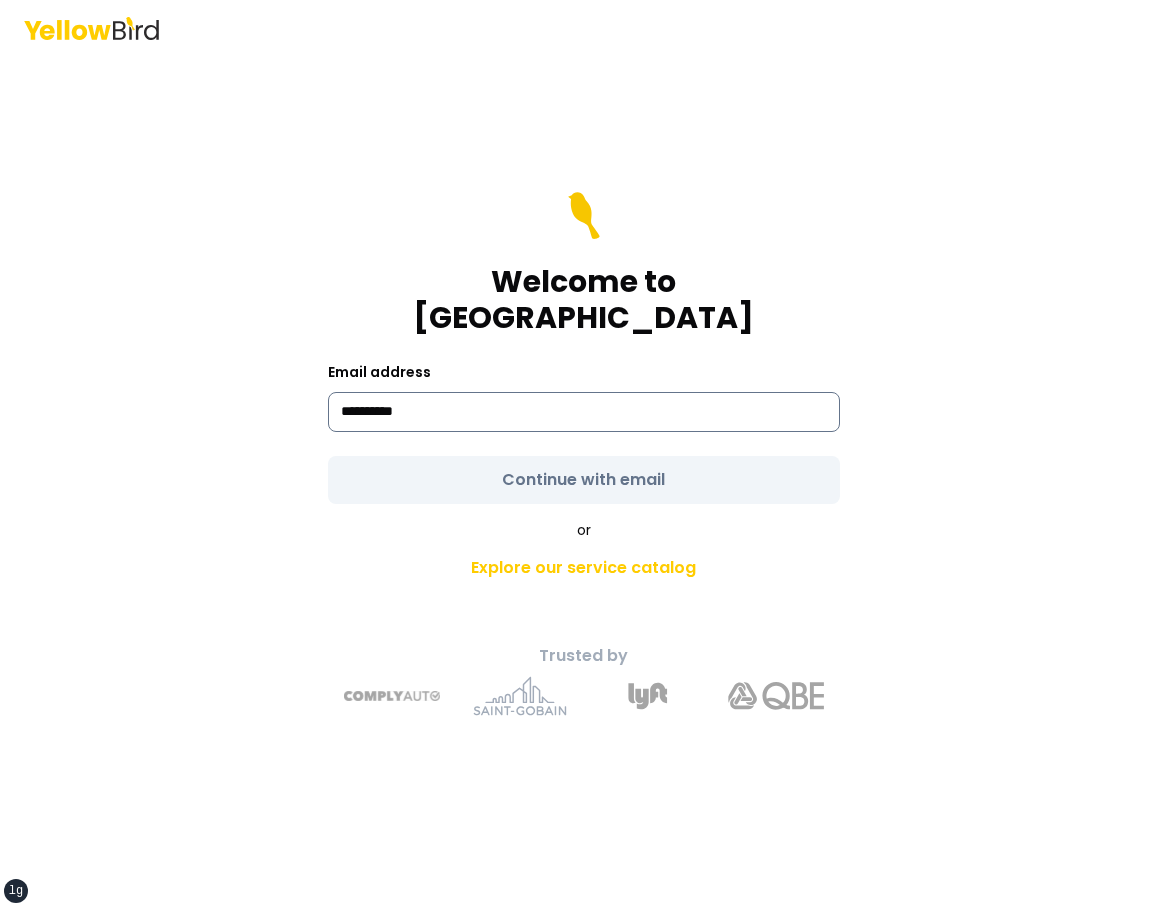 type on "**********" 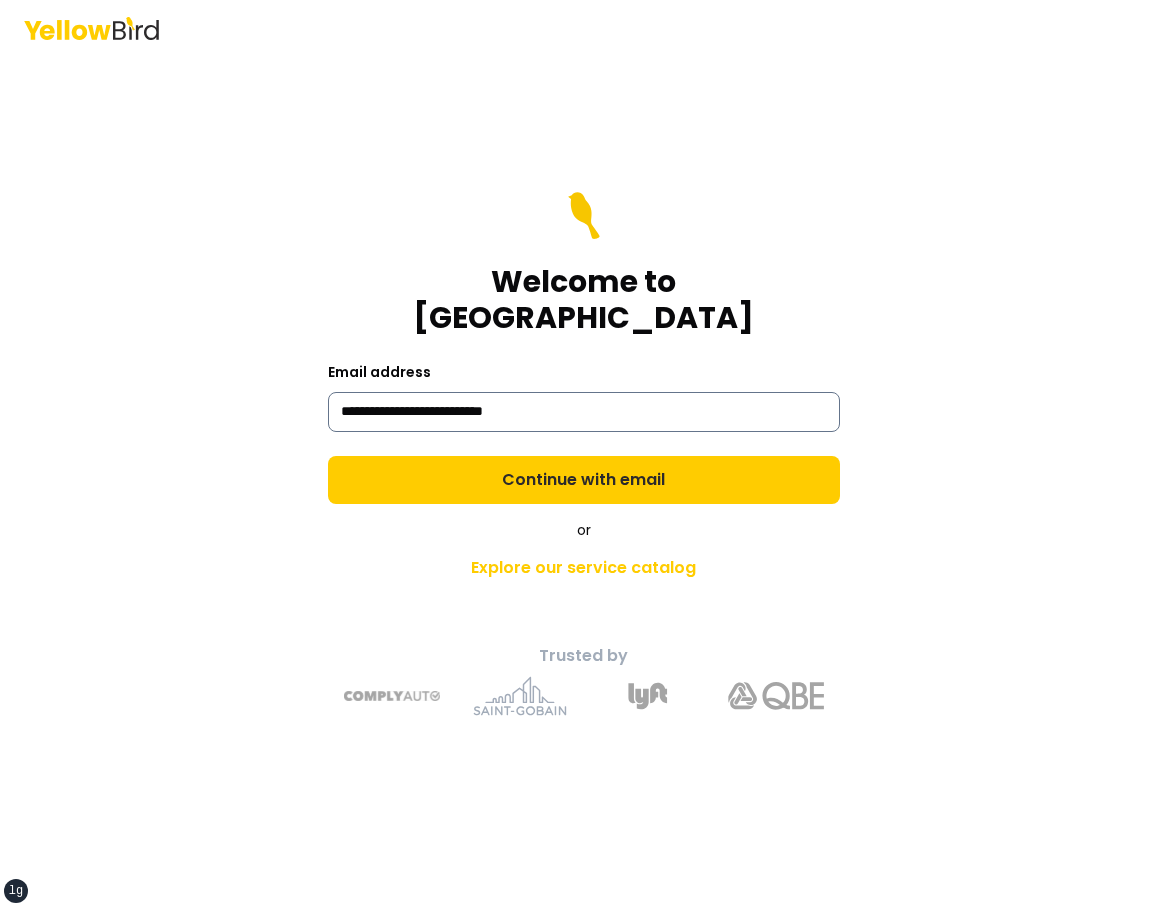 click on "Continue with email" at bounding box center (584, 480) 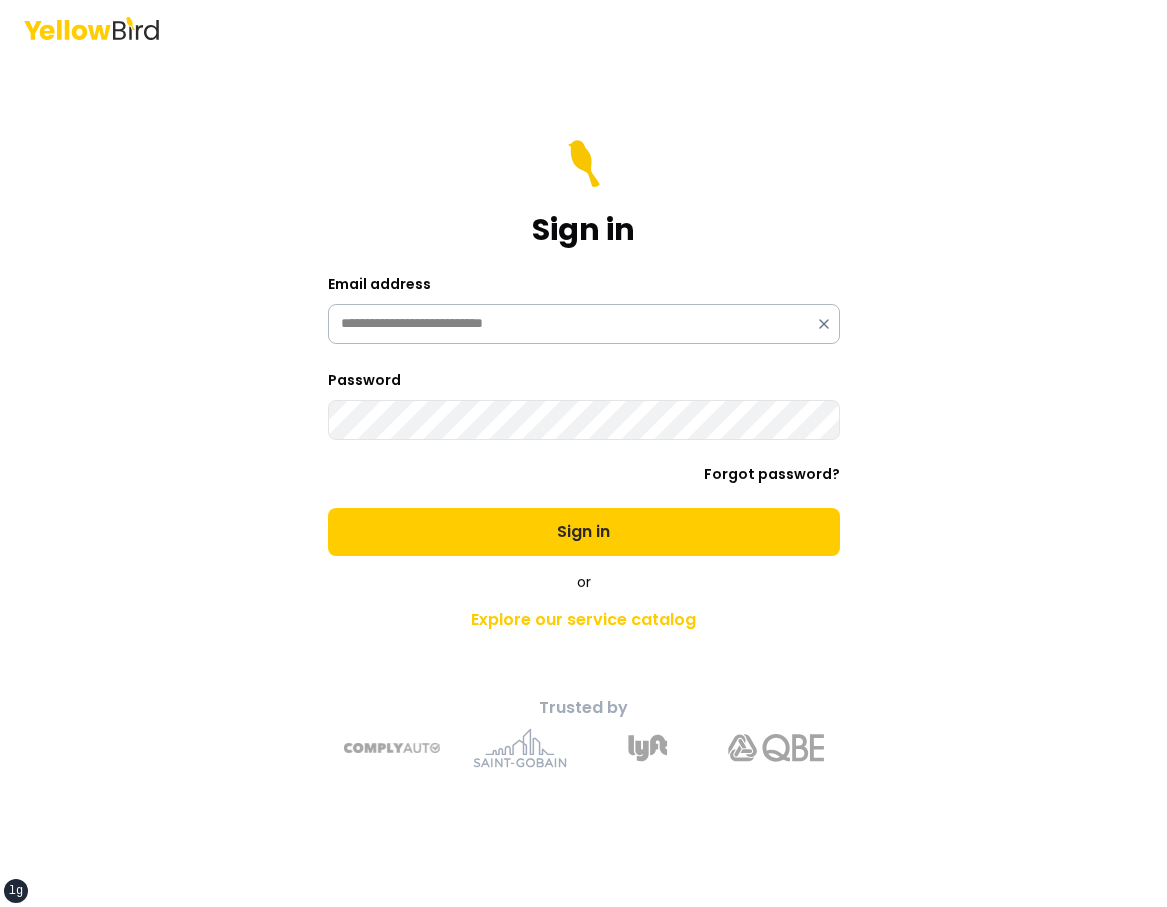 click on "Sign in" at bounding box center (584, 532) 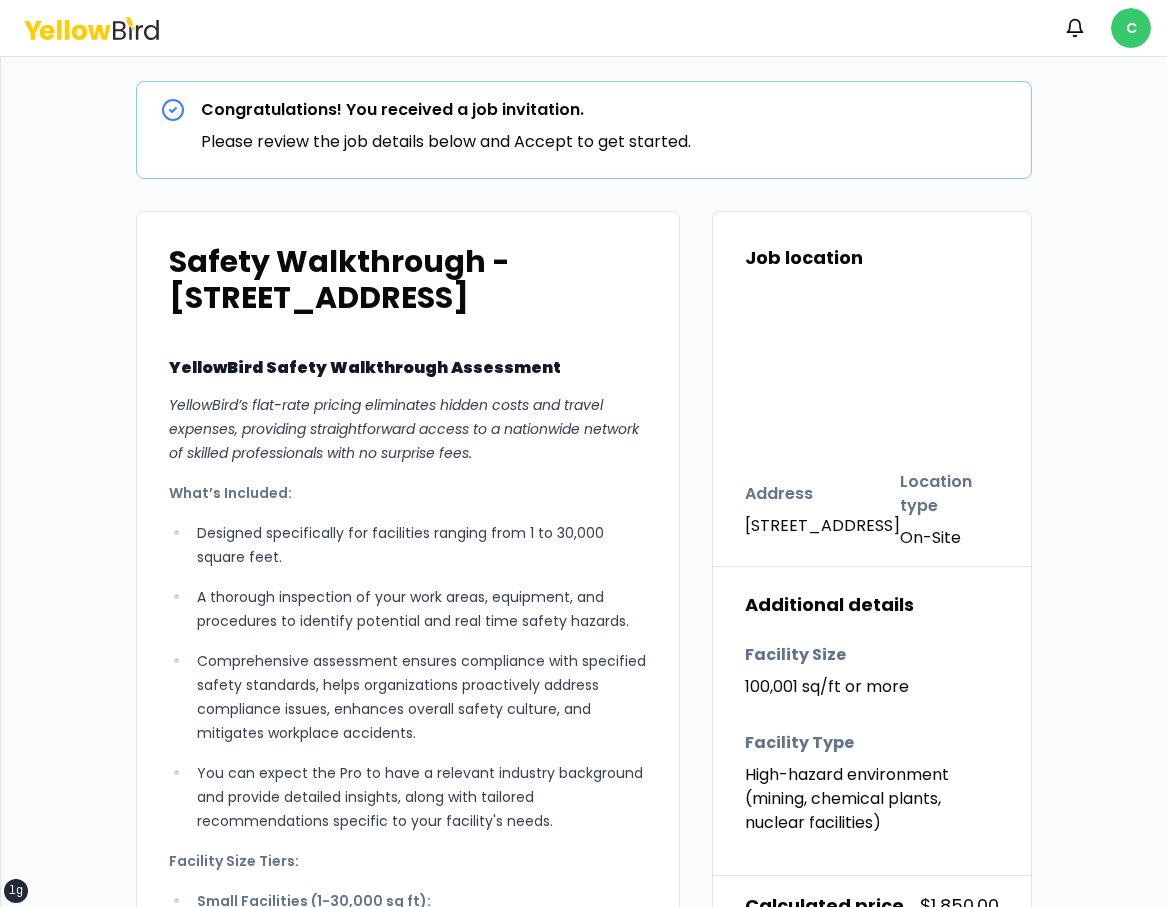 click on "xs sm md lg xl 2xl Notifications C Congratulations! You received a job invitation. Please review the job details below and Accept to get started. Safety Walkthrough - 25040 Cultus Ln, Bend, OR 97701 YellowBird Safety Walkthrough Assessment
YellowBird’s flat-rate pricing eliminates hidden costs and travel expenses, providing straightforward access to a nationwide network of skilled professionals with no surprise fees.
What’s Included:
Designed specifically for facilities ranging from 1 to 30,000 square feet.
A thorough inspection of your work areas, equipment, and procedures to identify potential and real time safety hazards.
Comprehensive assessment ensures compliance with specified safety standards, helps organizations proactively address compliance issues, enhances overall safety culture, and mitigates workplace accidents.
Facility Size Tiers:
Small Facilities (1-30,000 sq ft):
On-Site Engagement Time:  Approximately 4 hours" at bounding box center [583, 453] 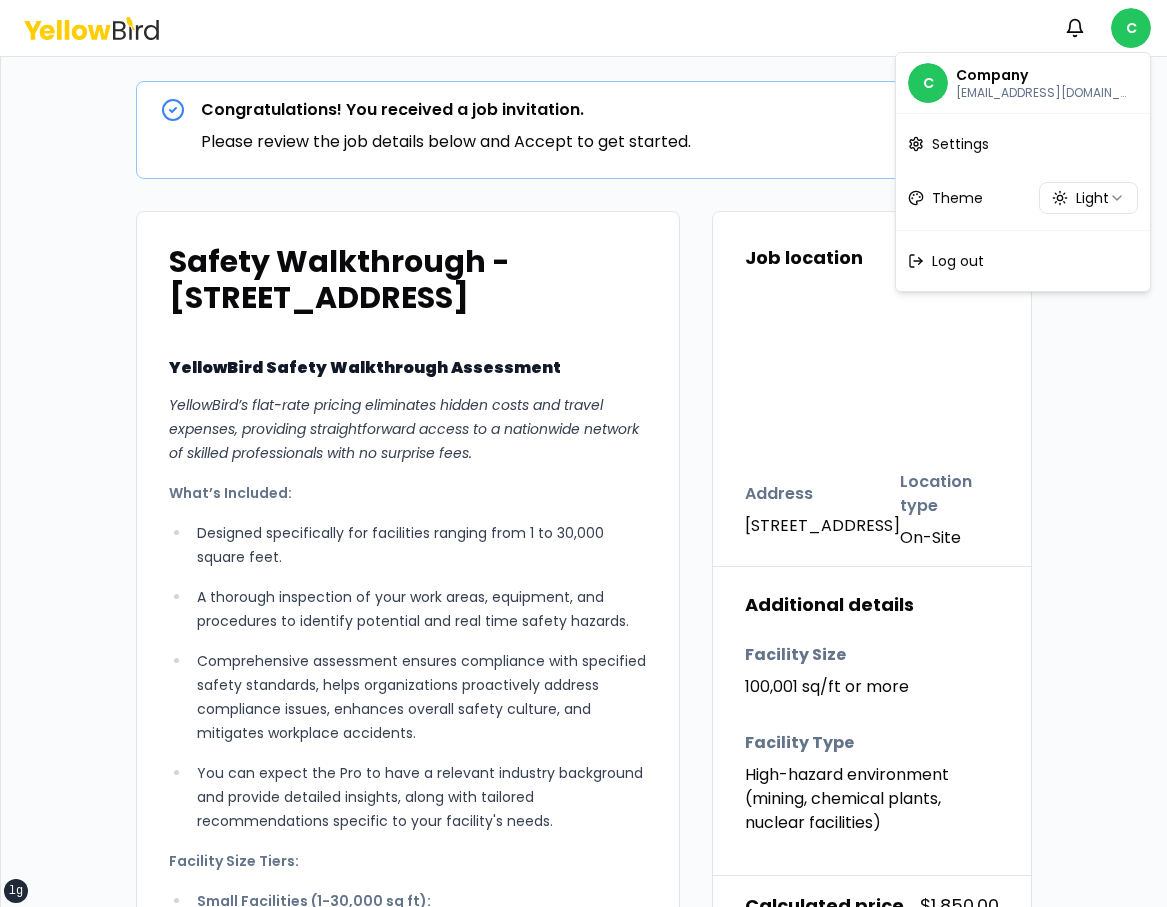 click on "xs sm md lg xl 2xl Notifications C Congratulations! You received a job invitation. Please review the job details below and Accept to get started. Safety Walkthrough - 25040 Cultus Ln, Bend, OR 97701 YellowBird Safety Walkthrough Assessment
YellowBird’s flat-rate pricing eliminates hidden costs and travel expenses, providing straightforward access to a nationwide network of skilled professionals with no surprise fees.
What’s Included:
Designed specifically for facilities ranging from 1 to 30,000 square feet.
A thorough inspection of your work areas, equipment, and procedures to identify potential and real time safety hazards.
Comprehensive assessment ensures compliance with specified safety standards, helps organizations proactively address compliance issues, enhances overall safety culture, and mitigates workplace accidents.
Facility Size Tiers:
Small Facilities (1-30,000 sq ft):
On-Site Engagement Time:  Approximately 4 hours" at bounding box center (583, 453) 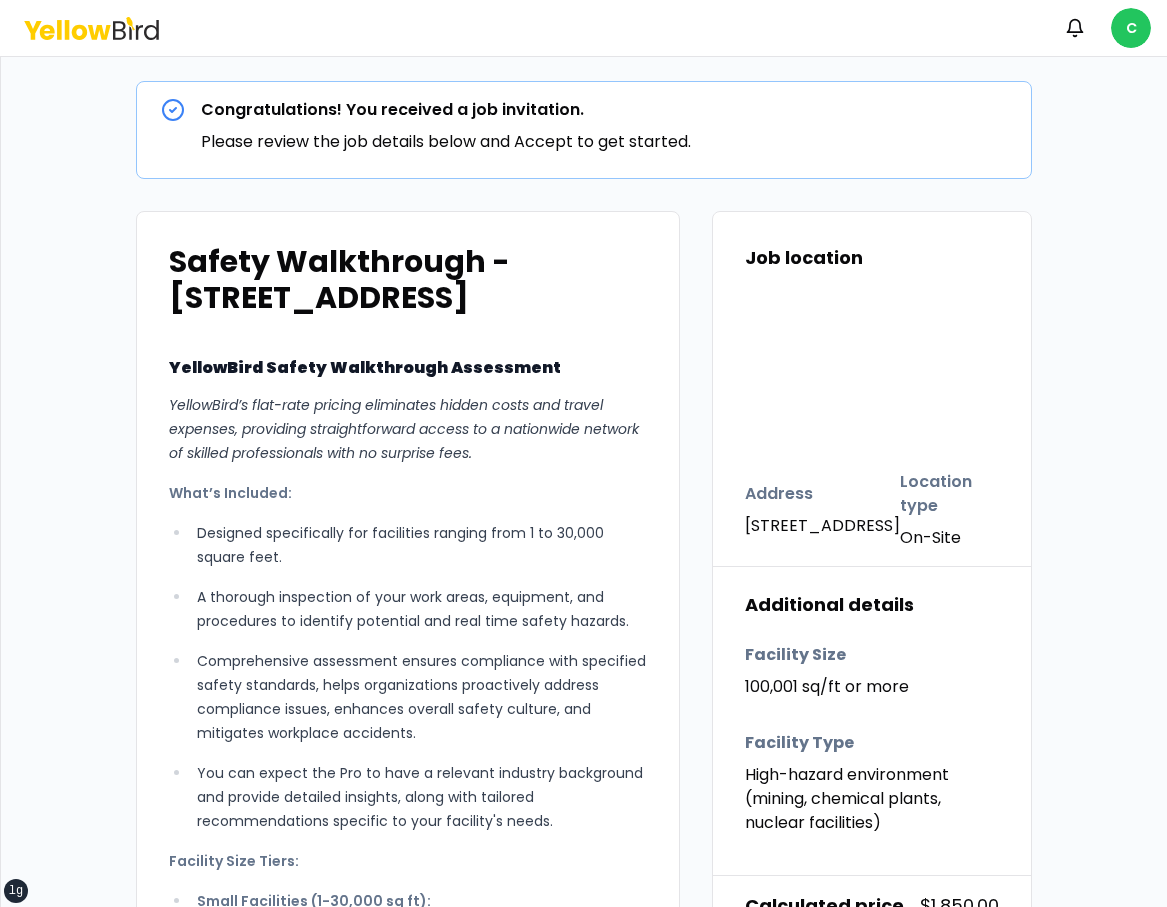 click 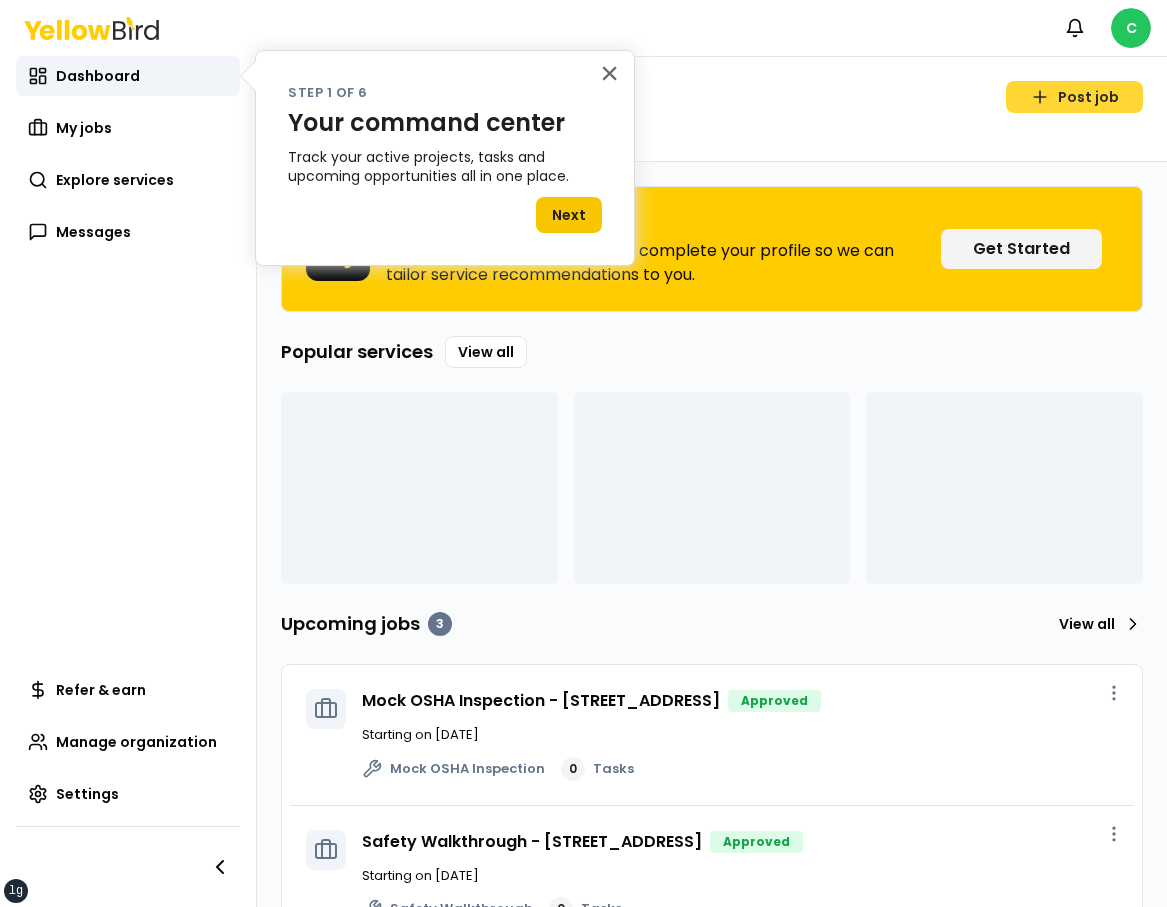 click on "Post job" at bounding box center [1074, 97] 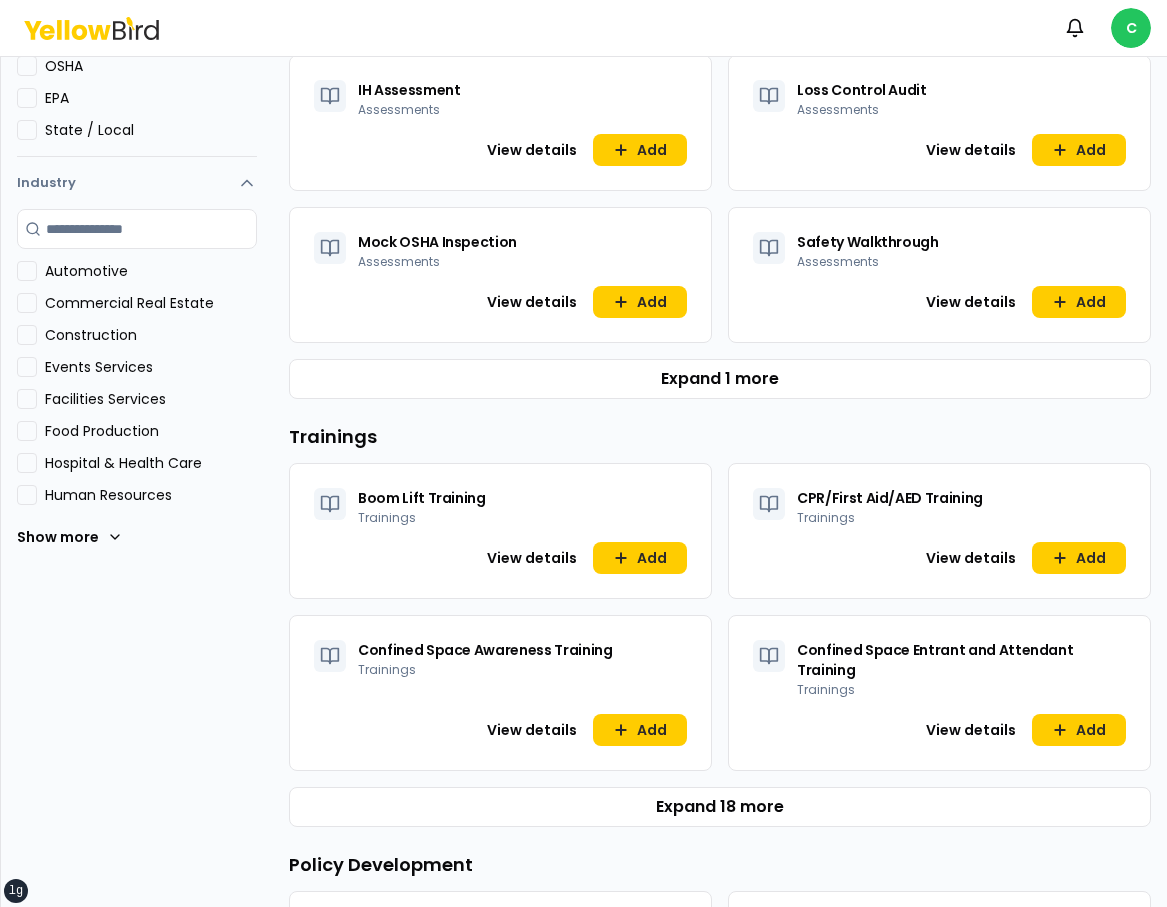 scroll, scrollTop: 538, scrollLeft: 0, axis: vertical 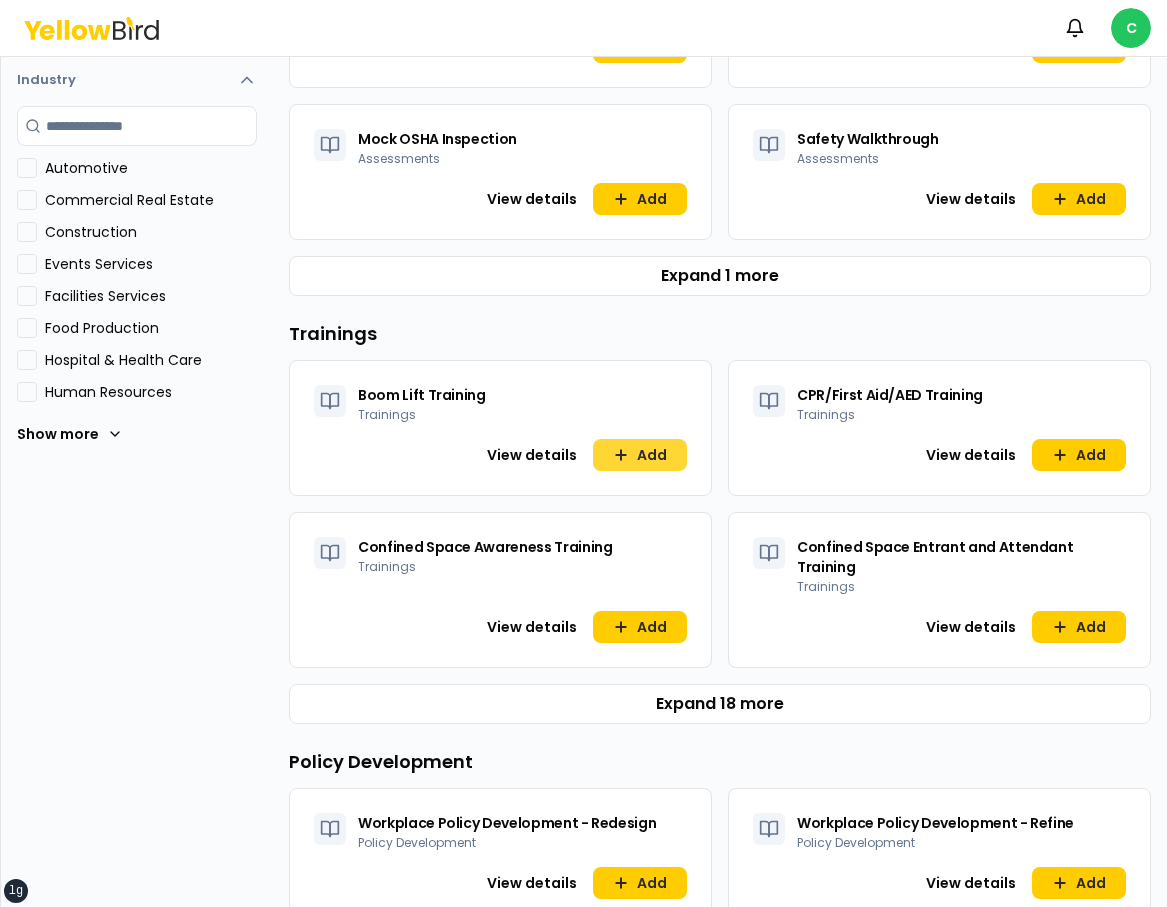 click on "Add" at bounding box center [640, 455] 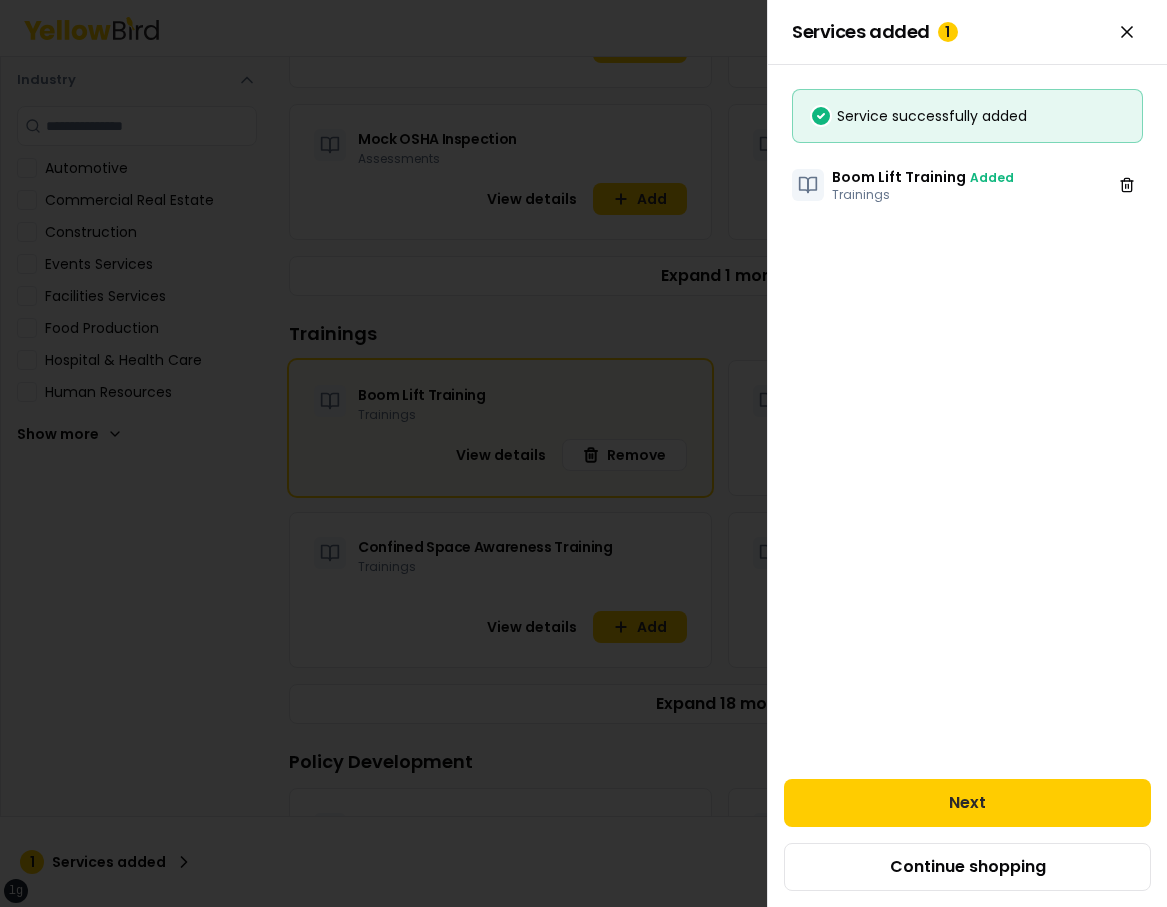 click at bounding box center (583, 453) 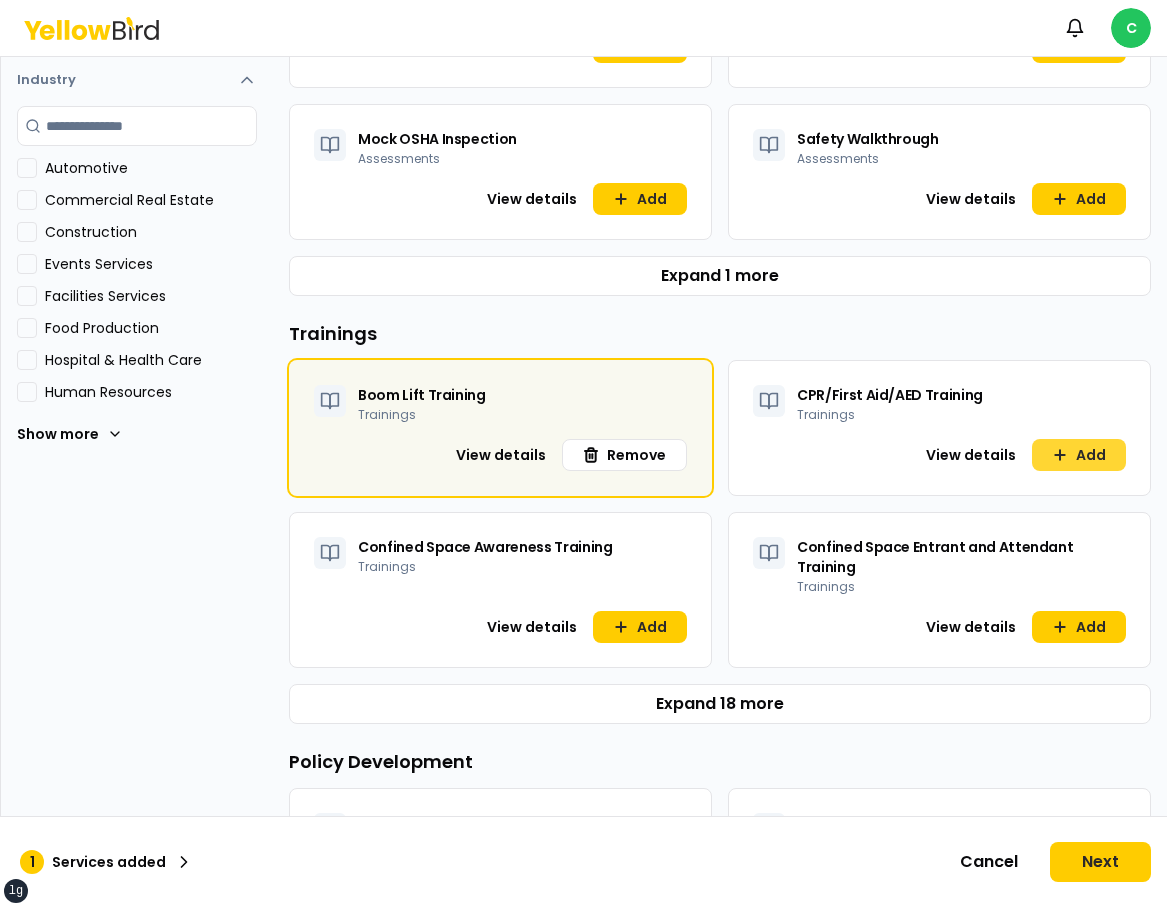 click on "Add" at bounding box center [1079, 455] 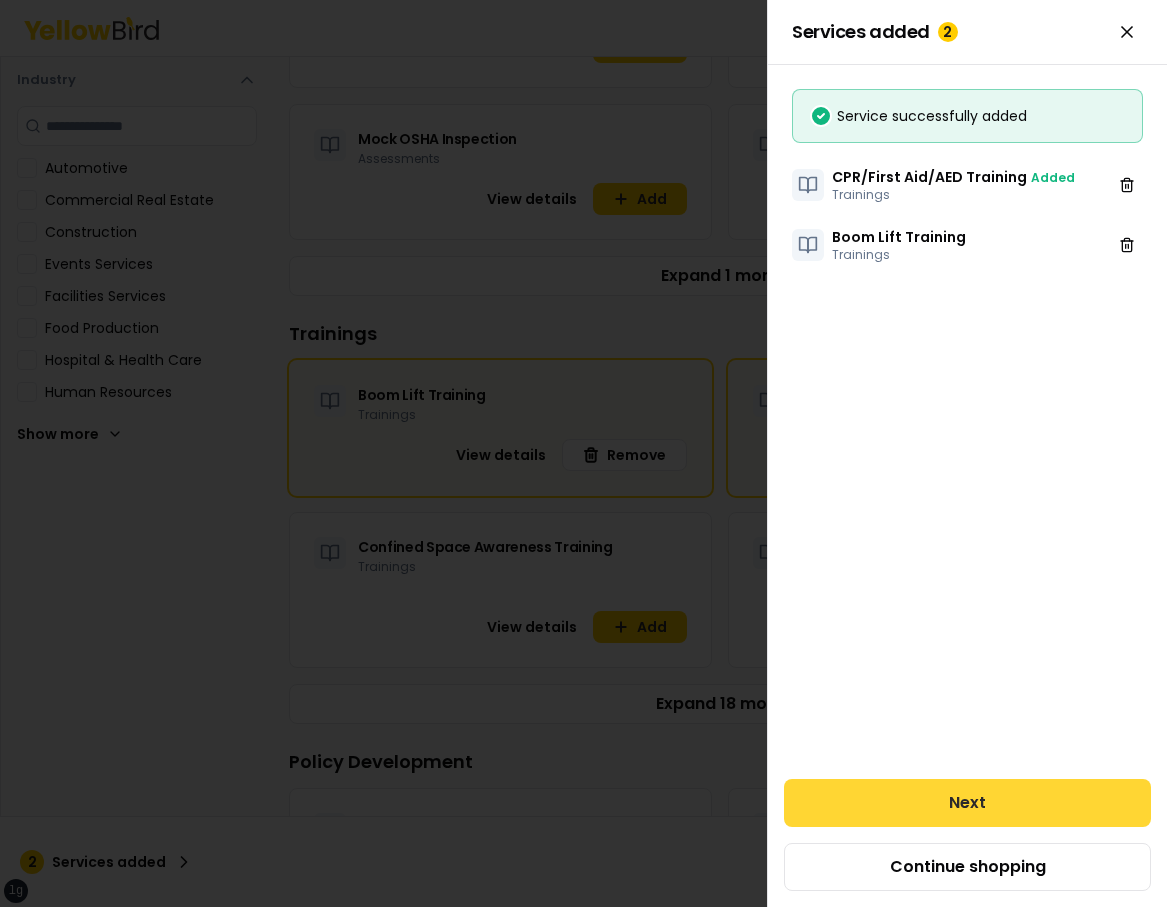 click on "Next" at bounding box center [967, 803] 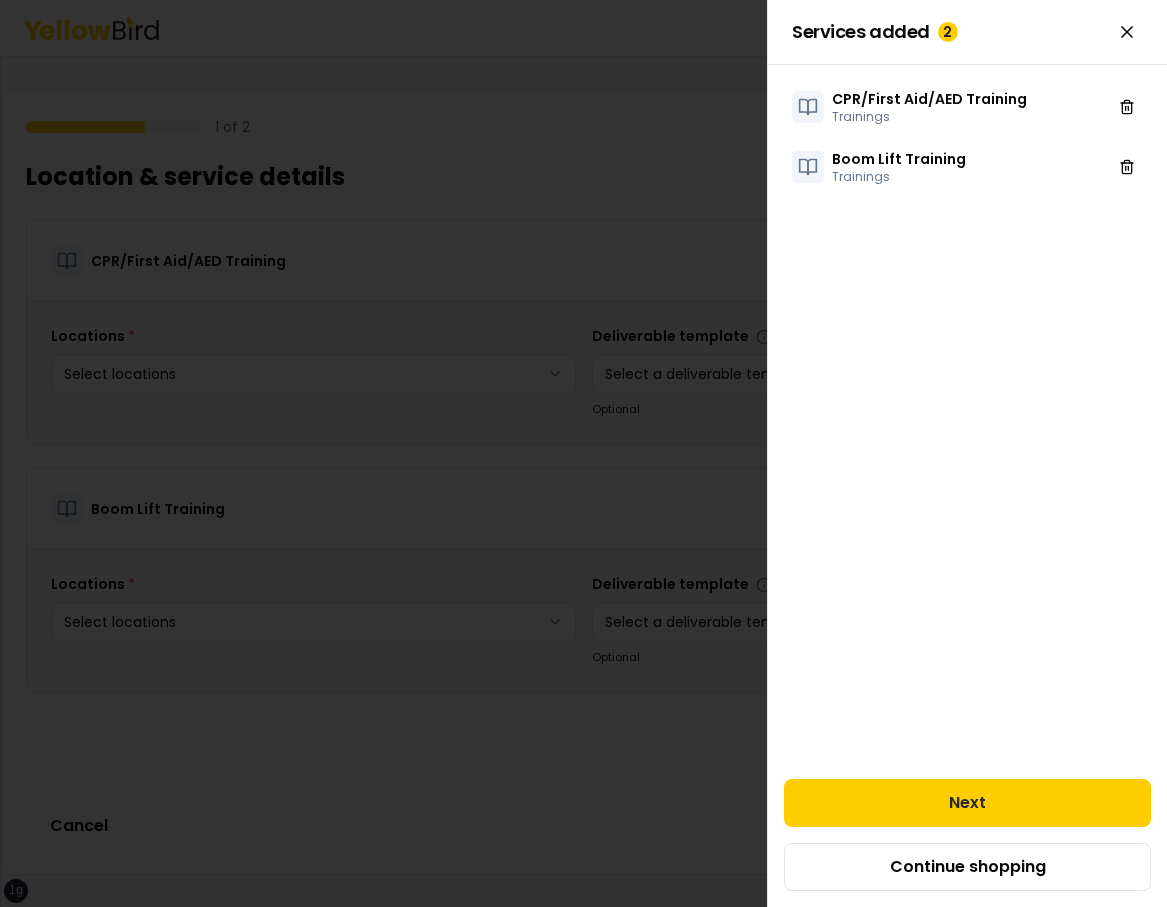 scroll, scrollTop: 0, scrollLeft: 0, axis: both 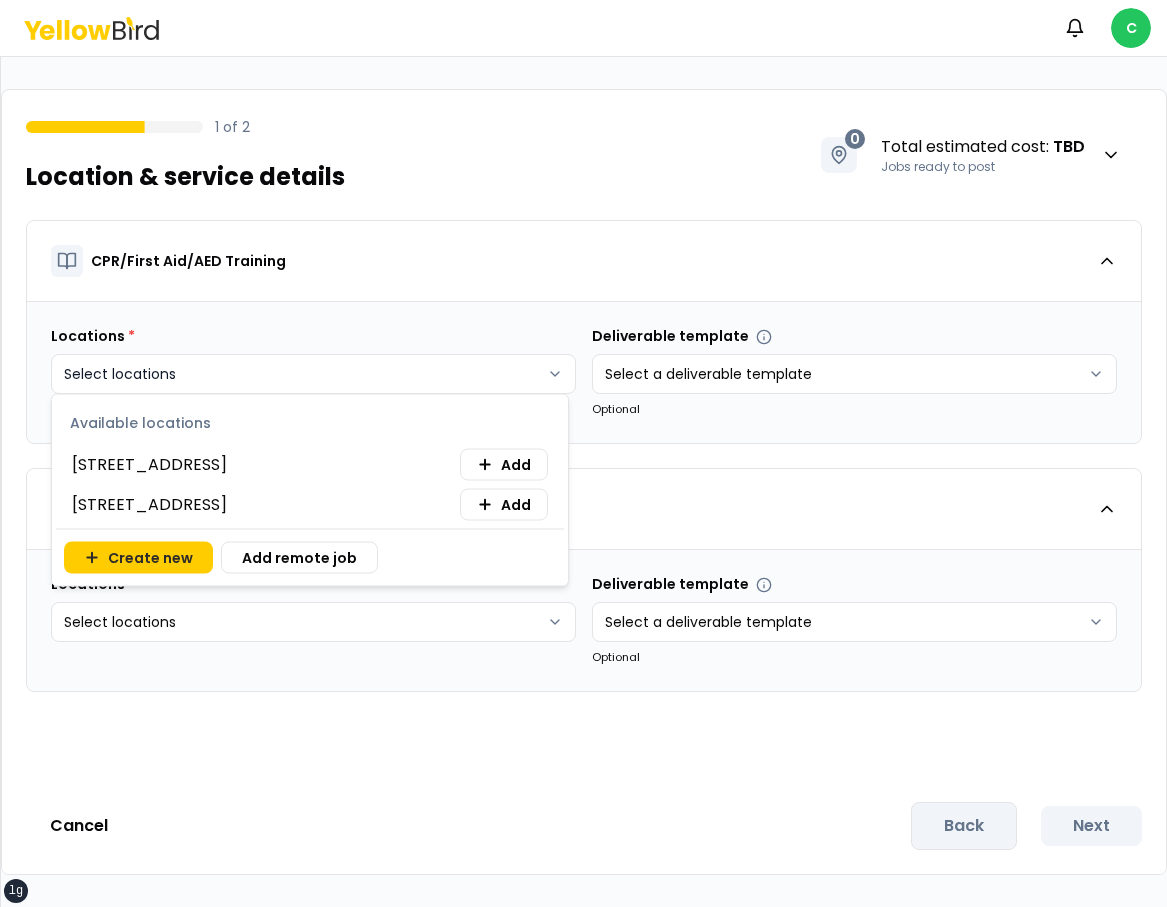 click on "xs sm md lg xl 2xl Notifications C 1 of 2 Location & service details 0 Total estimated cost :   TBD Jobs ready to post CPR/First Aid/AED Training Locations   * Select locations Deliverable template   Select a deliverable template Optional Boom Lift Training Locations   * Select locations Deliverable template   Select a deliverable template Optional Cancel Back Next
Available locations 25040 Cultus Ln, Bend, OR 97701 Add 2504 NE 8th St, Bend, OR 97701 Add Create new Add remote job" at bounding box center (583, 453) 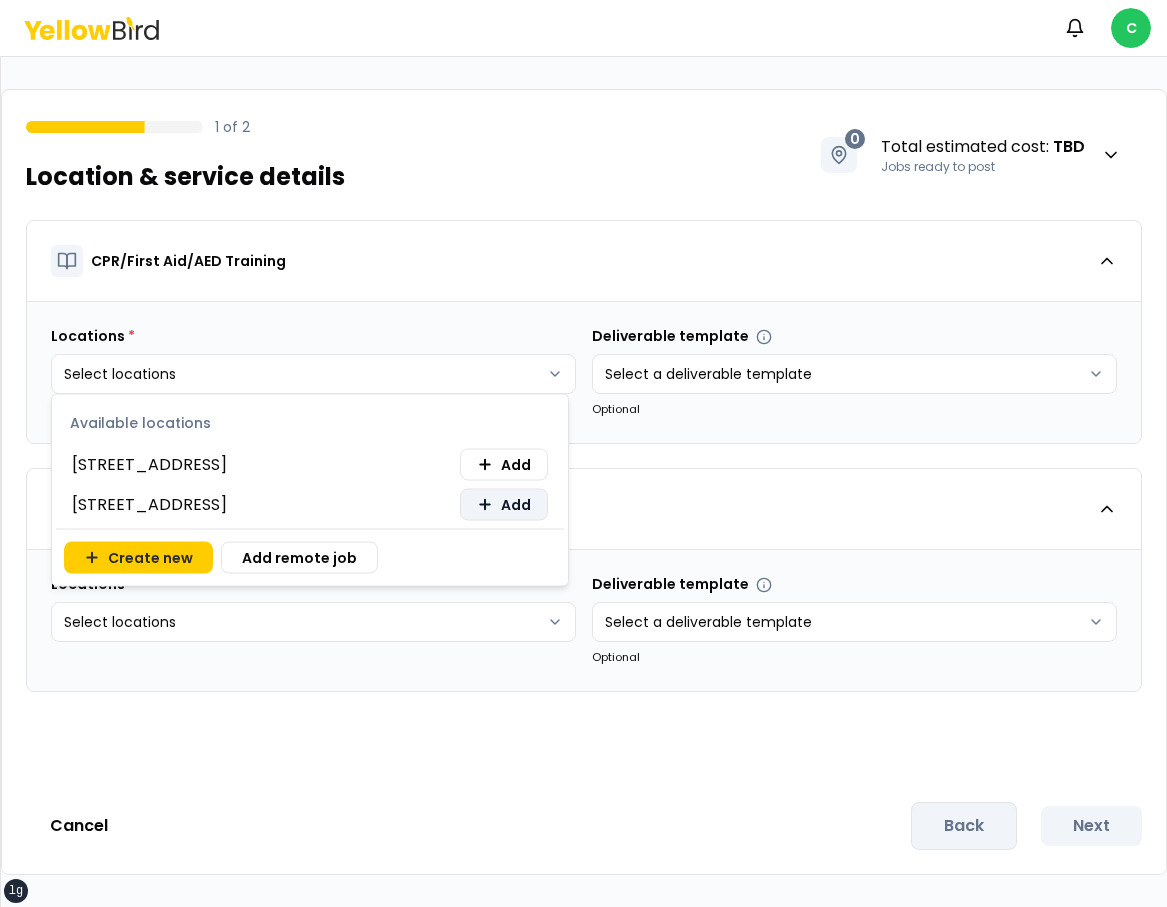 click on "Add" at bounding box center (516, 505) 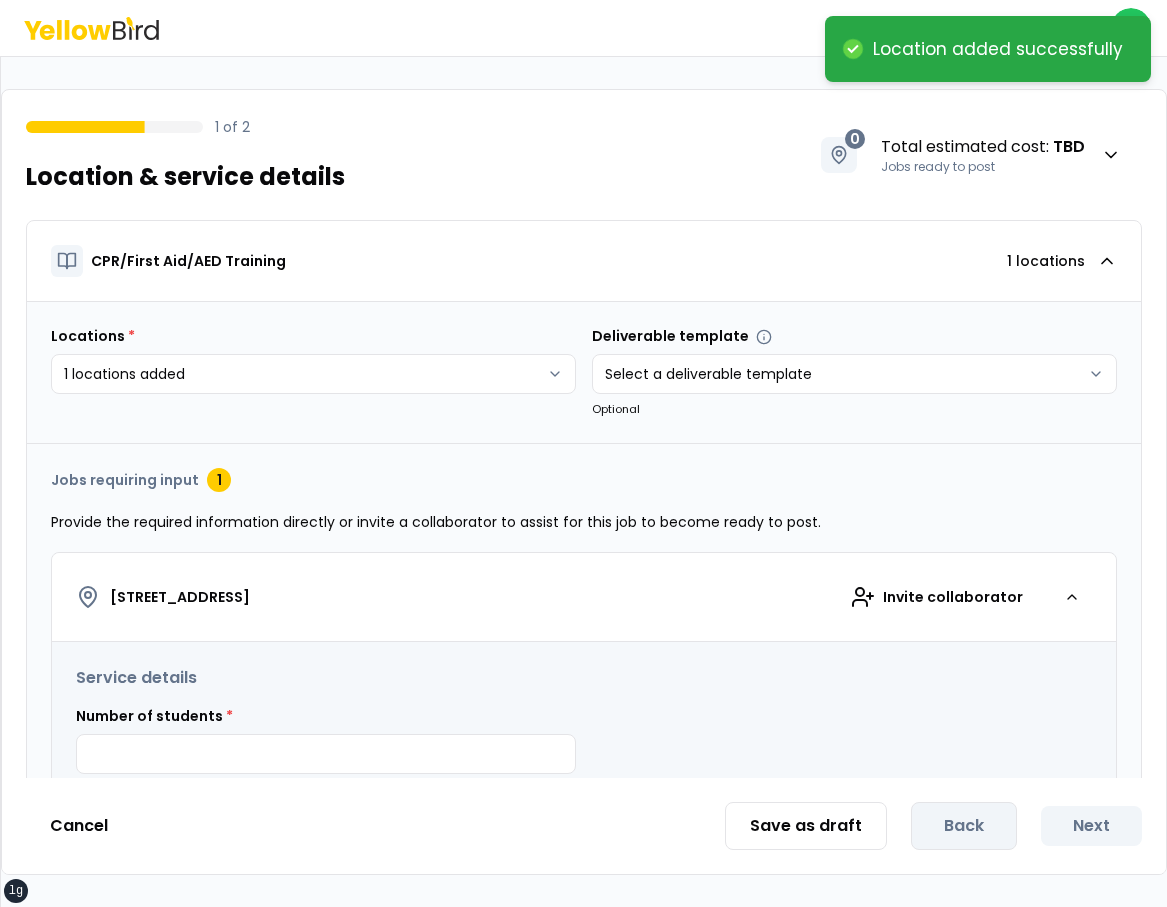 click on "**********" at bounding box center (583, 453) 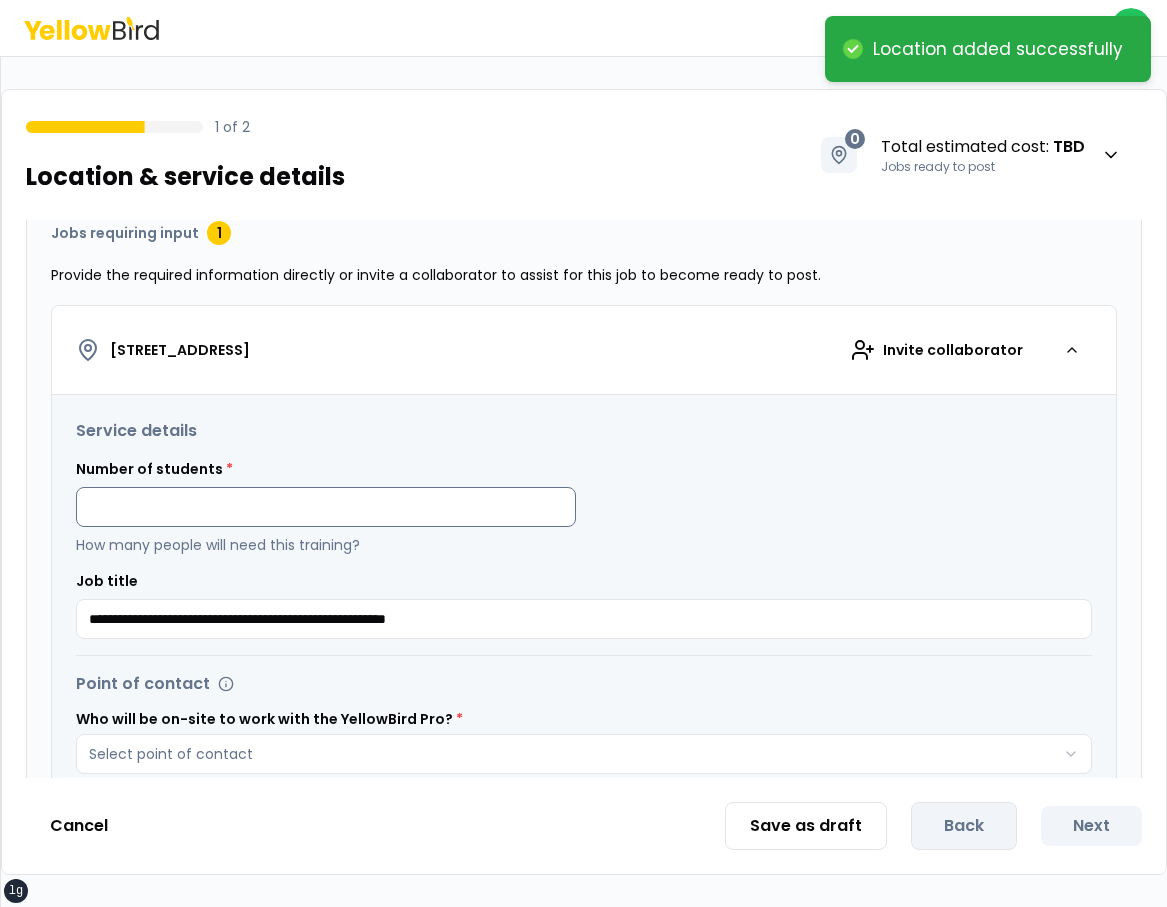 click at bounding box center [326, 507] 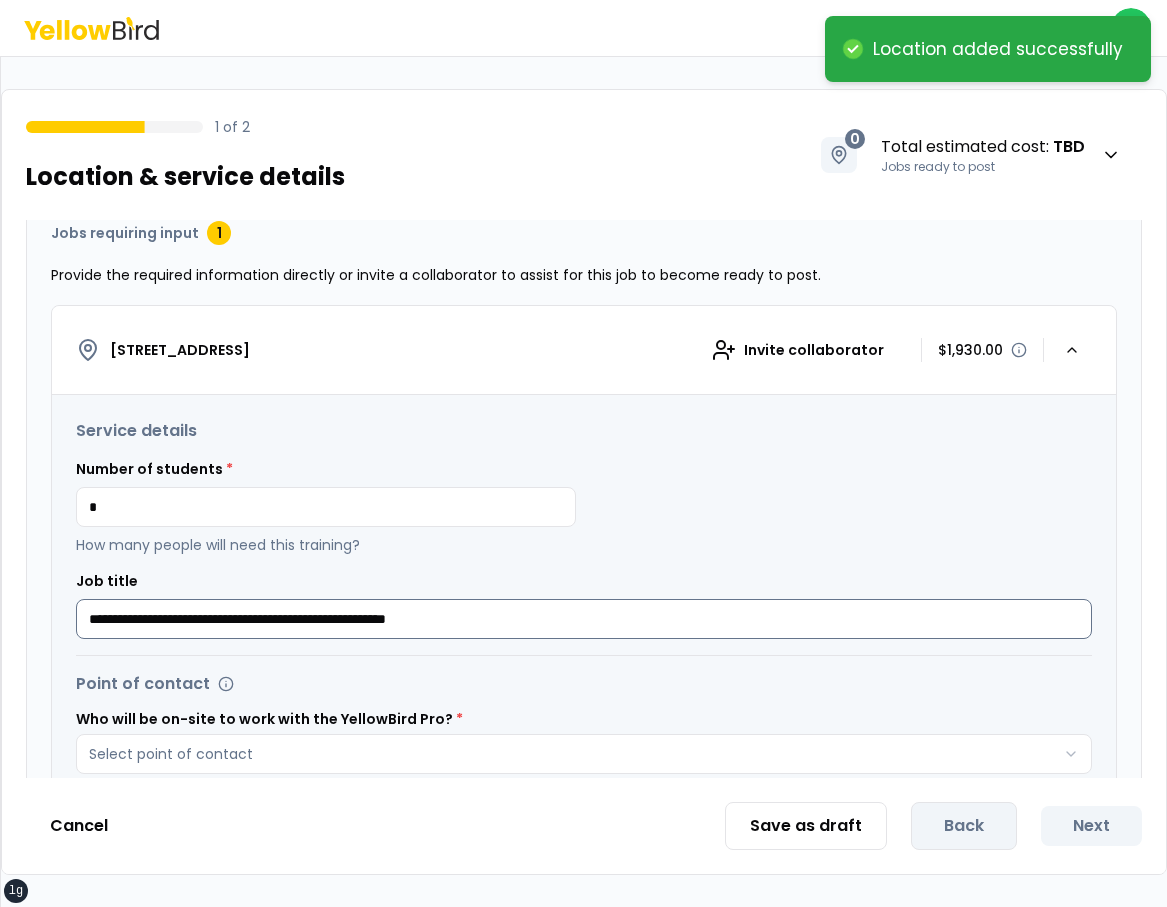 scroll, scrollTop: 318, scrollLeft: 0, axis: vertical 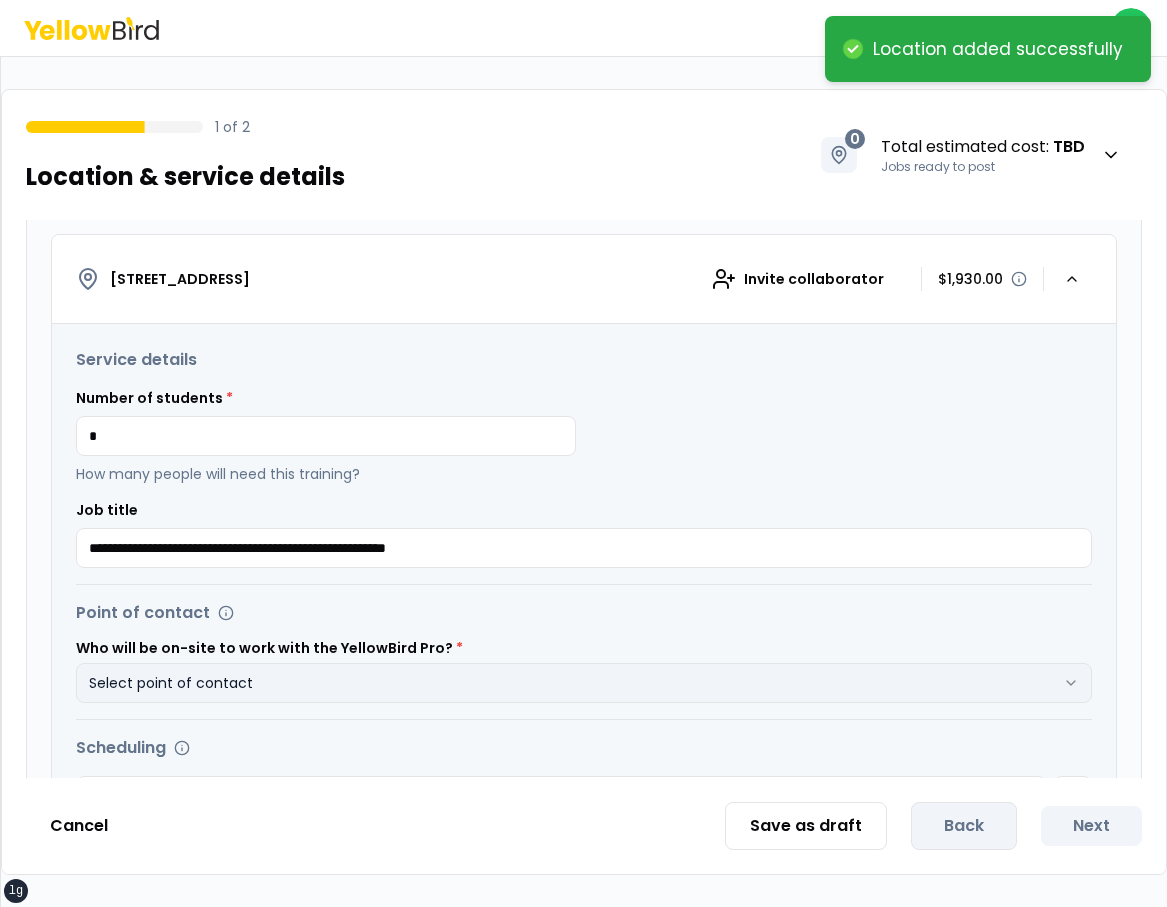 type on "*" 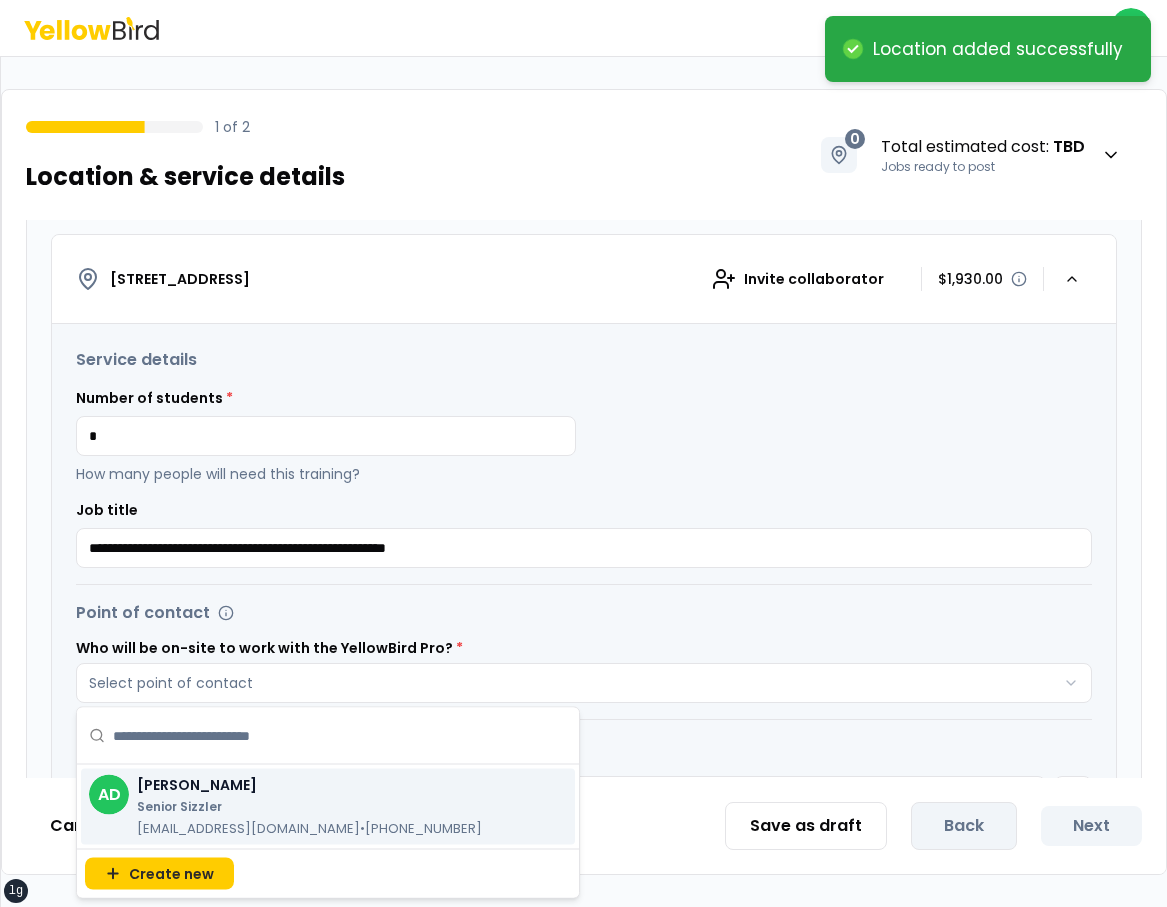 click on "Alex Dixon Senior Sizzler alexdixon32@gmail.com  •  (541) 610-3494" at bounding box center [309, 807] 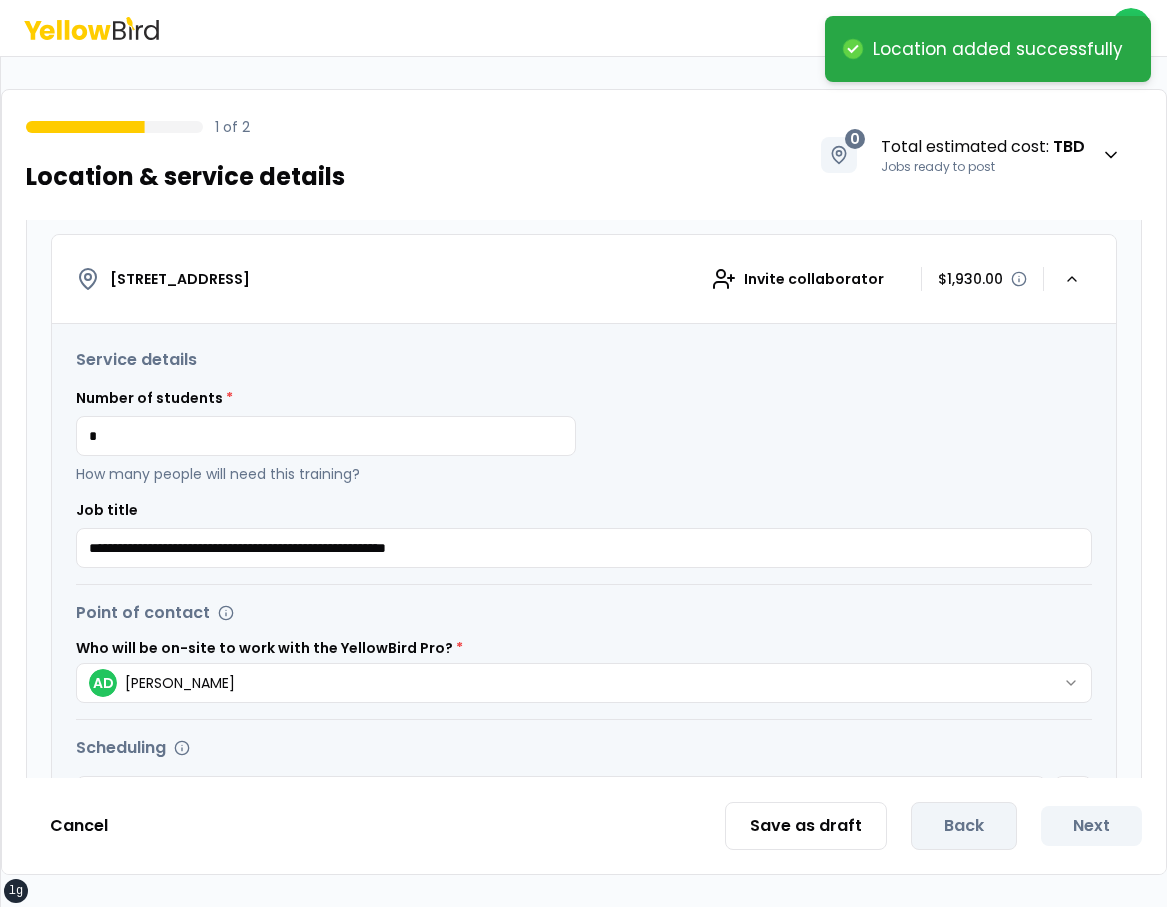 scroll, scrollTop: 667, scrollLeft: 0, axis: vertical 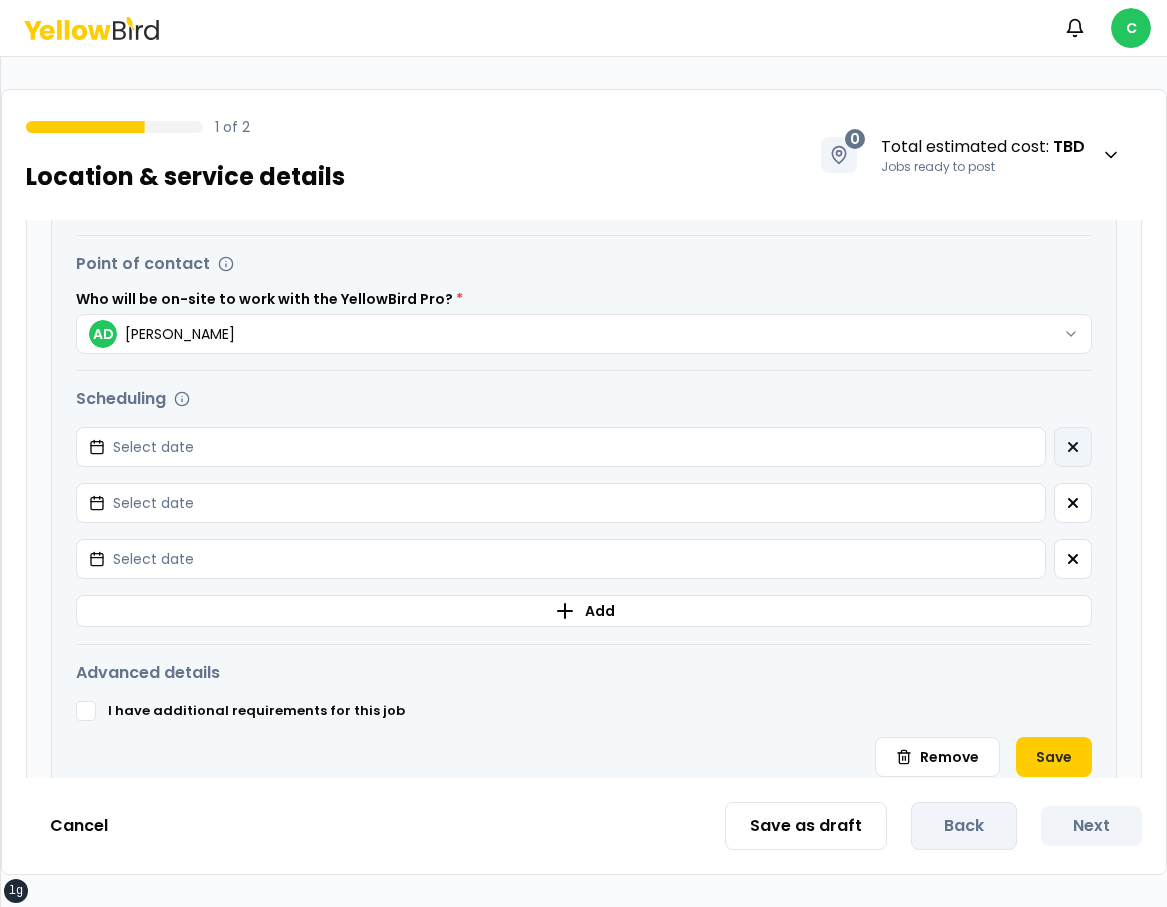 click 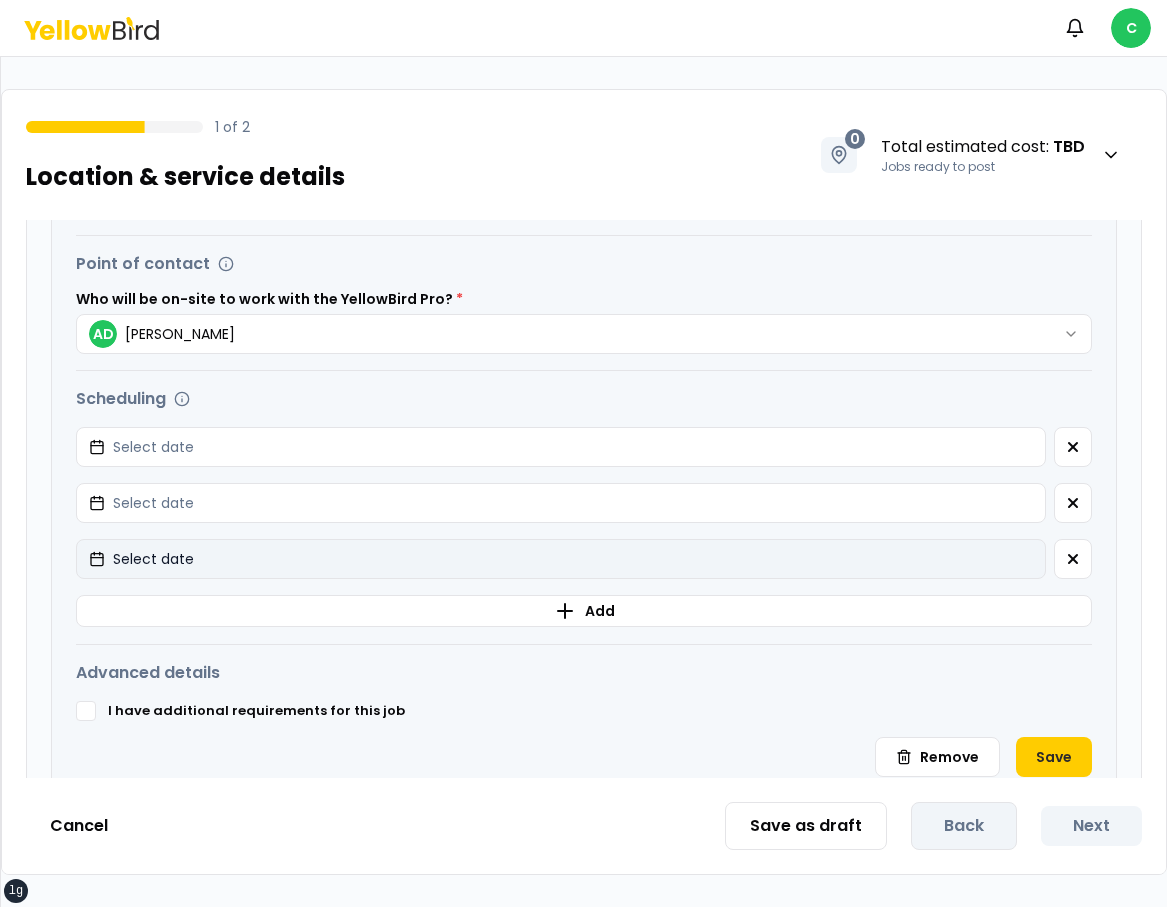 drag, startPoint x: 1062, startPoint y: 451, endPoint x: 1029, endPoint y: 452, distance: 33.01515 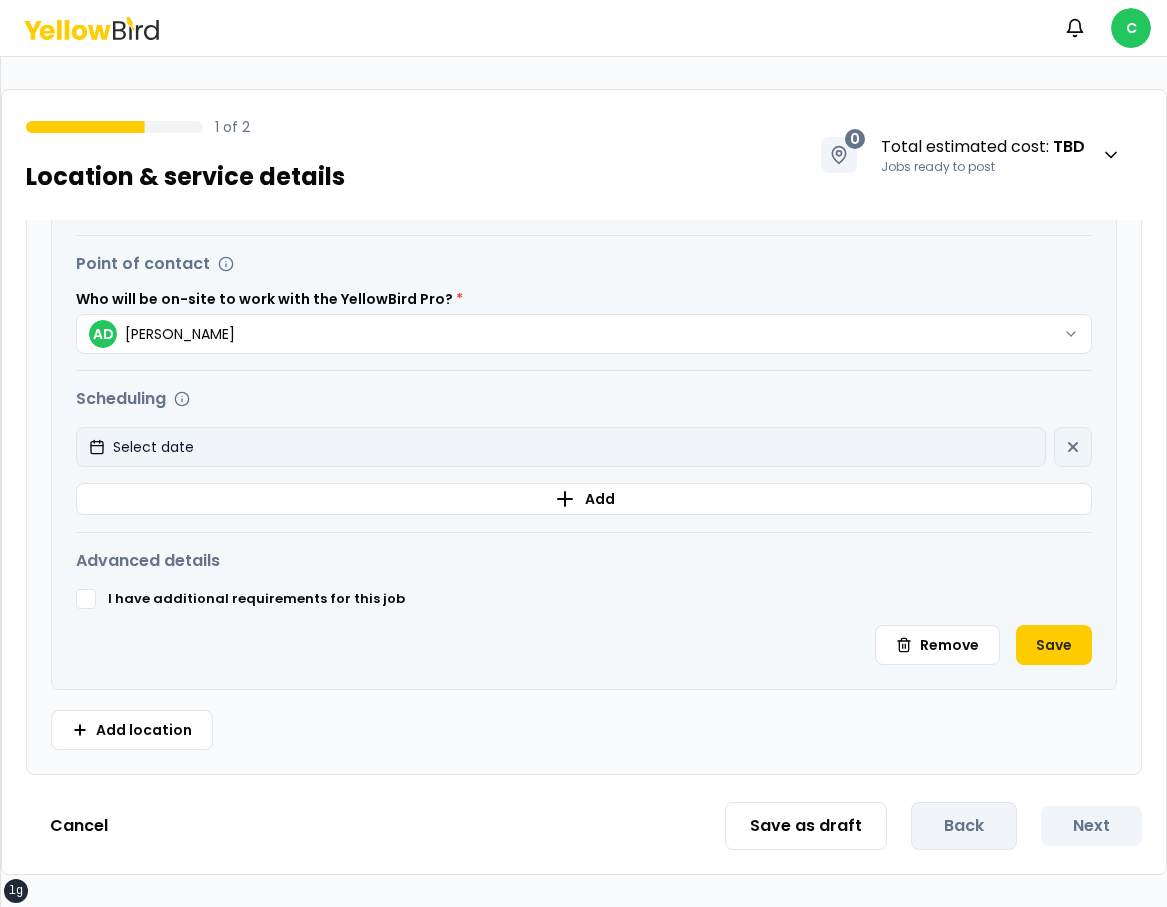 drag, startPoint x: 926, startPoint y: 446, endPoint x: 883, endPoint y: 446, distance: 43 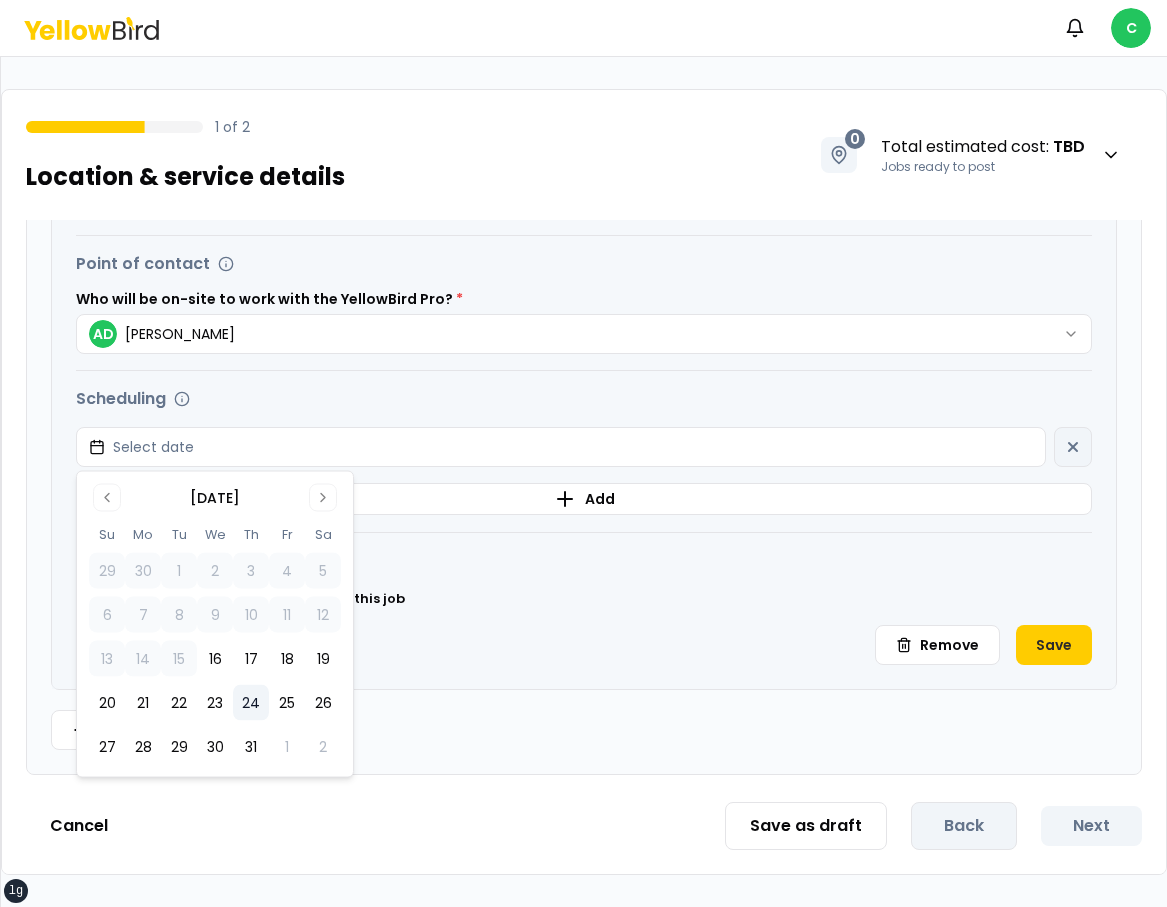 click on "24" at bounding box center (251, 703) 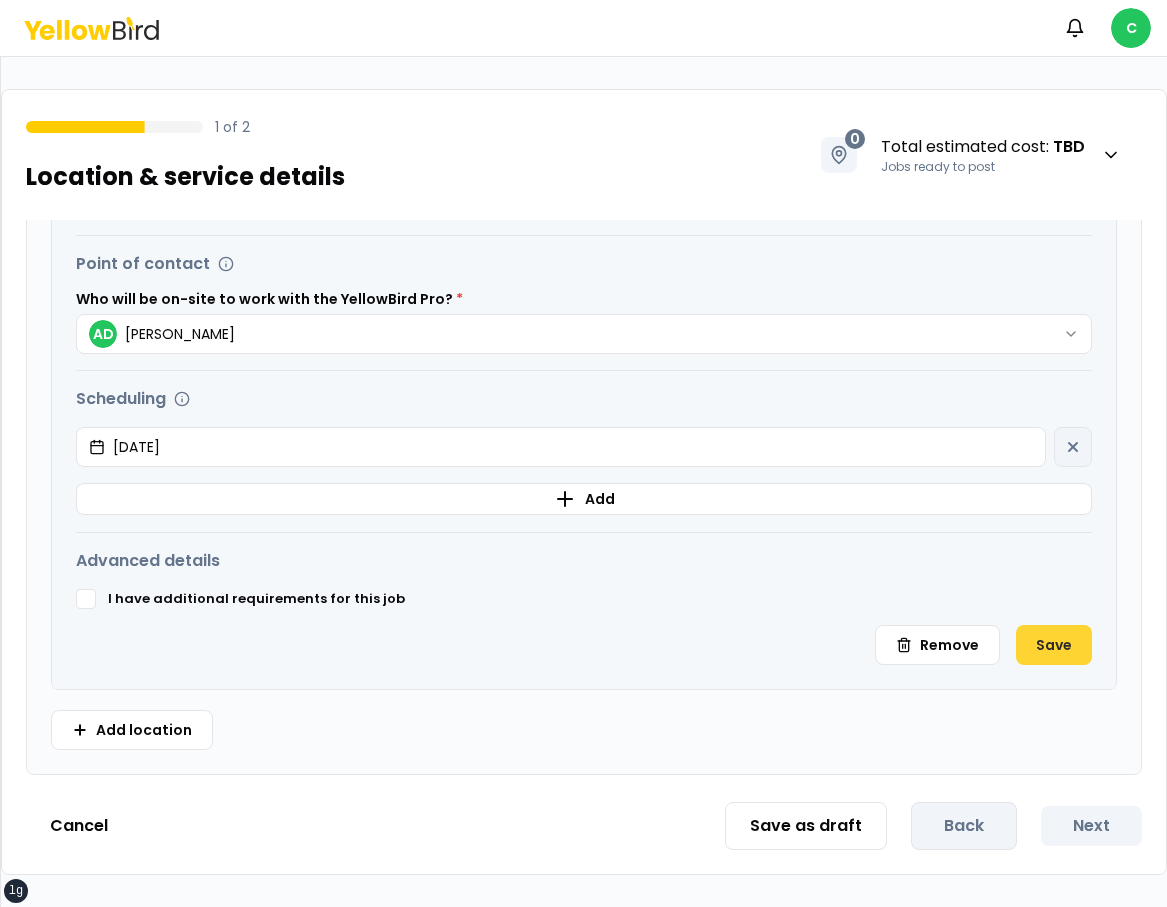 click on "Save" at bounding box center (1054, 645) 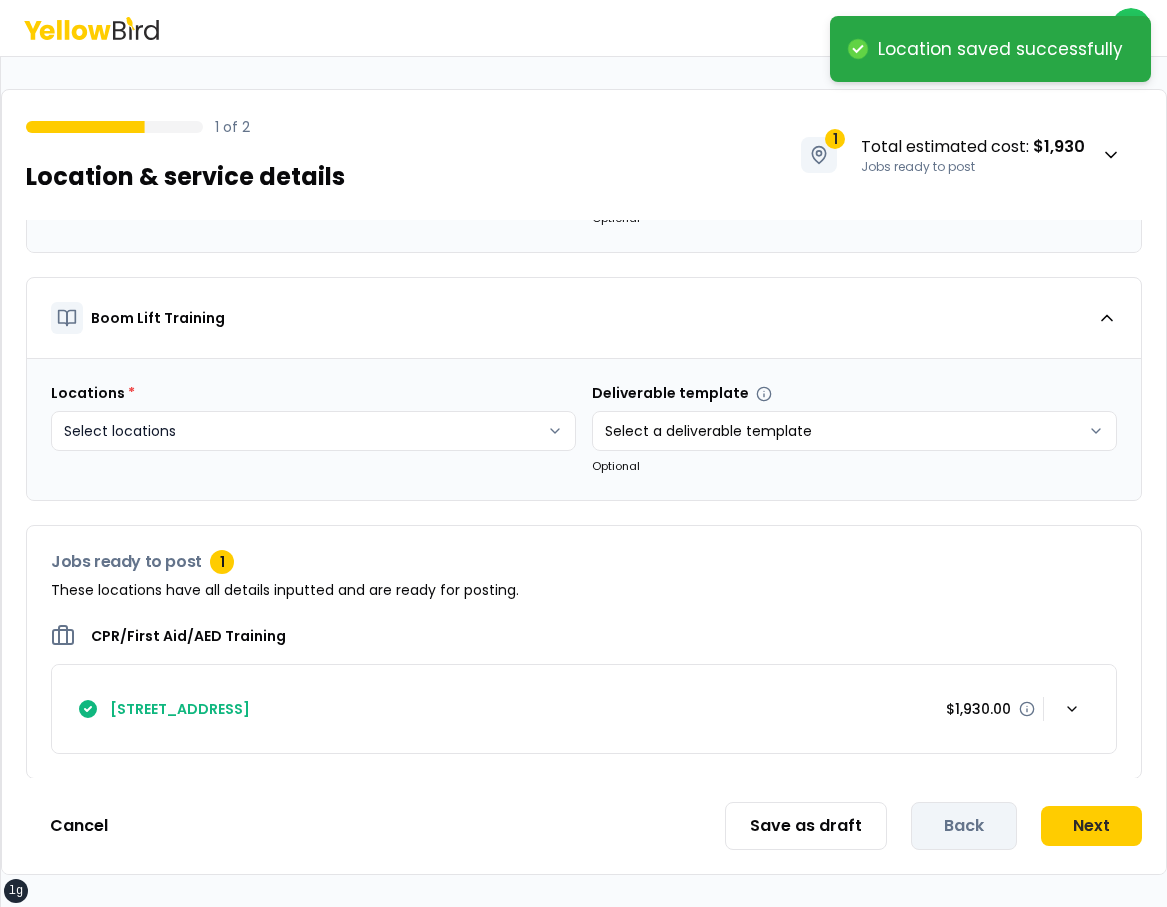 click on "xs sm md lg xl 2xl Location saved successfully Notifications C 1 of 2 Location & service details 1 Total estimated cost :   $1,930 Jobs ready to post CPR/First Aid/AED Training Locations   * Select locations Deliverable template   Select a deliverable template Optional Boom Lift Training Locations   * Select locations Deliverable template   Select a deliverable template Optional Jobs ready to post 1 These locations have all details inputted and are ready for posting. CPR/First Aid/AED Training   2504 NE 8th St, Bend, OR 97701 $1,930.00 Cancel Save as draft Back Next" at bounding box center (583, 453) 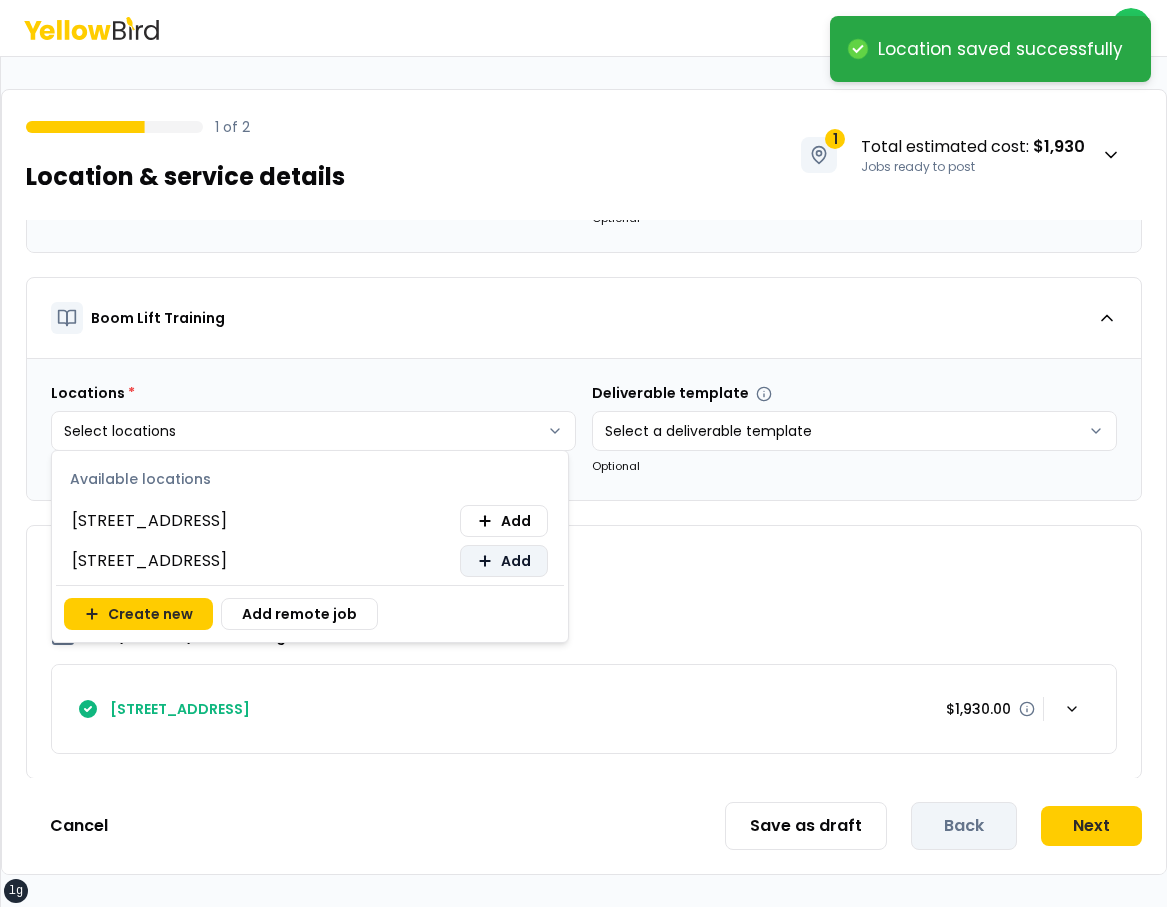 click on "Add" at bounding box center [504, 561] 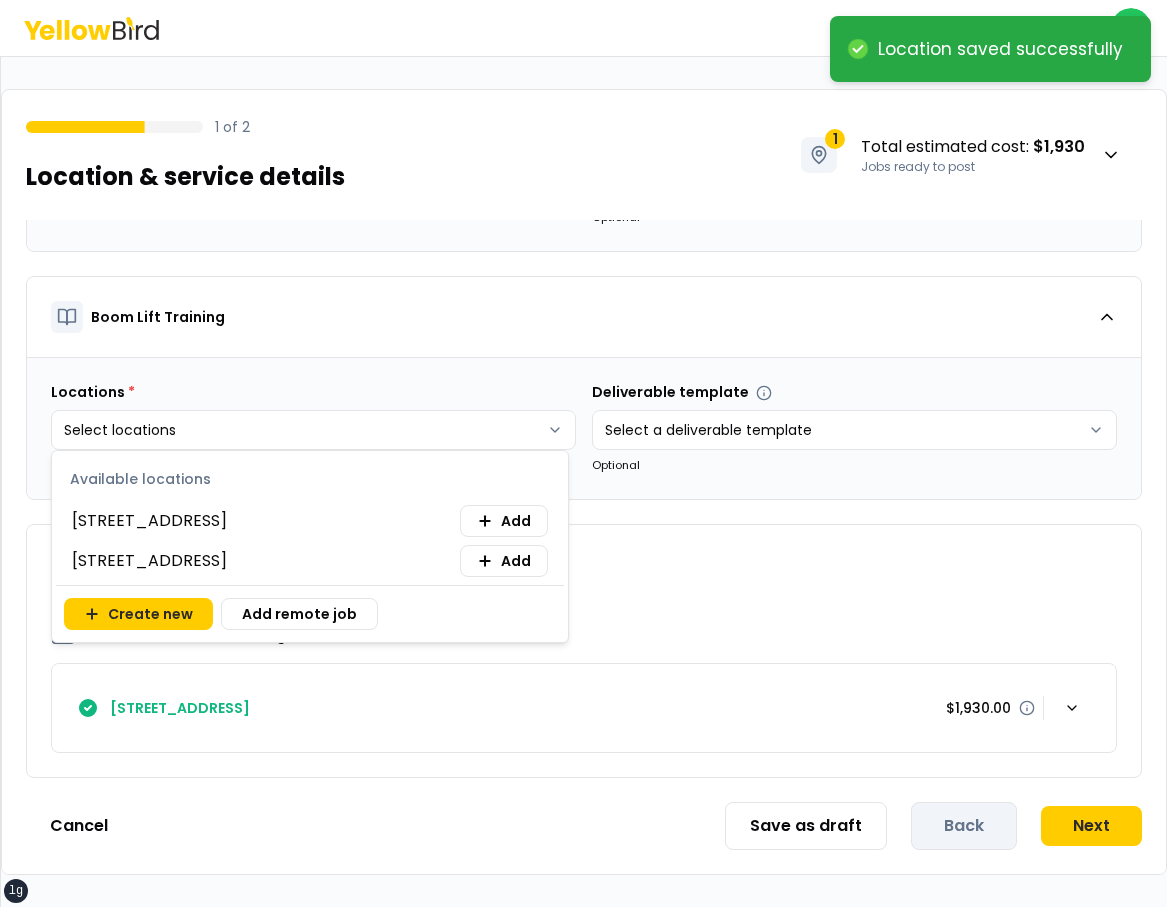 scroll, scrollTop: 667, scrollLeft: 0, axis: vertical 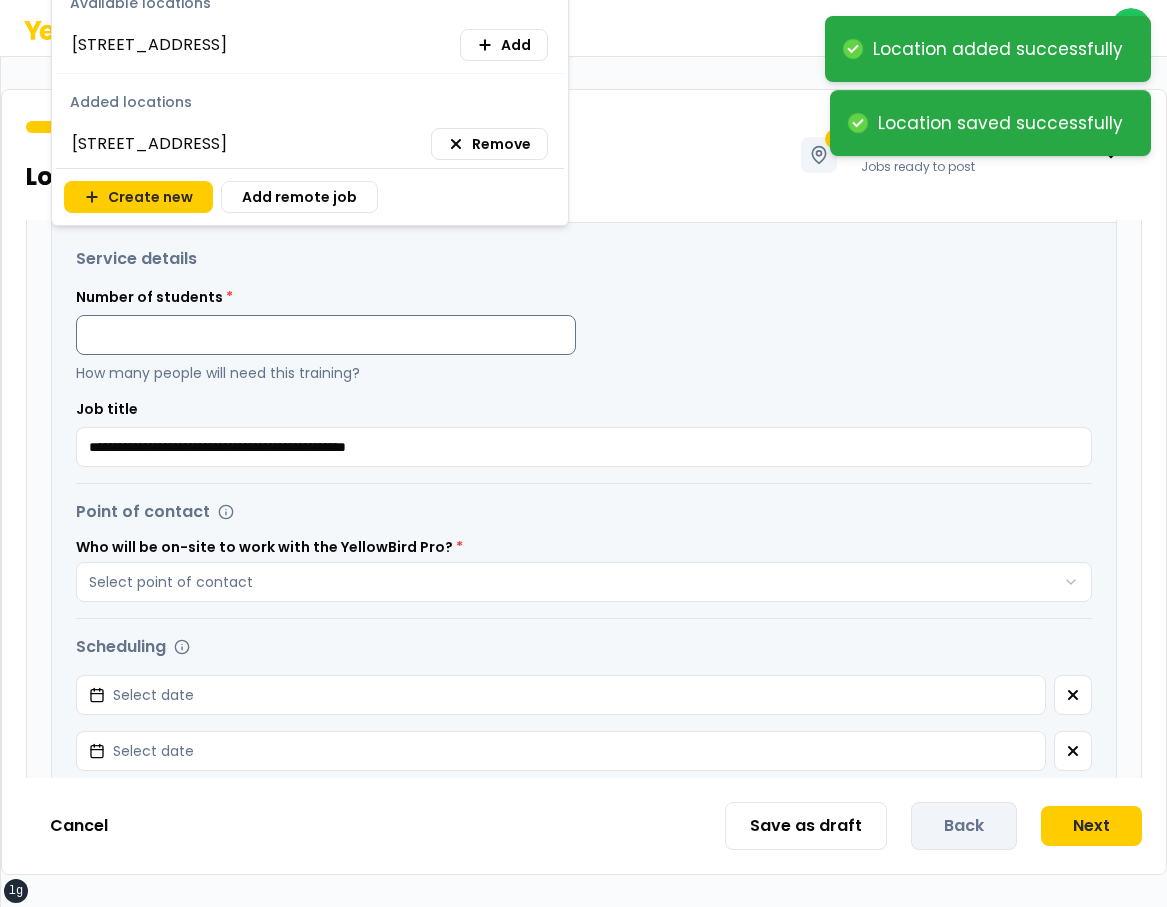 click on "**********" at bounding box center [583, 453] 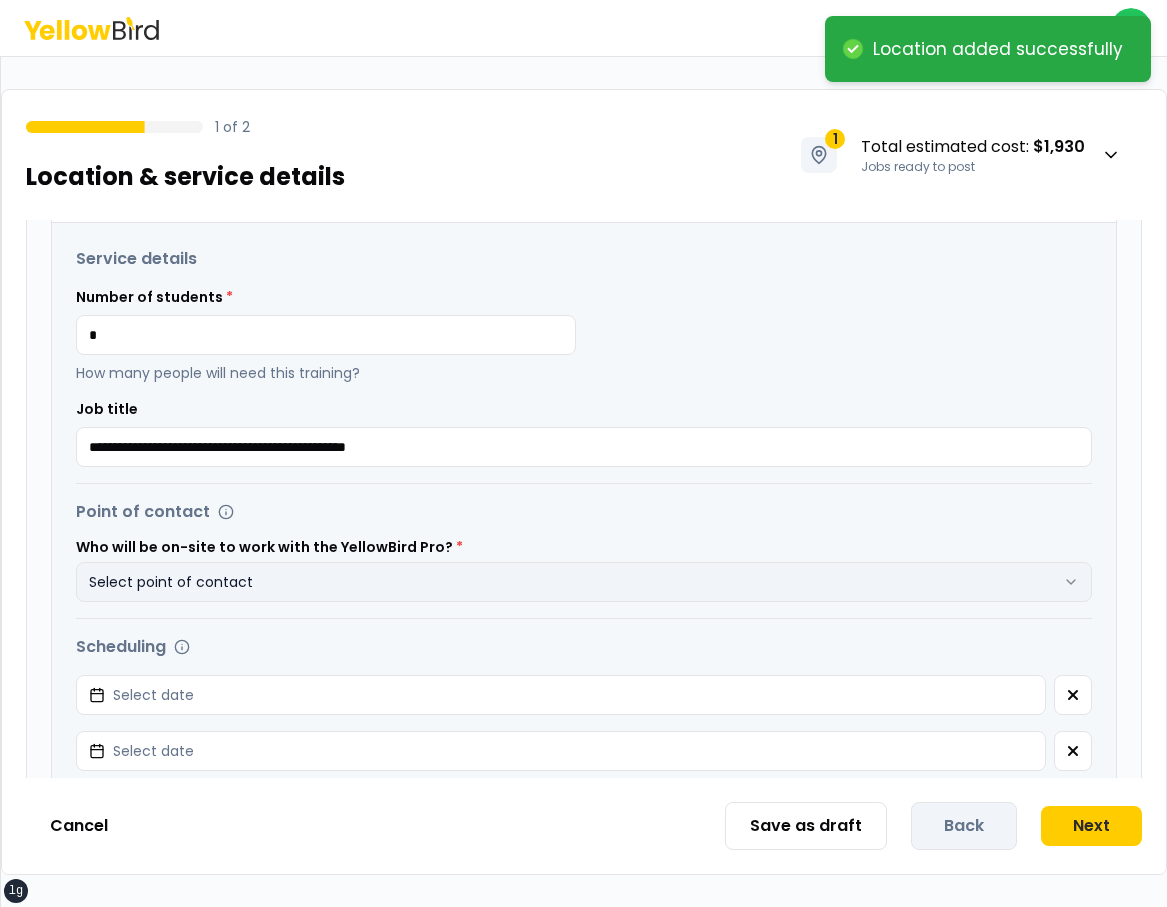 type on "*" 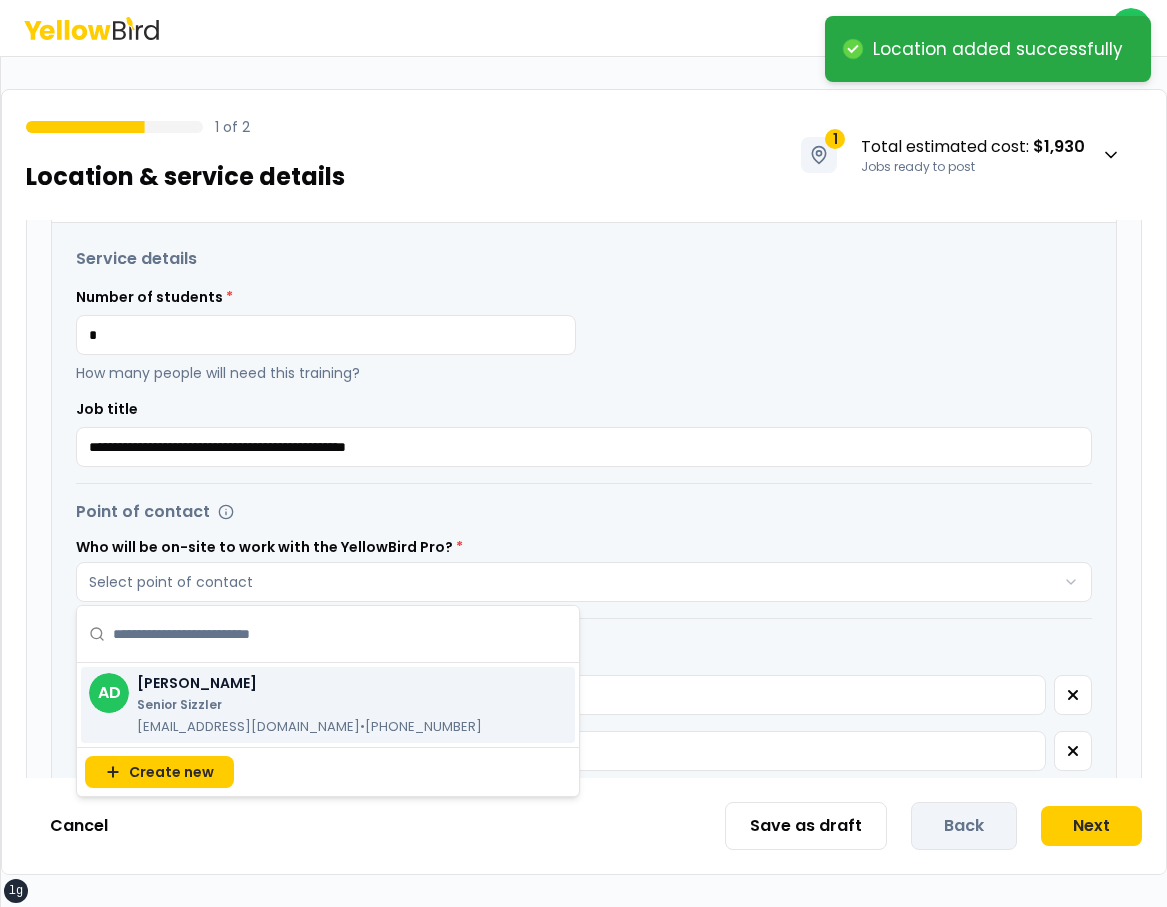 click on "Alex Dixon" at bounding box center (309, 683) 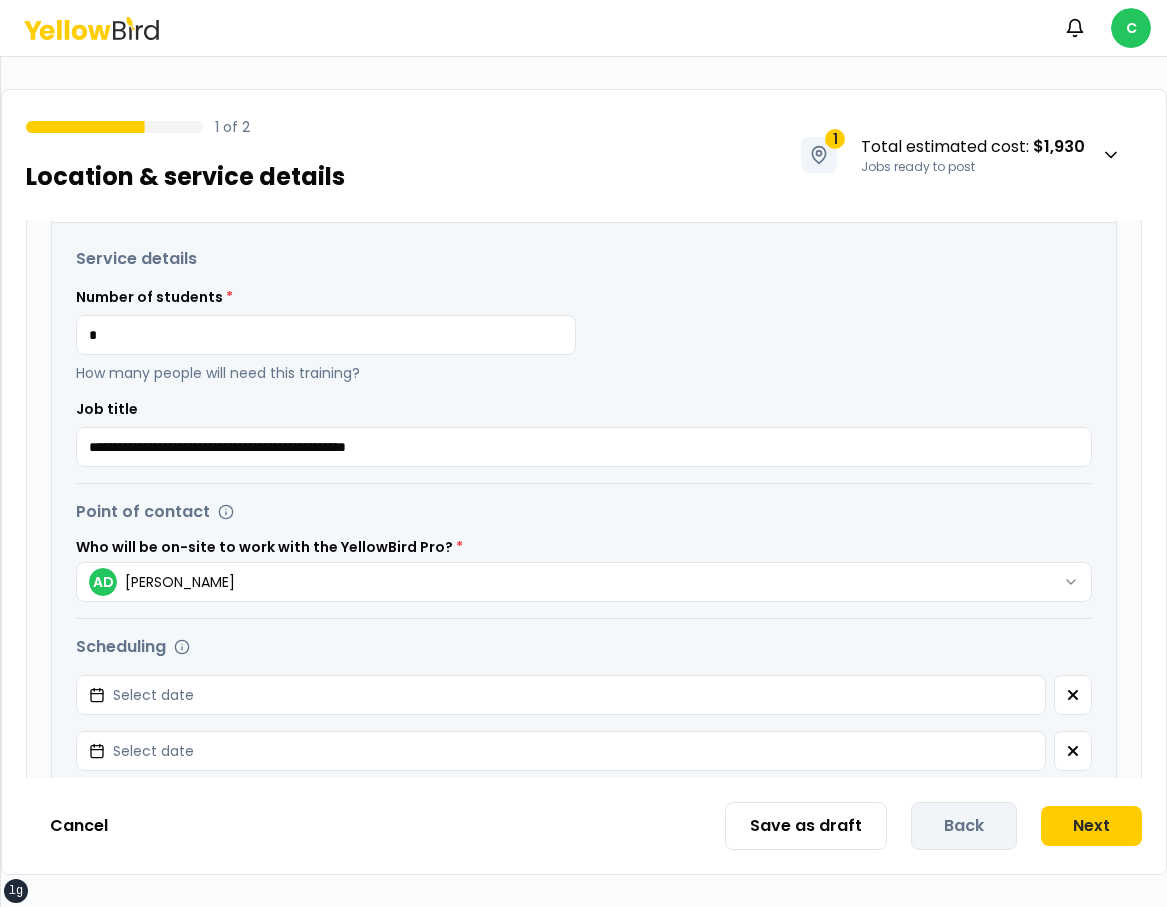 scroll, scrollTop: 812, scrollLeft: 0, axis: vertical 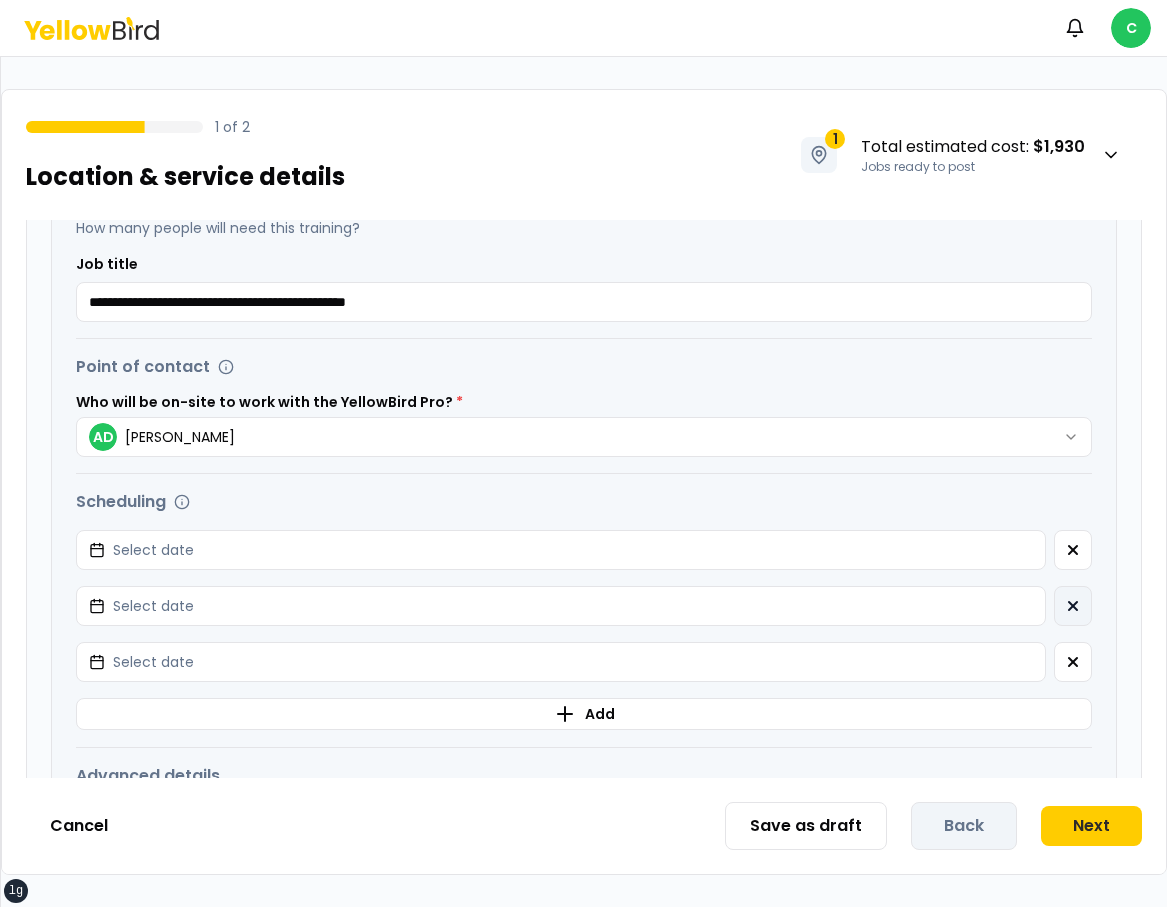 click at bounding box center (1073, 606) 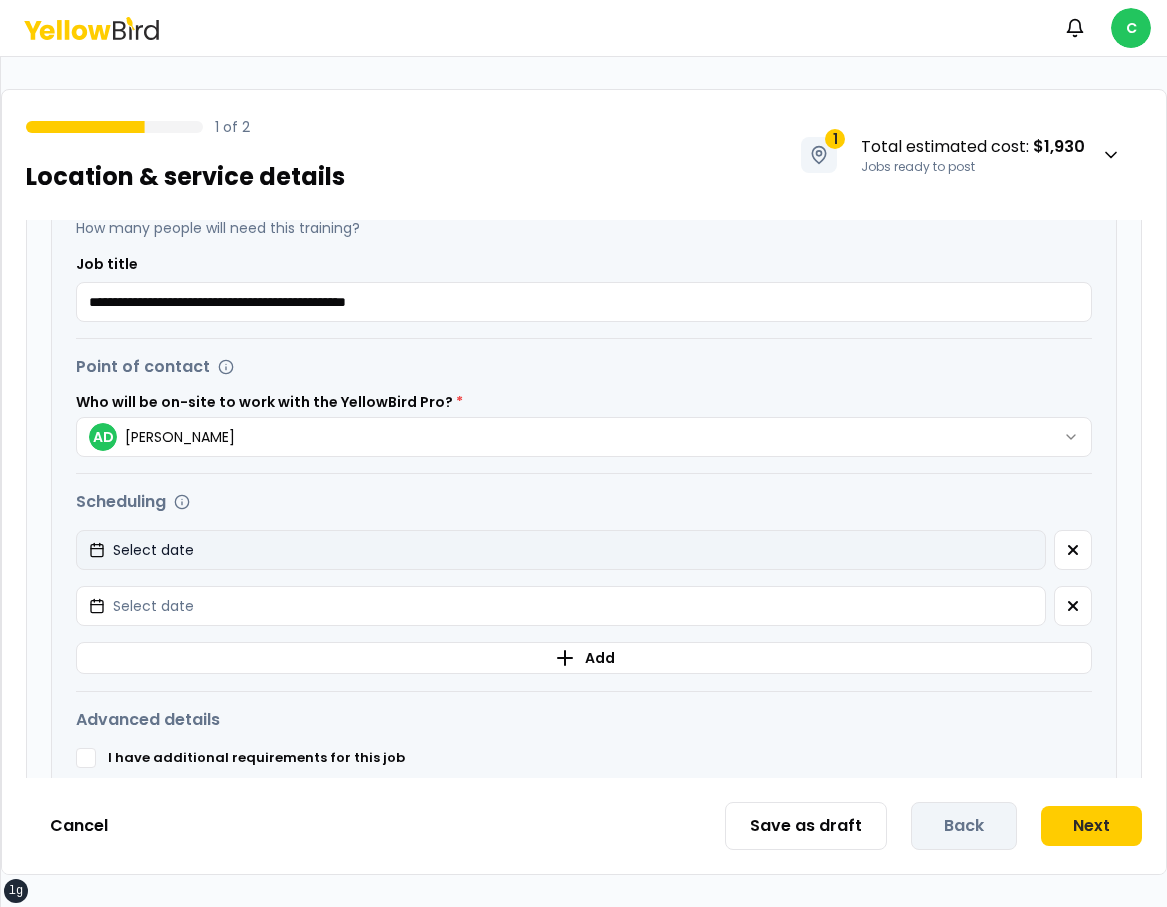 click on "Select date" at bounding box center (561, 550) 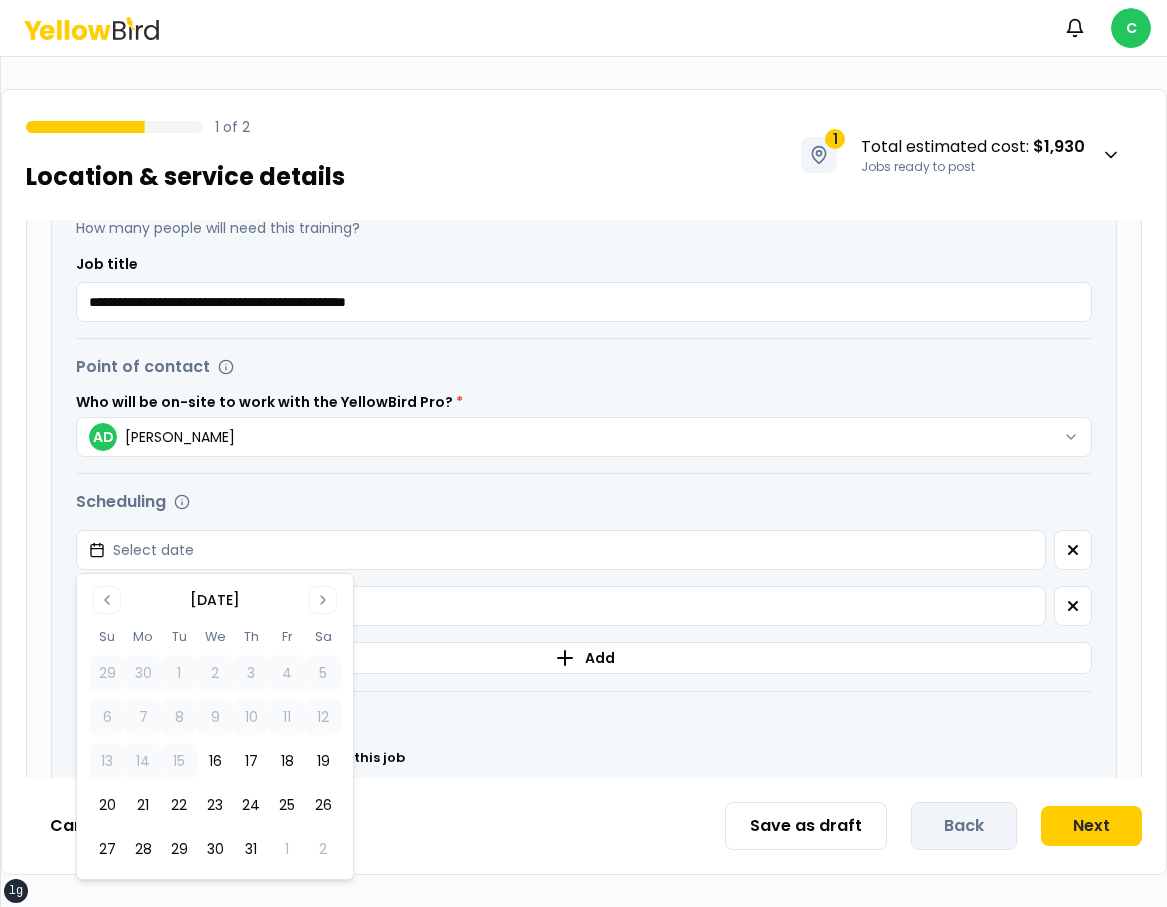 click on "18" at bounding box center [287, 761] 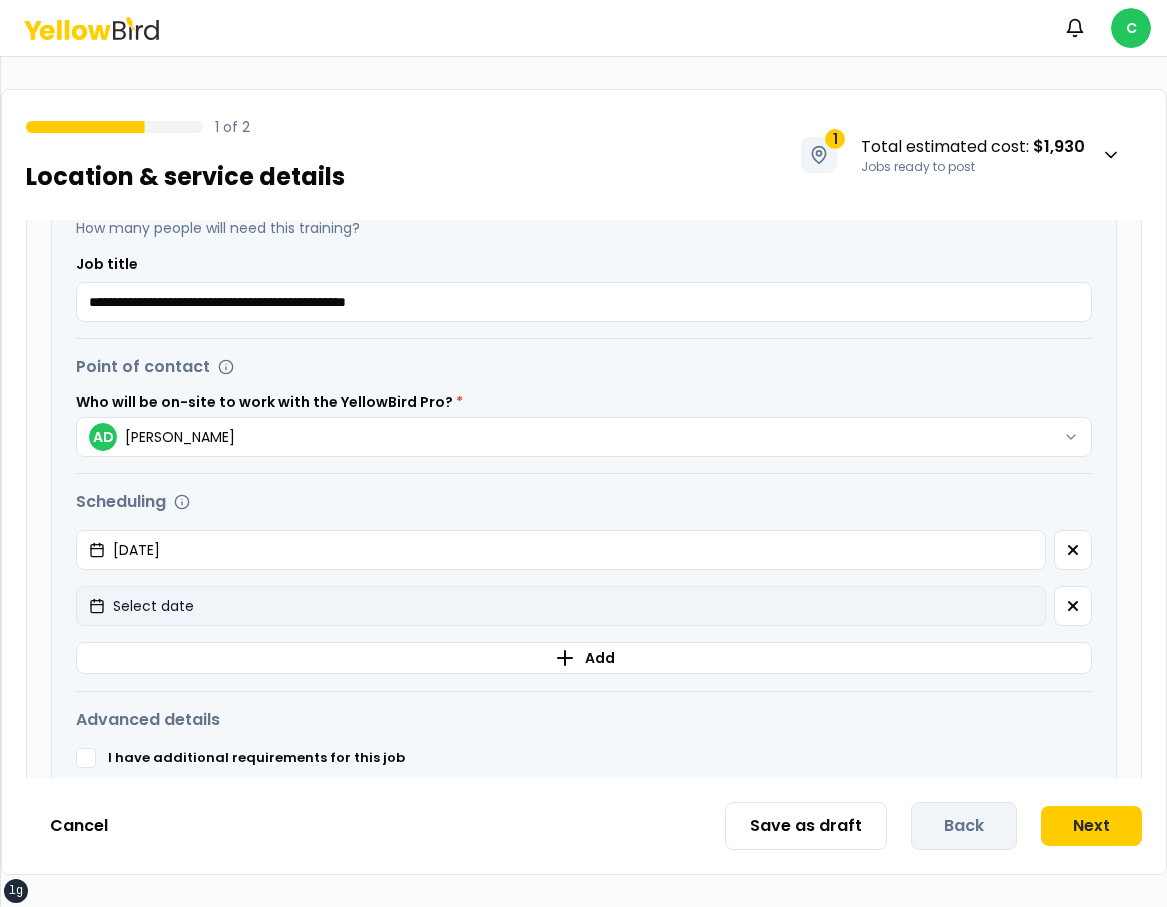 click on "Select date" at bounding box center [561, 606] 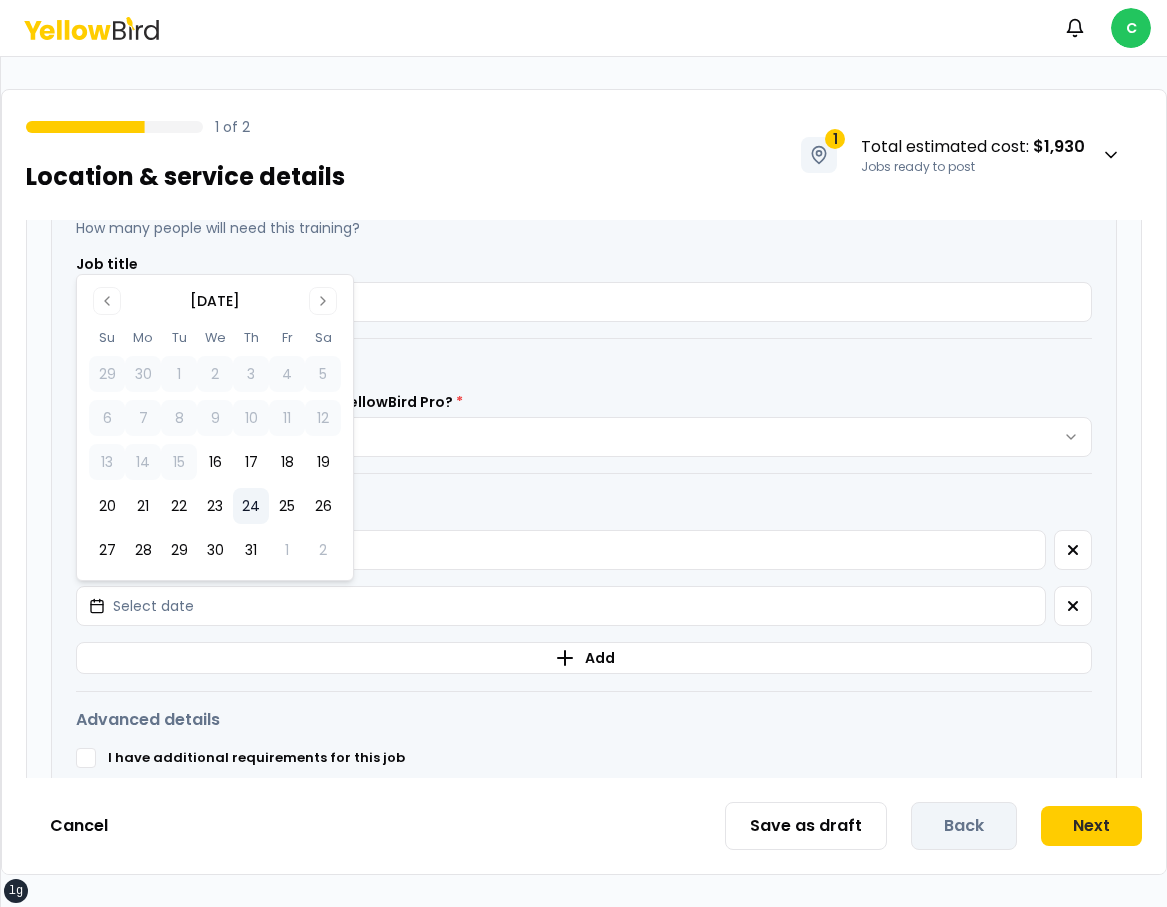click on "24" at bounding box center (251, 506) 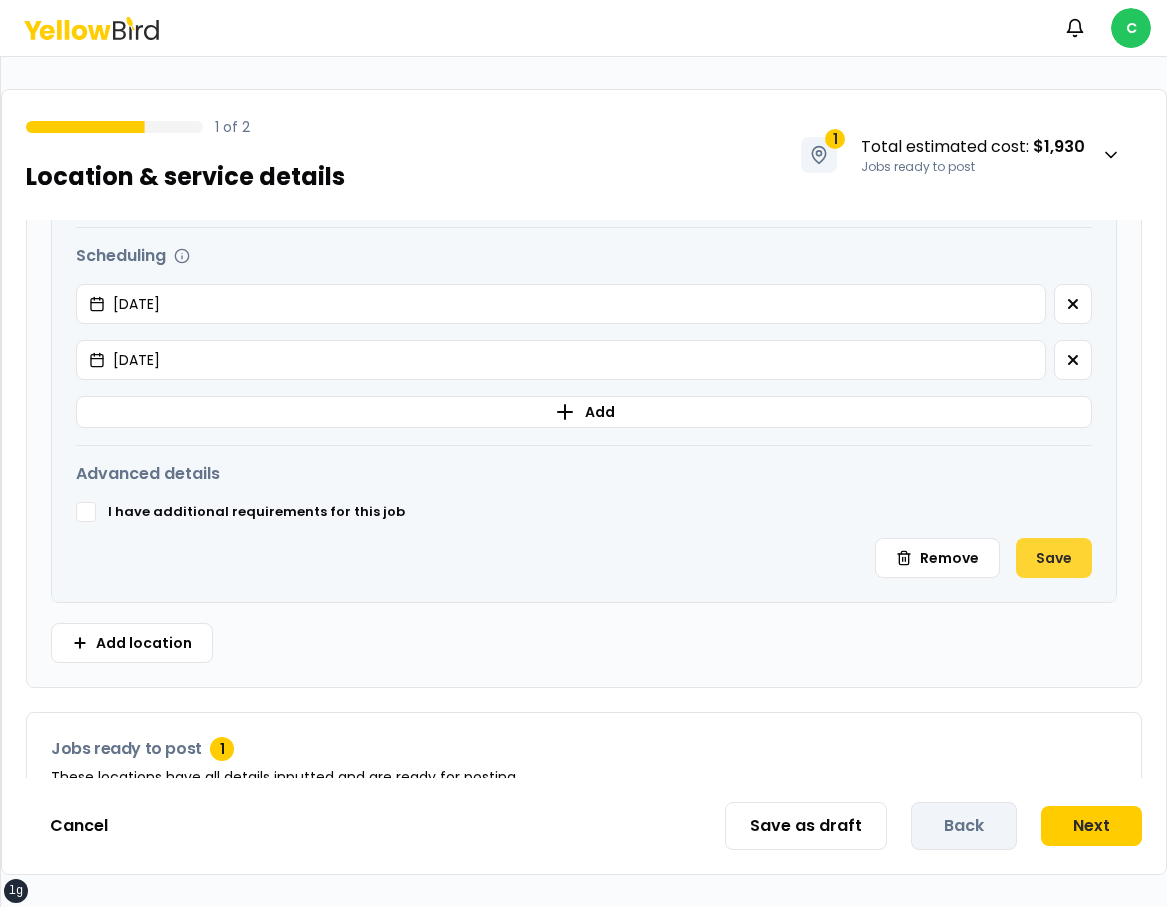click on "Save" at bounding box center [1054, 558] 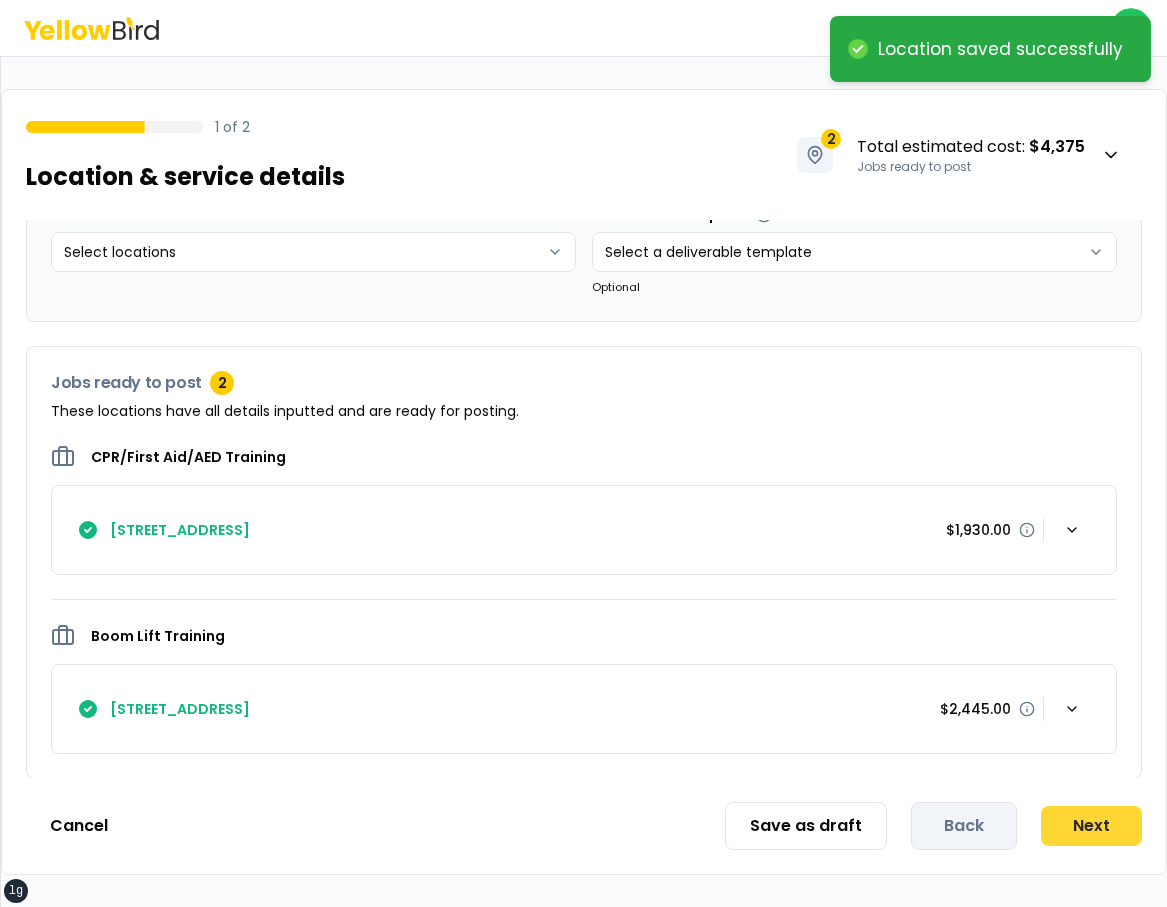 click on "Next" at bounding box center (1091, 826) 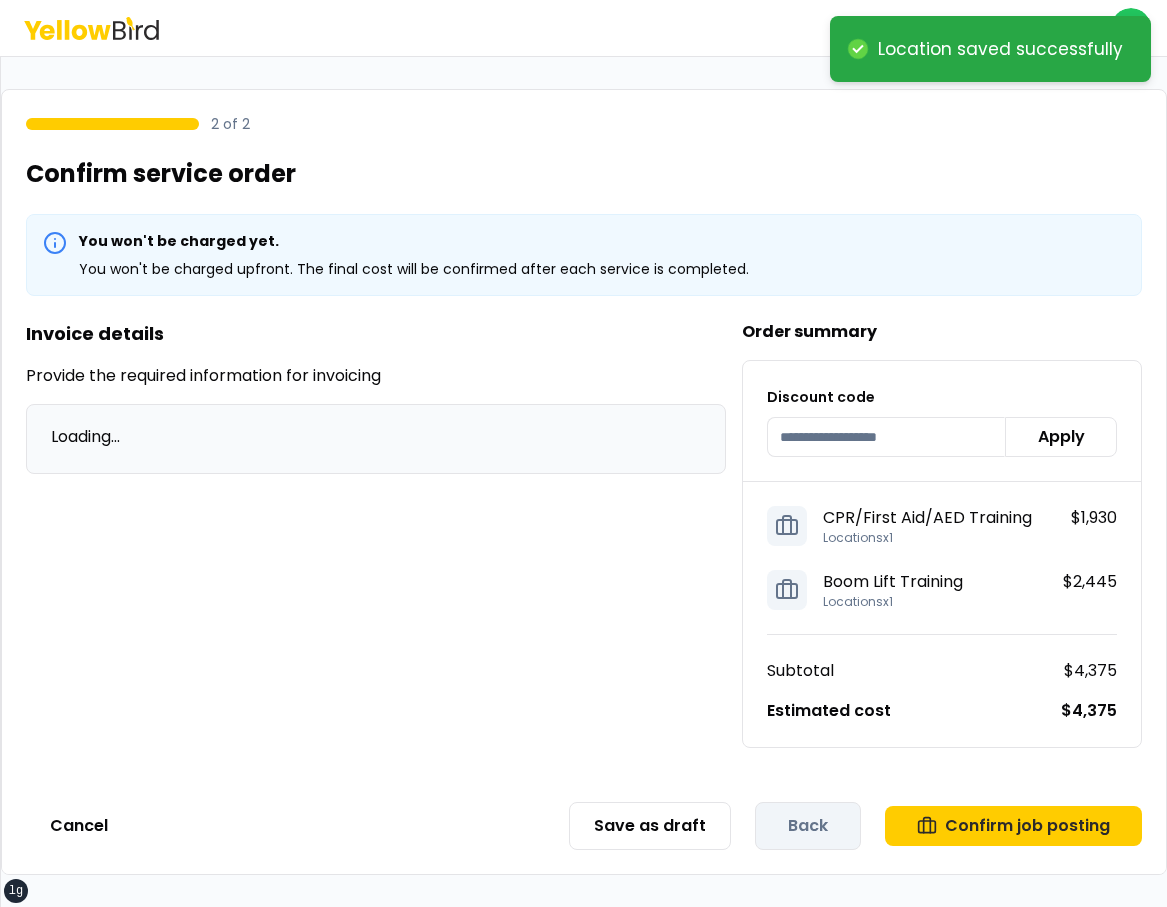 scroll, scrollTop: 0, scrollLeft: 0, axis: both 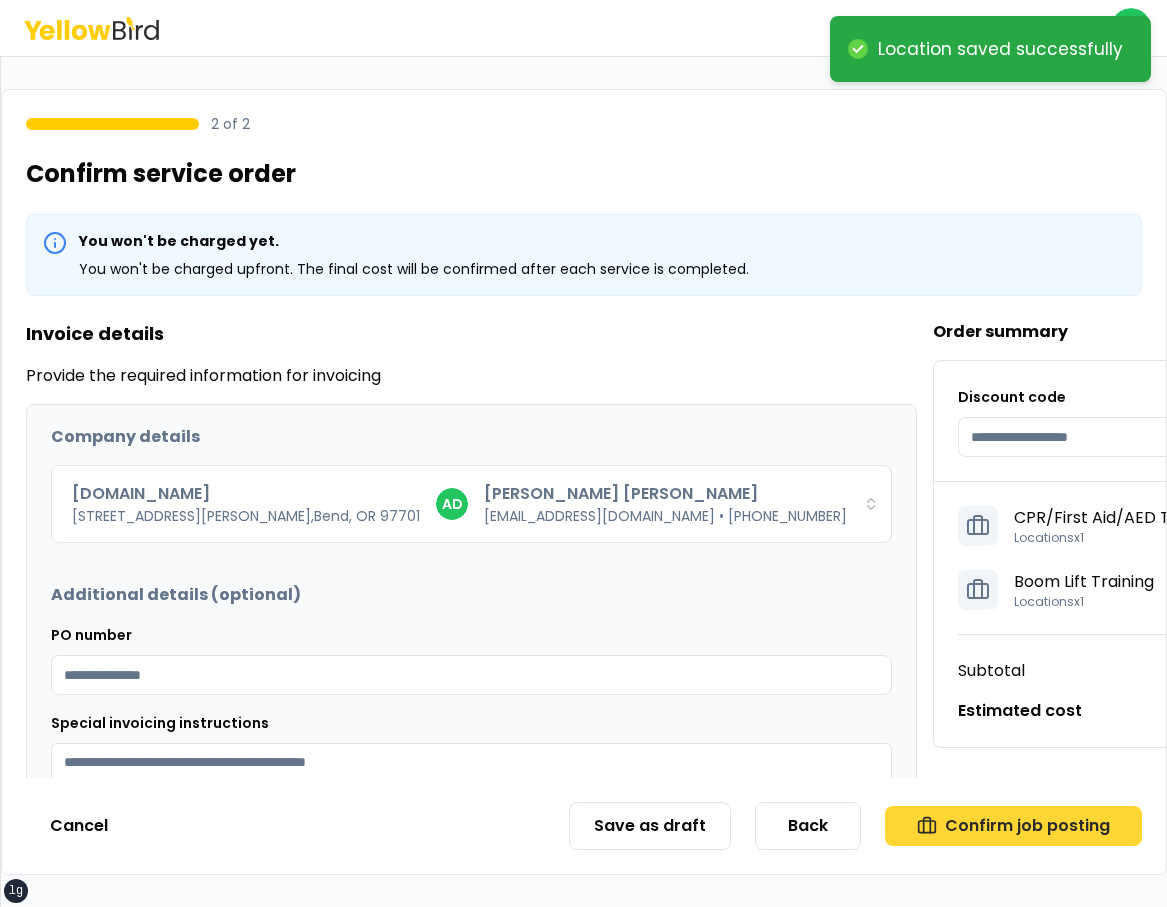 click on "Confirm job posting" at bounding box center (1013, 826) 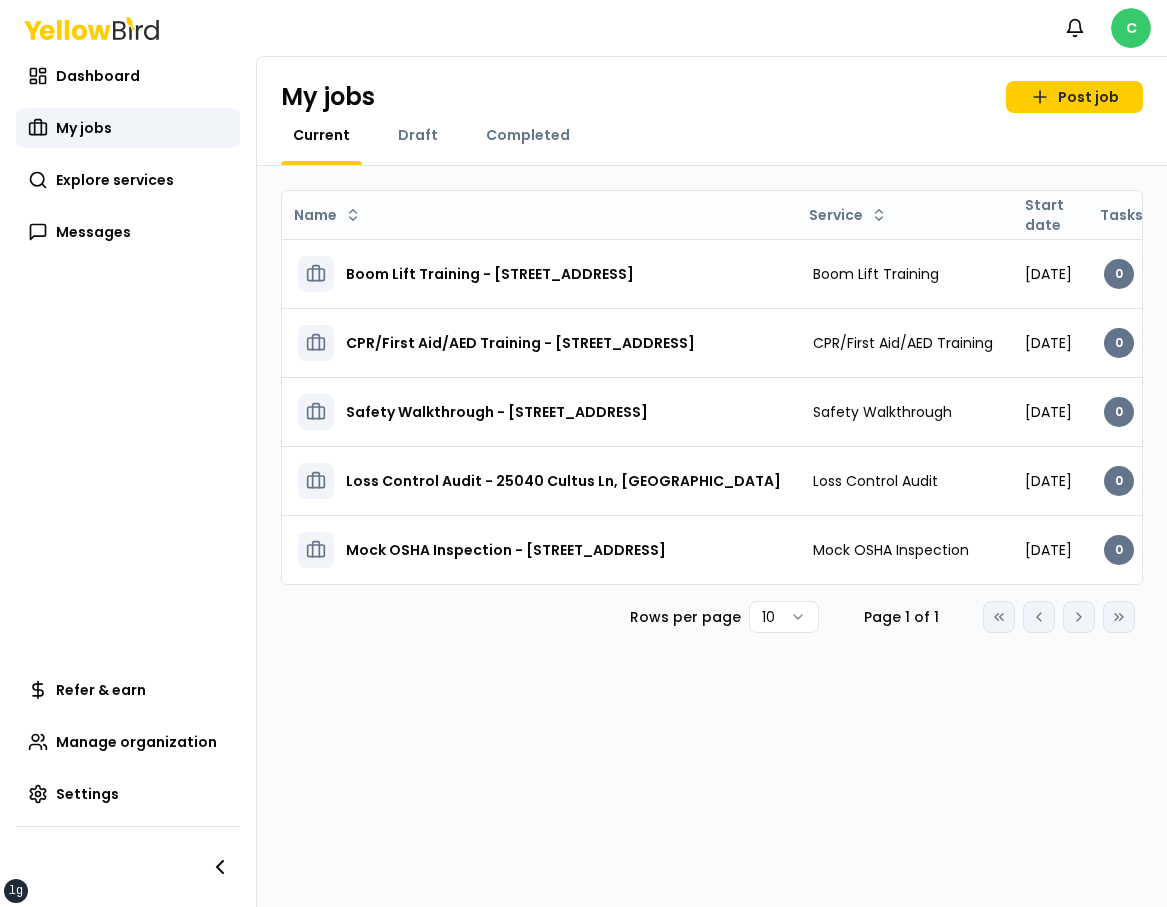 click on "xs sm md lg xl 2xl Notifications C Dashboard My jobs Explore services Messages Refer & earn Manage organization Settings My jobs Post job Current Draft Completed Name Service Start date Tasks Posted by Status Boom Lift Training - 2504 NE 8th St, Bend, OR 97701 Boom Lift Training July 24, 2025 0   Approved Open menu CPR/First Aid/AED Training - 2504 NE 8th St, Bend, OR 97701 CPR/First Aid/AED Training July 24, 2025 0   Approved Open menu Safety Walkthrough - 25040 Cultus Ln, Bend, OR 97701 Safety Walkthrough July 25, 2025 0   Approved Open menu Loss Control Audit - 25040 Cultus Ln, Bend, OR 97701 Loss Control Audit July 17, 2025 0   Approved Open menu Mock OSHA Inspection - 2504 NE 8th St, Bend, OR 97701 Mock OSHA Inspection August 01, 2025 0   Approved Open menu Rows per page 10 Page 1 of 1 Go to first page Go to previous page Go to next page Go to last page" at bounding box center [583, 453] 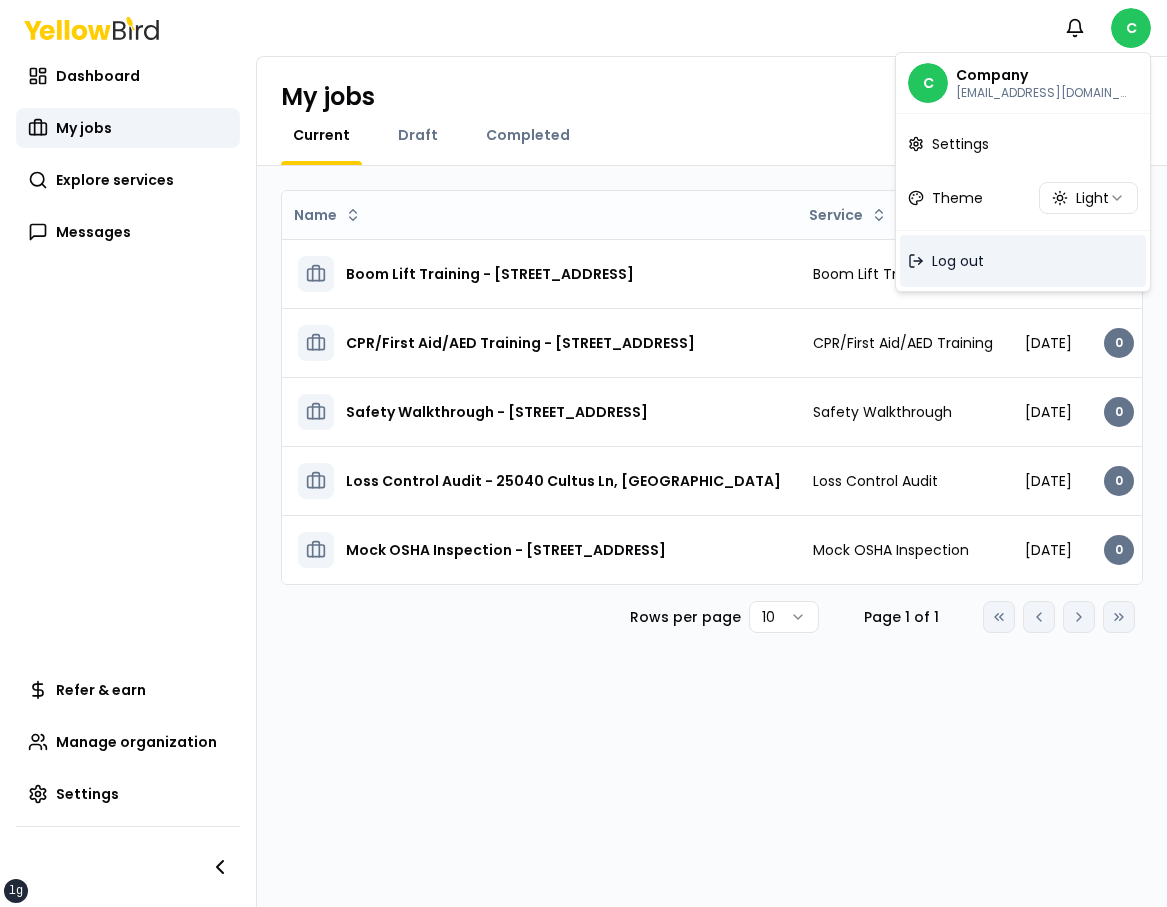 click on "Log out" at bounding box center (1023, 261) 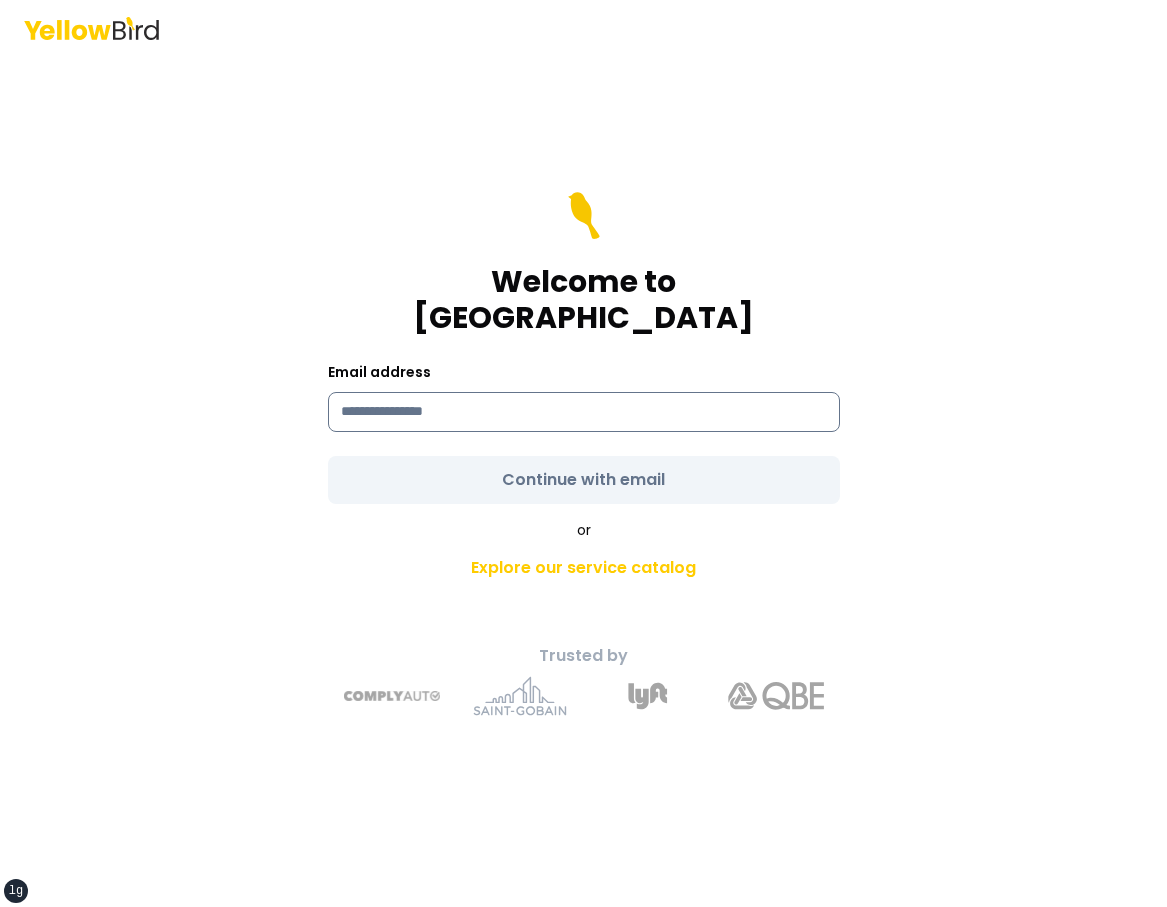 click at bounding box center (584, 412) 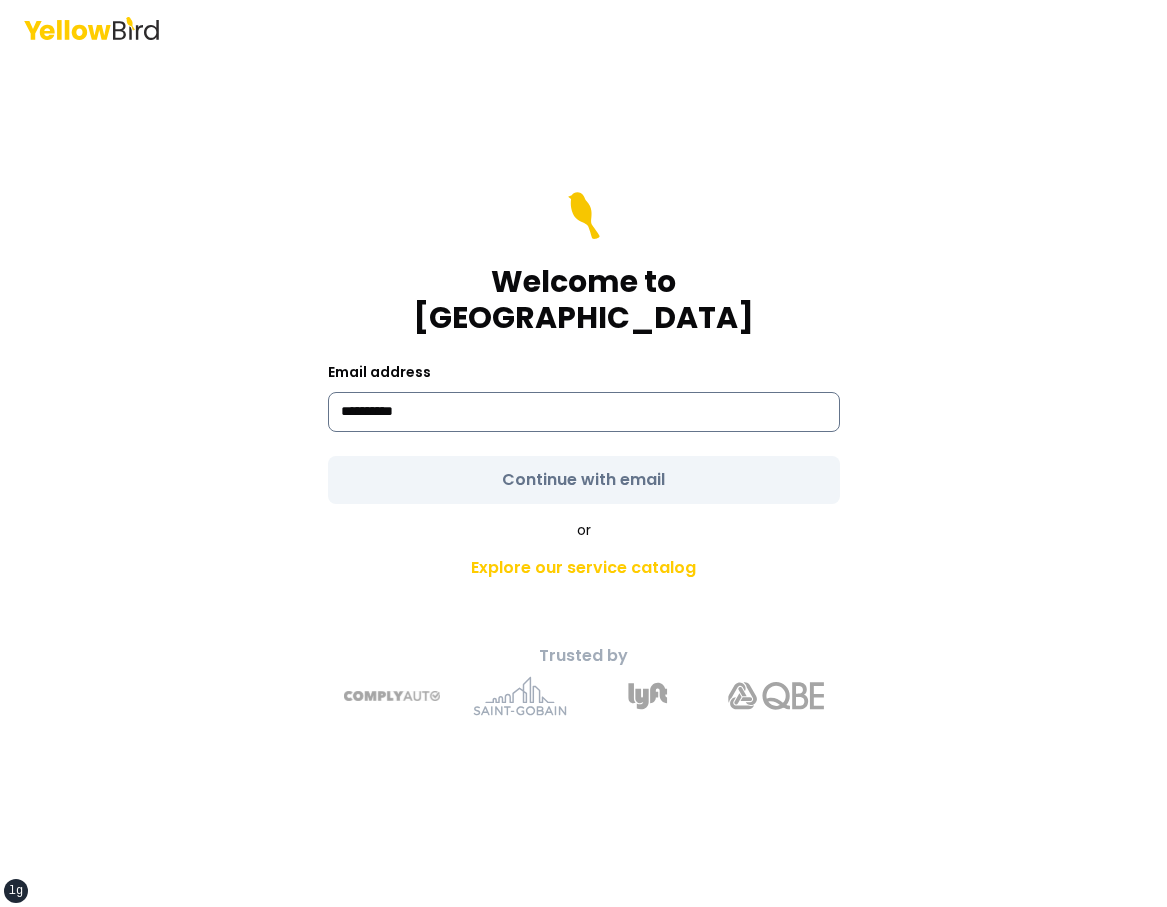 type on "**********" 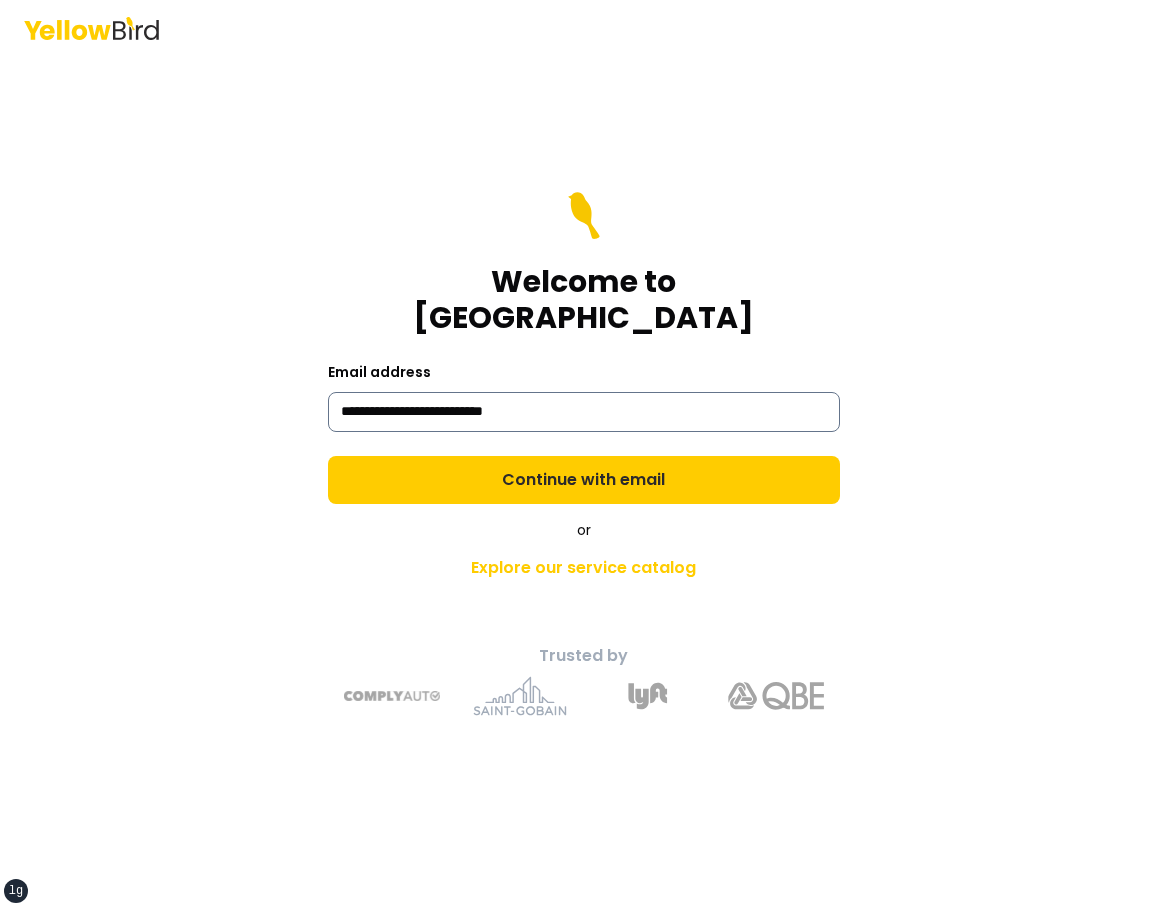 click on "Continue with email" at bounding box center (584, 480) 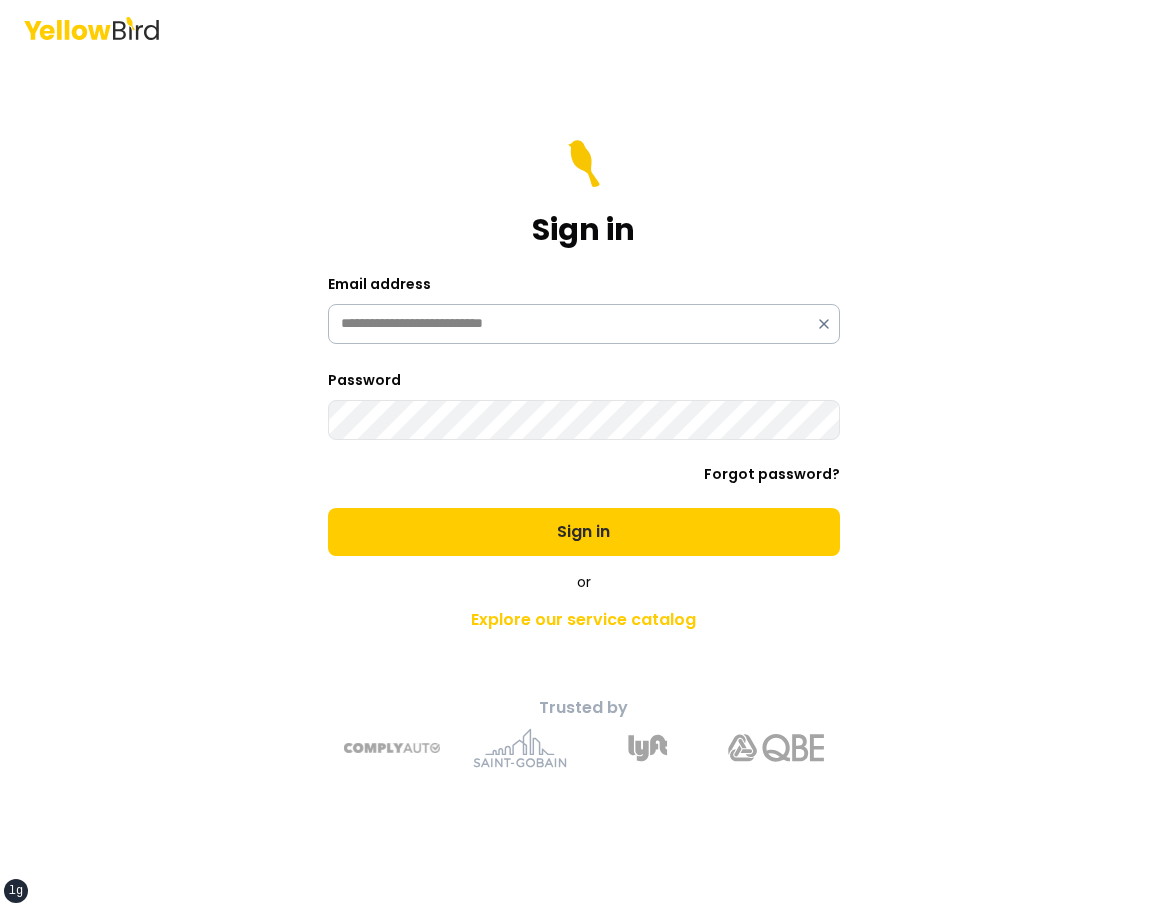 click on "Sign in" at bounding box center [584, 532] 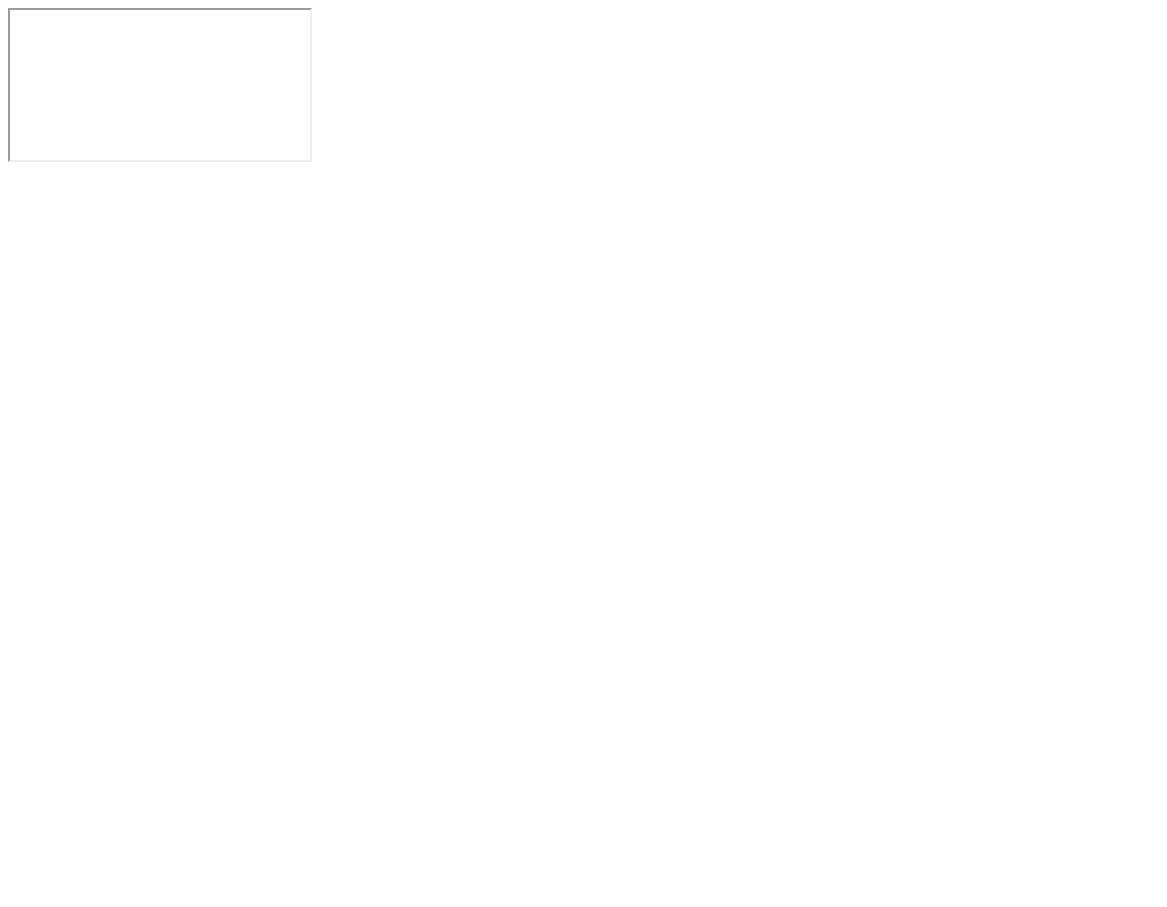 scroll, scrollTop: 0, scrollLeft: 0, axis: both 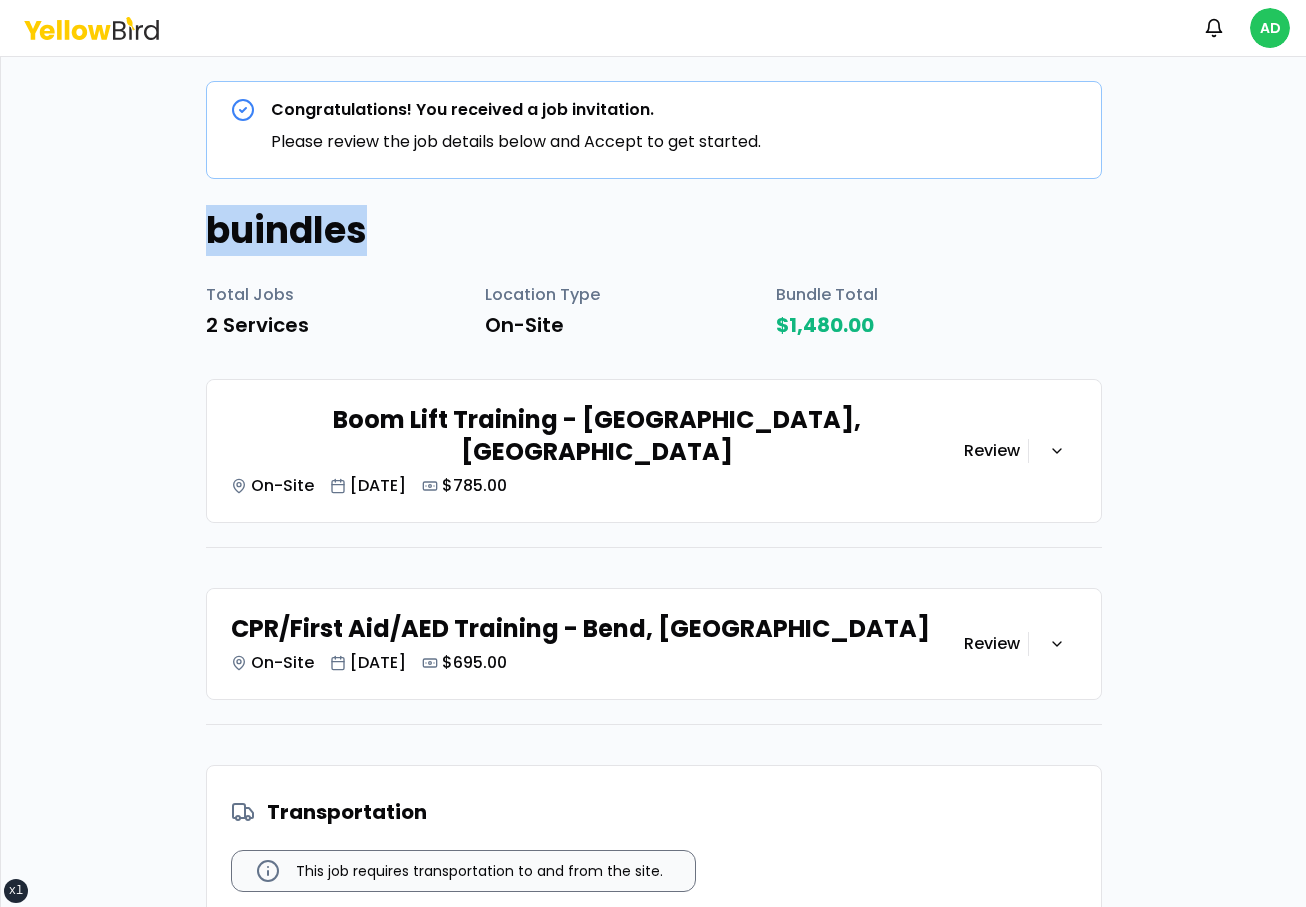 drag, startPoint x: 376, startPoint y: 239, endPoint x: 178, endPoint y: 233, distance: 198.09088 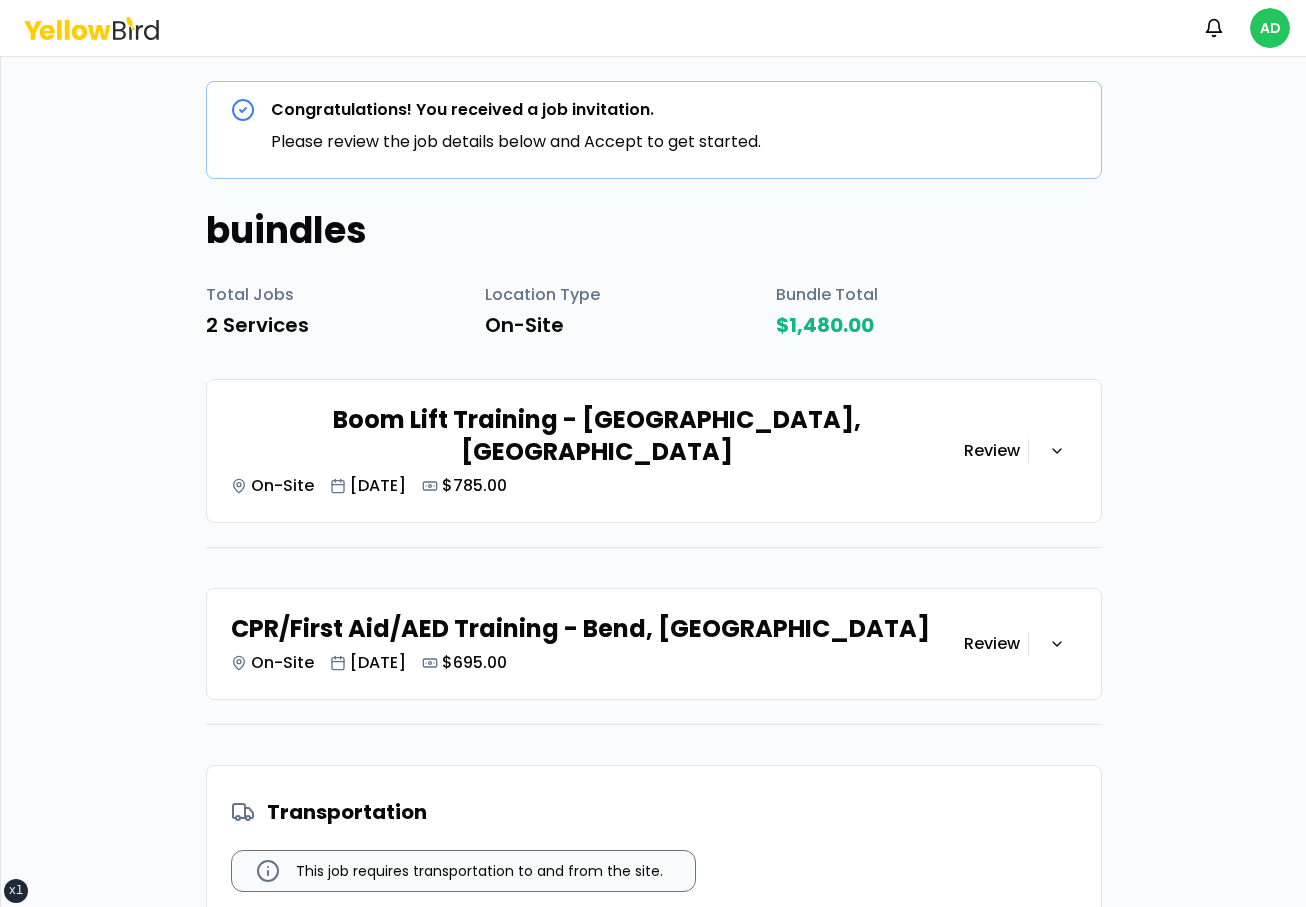 click on "buindles" at bounding box center [654, 231] 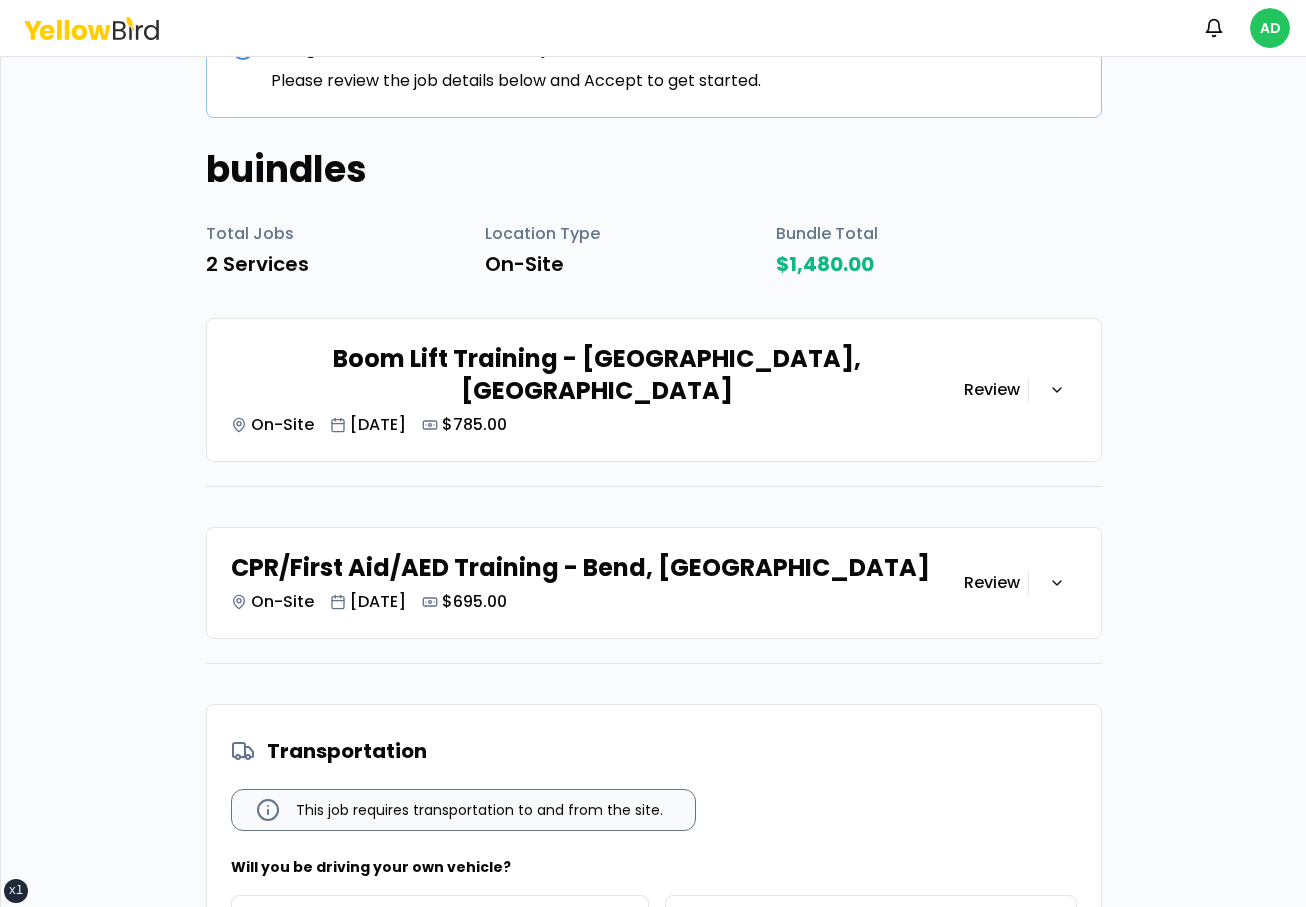 click on "Boom Lift Training - Bend, [GEOGRAPHIC_DATA] On-Site [DATE] $785.00" at bounding box center (597, 390) 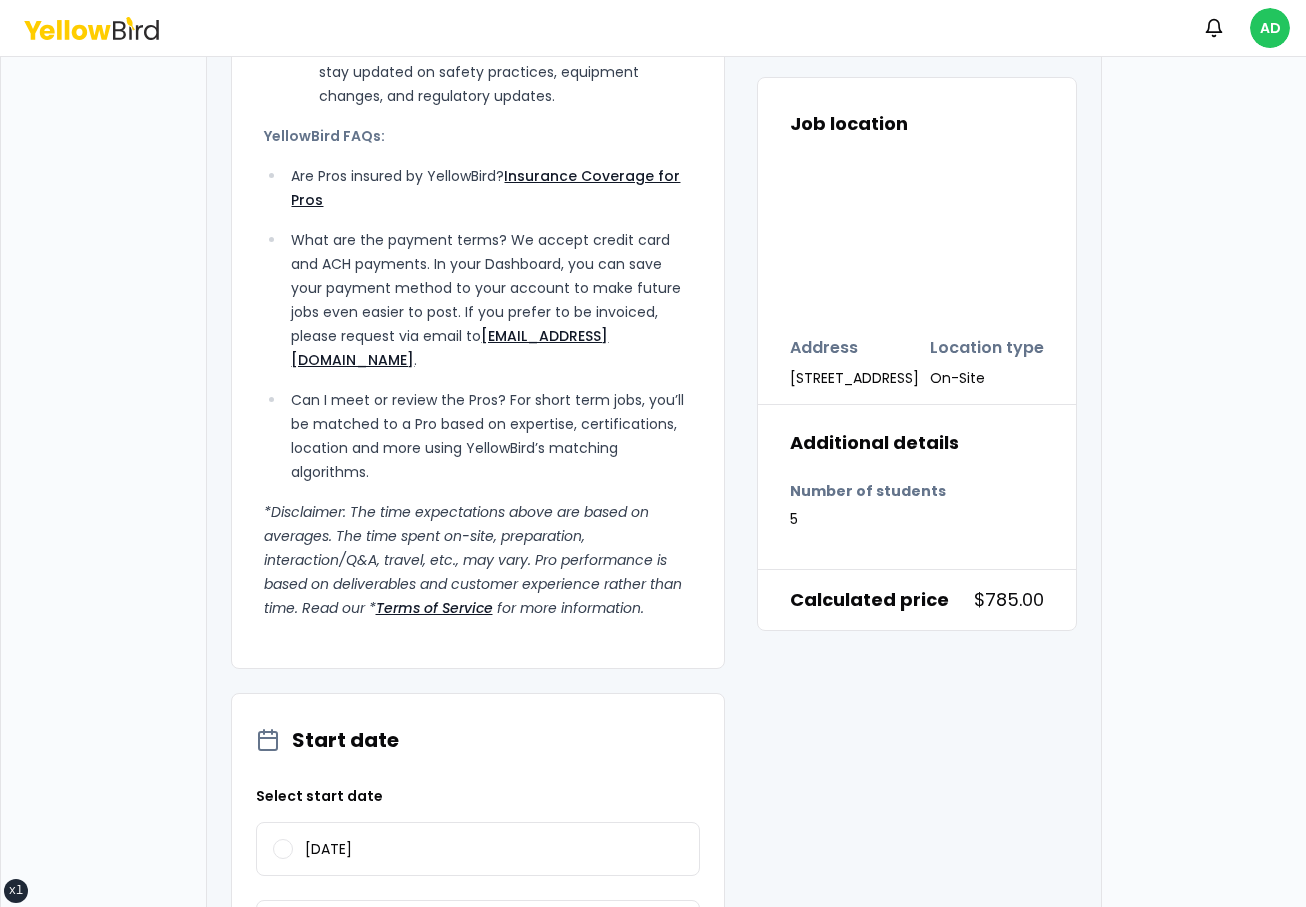 scroll, scrollTop: 2256, scrollLeft: 0, axis: vertical 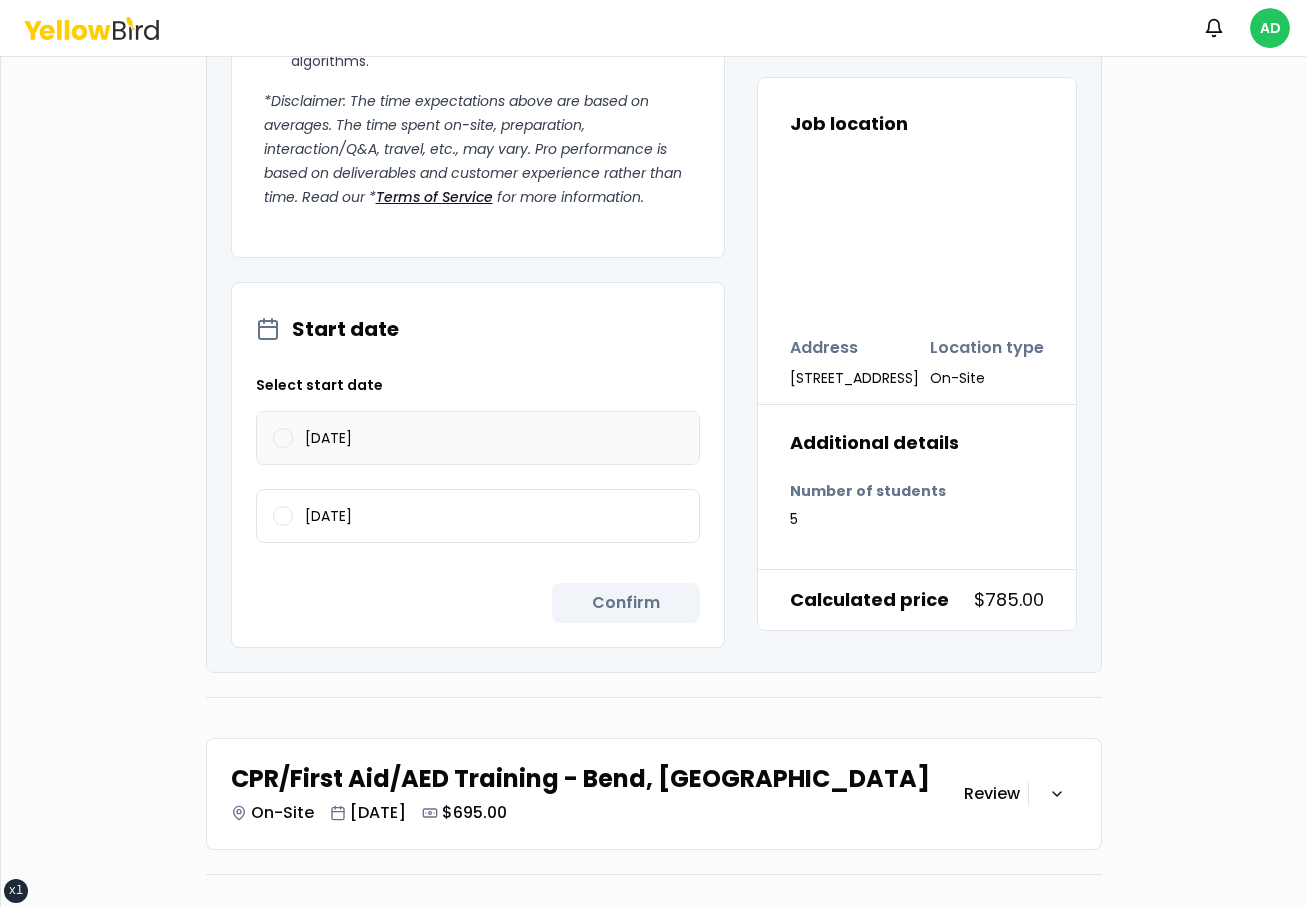 click on "[DATE]" at bounding box center [478, 438] 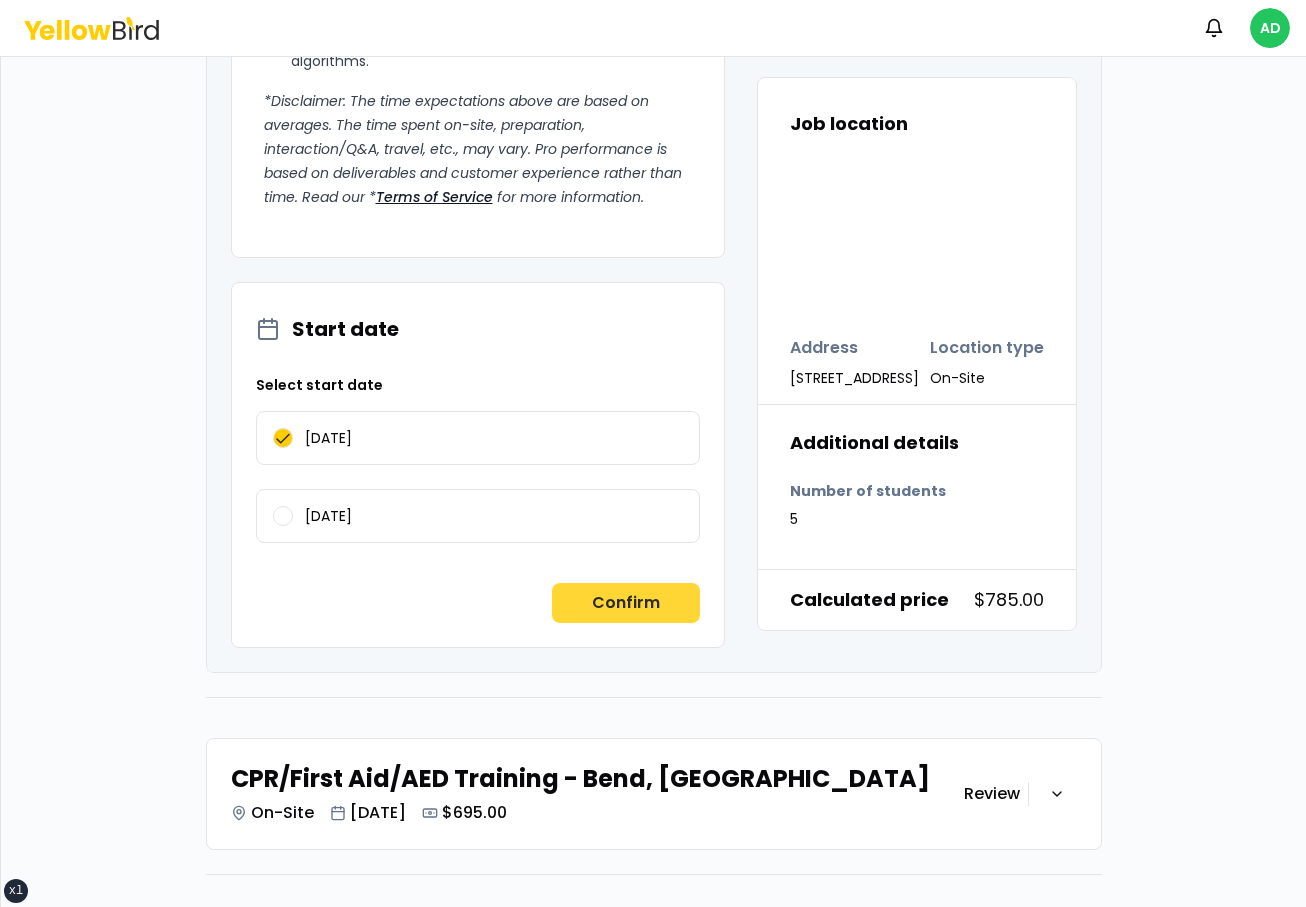 click on "Confirm" at bounding box center [626, 603] 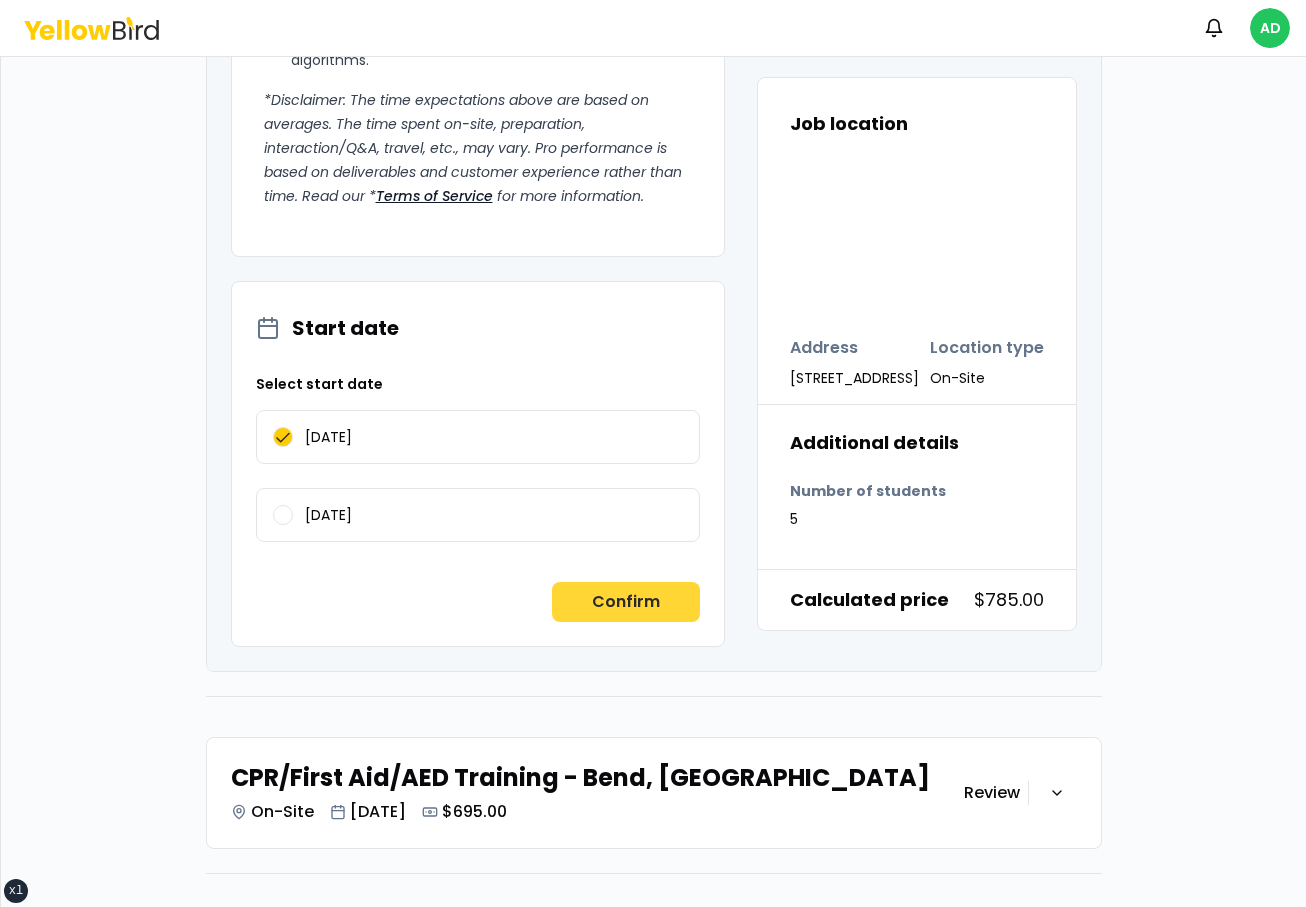 scroll, scrollTop: 154, scrollLeft: 0, axis: vertical 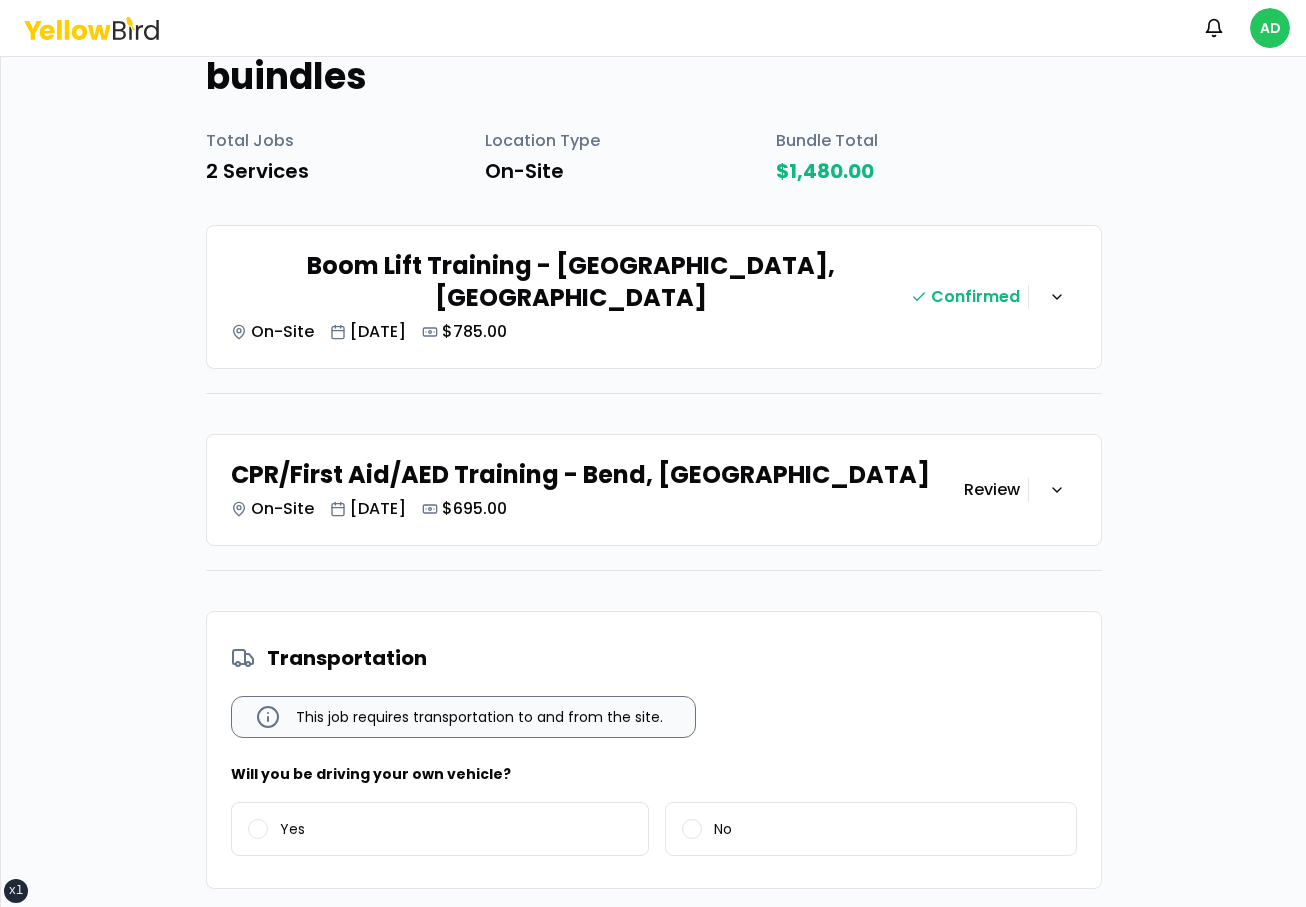 click on "Review" at bounding box center (1020, 490) 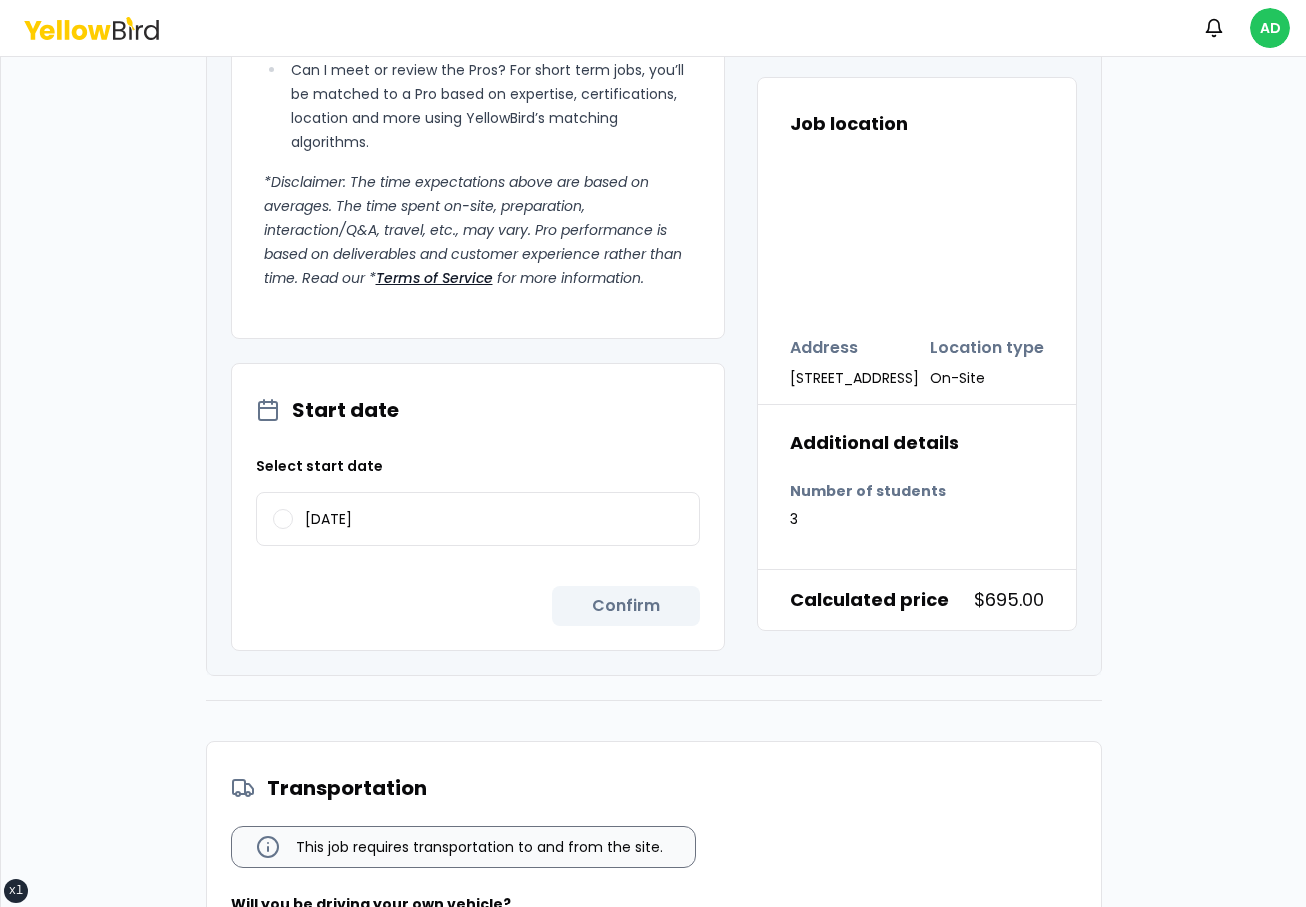 scroll, scrollTop: 2940, scrollLeft: 0, axis: vertical 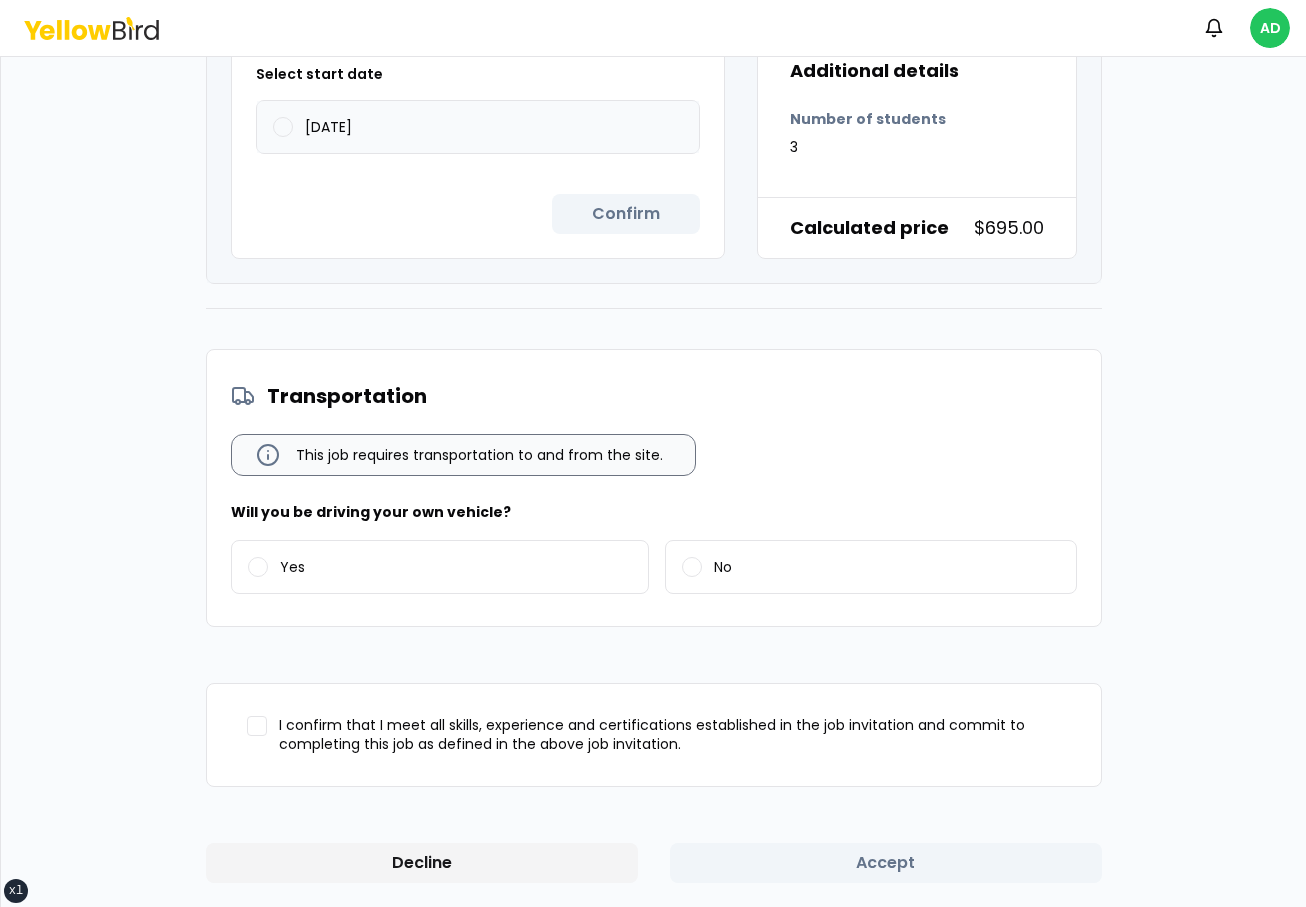 click on "[DATE]" at bounding box center [478, 127] 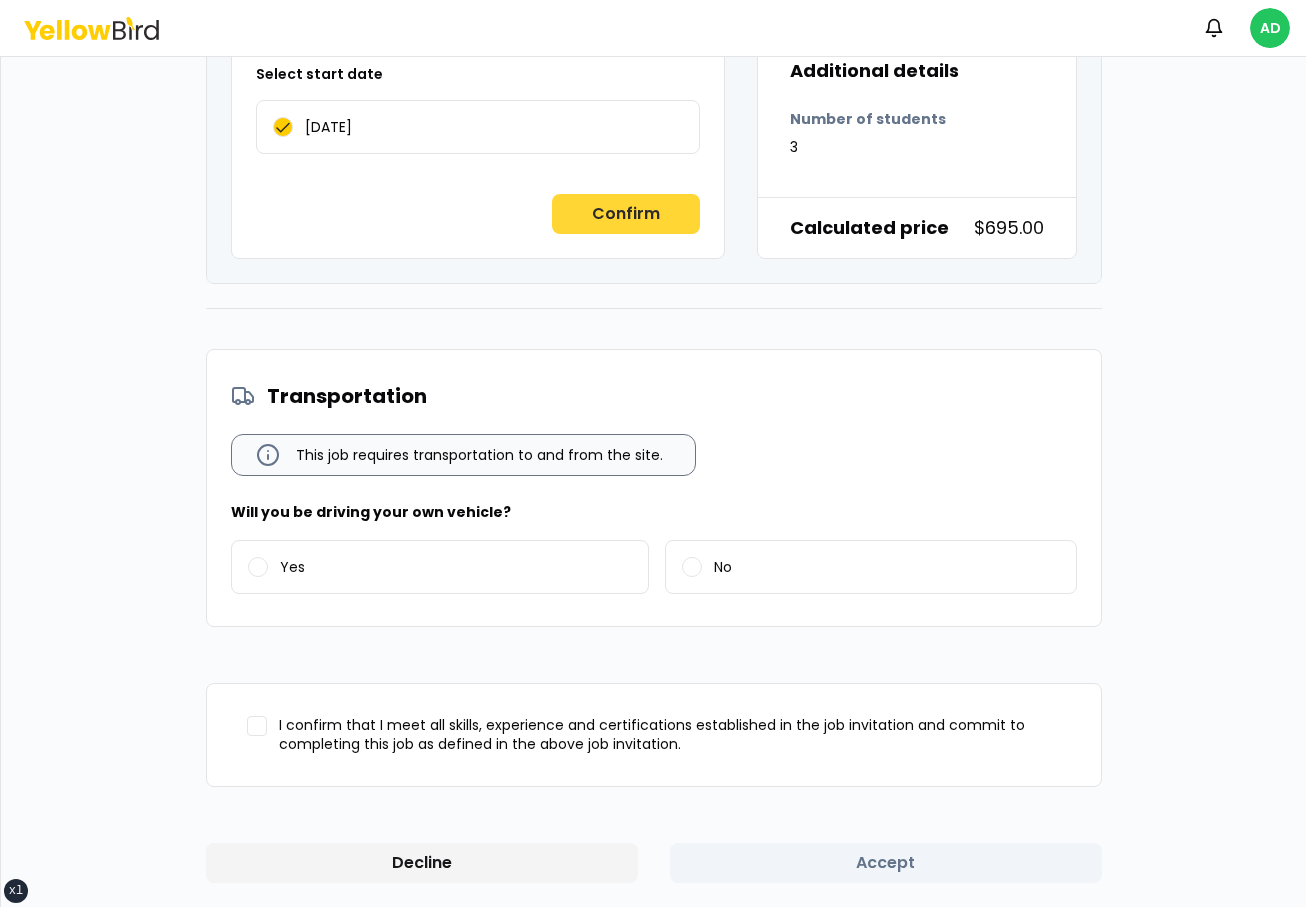 click on "Confirm" at bounding box center (626, 214) 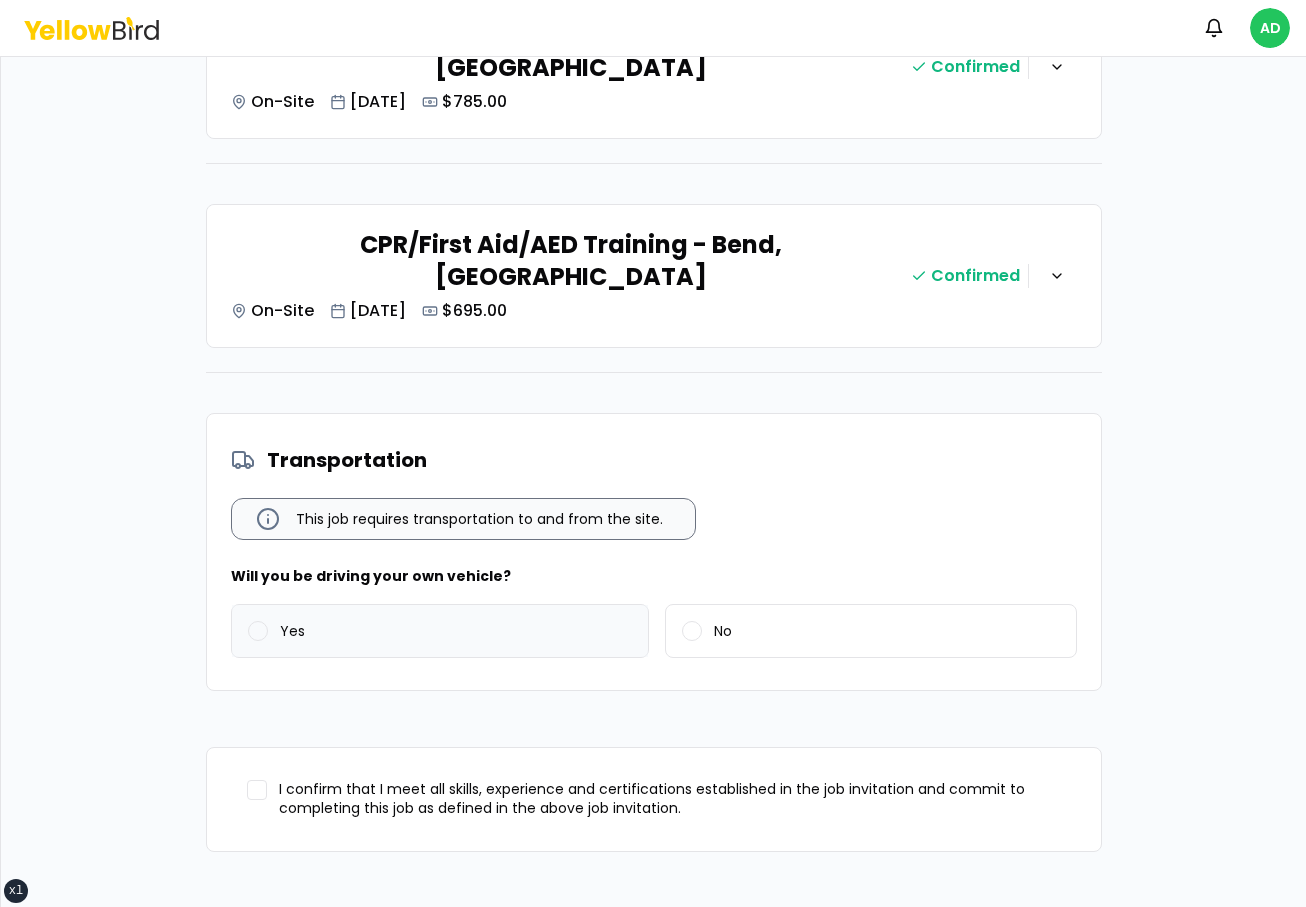 click on "Yes" at bounding box center (440, 631) 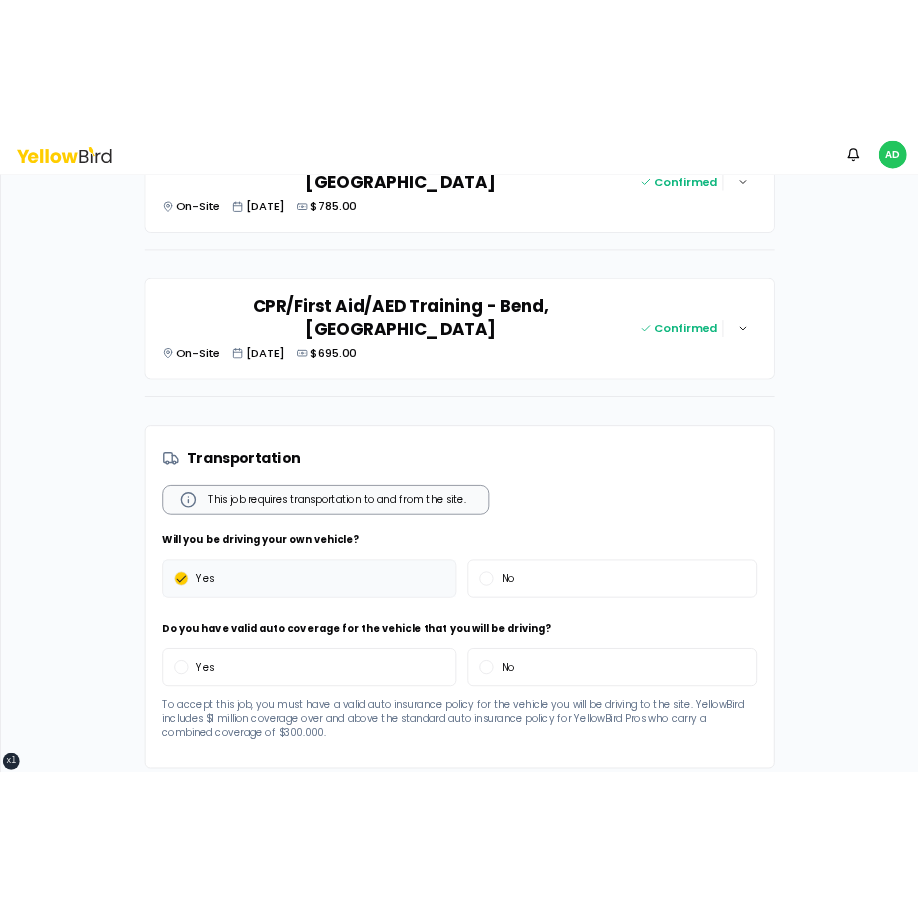 scroll, scrollTop: 594, scrollLeft: 0, axis: vertical 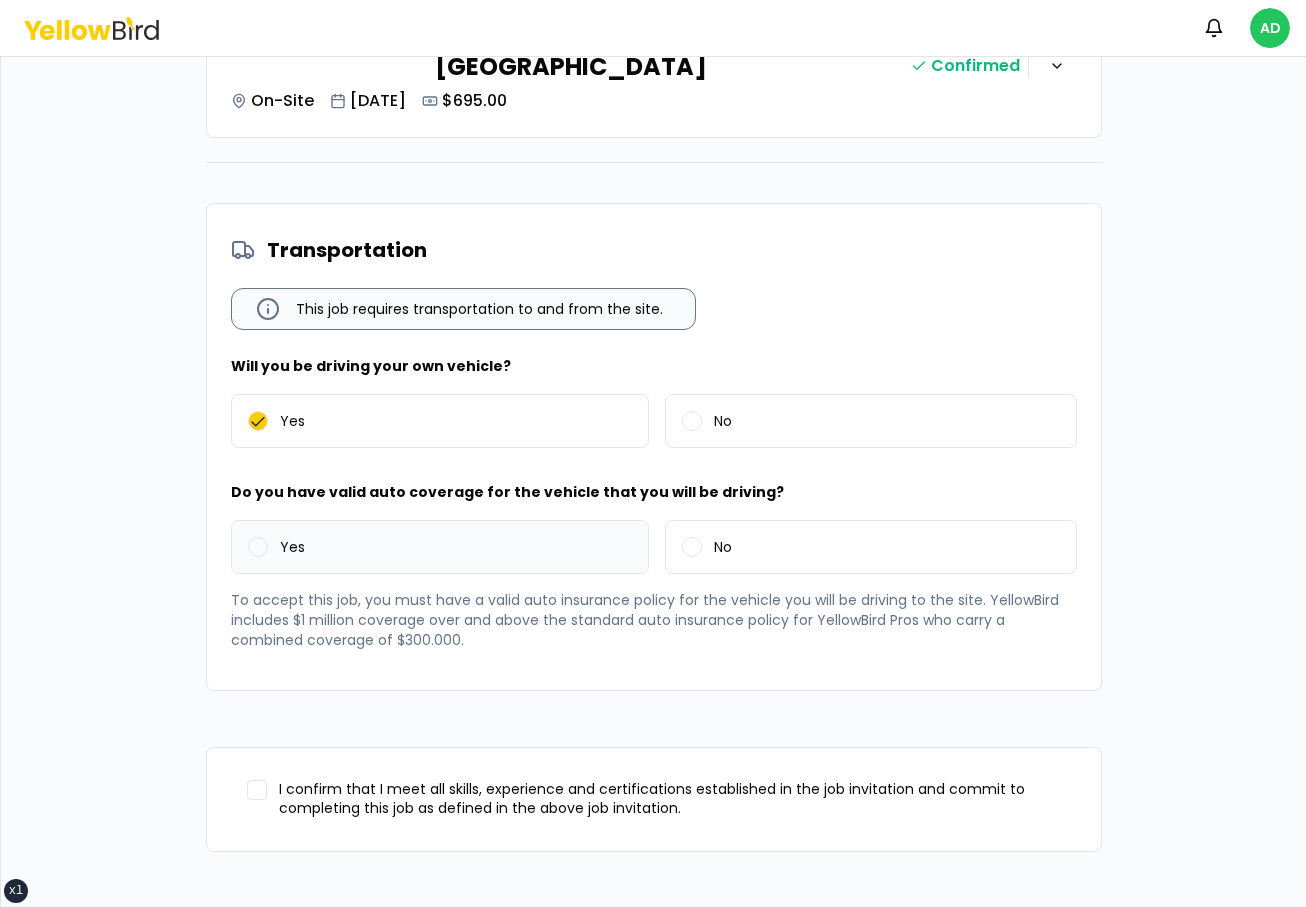 click on "Yes" at bounding box center [440, 547] 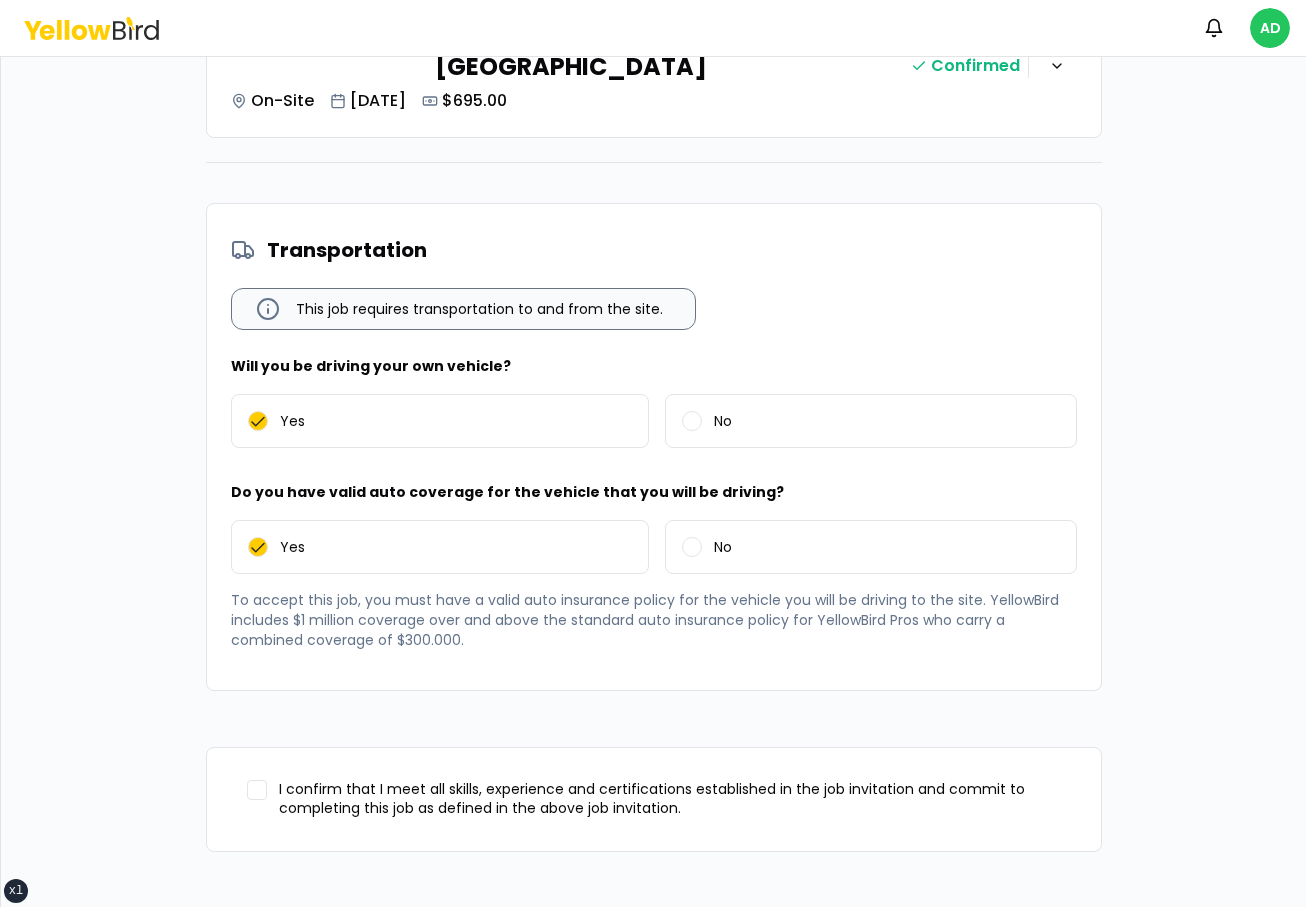 drag, startPoint x: 587, startPoint y: 725, endPoint x: 613, endPoint y: 727, distance: 26.076809 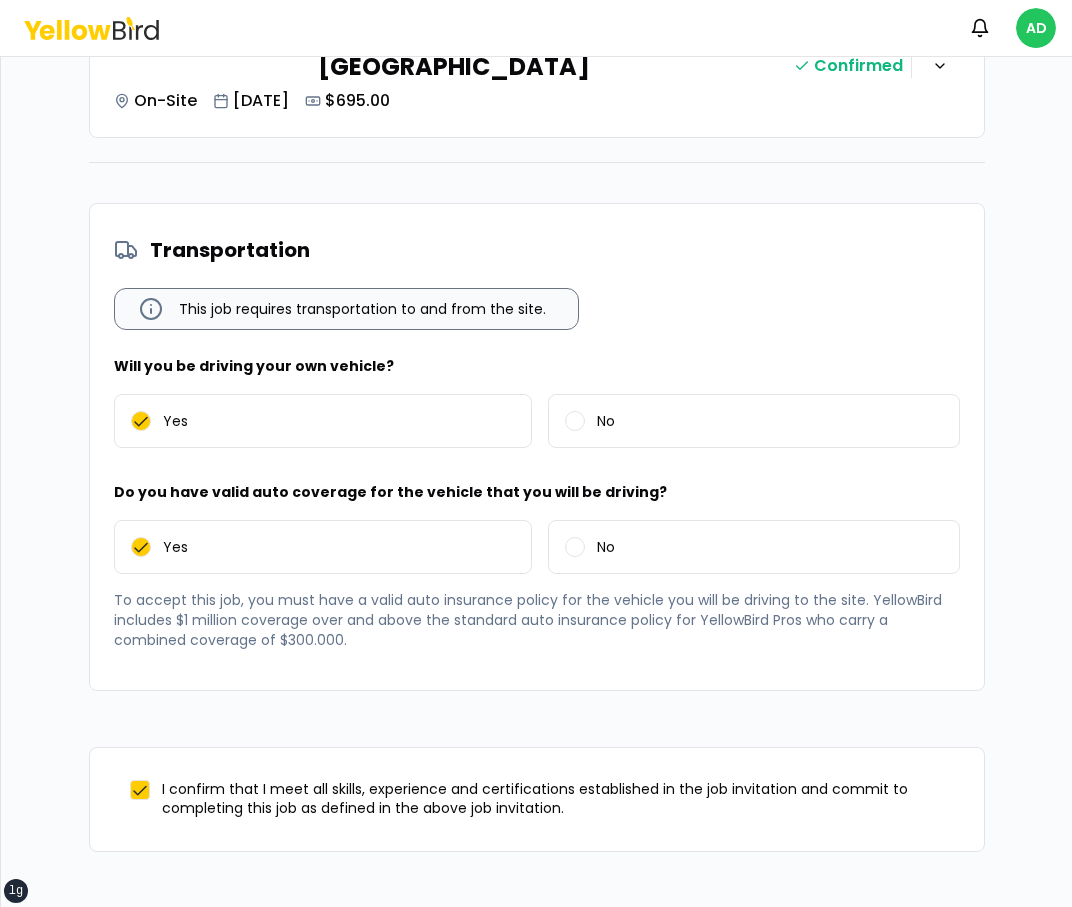 click on "Accept" at bounding box center (769, 928) 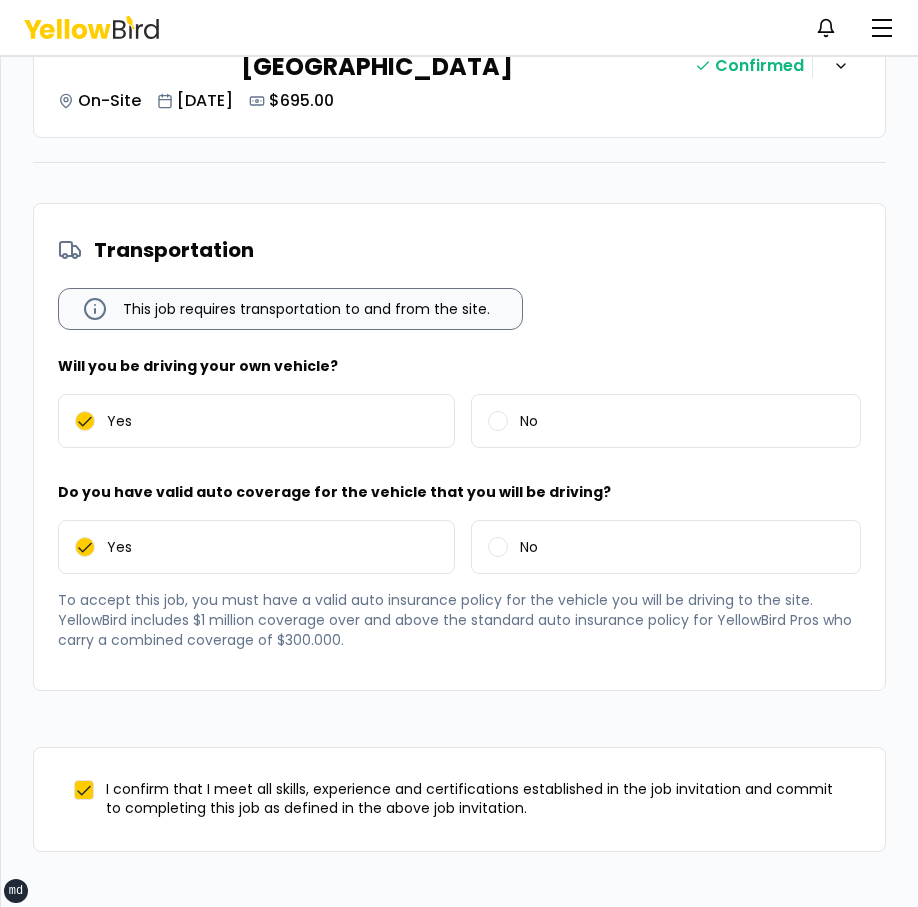 click on "Congratulations! You received a job invitation. Please review the job details below and Accept to get started. buindles Total Jobs 2 Services Location Type On-Site Bundle Total $1,480.00 Boom Lift Training - Bend, OR On-Site Jul 18, 2025 $785.00 Confirmed CPR/First Aid/AED Training - Bend, OR On-Site Jul 24, 2025 $695.00 Confirmed Transportation This job requires transportation to and from the site. Will you be driving your own vehicle? Yes No Do you have valid auto coverage for the vehicle that you will be driving? Yes No To accept this job, you must have a valid auto insurance policy for the vehicle you will be driving to the site. YellowBird includes $1 million coverage over and above the standard auto insurance policy for YellowBird Pros who carry a combined coverage of $300.000. I confirm that I meet all skills, experience and certifications established in the job invitation and commit to completing this job as defined in the above job invitation. Decline Accept" at bounding box center [459, 217] 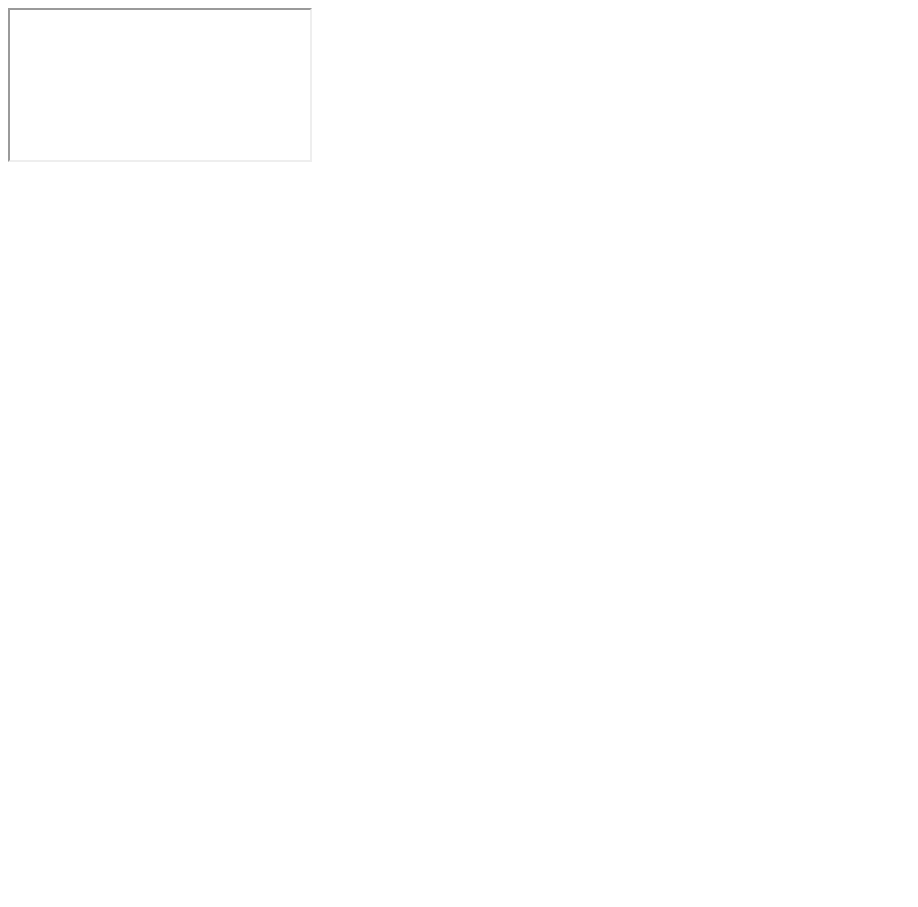 scroll, scrollTop: 0, scrollLeft: 0, axis: both 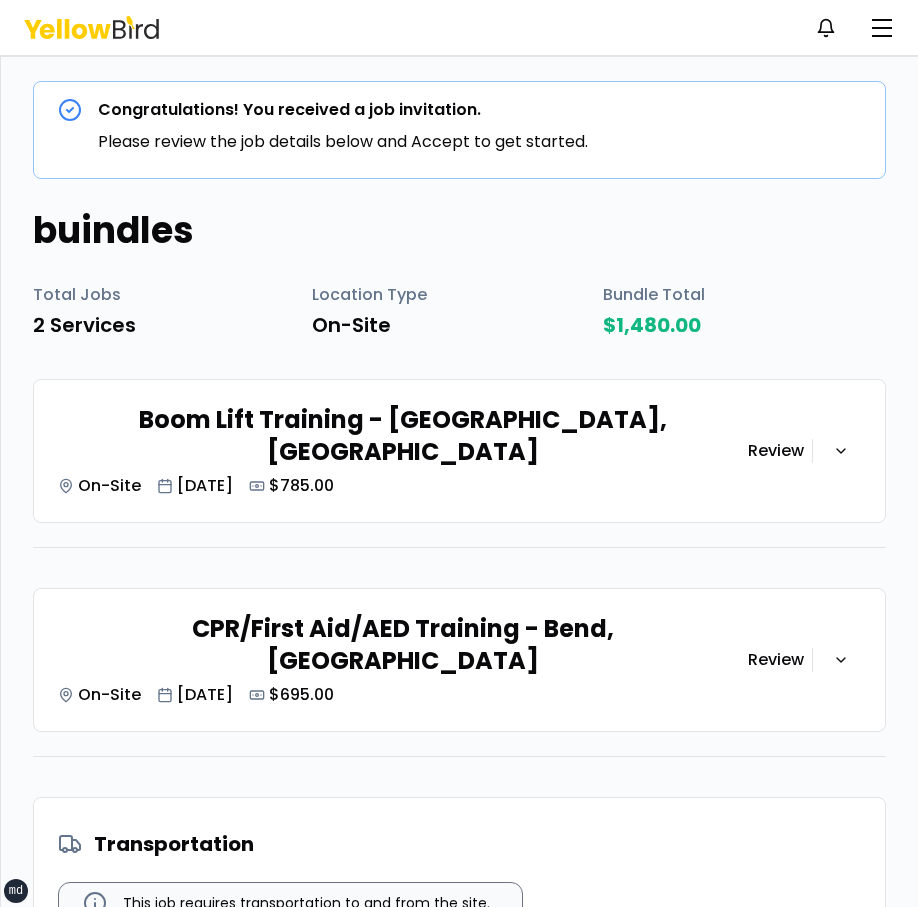 click on "Boom Lift Training - [GEOGRAPHIC_DATA], [GEOGRAPHIC_DATA]" at bounding box center [403, 436] 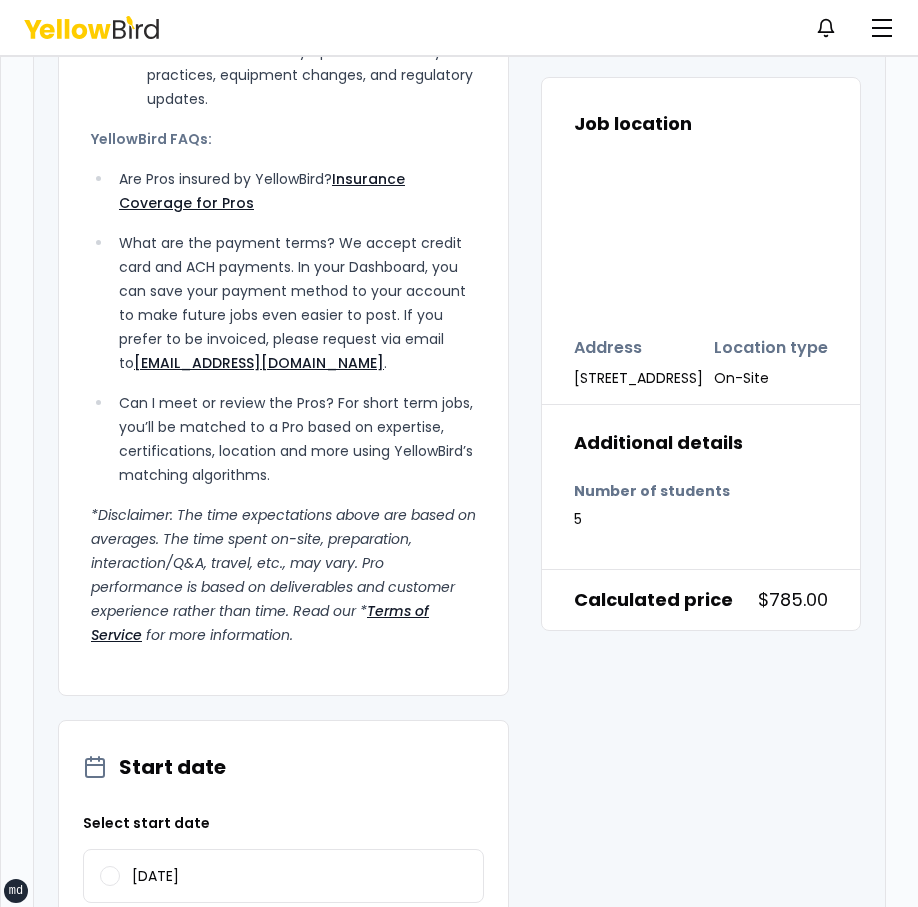 scroll, scrollTop: 2156, scrollLeft: 0, axis: vertical 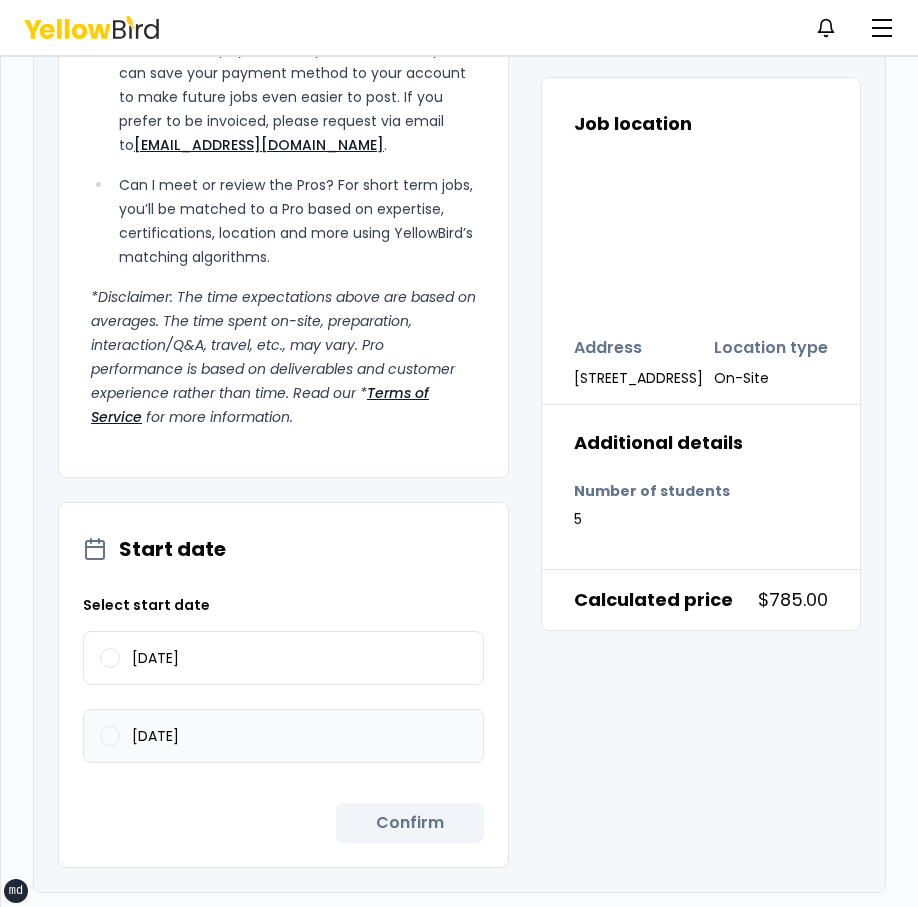 drag, startPoint x: 269, startPoint y: 678, endPoint x: 335, endPoint y: 741, distance: 91.24144 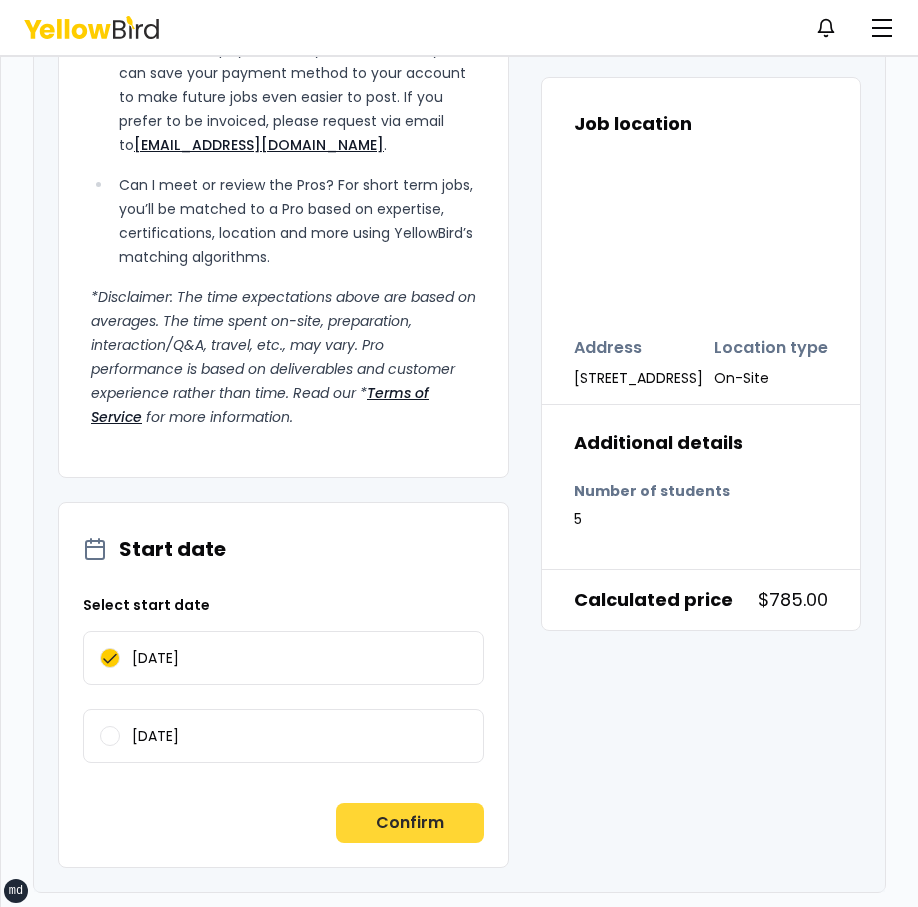 click on "Confirm" at bounding box center [410, 823] 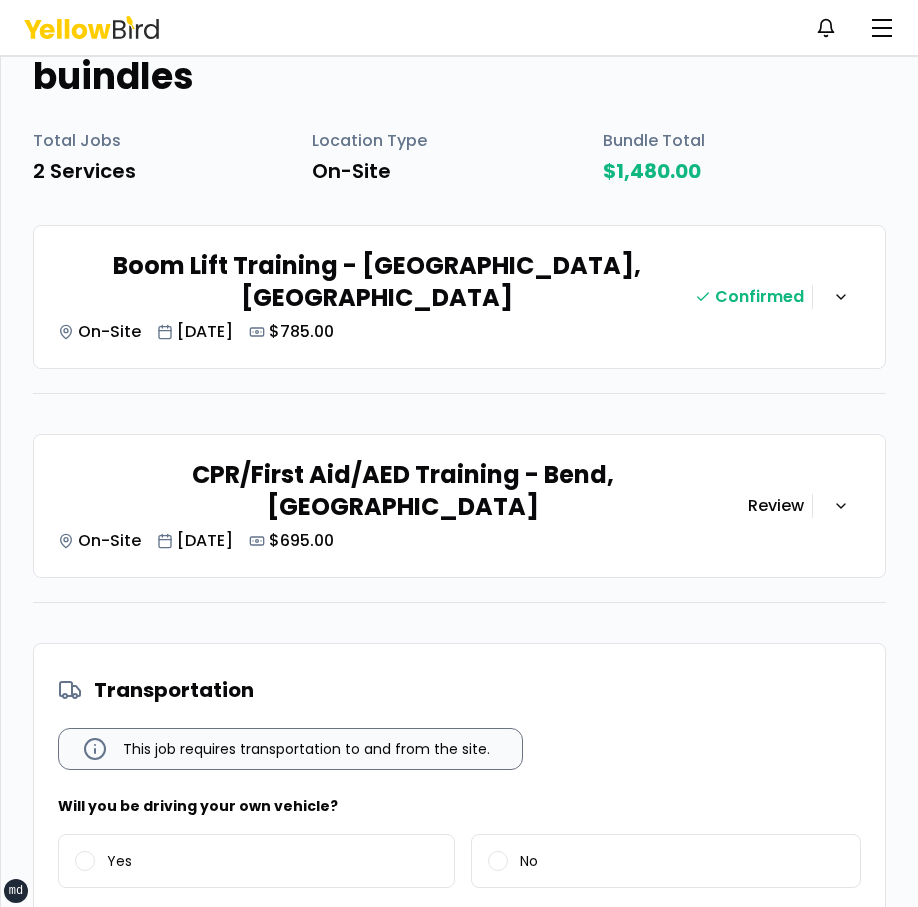 scroll, scrollTop: 384, scrollLeft: 0, axis: vertical 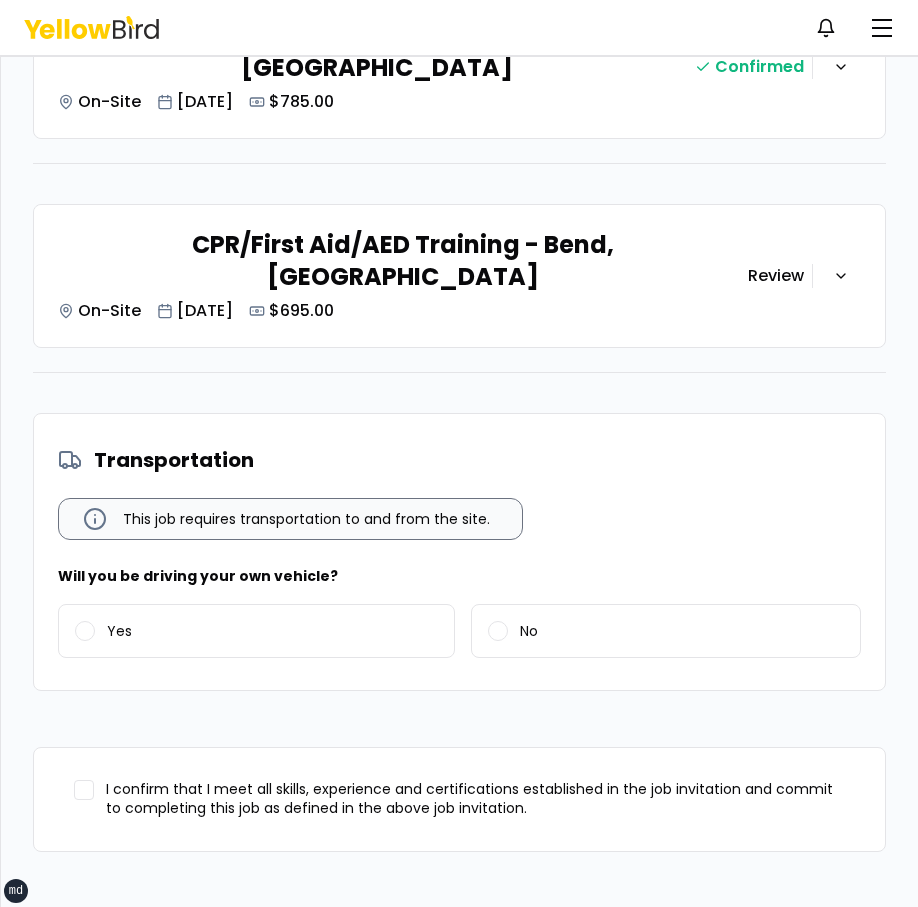 click on "CPR/First Aid/AED Training - Bend, [GEOGRAPHIC_DATA] On-Site [DATE] $695.00" at bounding box center (403, 276) 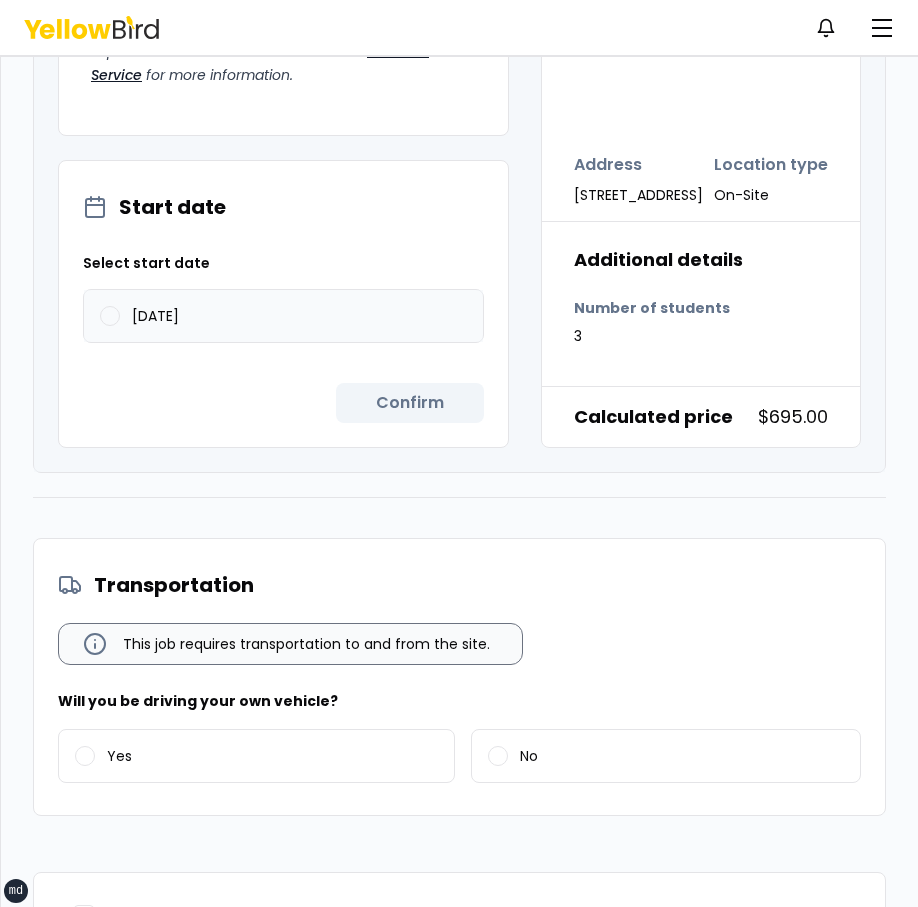 click on "[DATE]" at bounding box center (283, 316) 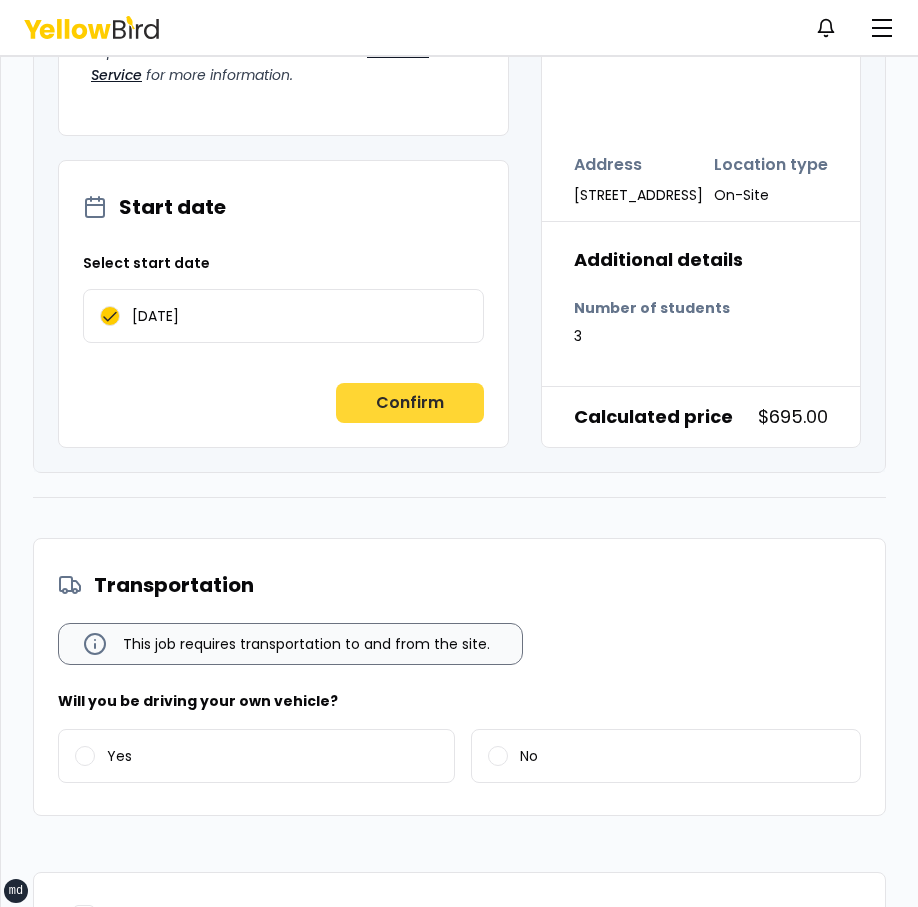 click on "Confirm" at bounding box center (410, 403) 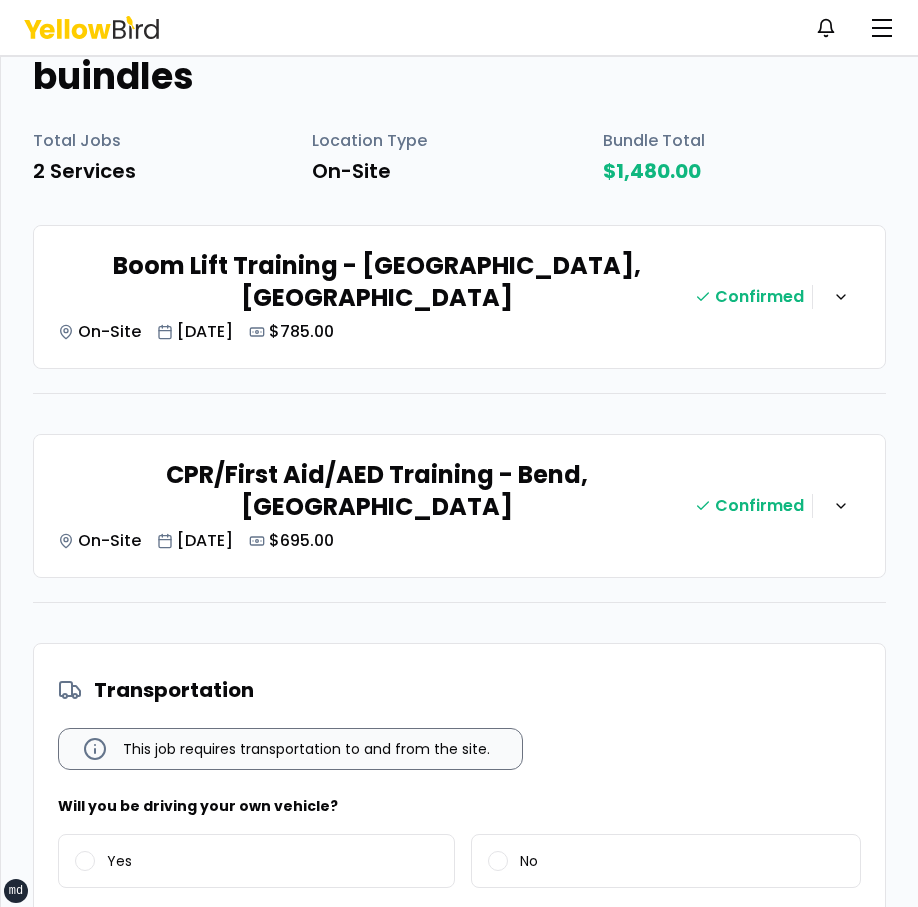 scroll, scrollTop: 384, scrollLeft: 0, axis: vertical 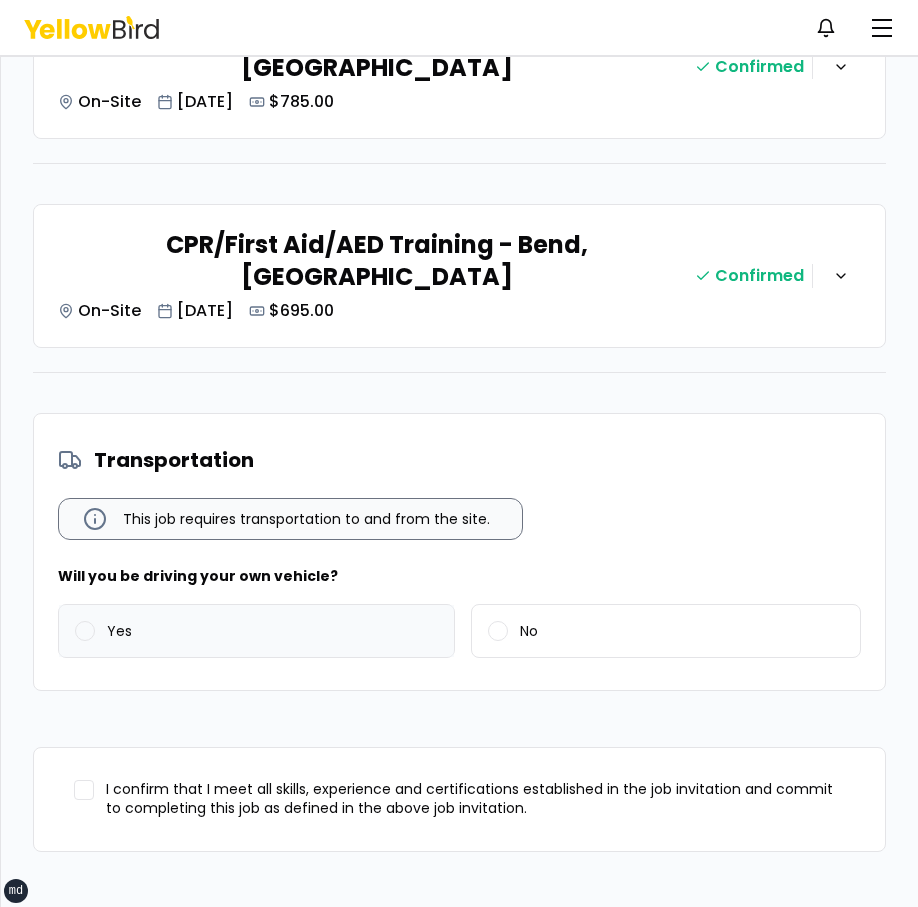 drag, startPoint x: 207, startPoint y: 522, endPoint x: 205, endPoint y: 571, distance: 49.0408 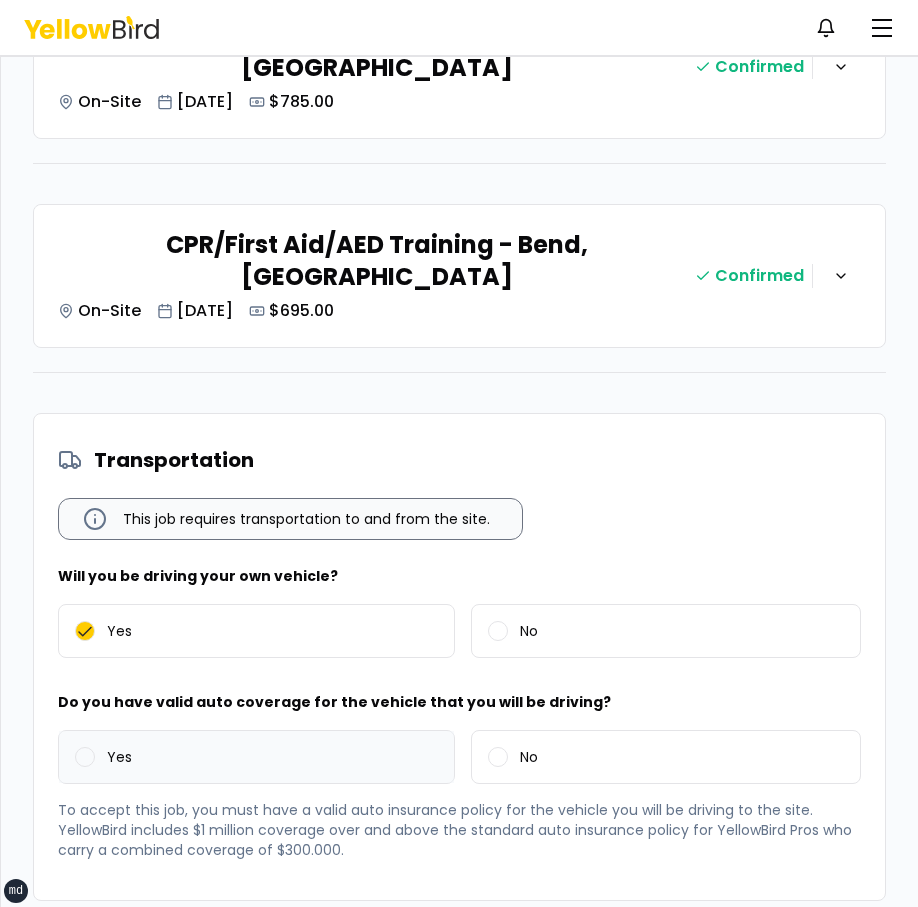 click on "Yes" at bounding box center (256, 757) 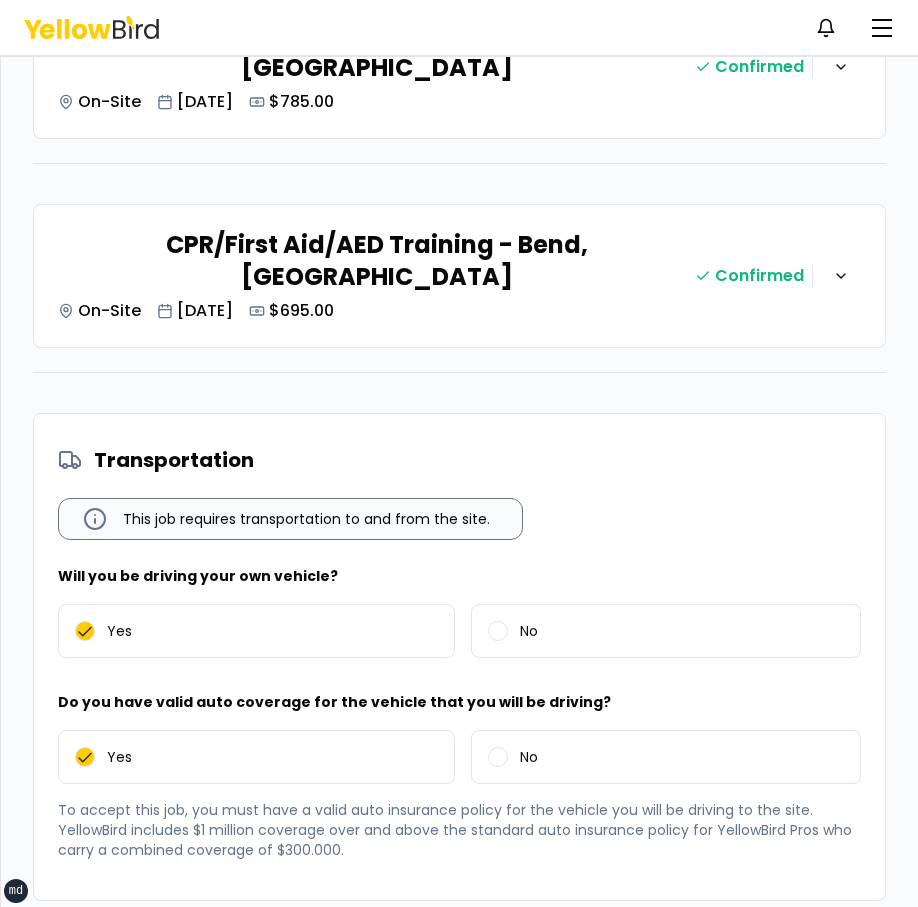 scroll, scrollTop: 590, scrollLeft: 0, axis: vertical 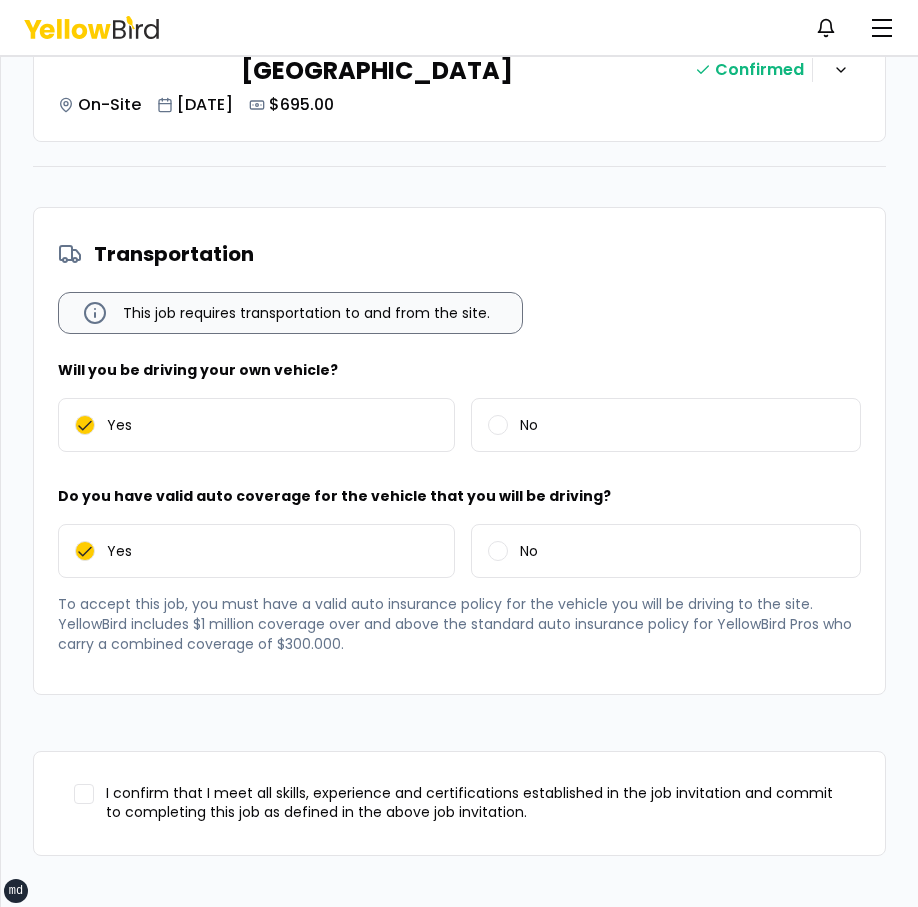 click on "I confirm that I meet all skills, experience and certifications established in the job invitation and commit to completing this job as defined in the above job invitation." at bounding box center [475, 803] 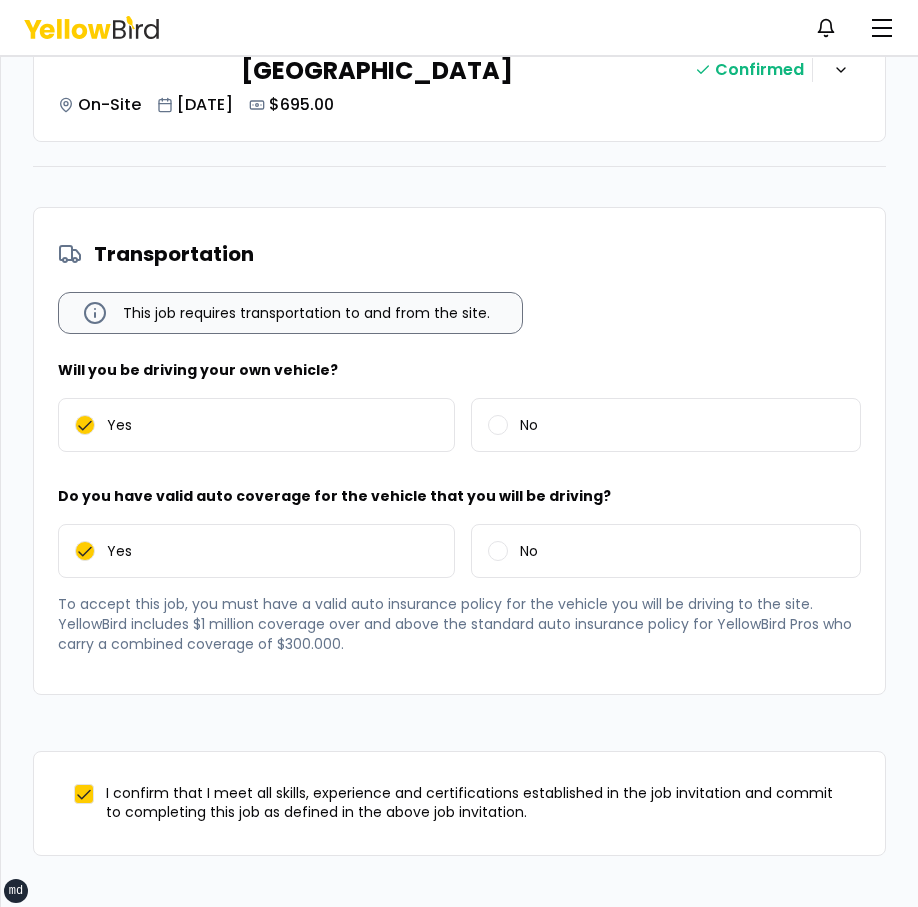 click on "Accept" at bounding box center (681, 932) 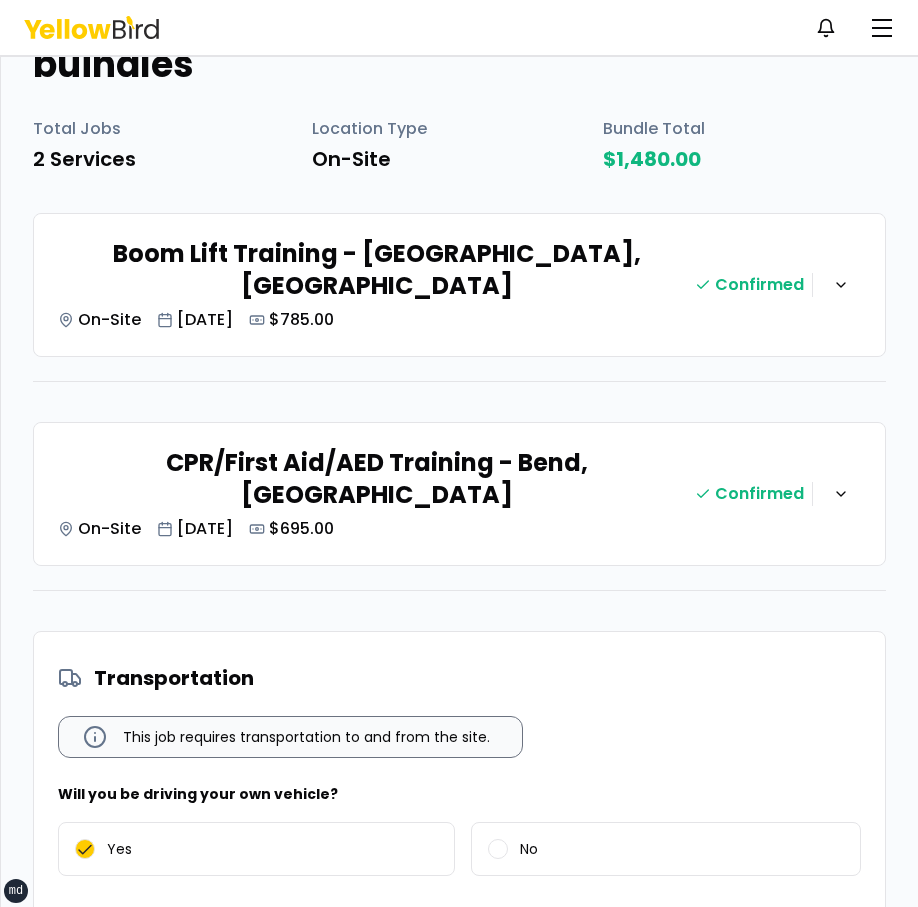 scroll, scrollTop: 153, scrollLeft: 0, axis: vertical 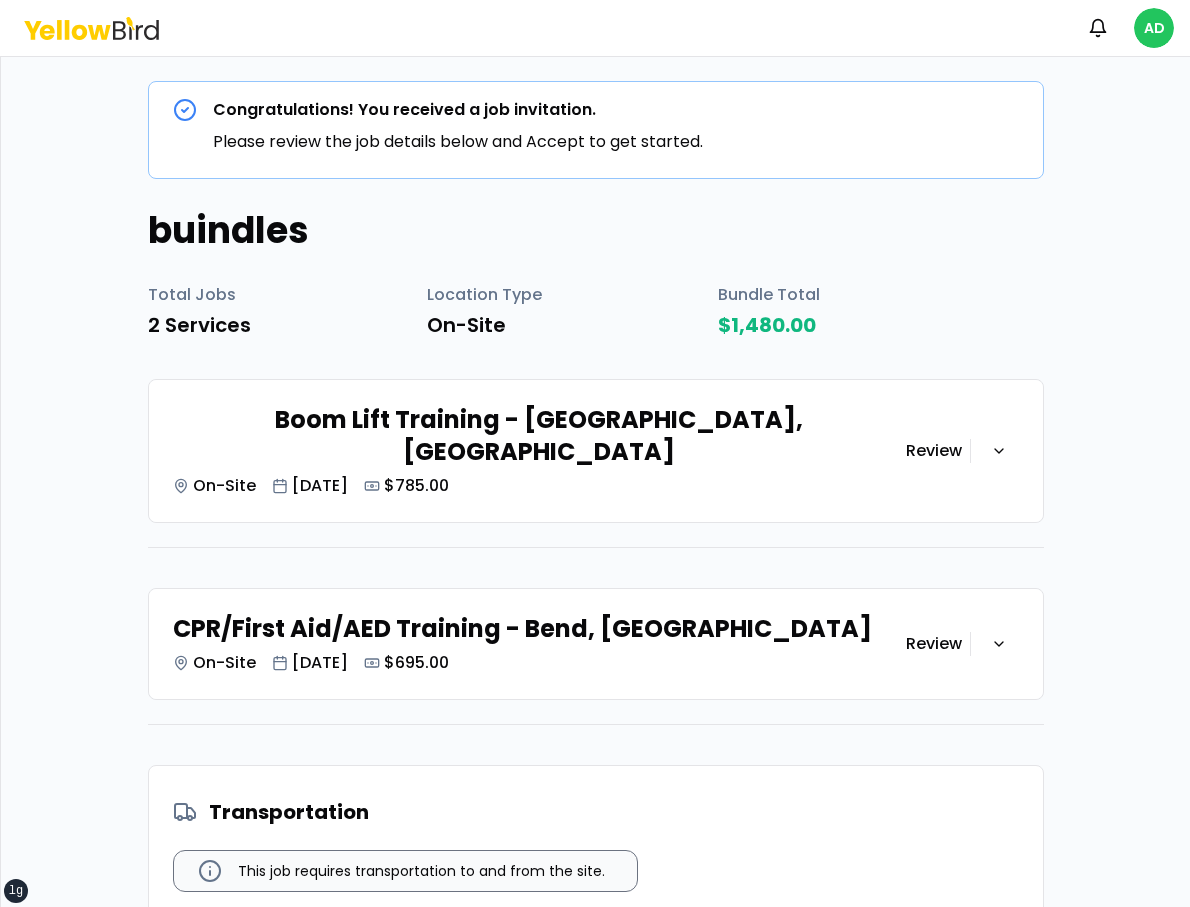 click on "Boom Lift Training - Bend, [GEOGRAPHIC_DATA] On-Site [DATE] $785.00 Review" at bounding box center [596, 451] 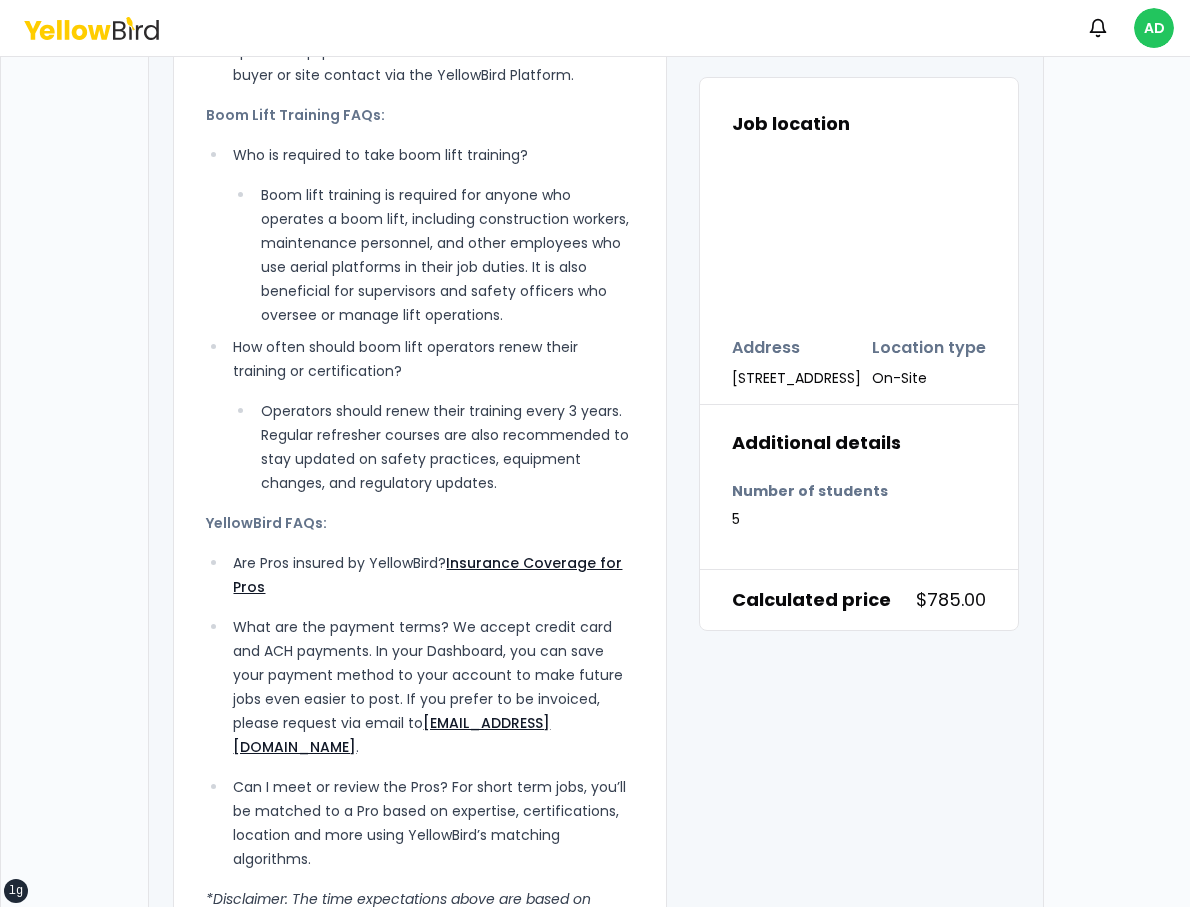 scroll, scrollTop: 1985, scrollLeft: 0, axis: vertical 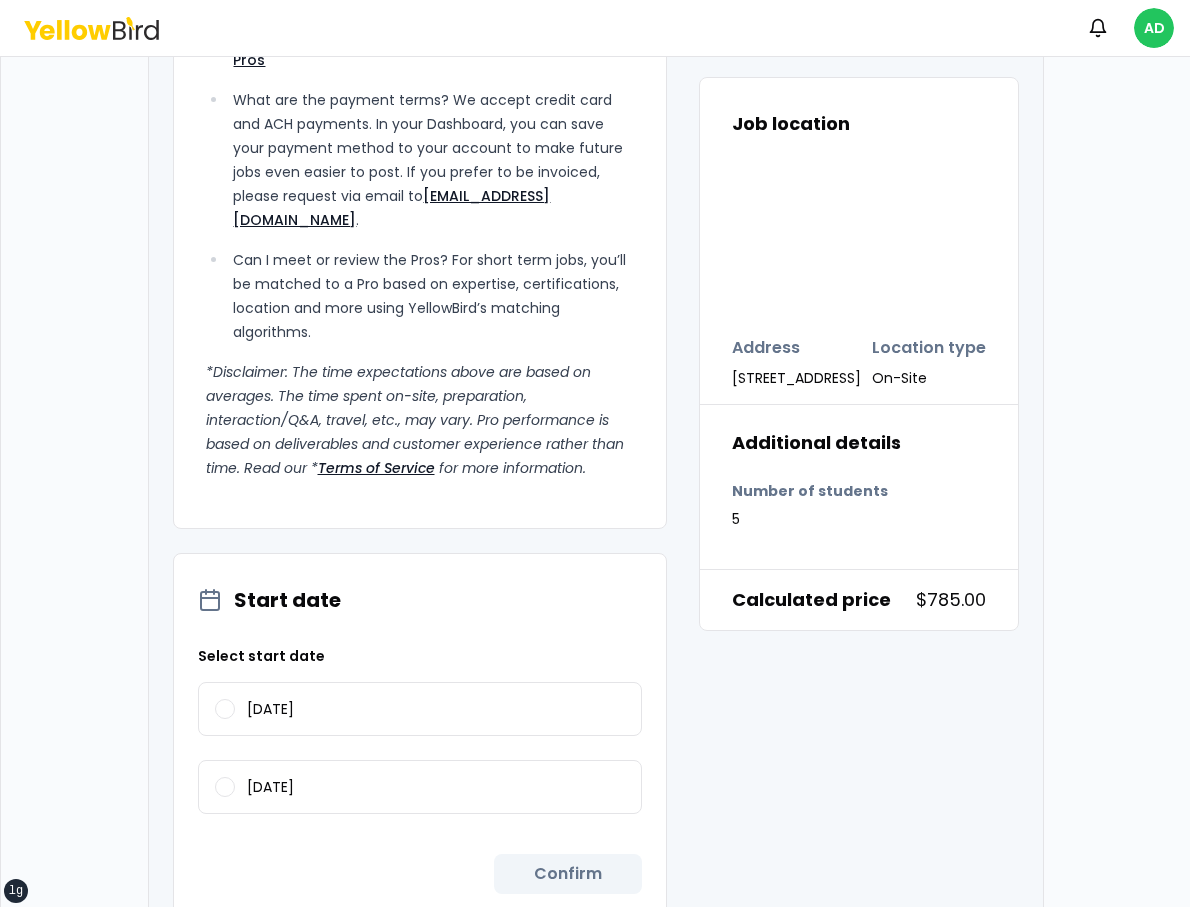 click on "Select start date [DATE] [DATE]" at bounding box center (420, 734) 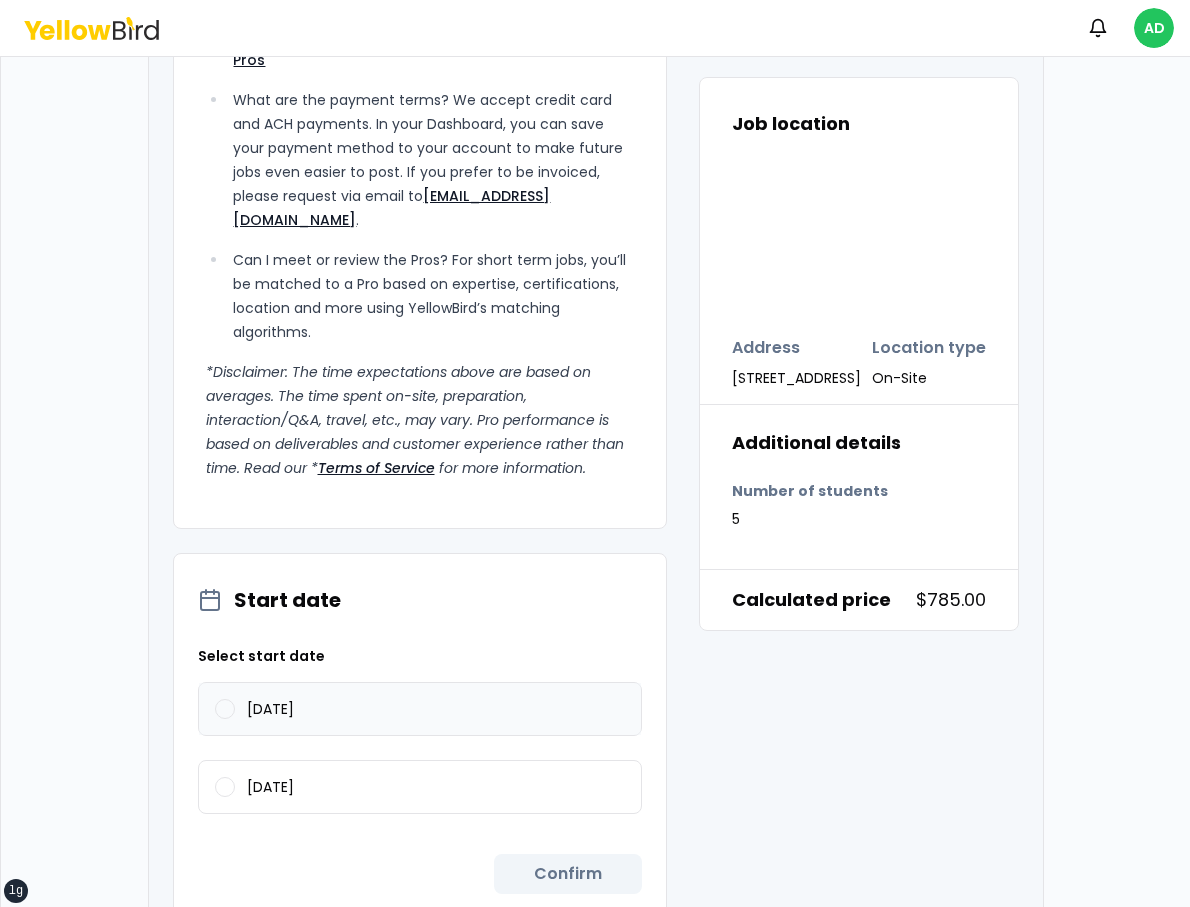click on "[DATE]" at bounding box center [420, 709] 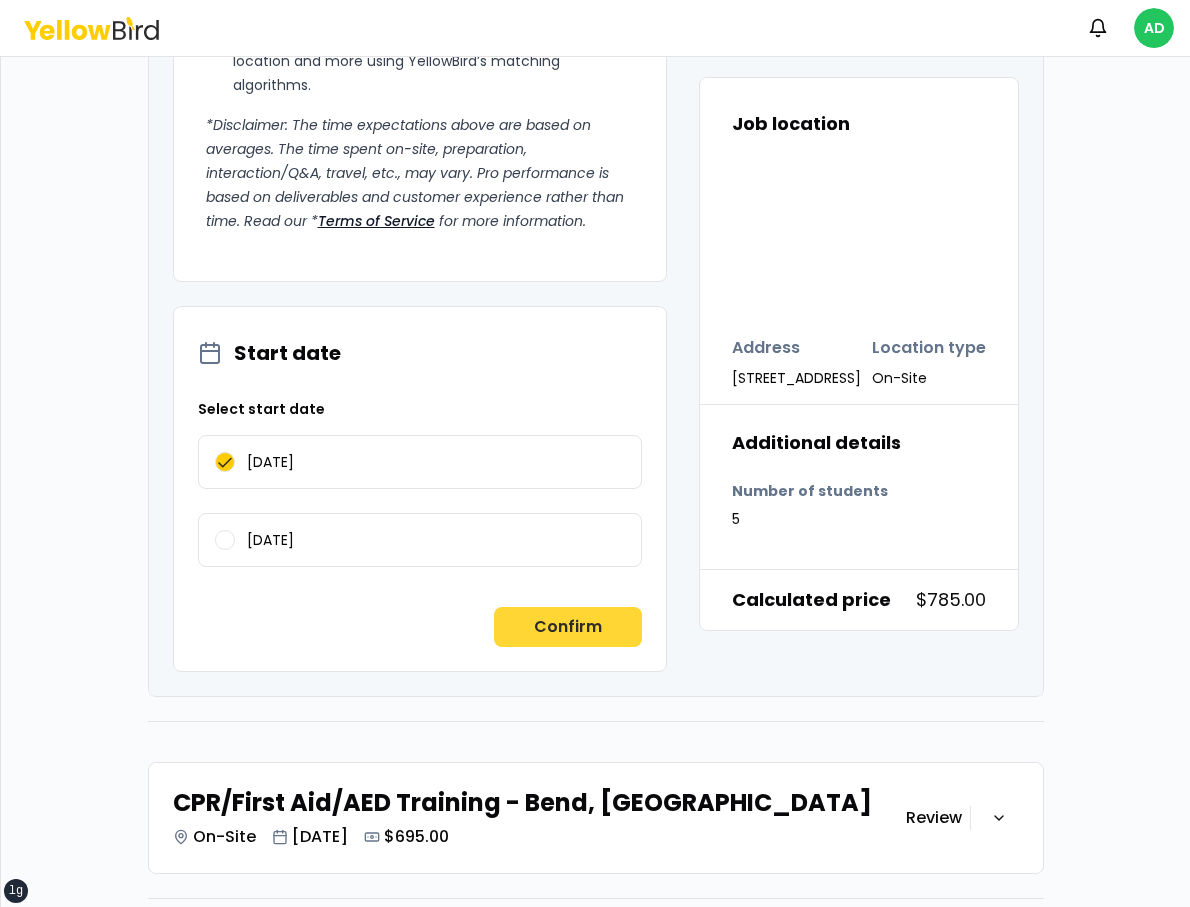click on "Confirm" at bounding box center [568, 627] 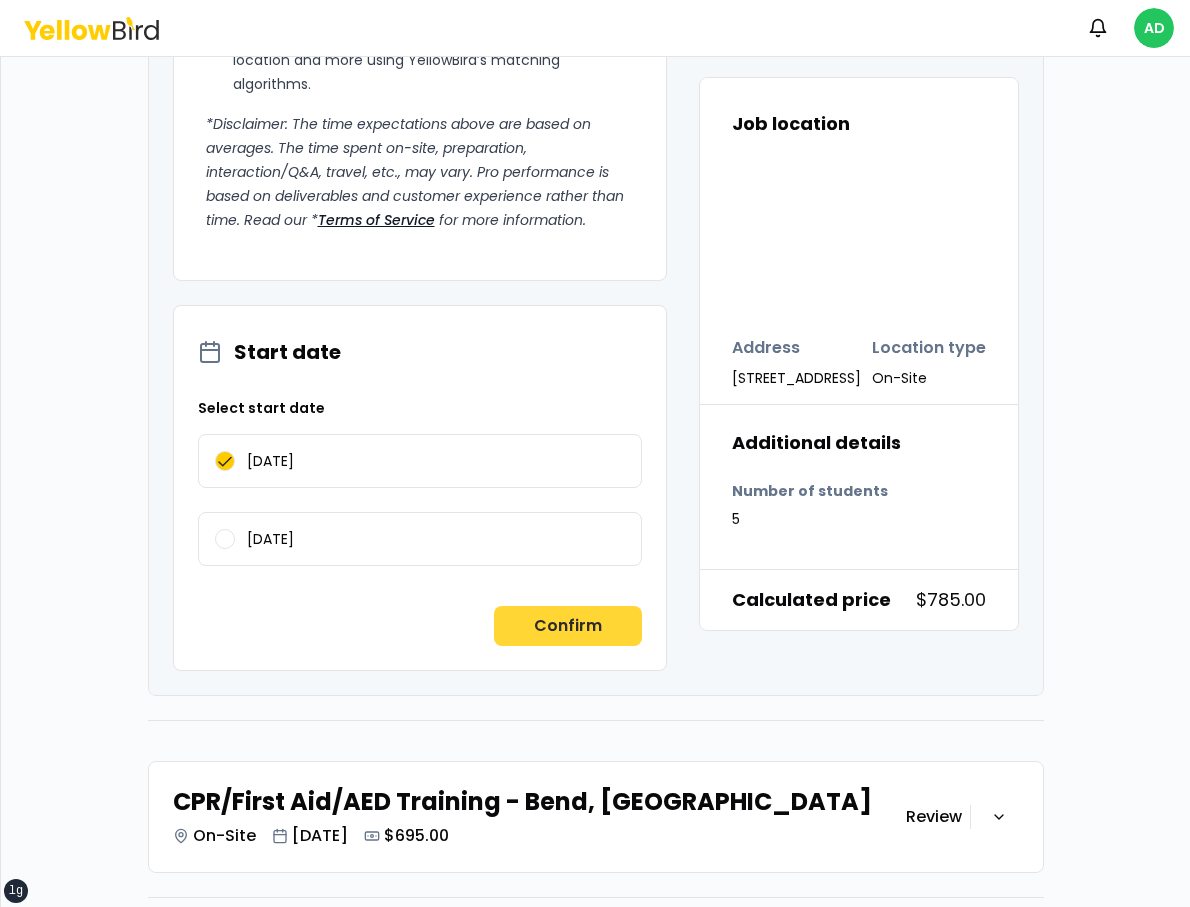scroll, scrollTop: 154, scrollLeft: 0, axis: vertical 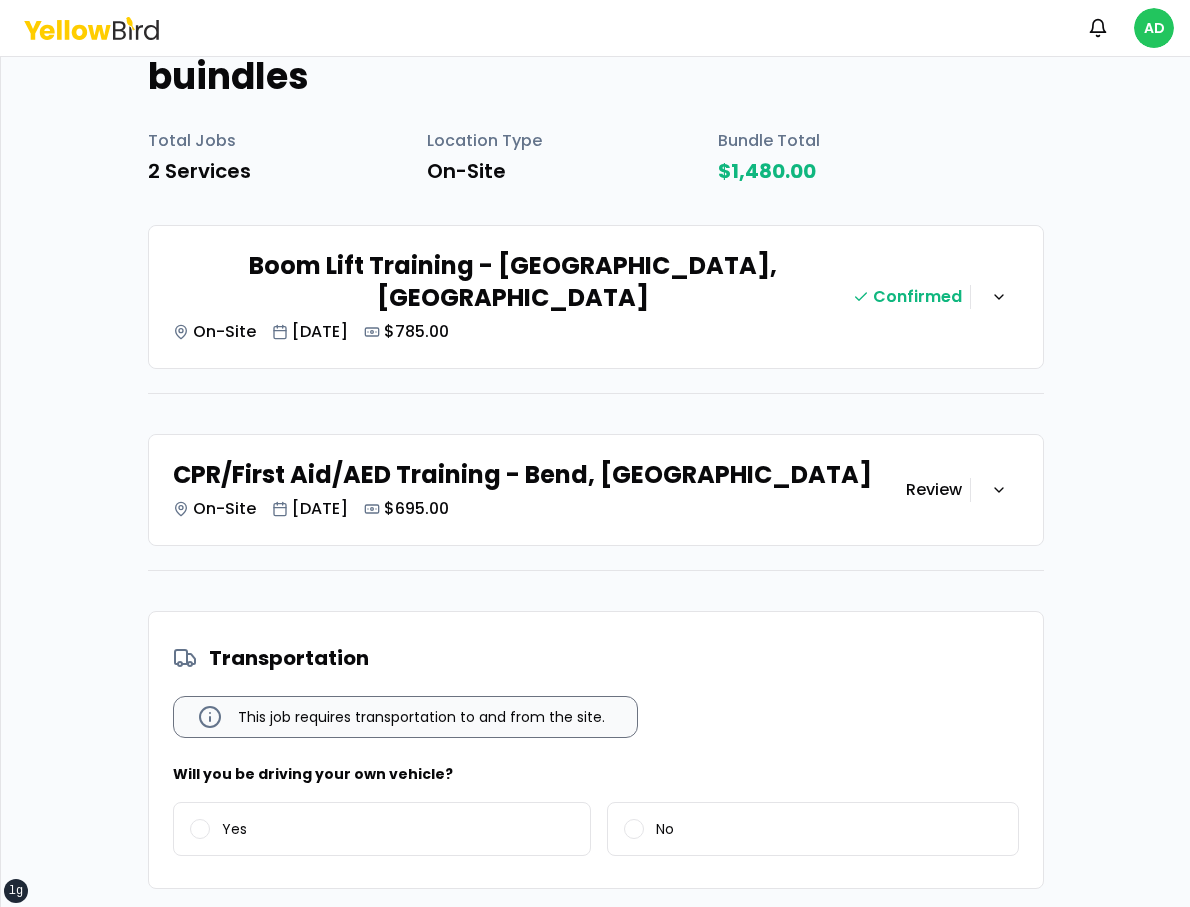 click on "CPR/First Aid/AED Training - Bend, [GEOGRAPHIC_DATA] On-Site [DATE] $695.00" at bounding box center [539, 490] 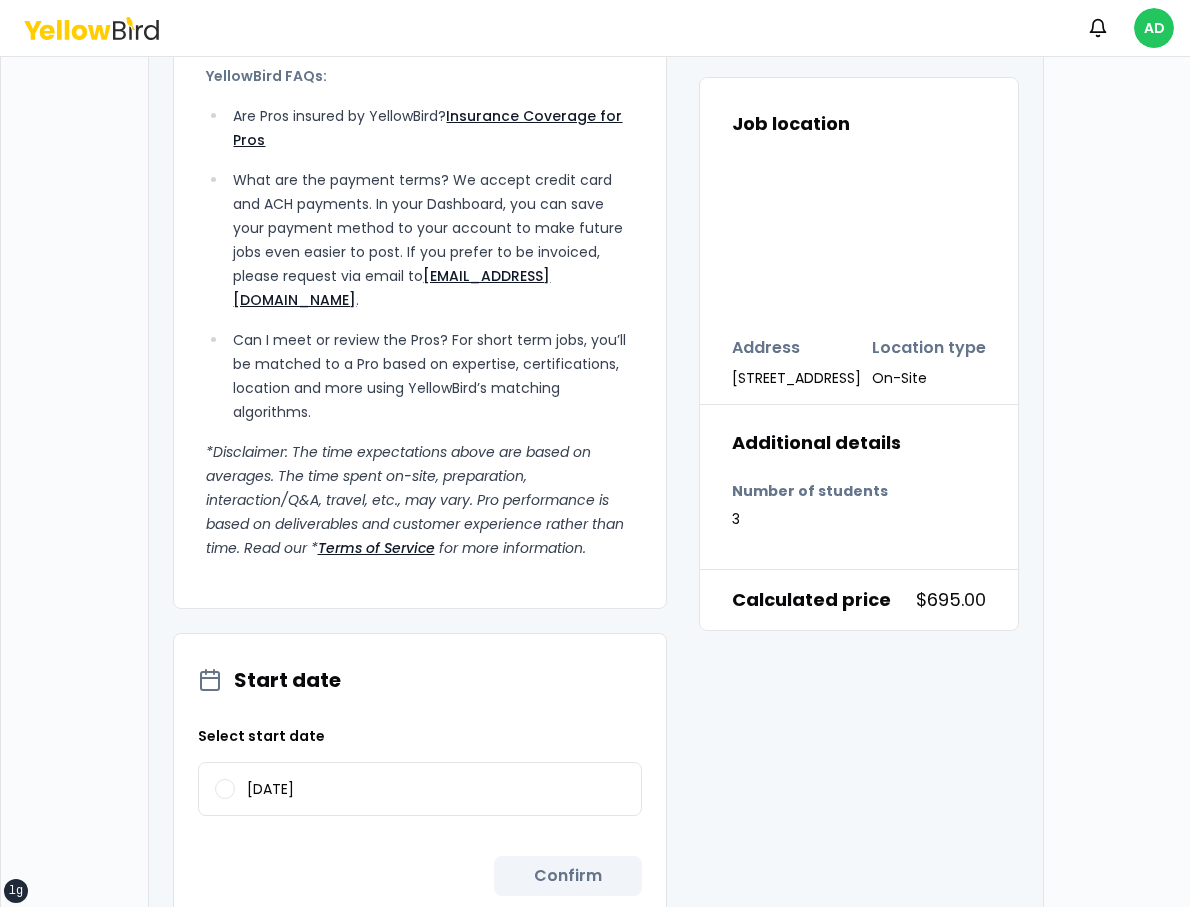 scroll, scrollTop: 2287, scrollLeft: 0, axis: vertical 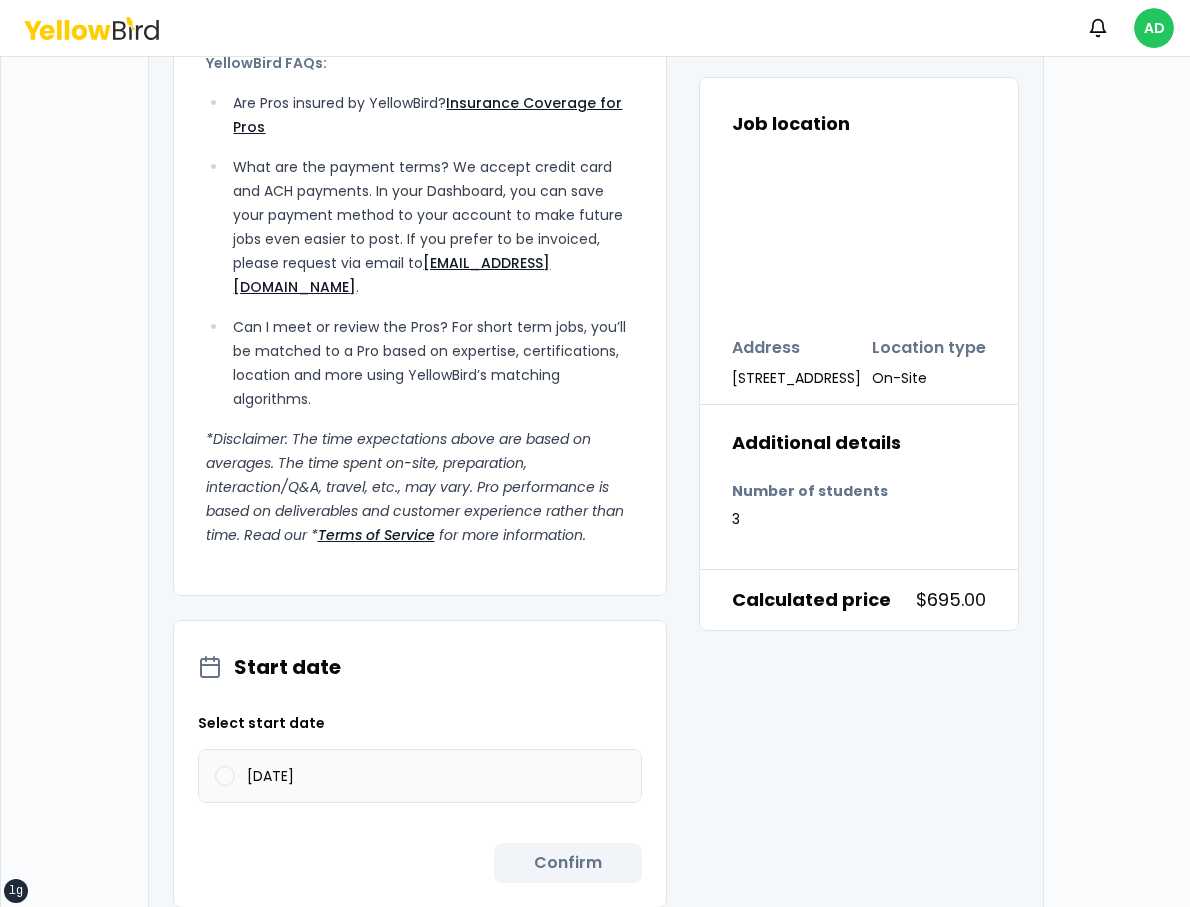 click on "[DATE]" at bounding box center (420, 776) 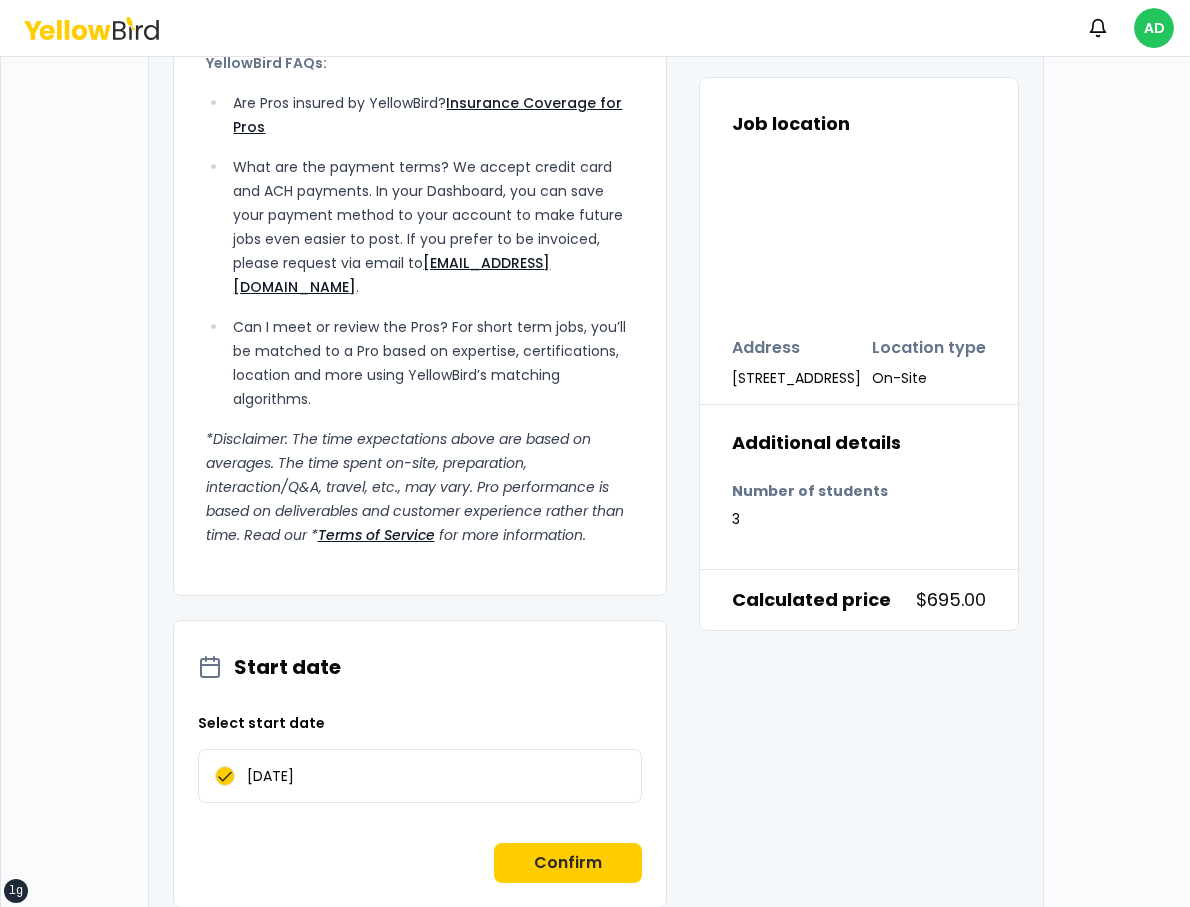 click on "Confirm" at bounding box center (568, 863) 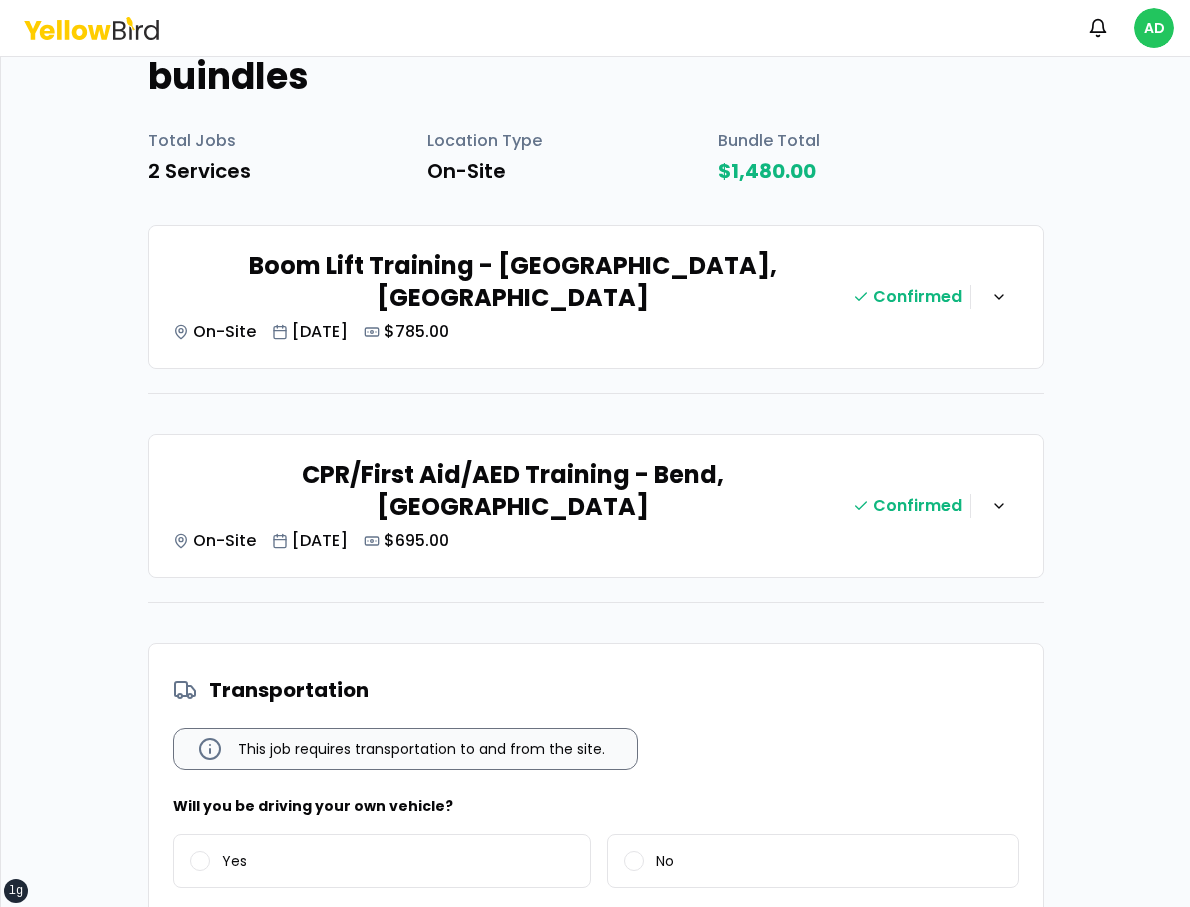 scroll, scrollTop: 384, scrollLeft: 0, axis: vertical 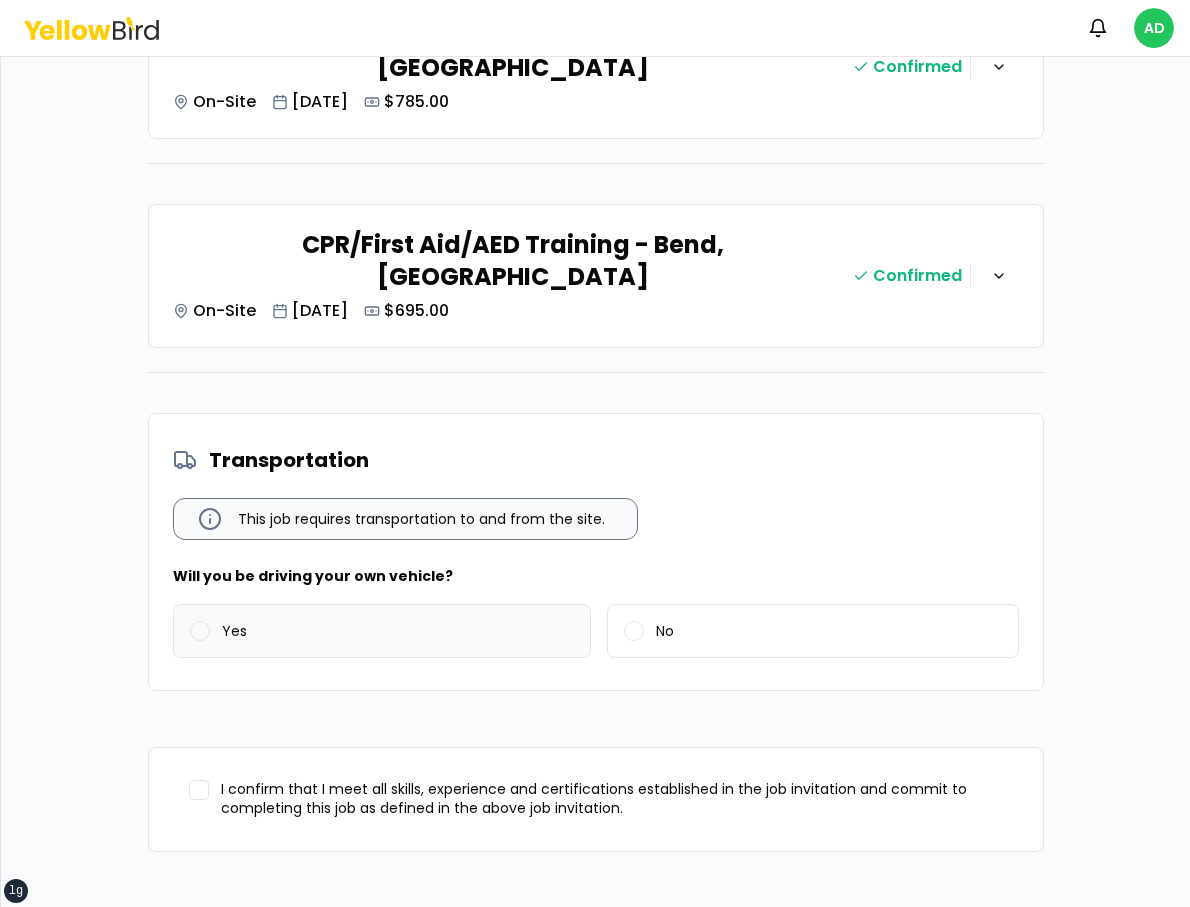 click on "Yes" at bounding box center (382, 631) 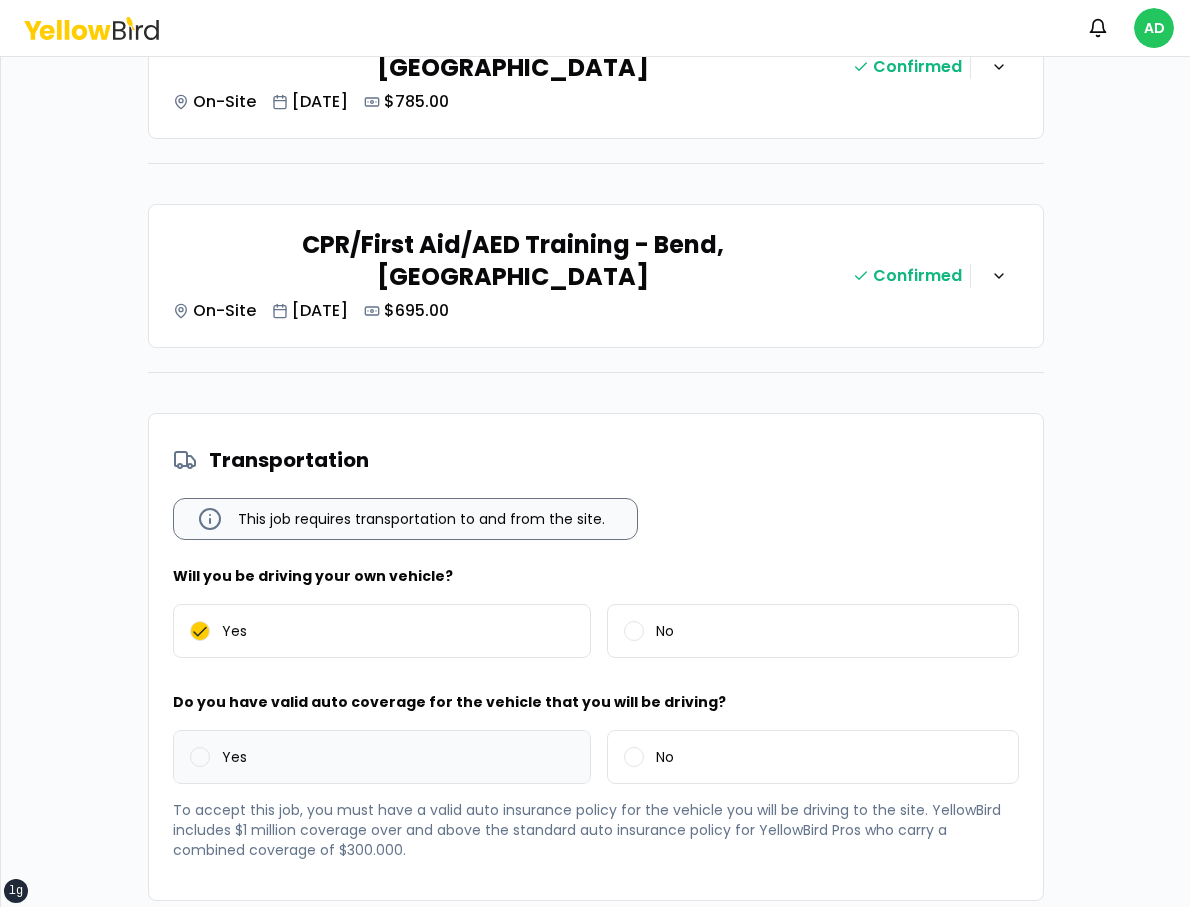 click on "Yes" at bounding box center [382, 757] 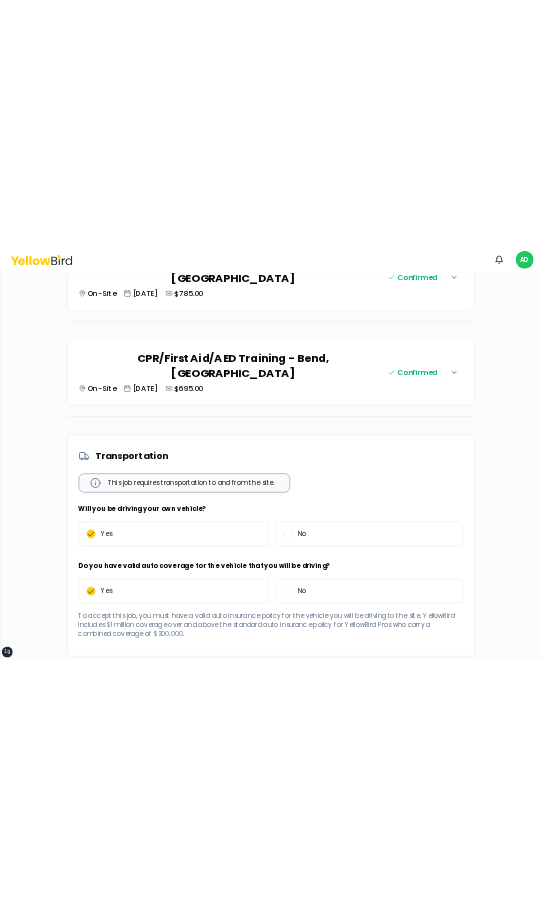 scroll, scrollTop: 594, scrollLeft: 0, axis: vertical 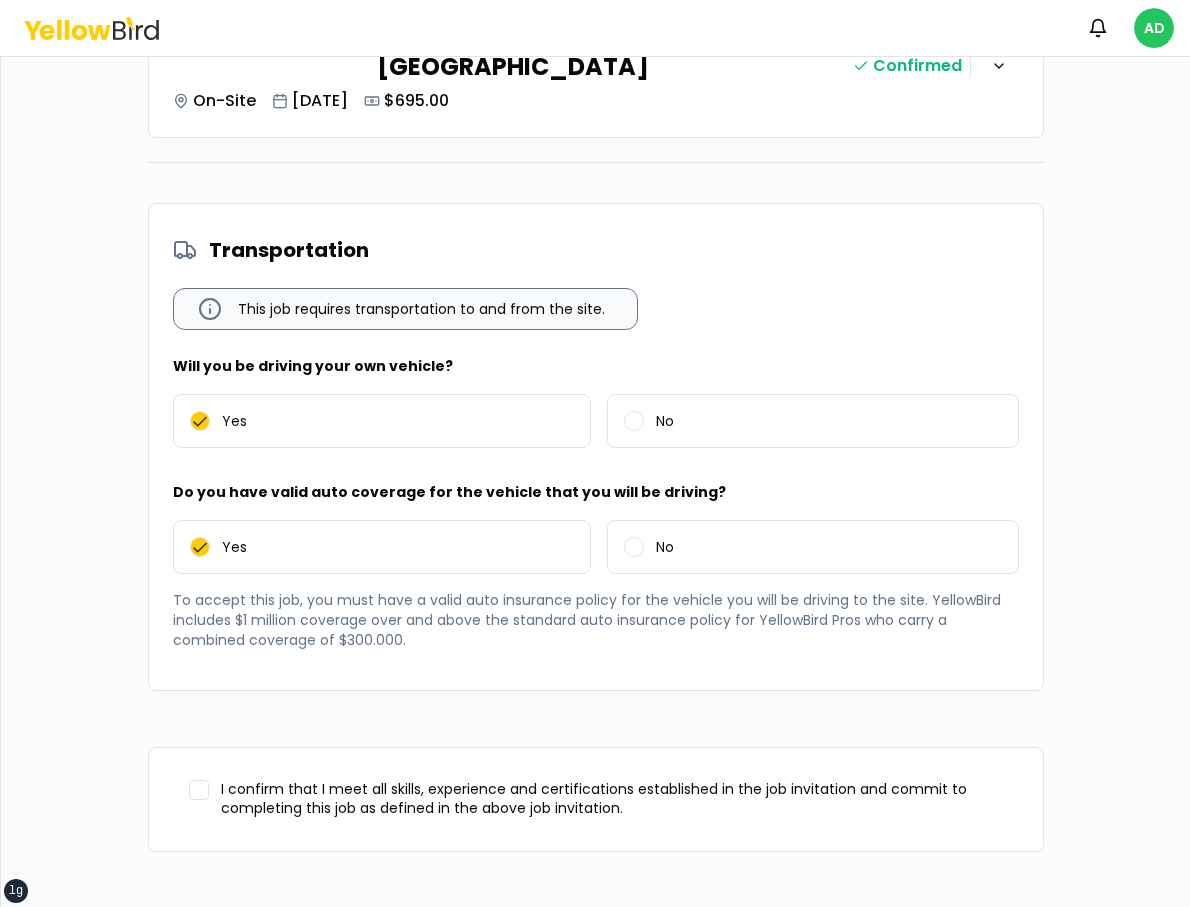 click on "I confirm that I meet all skills, experience and certifications established in the job invitation and commit to completing this job as defined in the above job invitation." at bounding box center [612, 799] 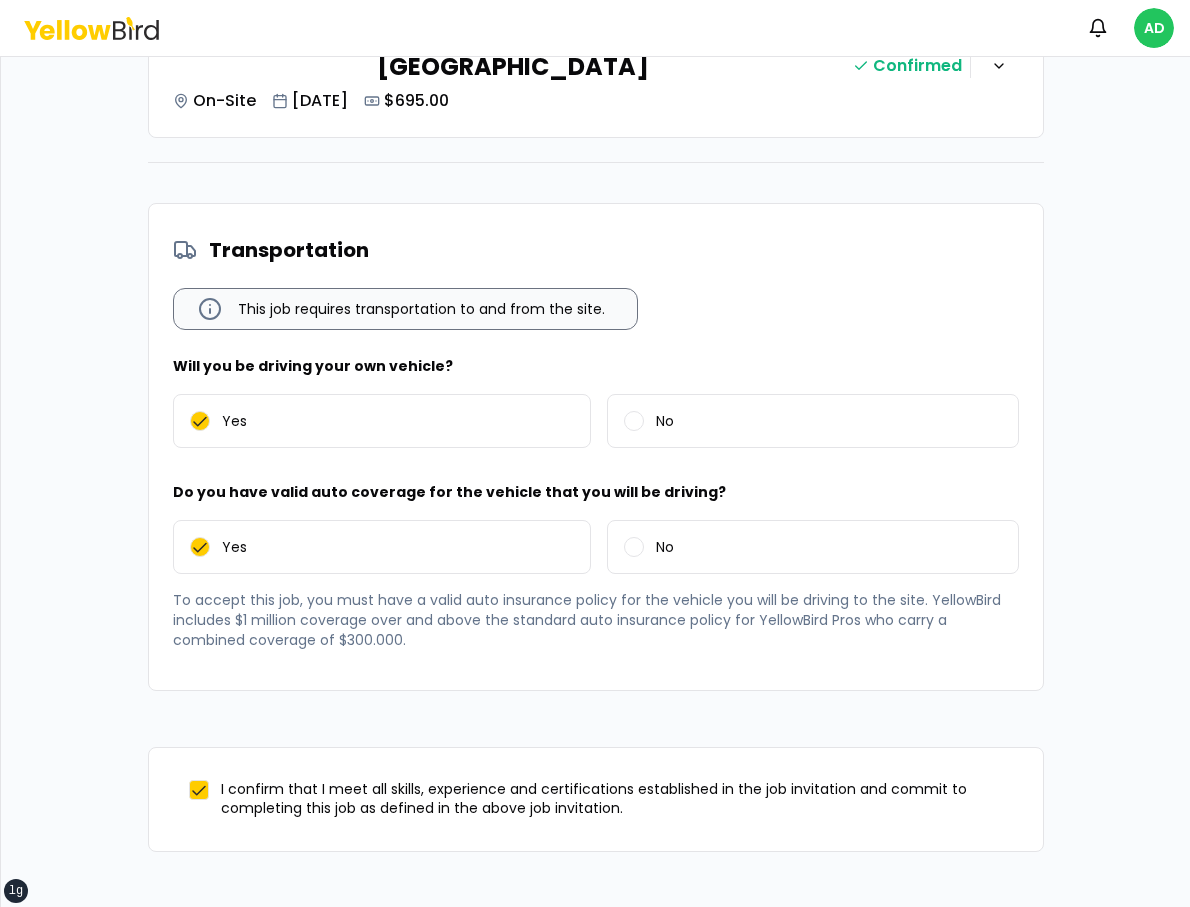 click on "Accept" at bounding box center [828, 928] 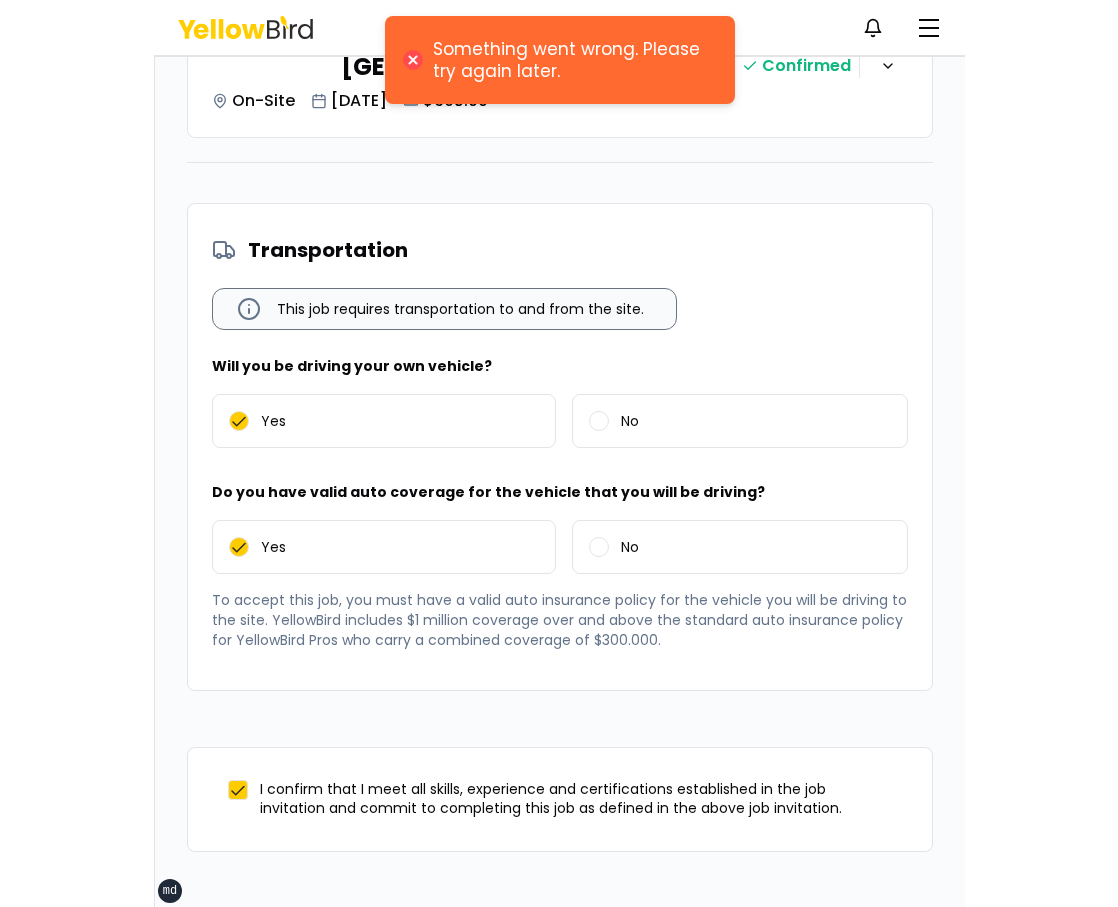 scroll, scrollTop: 0, scrollLeft: 0, axis: both 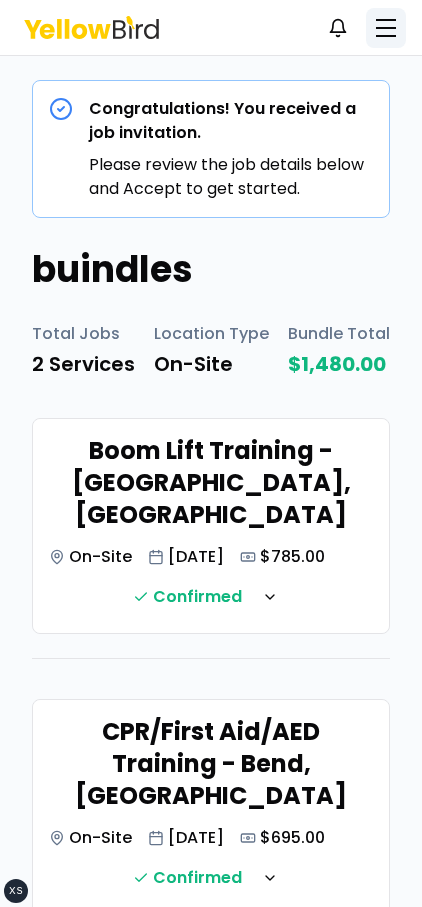 click at bounding box center (386, 28) 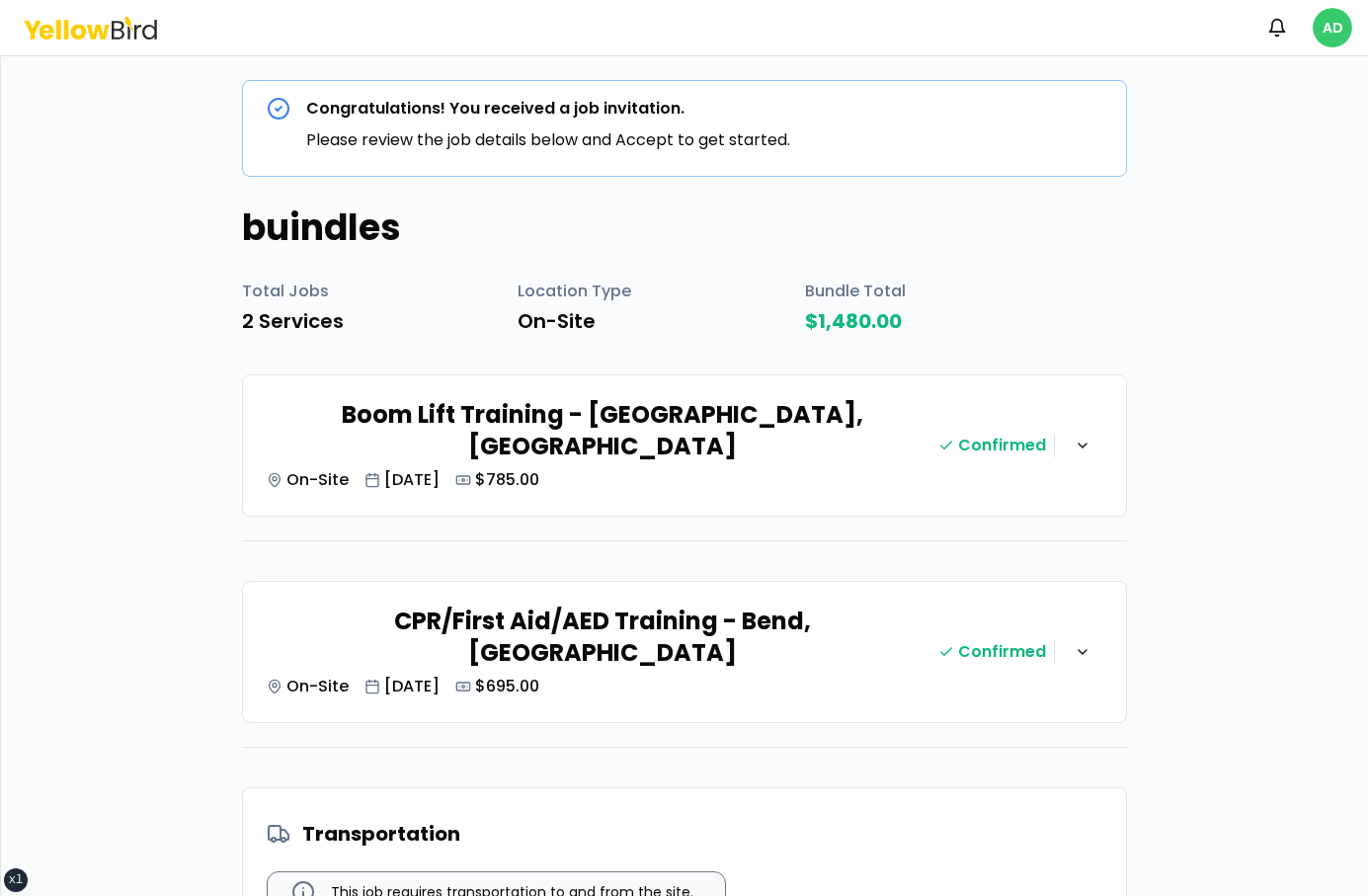 click on "xs sm md lg xl 2xl Notifications AD Congratulations! You received a job invitation. Please review the job details below and Accept to get started. buindles Total Jobs 2 Services Location Type On-Site Bundle Total $1,480.00 Boom Lift Training - Bend, [GEOGRAPHIC_DATA] On-Site [DATE] $785.00 Confirmed CPR/First Aid/AED Training - Bend, [GEOGRAPHIC_DATA] On-Site [DATE] $695.00 Confirmed Transportation This job requires transportation to and from the site. Will you be driving your own vehicle? Yes No Do you have valid auto coverage for the vehicle that you will be driving? Yes No To accept this job, you must have a valid auto insurance policy for the vehicle you will be driving to the site. YellowBird includes $1 million coverage over and above the standard auto insurance policy for YellowBird Pros who carry a combined coverage of $300.000. I confirm that I meet all skills, experience and certifications established in the job invitation and commit to completing this job as defined in the above job invitation. Decline" at bounding box center [684, 448] 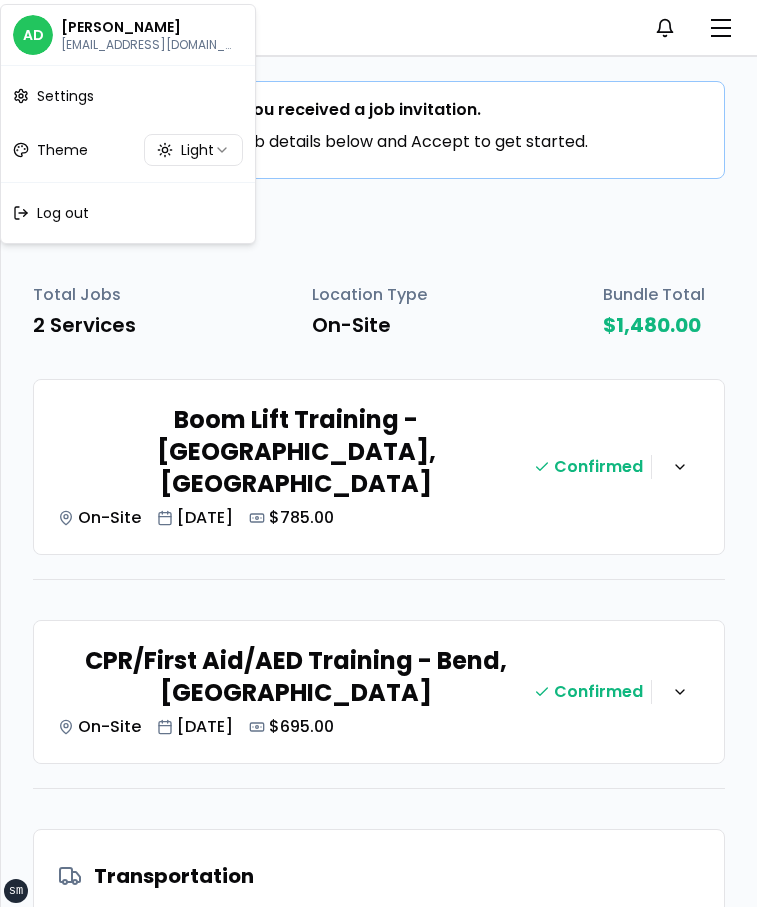 click on "xs sm md lg xl 2xl Notifications AD Congratulations! You received a job invitation. Please review the job details below and Accept to get started. buindles Total Jobs 2 Services Location Type On-Site Bundle Total $1,480.00 Boom Lift Training - Bend, [GEOGRAPHIC_DATA] On-Site [DATE] $785.00 Confirmed CPR/First Aid/AED Training - Bend, [GEOGRAPHIC_DATA] On-Site [DATE] $695.00 Confirmed Transportation This job requires transportation to and from the site. Will you be driving your own vehicle? Yes No Do you have valid auto coverage for the vehicle that you will be driving? Yes No To accept this job, you must have a valid auto insurance policy for the vehicle you will be driving to the site. YellowBird includes $1 million coverage over and above the standard auto insurance policy for YellowBird Pros who carry a combined coverage of $300.000. I confirm that I meet all skills, experience and certifications established in the job invitation and commit to completing this job as defined in the above job invitation. Decline AD" at bounding box center (378, 453) 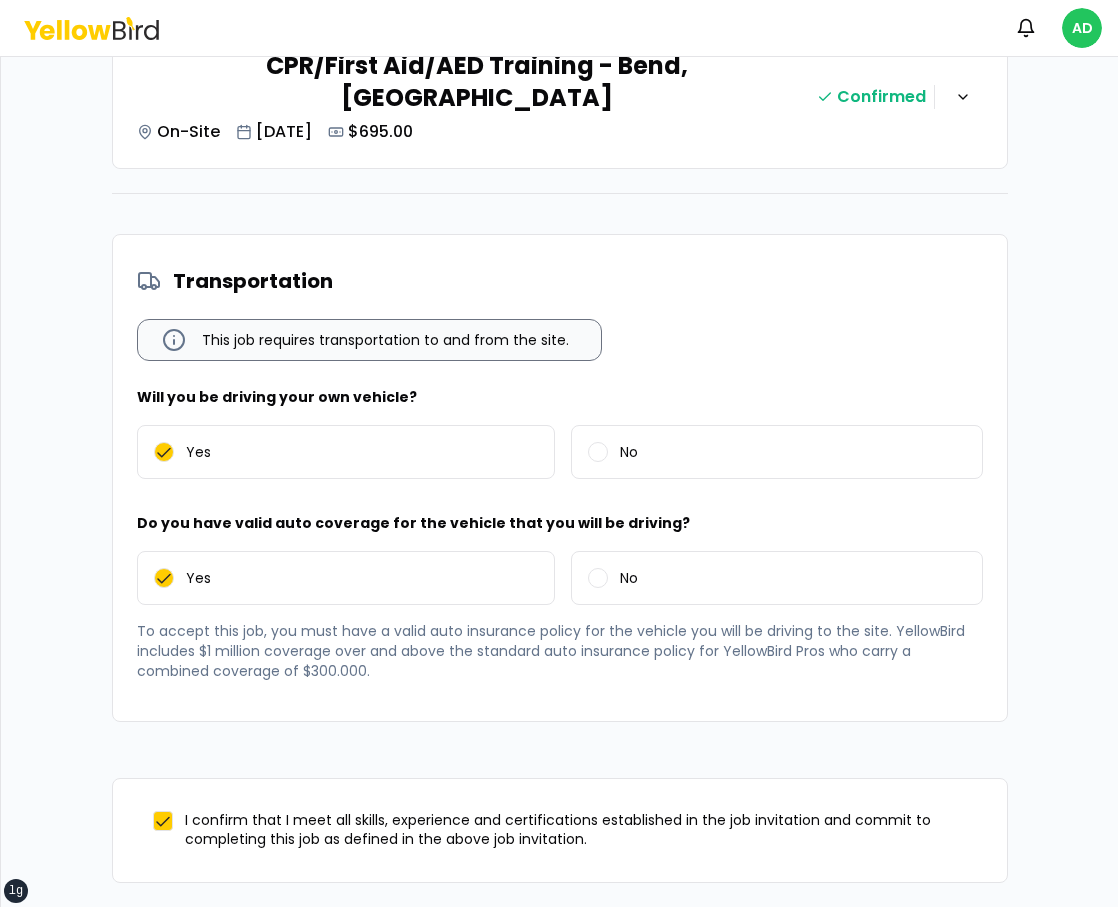 scroll, scrollTop: 594, scrollLeft: 0, axis: vertical 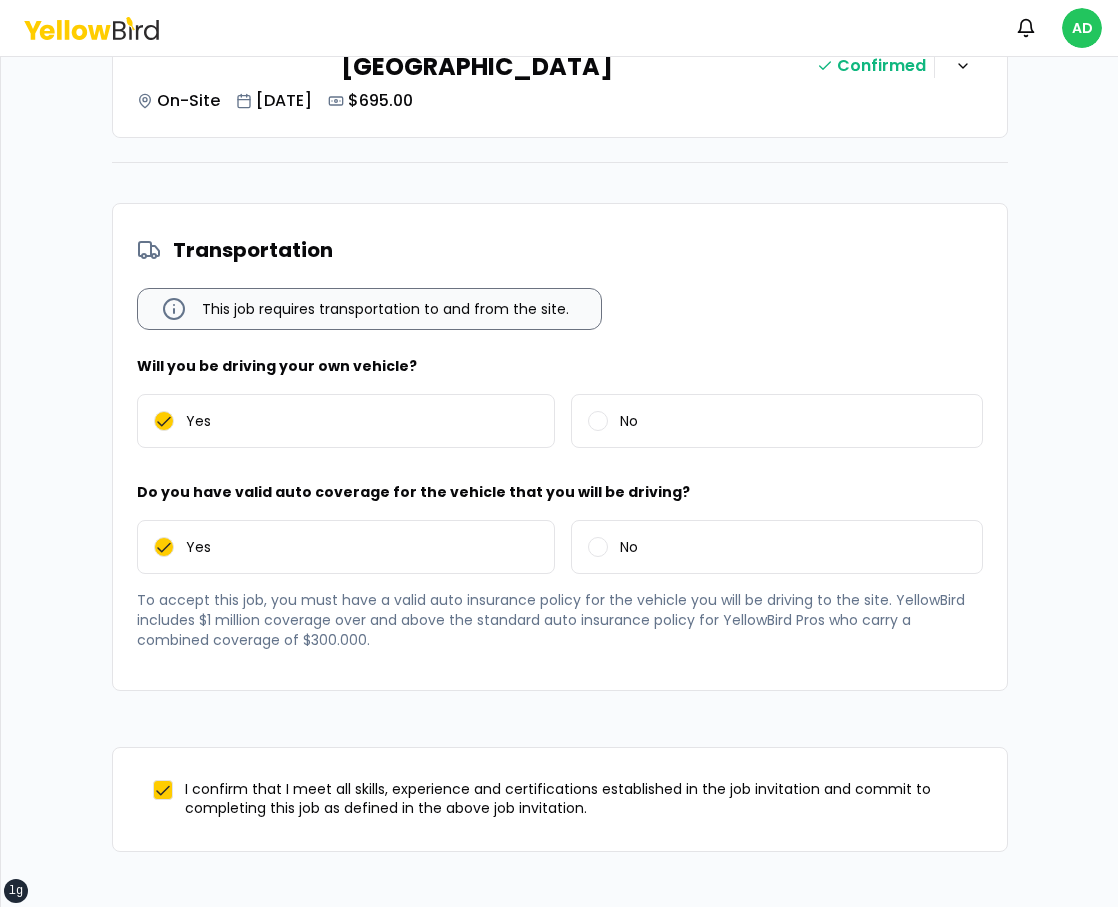 click on "Accept" at bounding box center (792, 928) 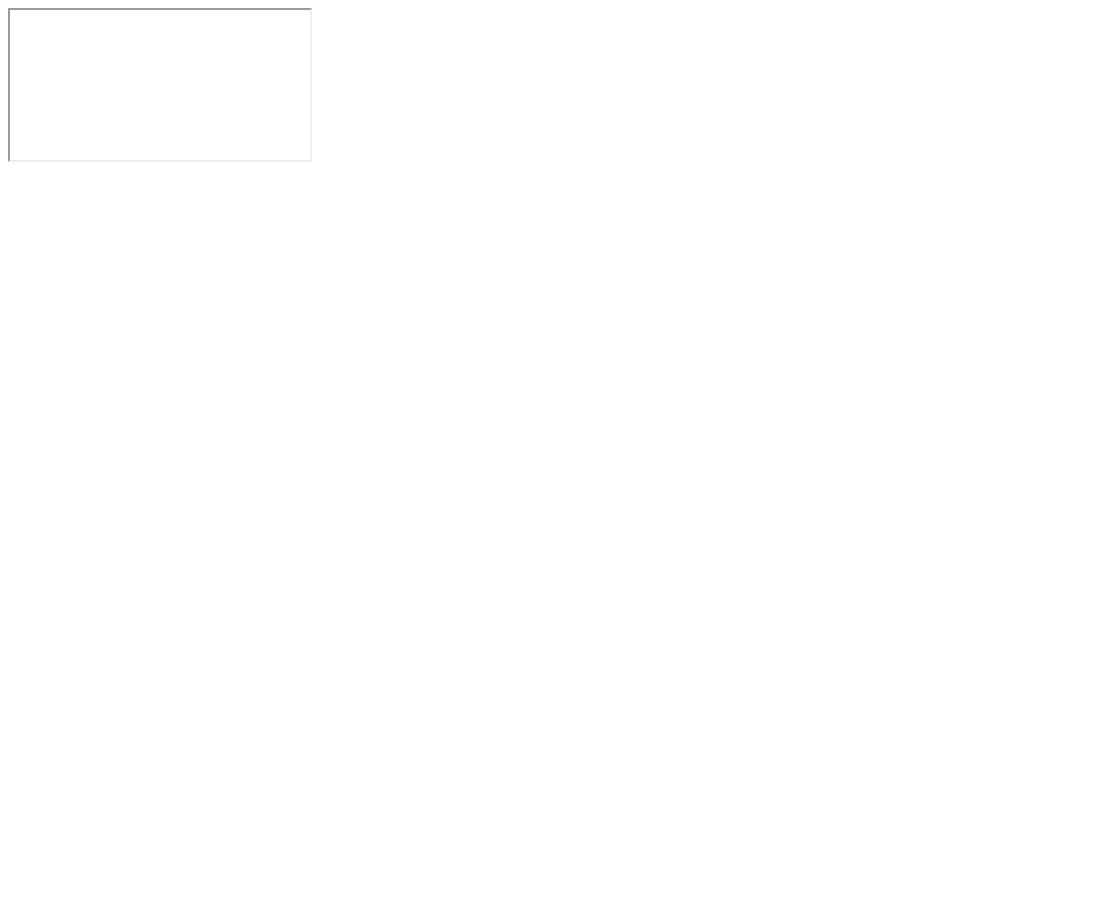 scroll, scrollTop: 0, scrollLeft: 0, axis: both 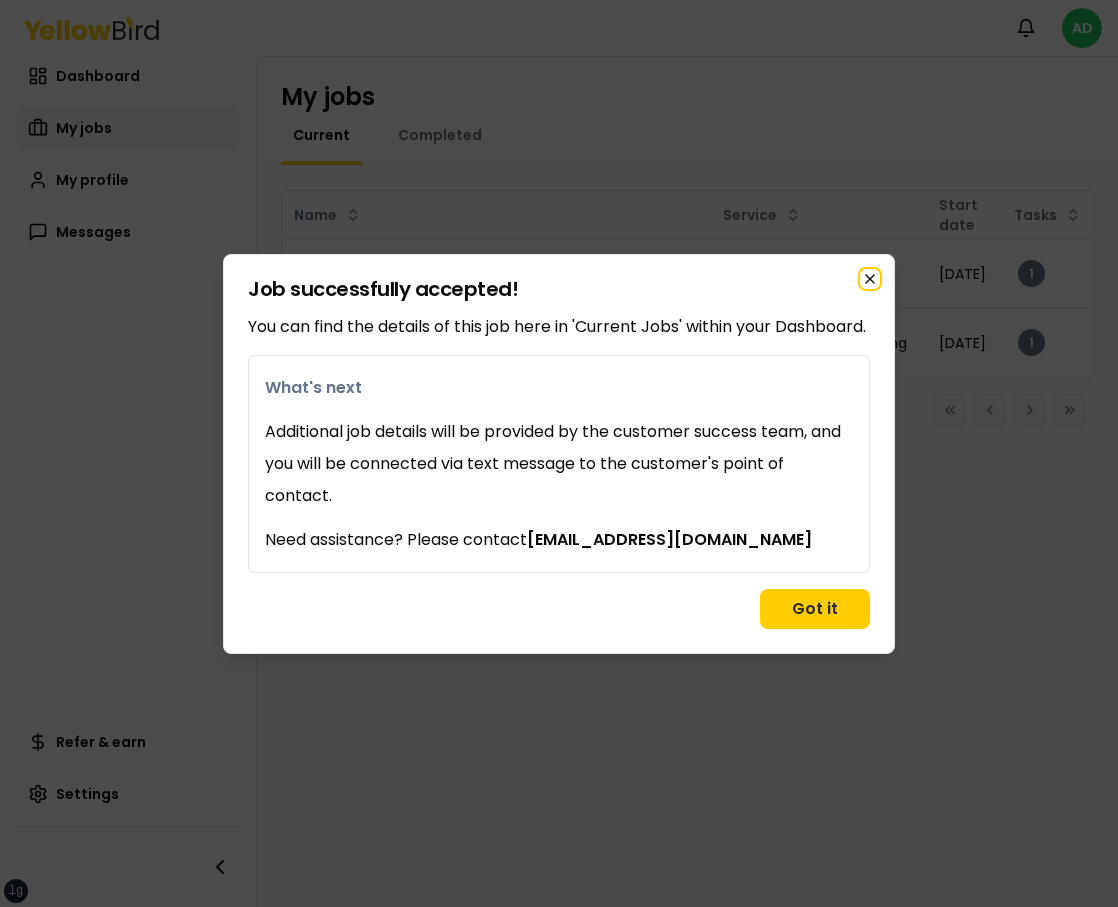 click 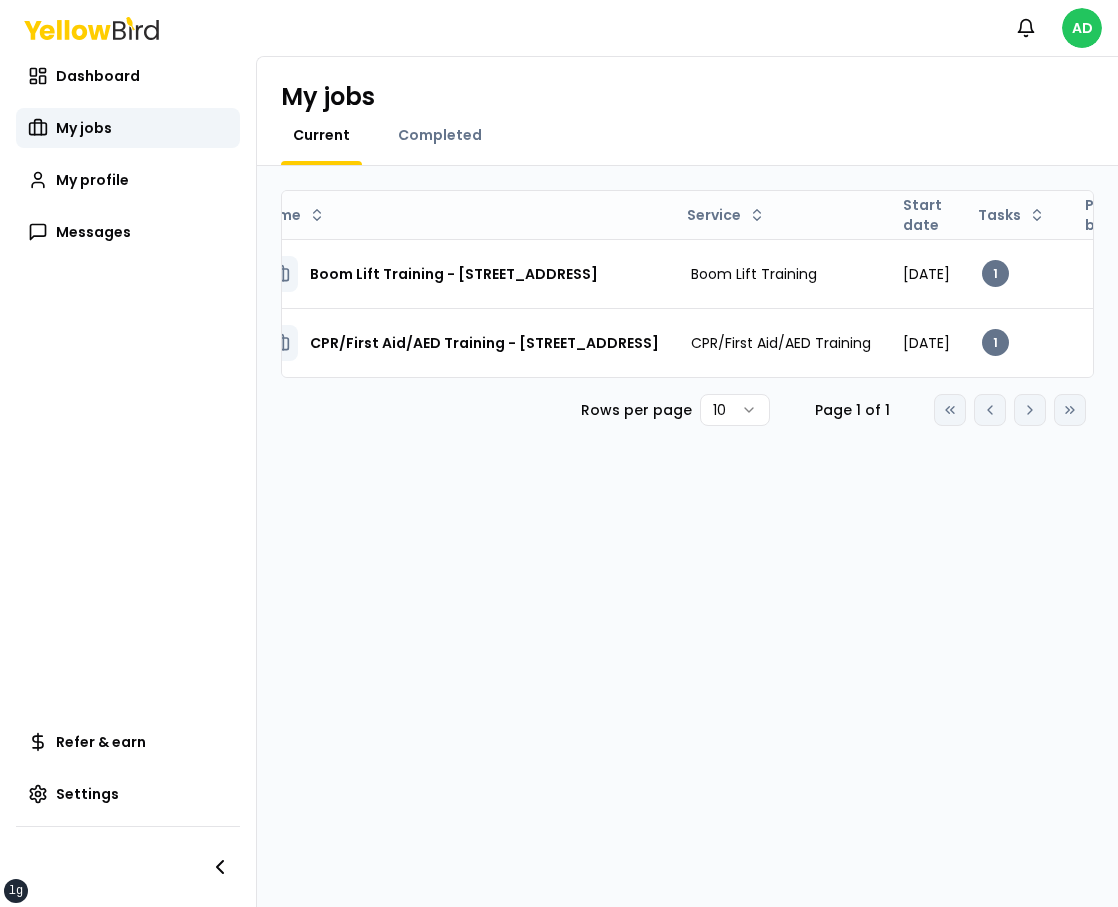 scroll, scrollTop: 0, scrollLeft: 0, axis: both 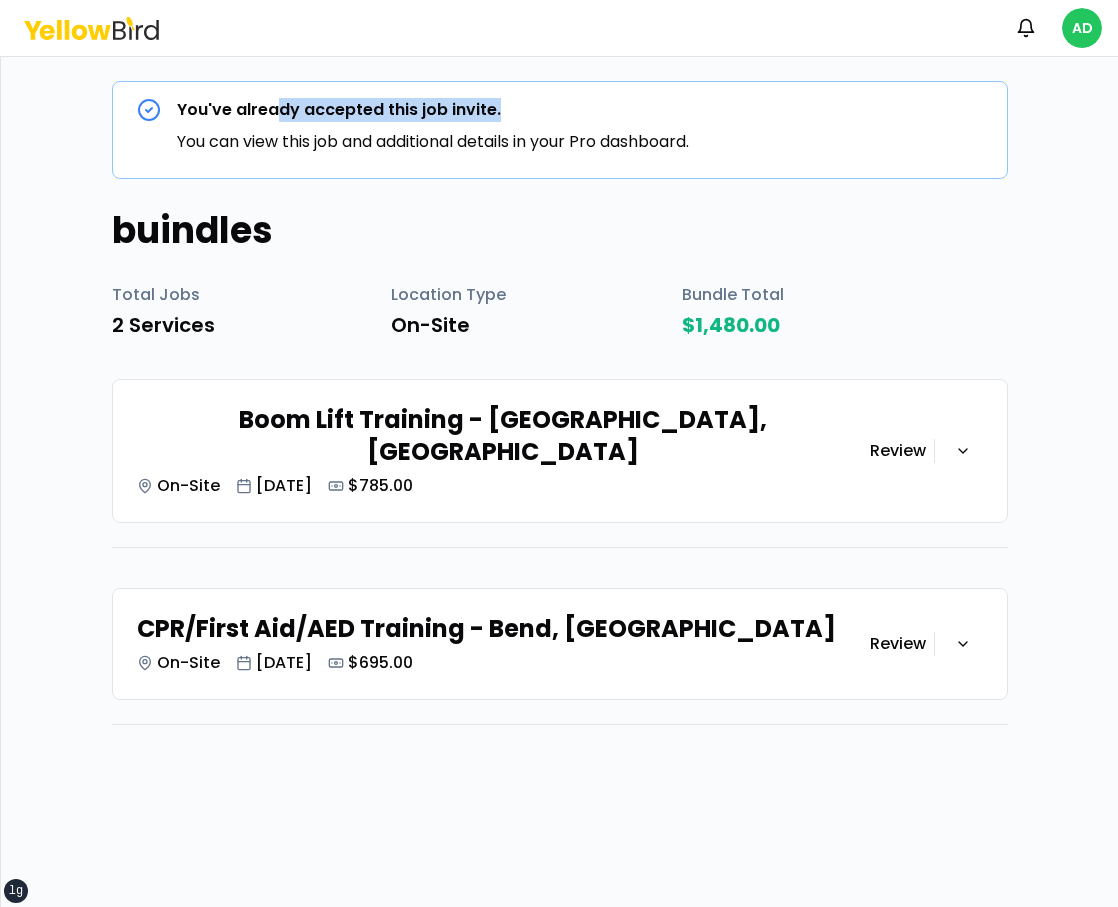 drag, startPoint x: 528, startPoint y: 117, endPoint x: 236, endPoint y: 98, distance: 292.6175 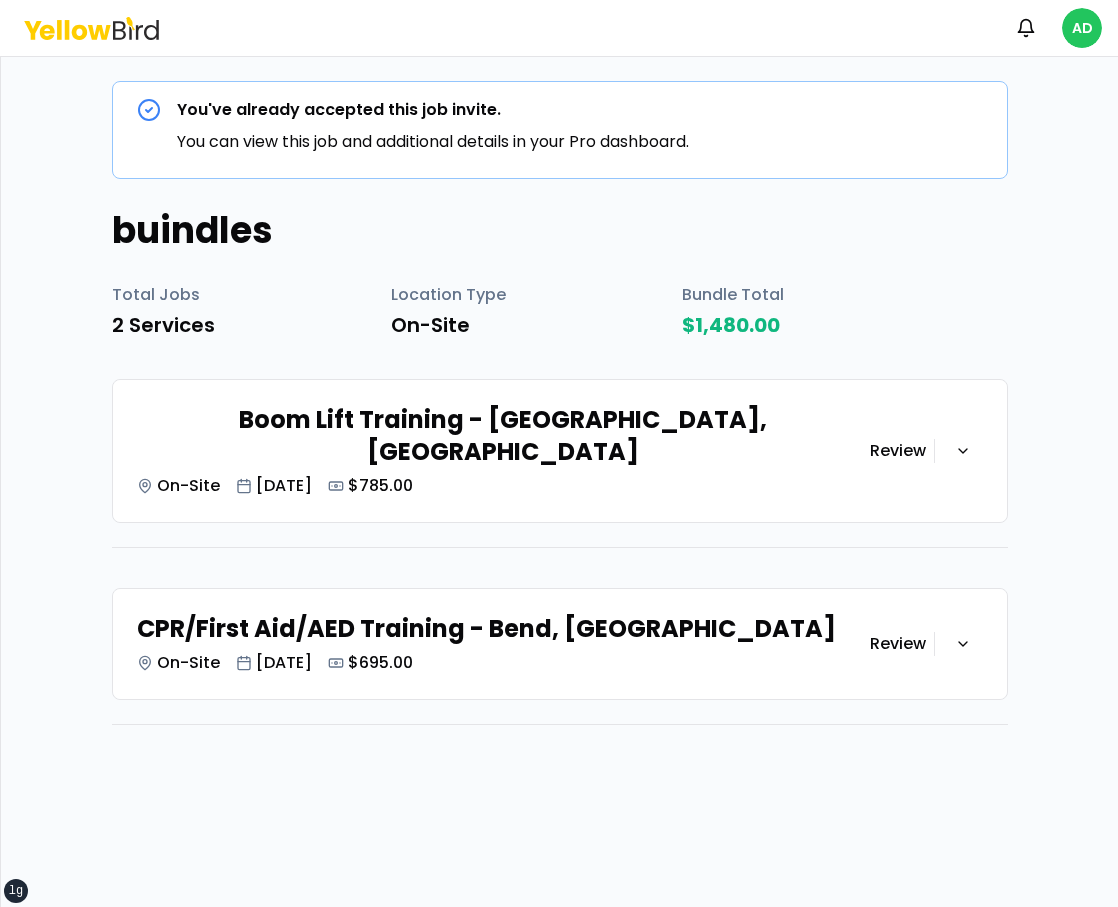 drag, startPoint x: 631, startPoint y: 126, endPoint x: 647, endPoint y: 127, distance: 16.03122 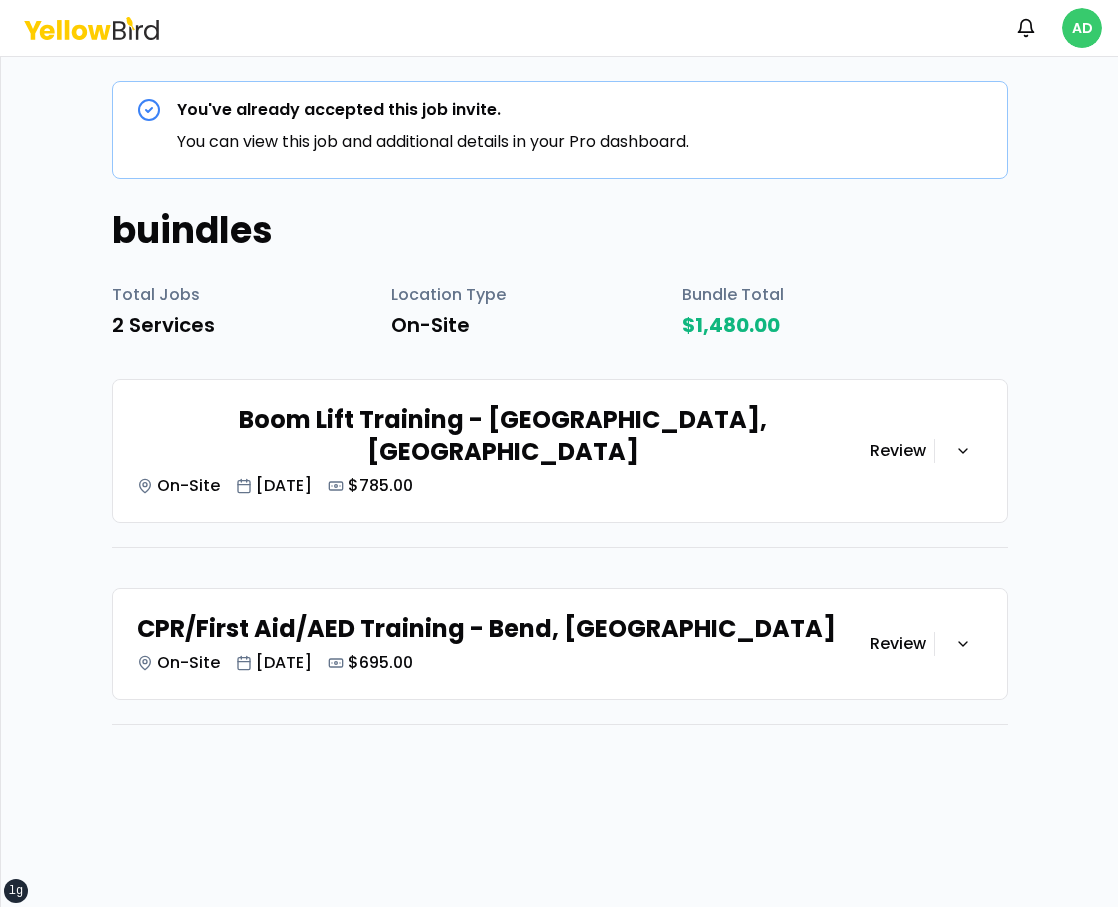 click on "xs sm md lg xl 2xl Notifications AD You've already accepted this job invite. You can view this job and additional details in your Pro dashboard. buindles Total Jobs 2 Services Location Type On-Site Bundle Total $1,480.00 Boom Lift Training - Bend, OR On-Site Jul 18, 2025 $785.00 Review CPR/First Aid/AED Training - Bend, OR On-Site Jul 24, 2025 $695.00 Review" at bounding box center [559, 453] 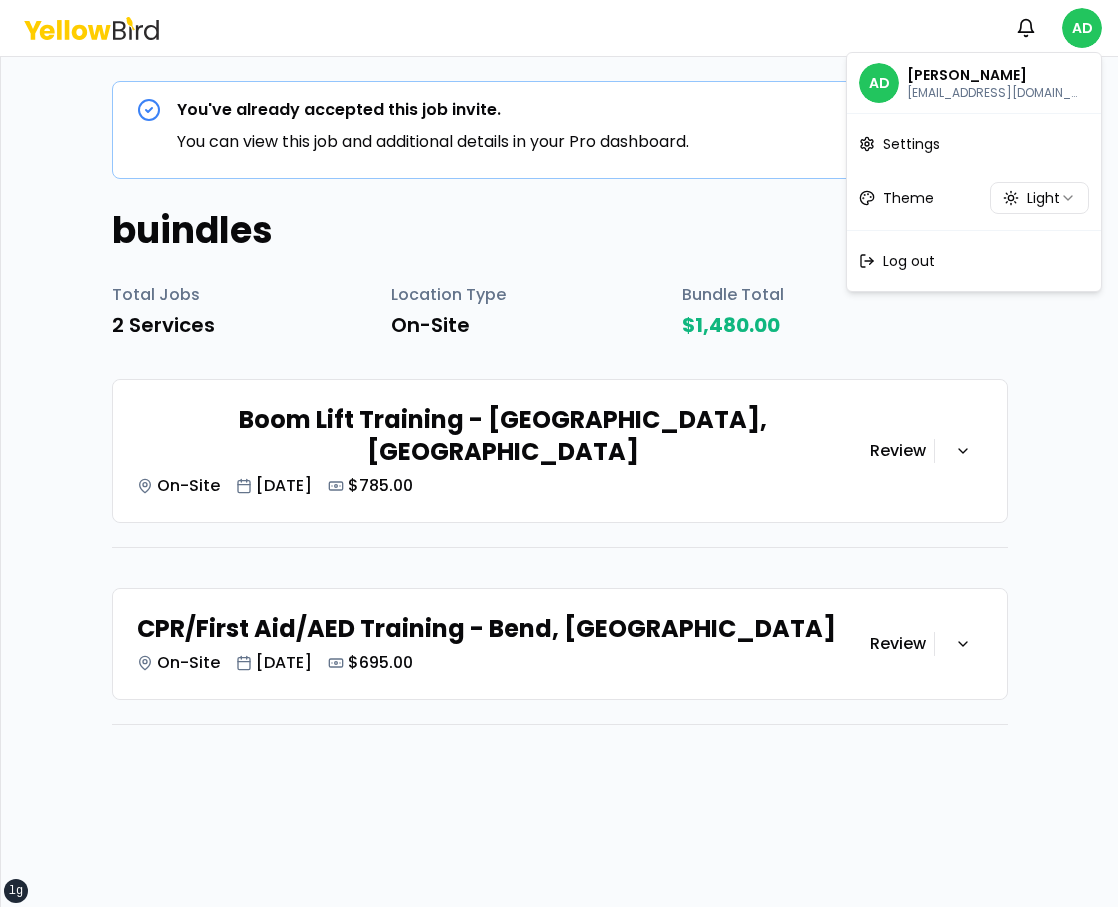 click on "AD Alex Dixon adixon+pro1@goyellowbird.com Settings Theme Light Log out" at bounding box center (974, 172) 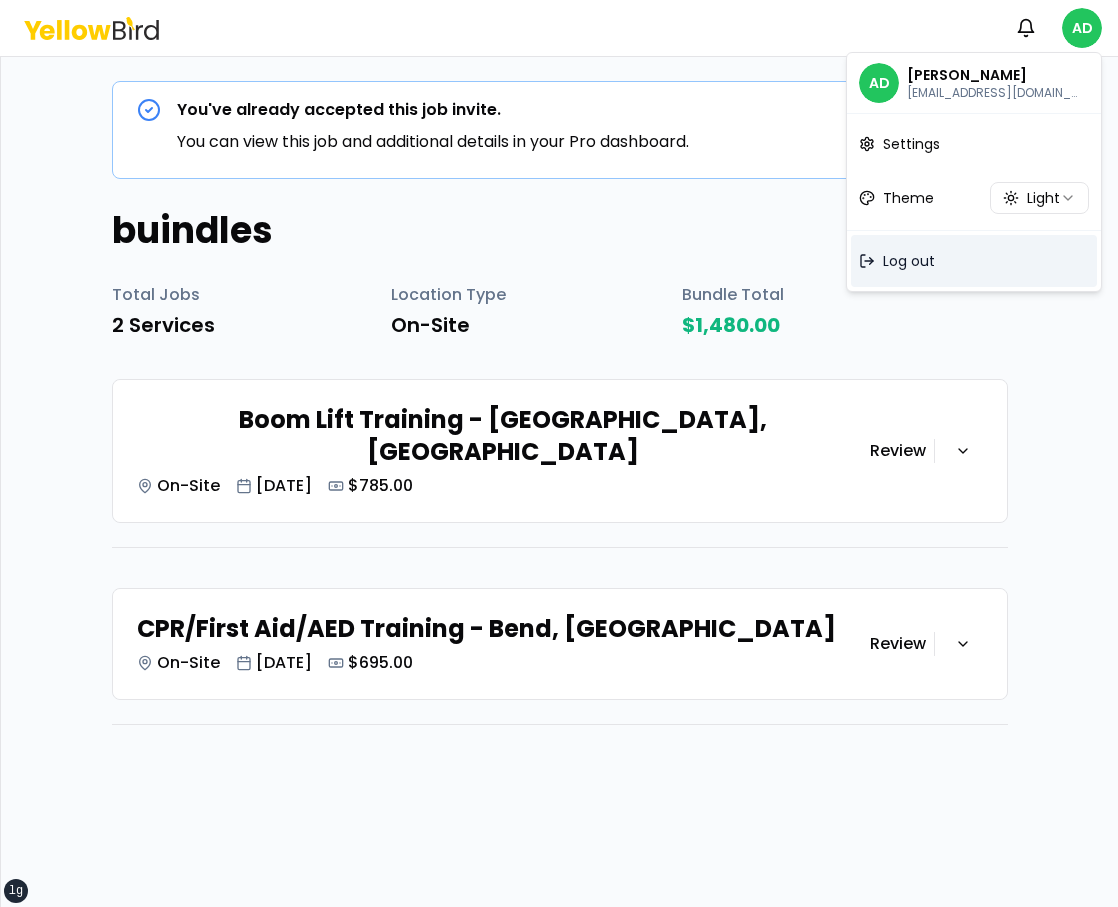 click on "Log out" at bounding box center [974, 261] 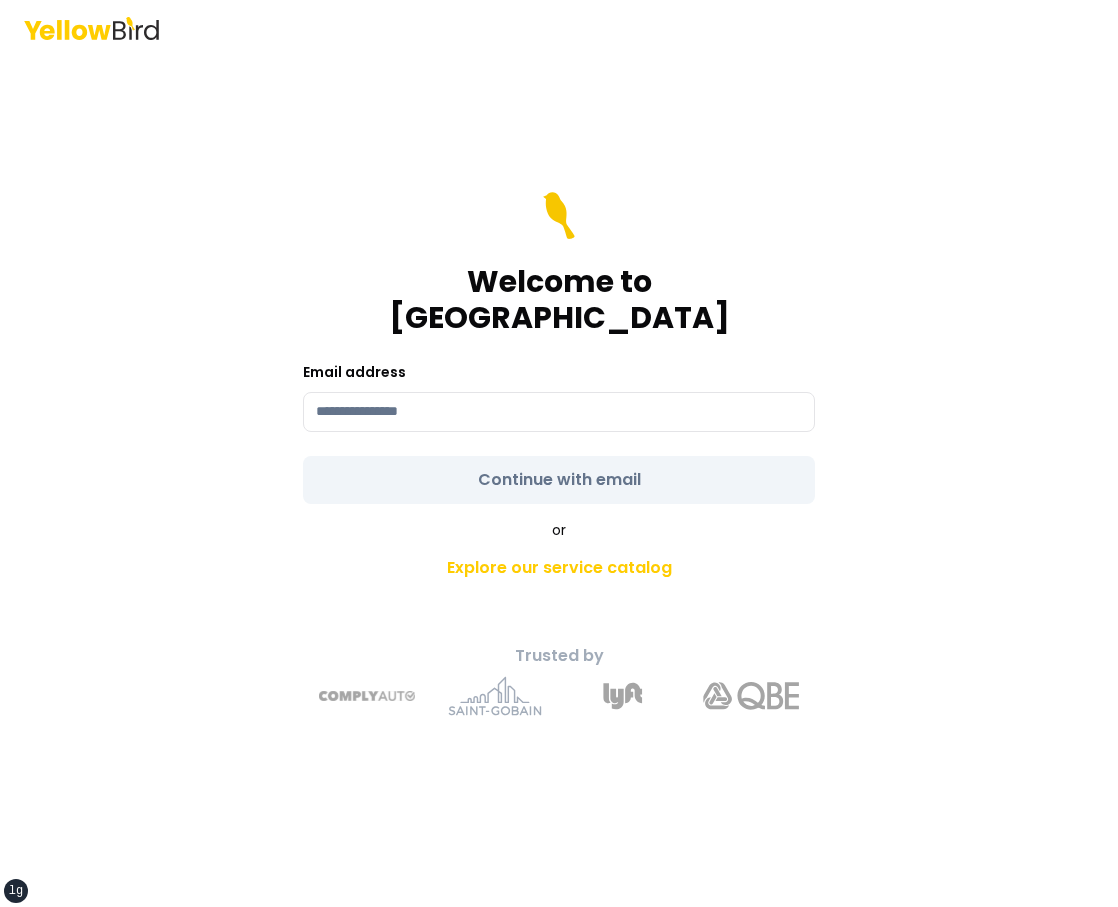click on "Email address" at bounding box center [559, 396] 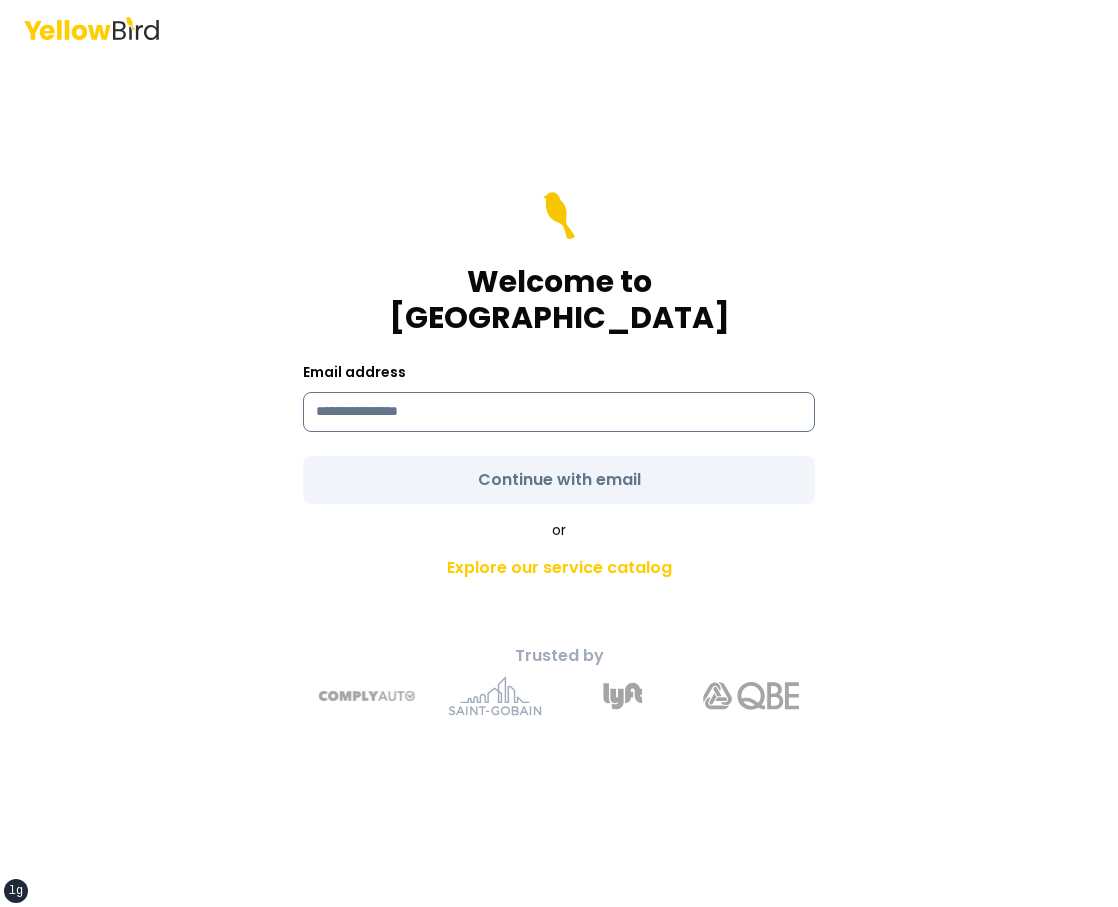 click at bounding box center (559, 412) 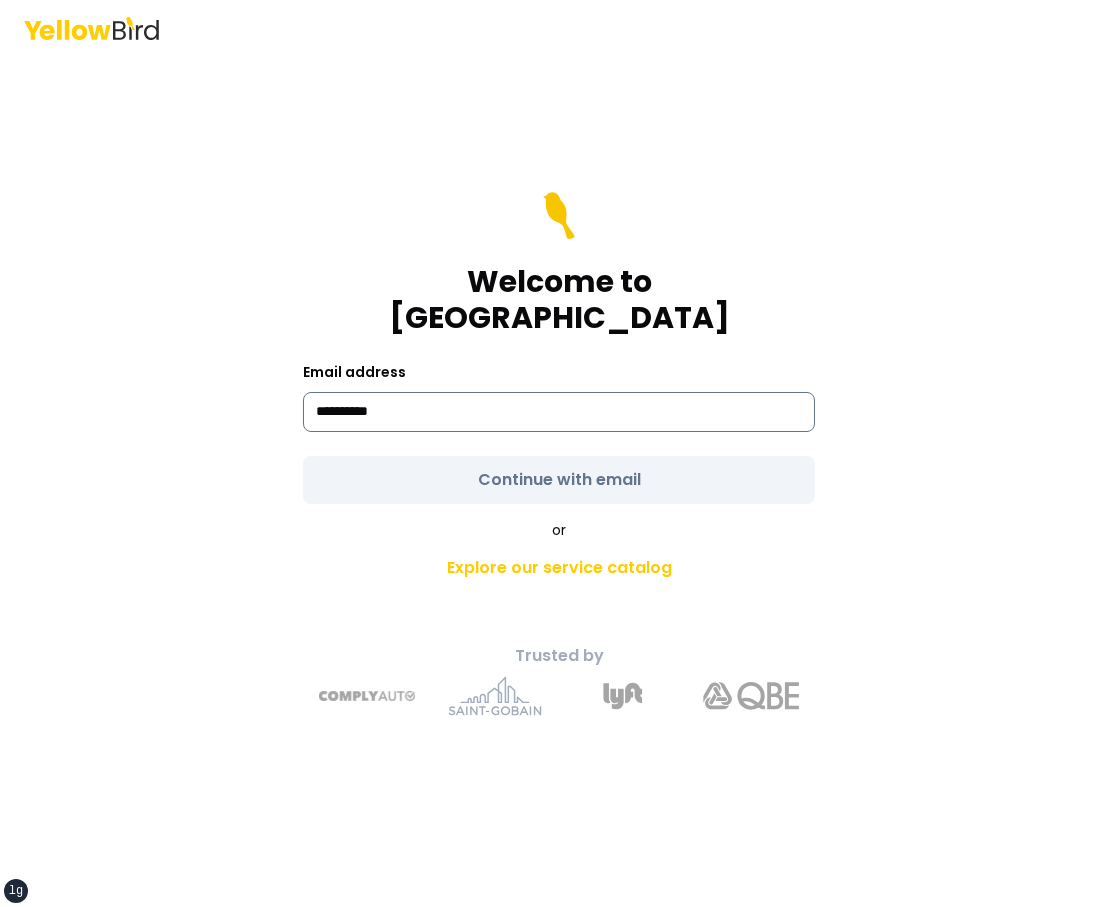 type on "**********" 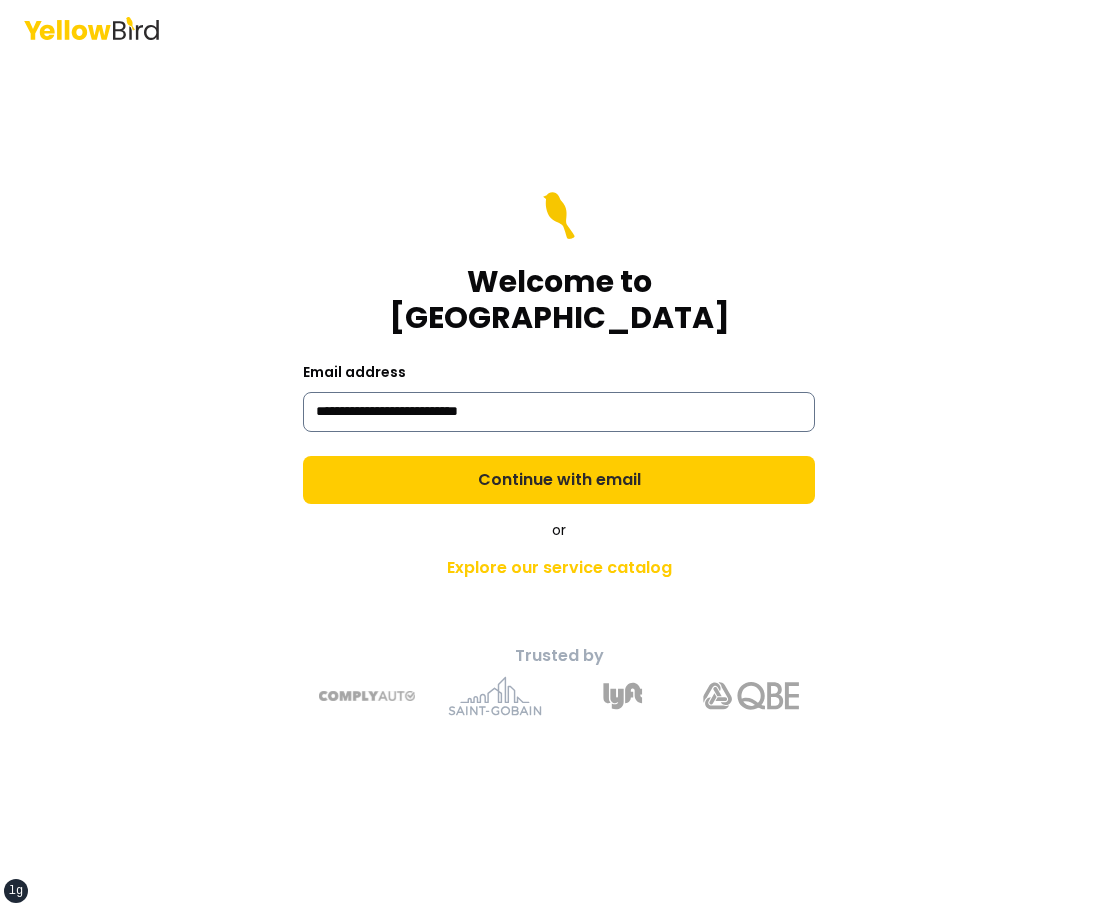 click on "Continue with email" at bounding box center (559, 480) 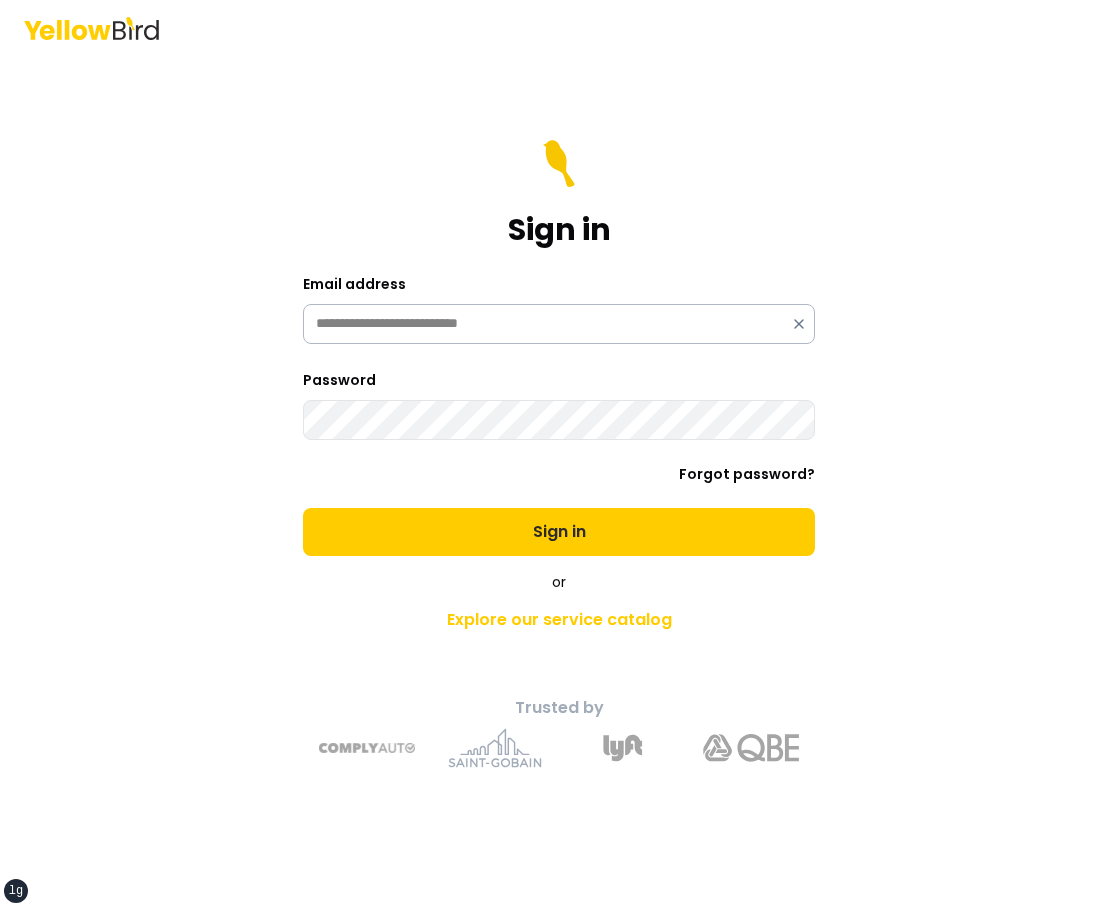 click on "Sign in" at bounding box center (559, 532) 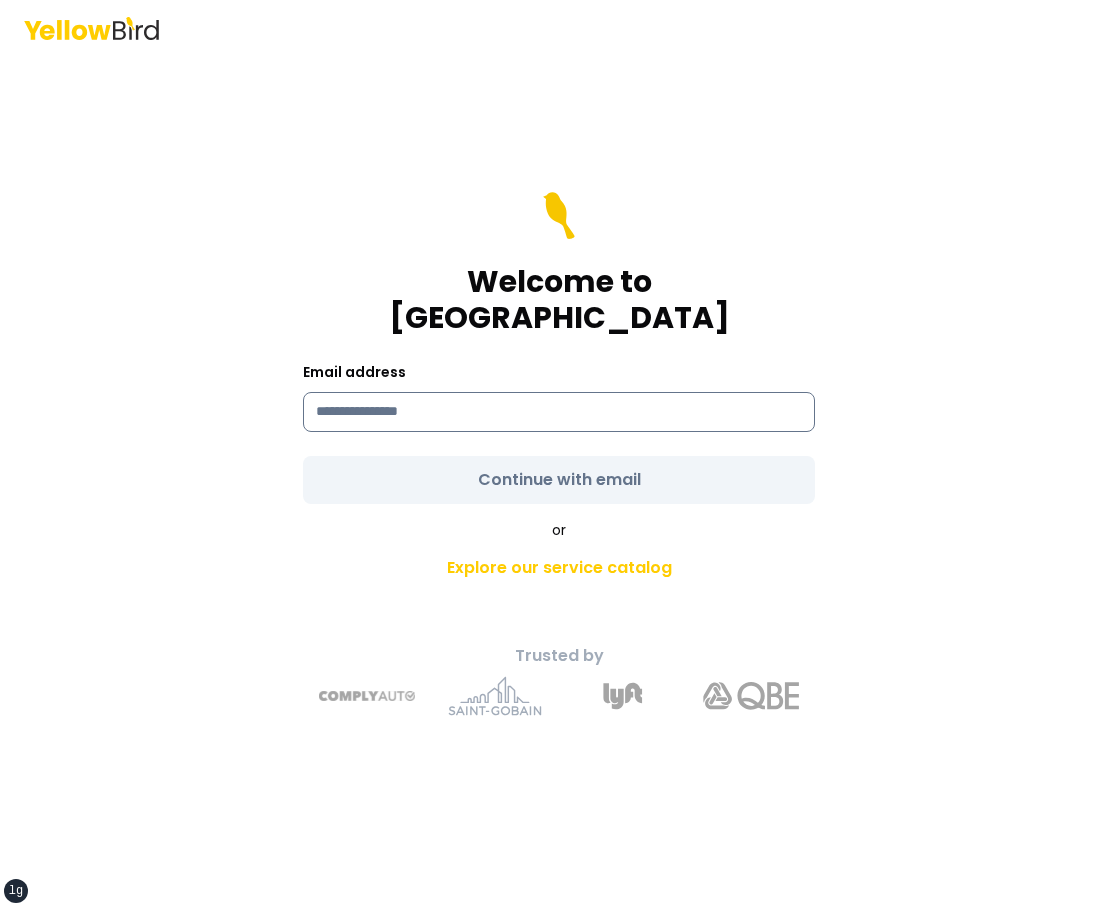 click at bounding box center (559, 412) 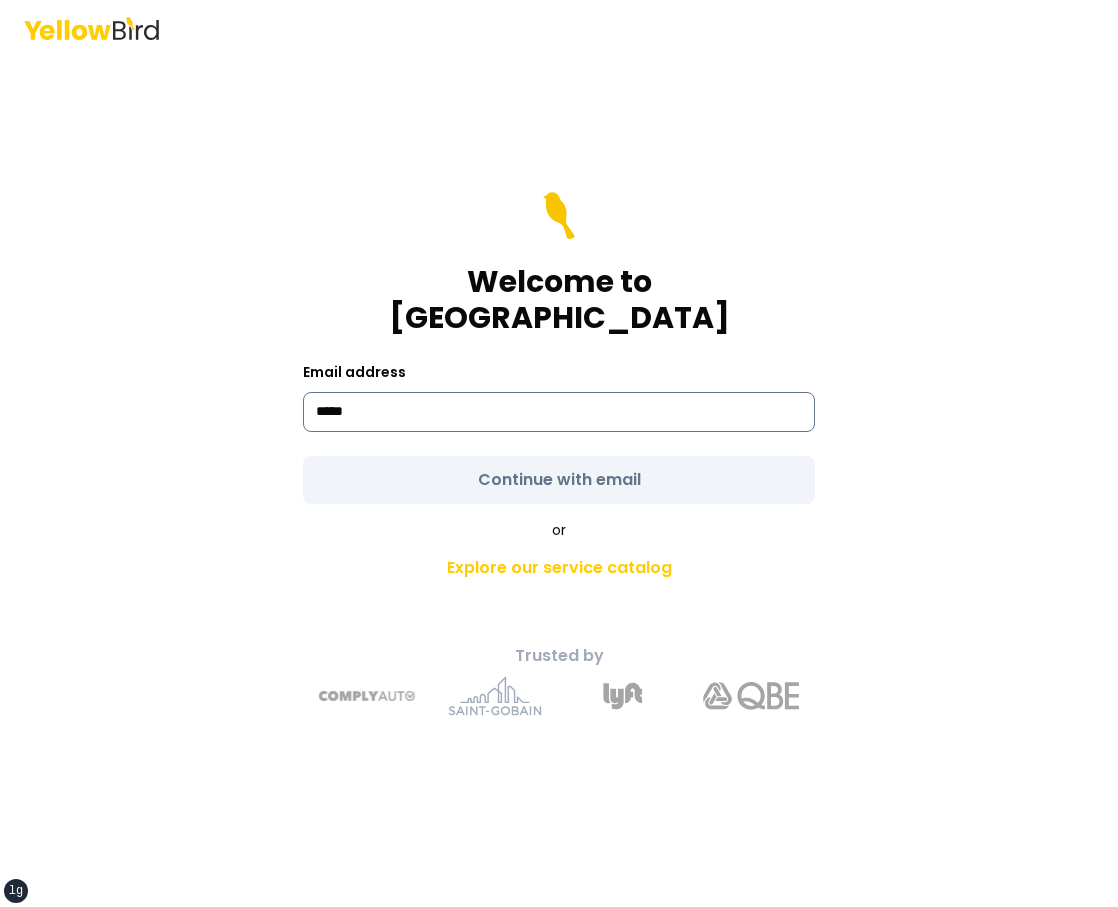 type on "******" 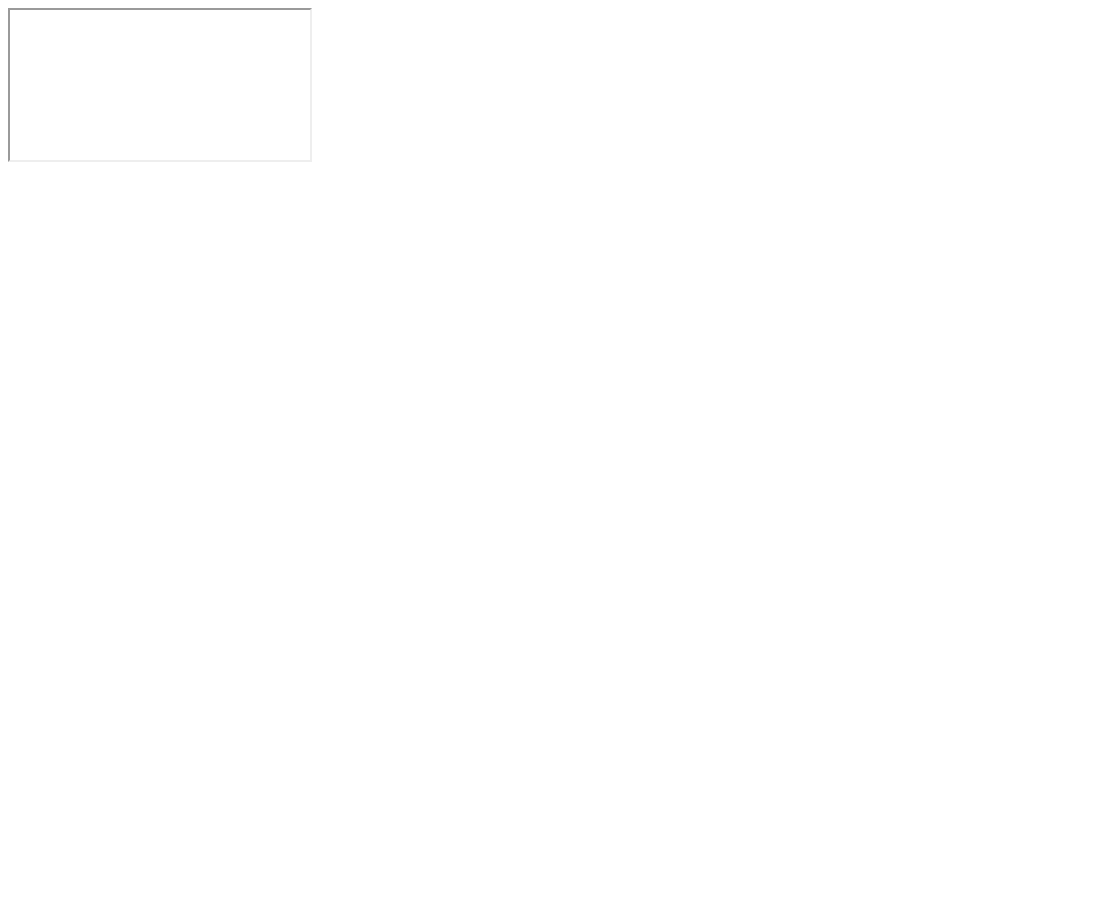 scroll, scrollTop: 0, scrollLeft: 0, axis: both 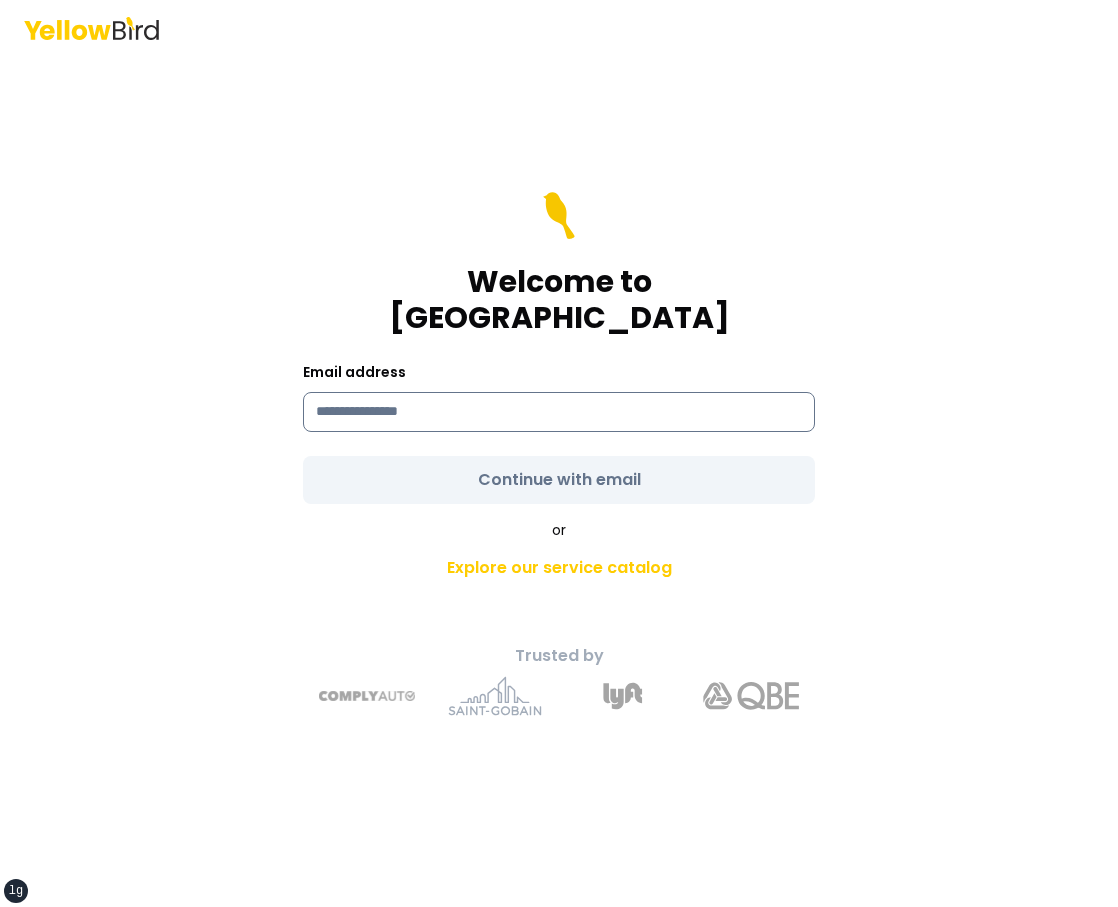 click at bounding box center [559, 412] 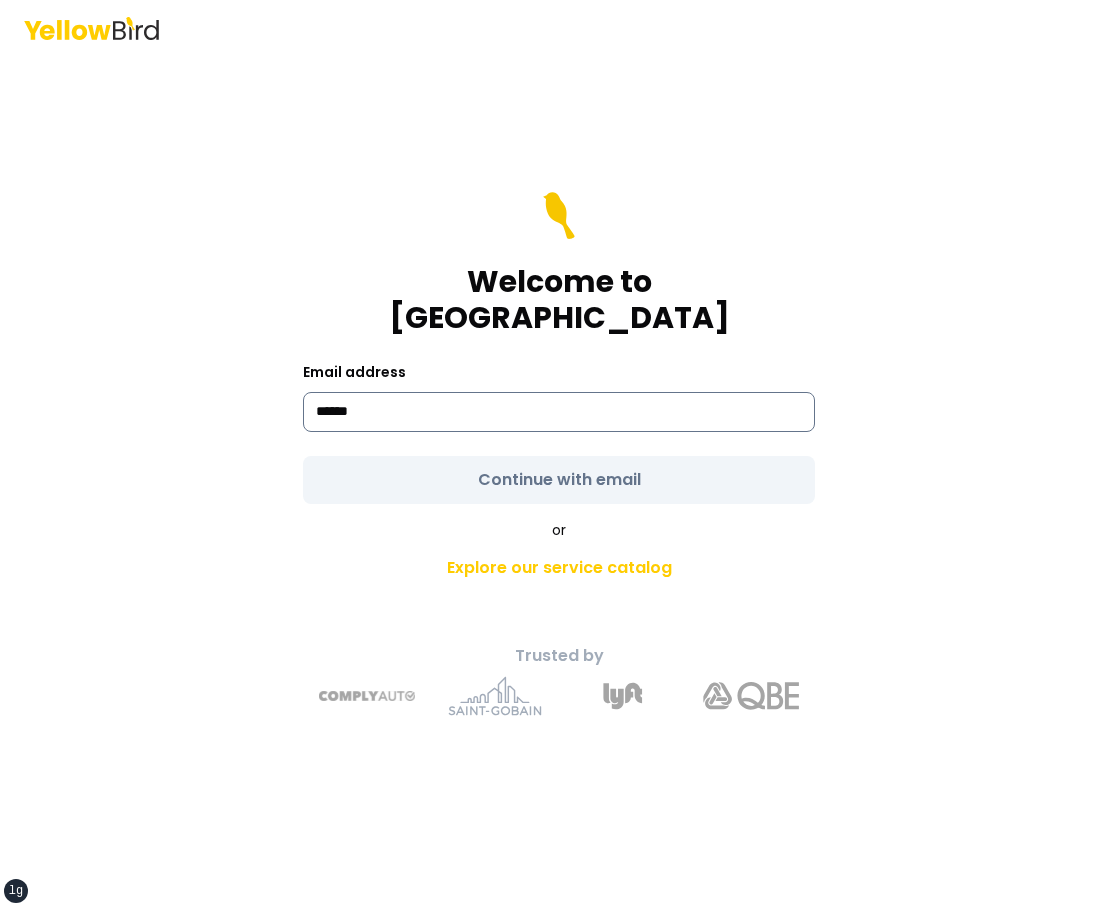 click on "******" at bounding box center [559, 412] 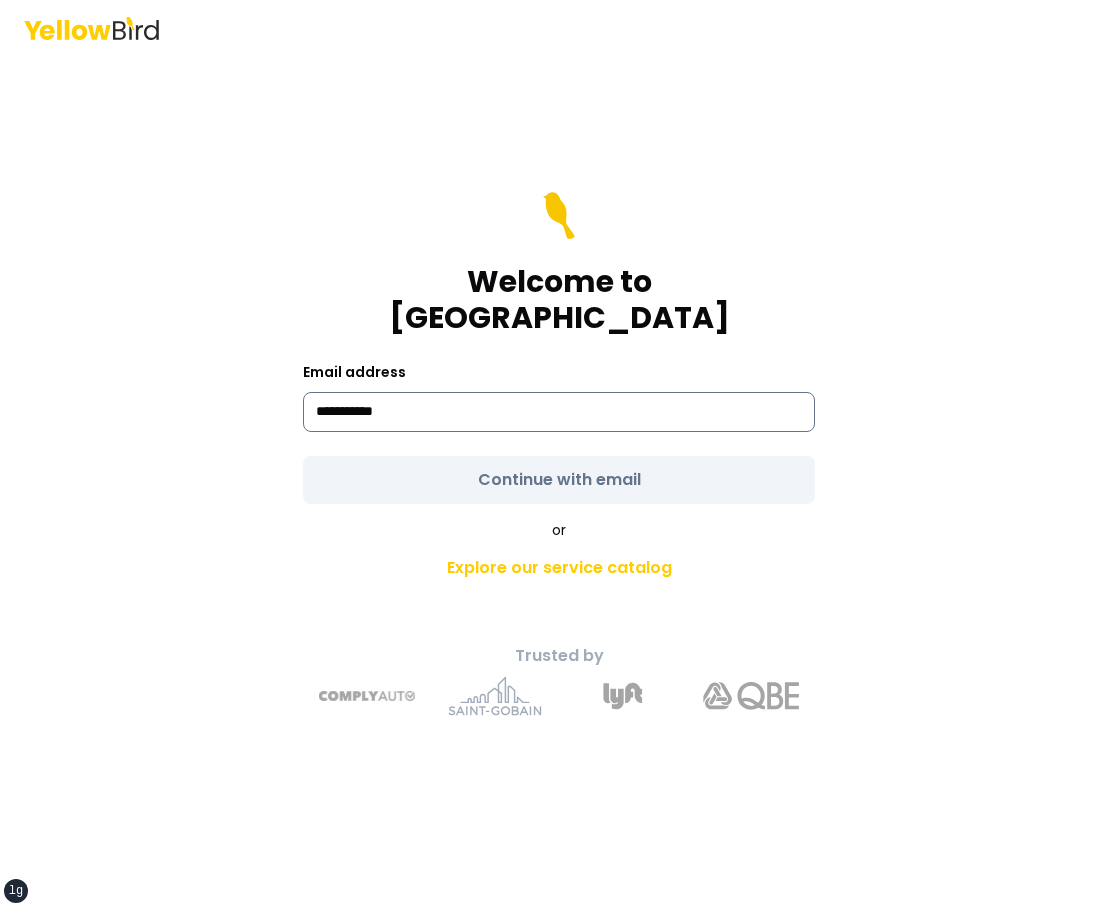 type on "**********" 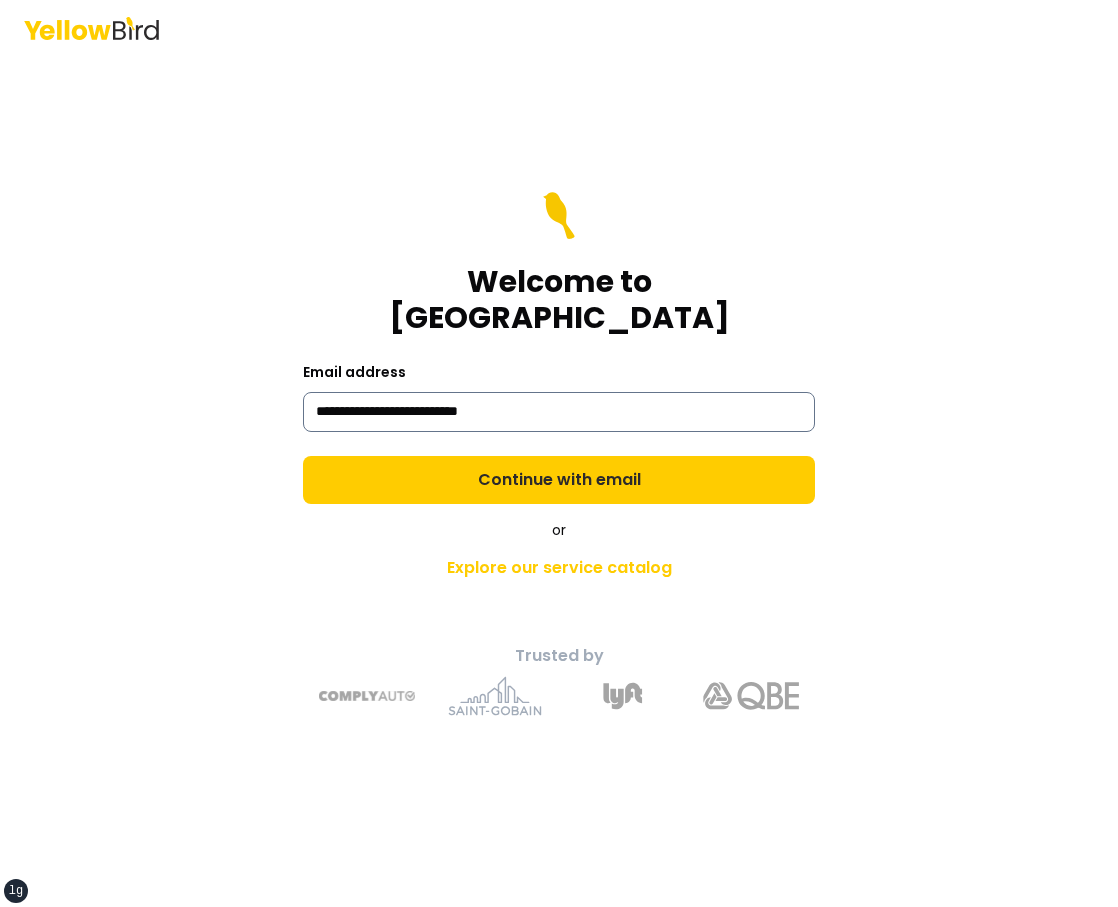 click on "Continue with email" at bounding box center (559, 480) 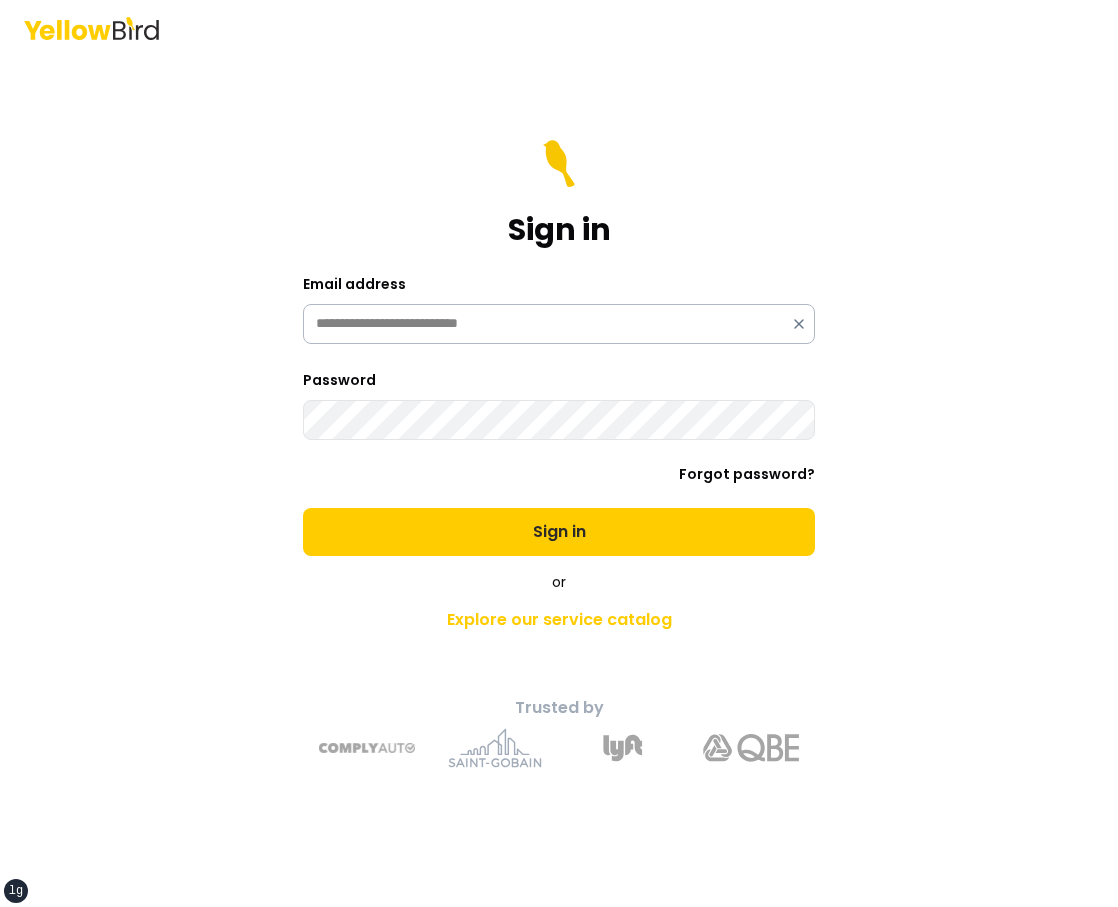 click on "Sign in" at bounding box center [559, 532] 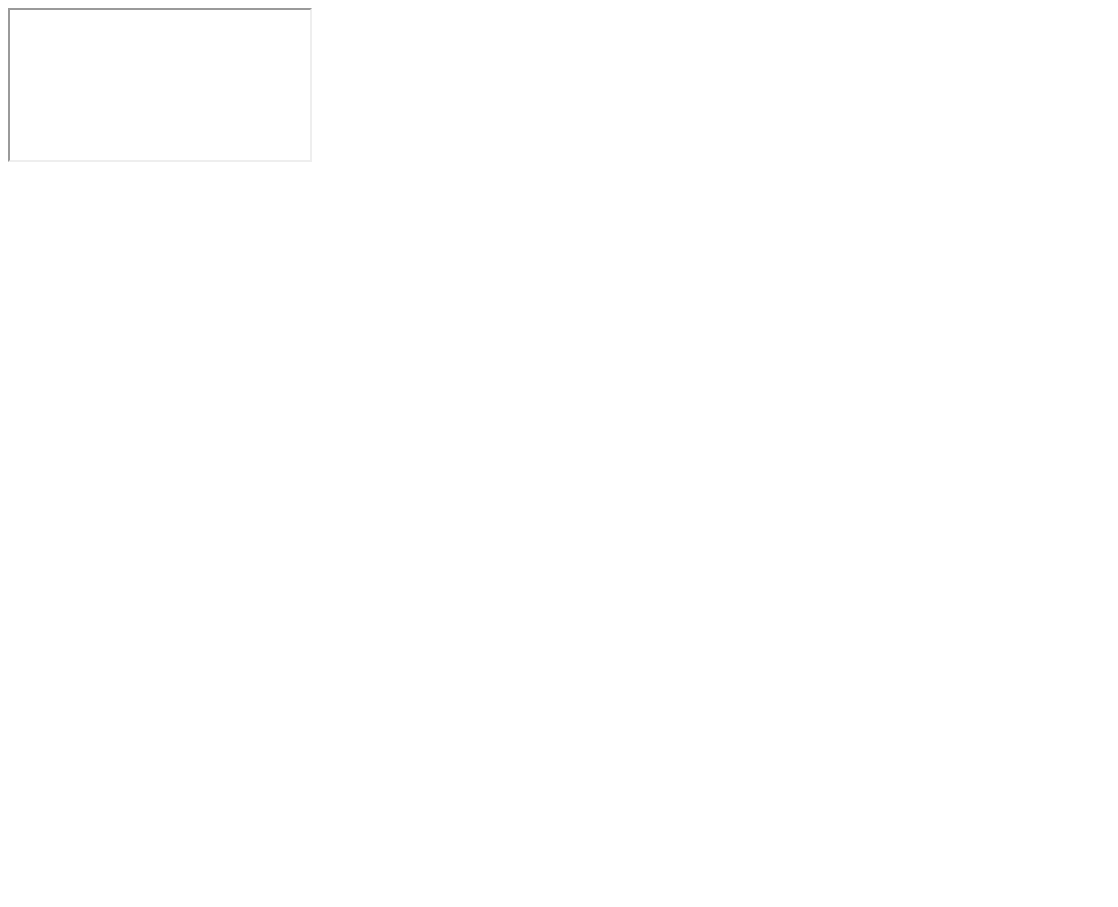 scroll, scrollTop: 0, scrollLeft: 0, axis: both 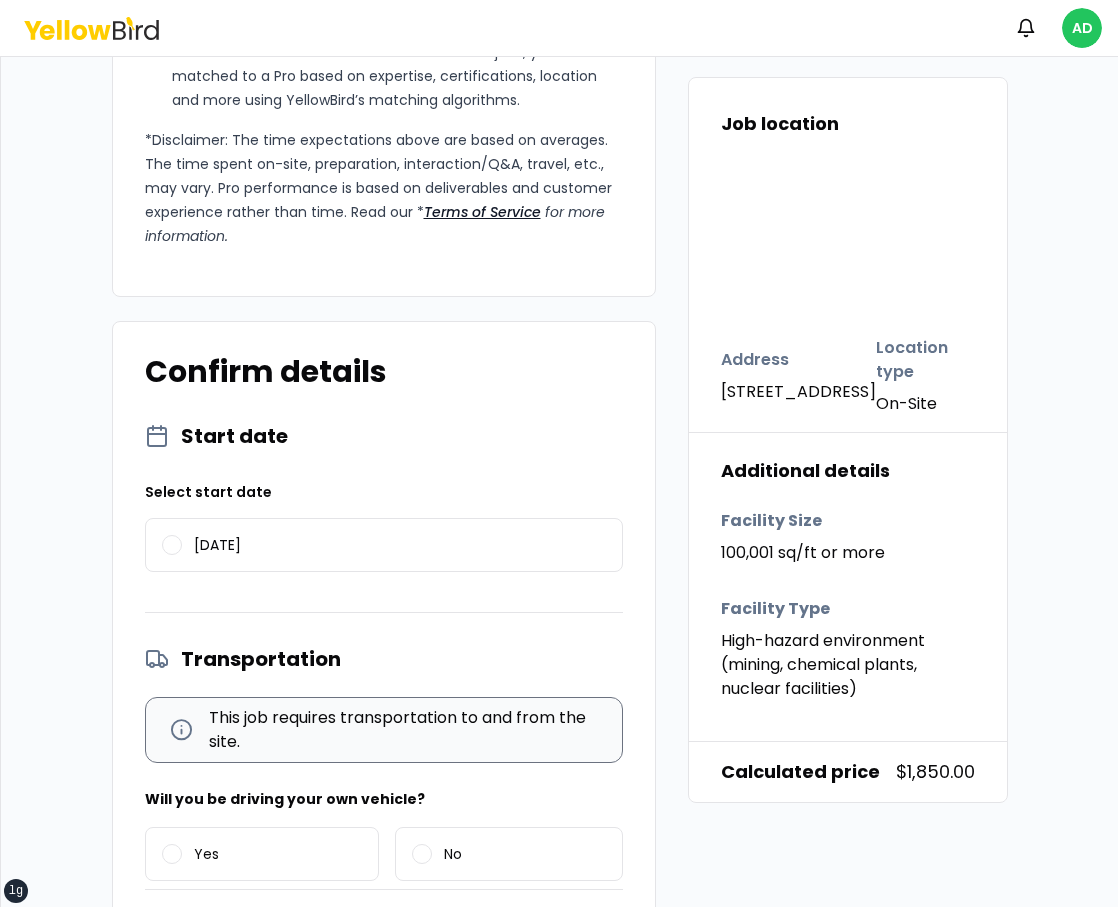click on "Select start date 07/25/2025" at bounding box center (384, 531) 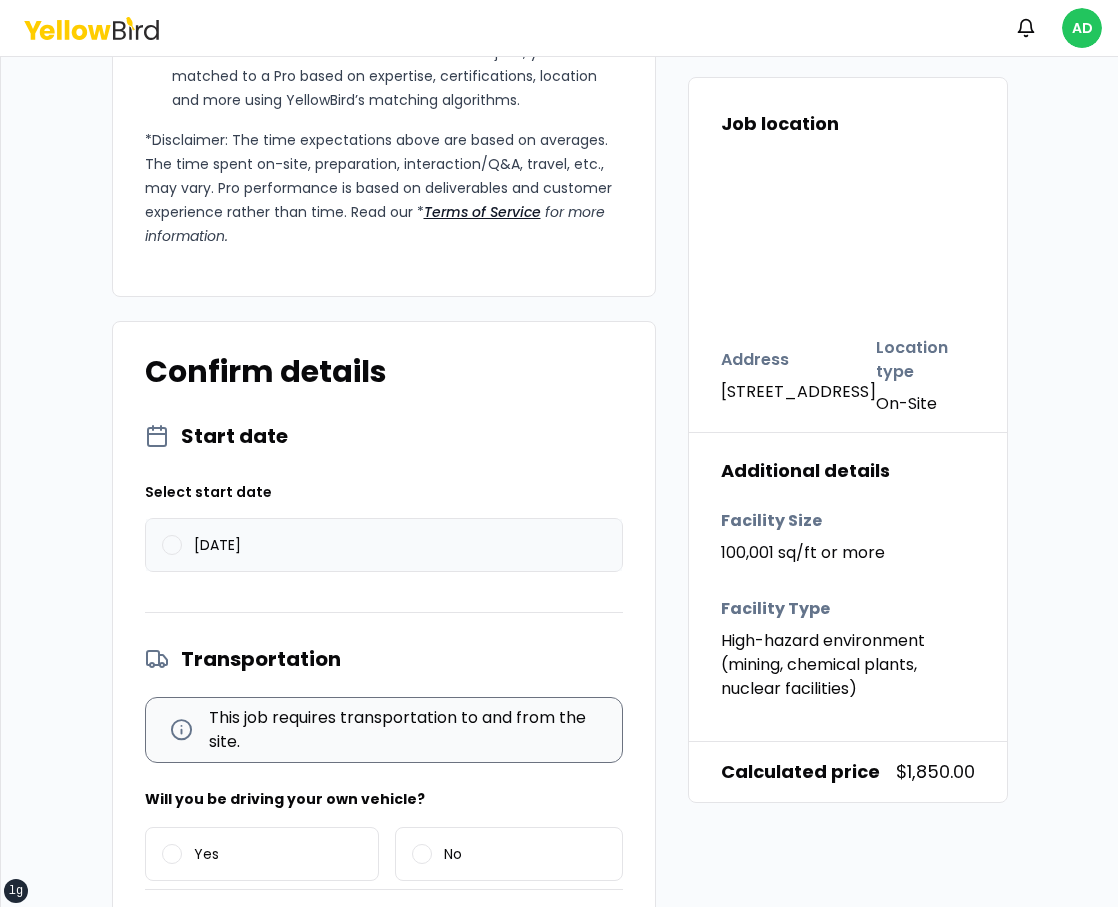 click on "07/25/2025" at bounding box center (384, 545) 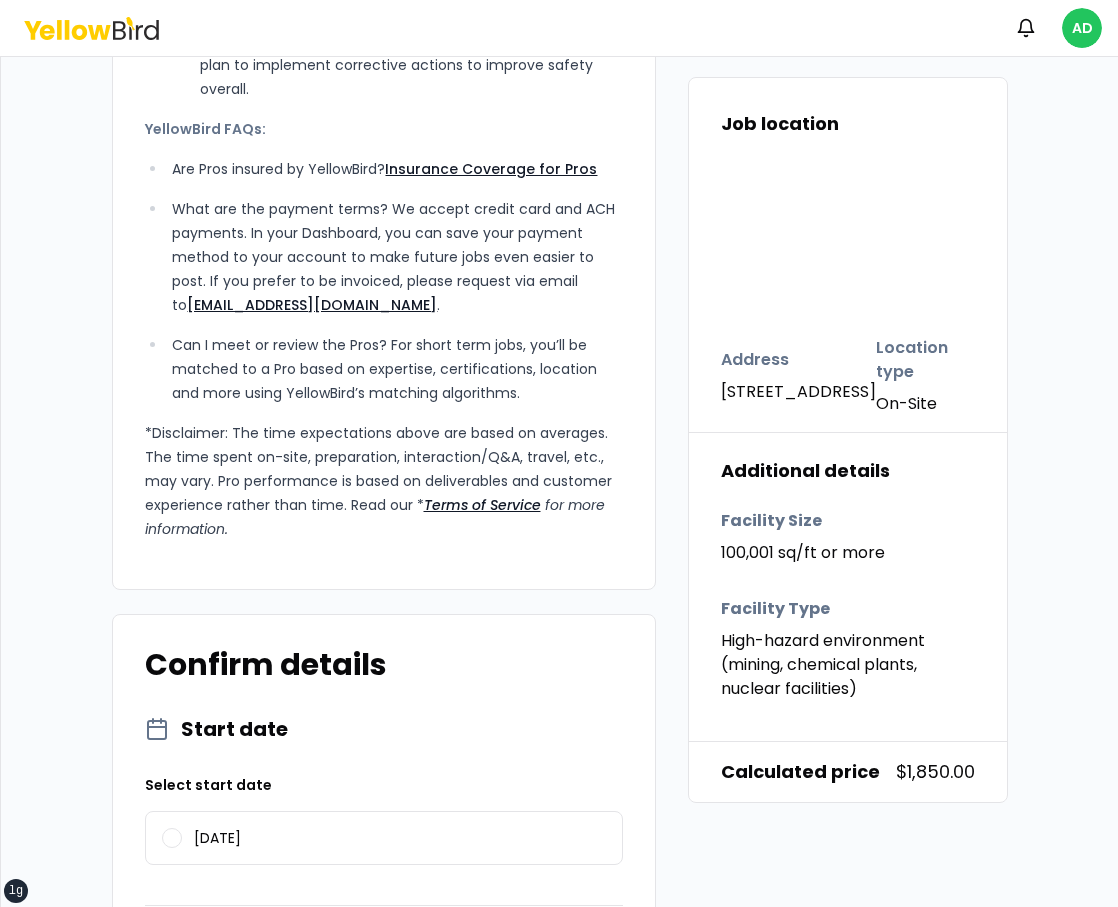 scroll, scrollTop: 1964, scrollLeft: 0, axis: vertical 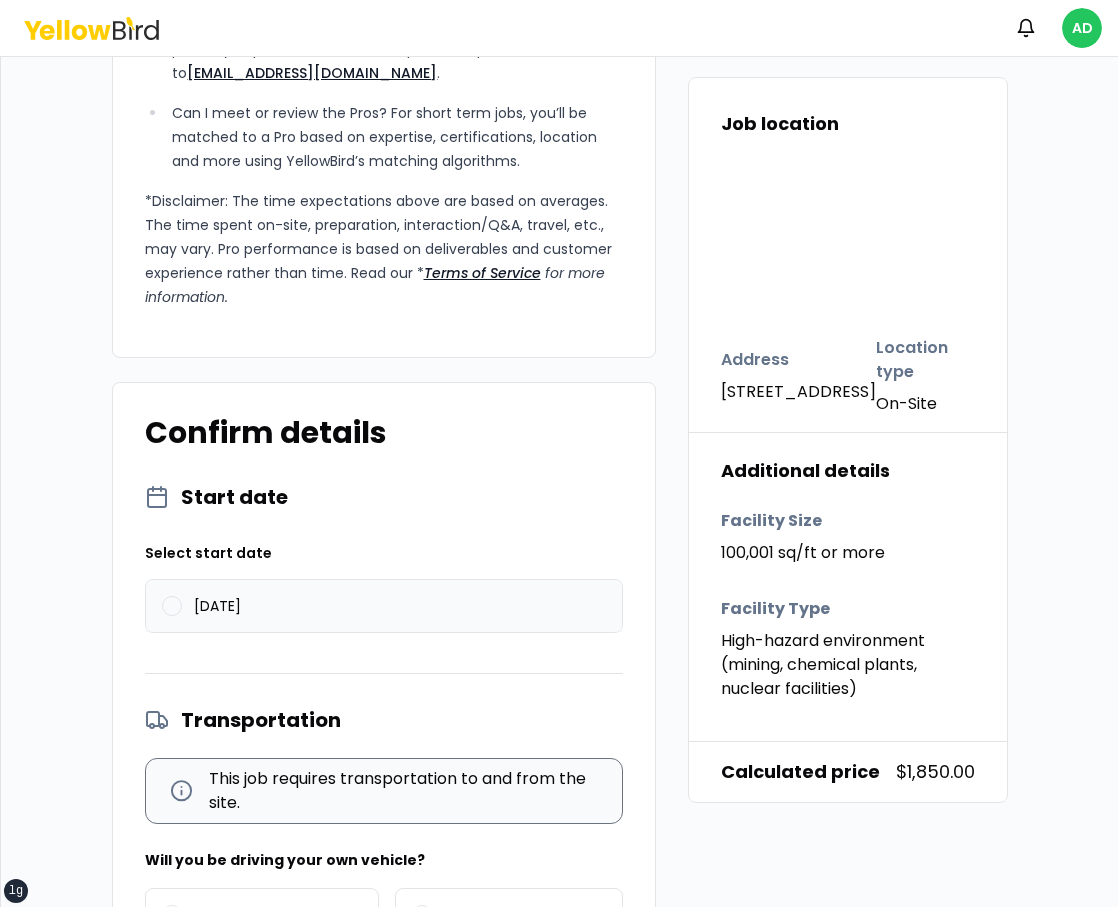 click on "07/25/2025" at bounding box center (384, 606) 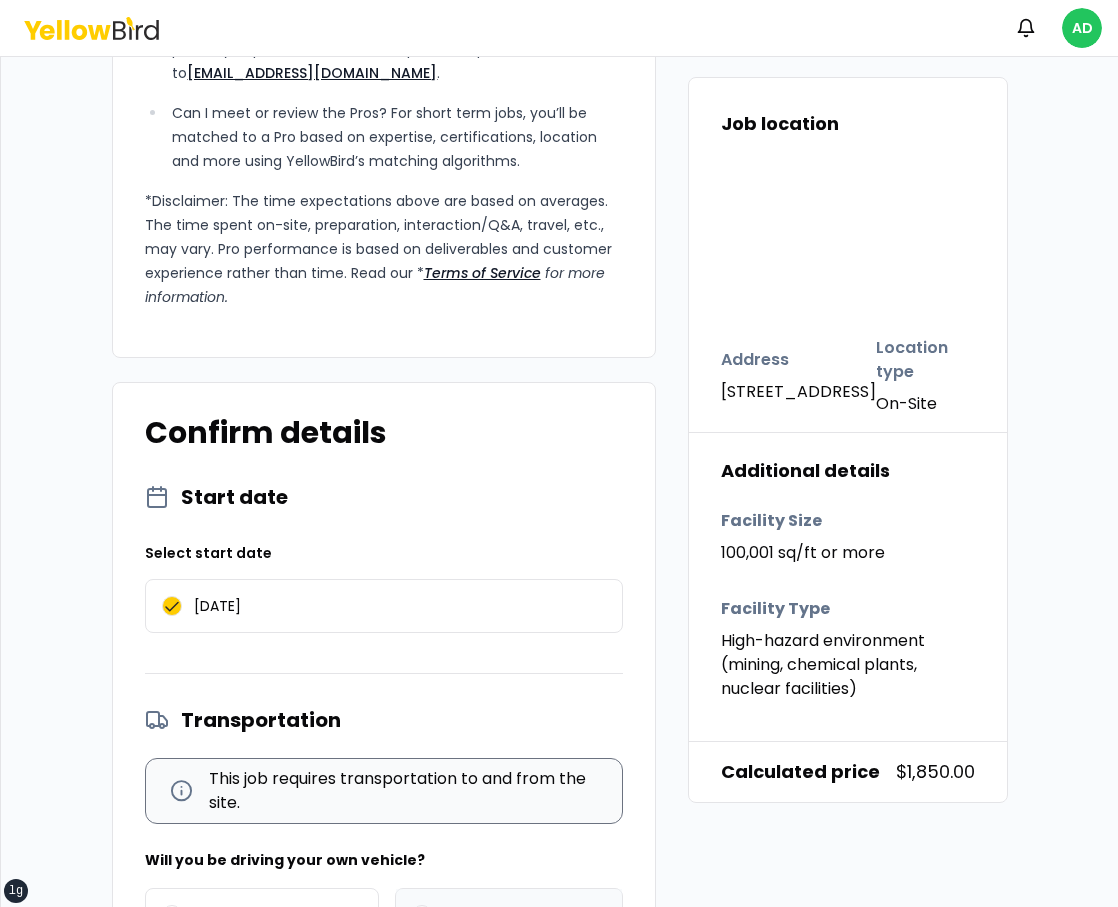 scroll, scrollTop: 2218, scrollLeft: 0, axis: vertical 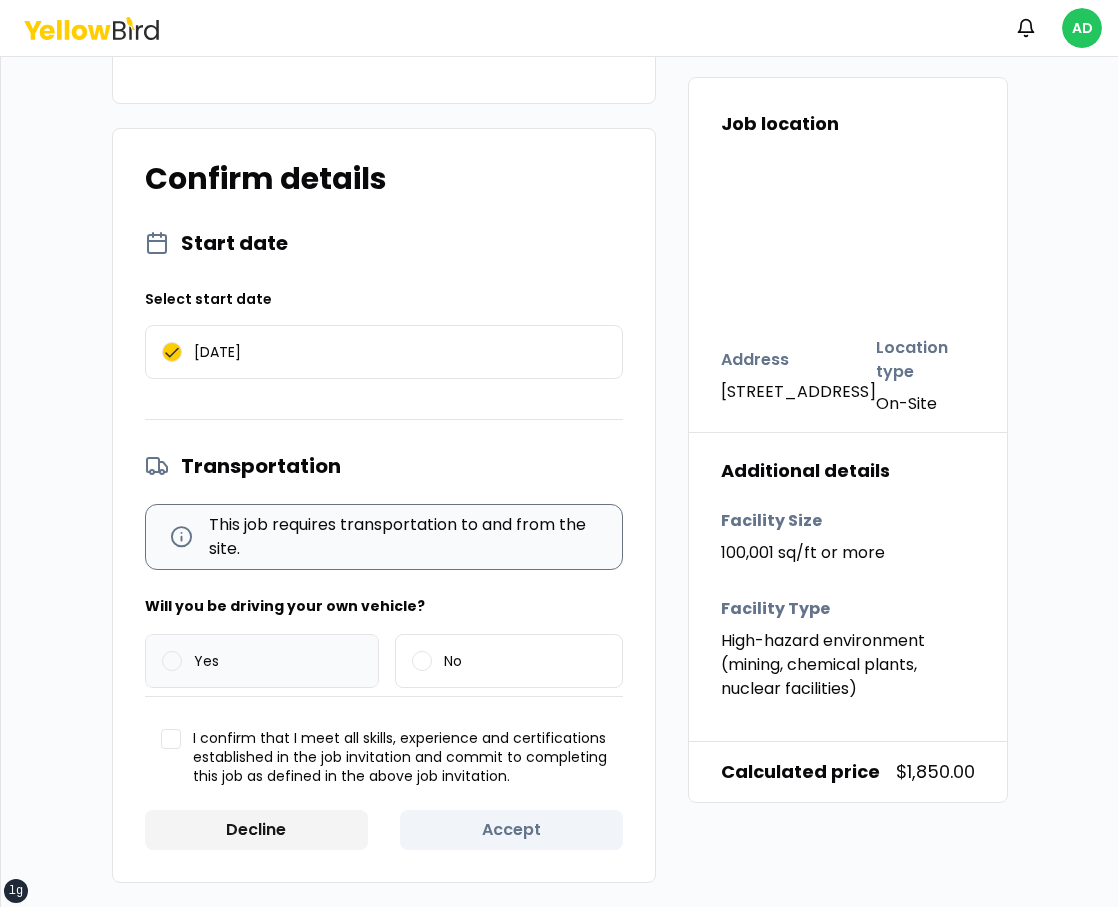 click on "Yes" at bounding box center [262, 661] 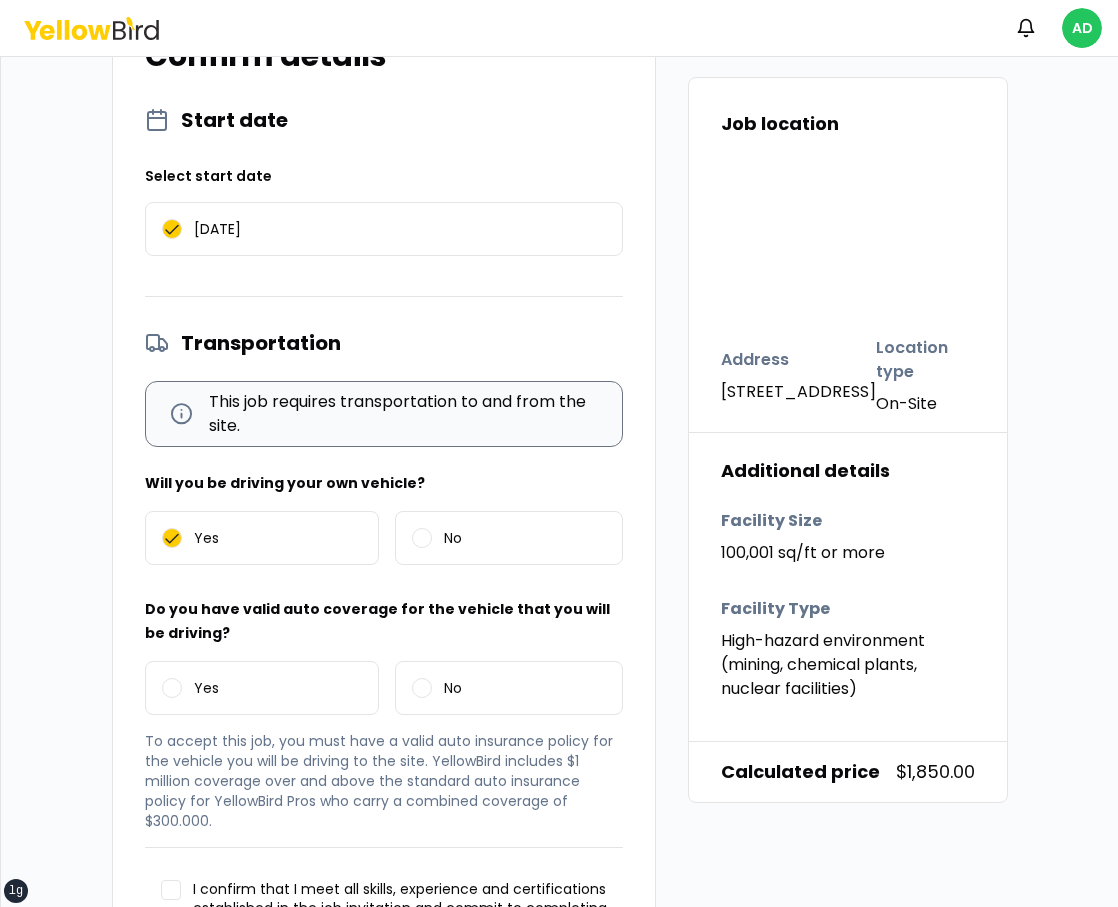 scroll, scrollTop: 2492, scrollLeft: 0, axis: vertical 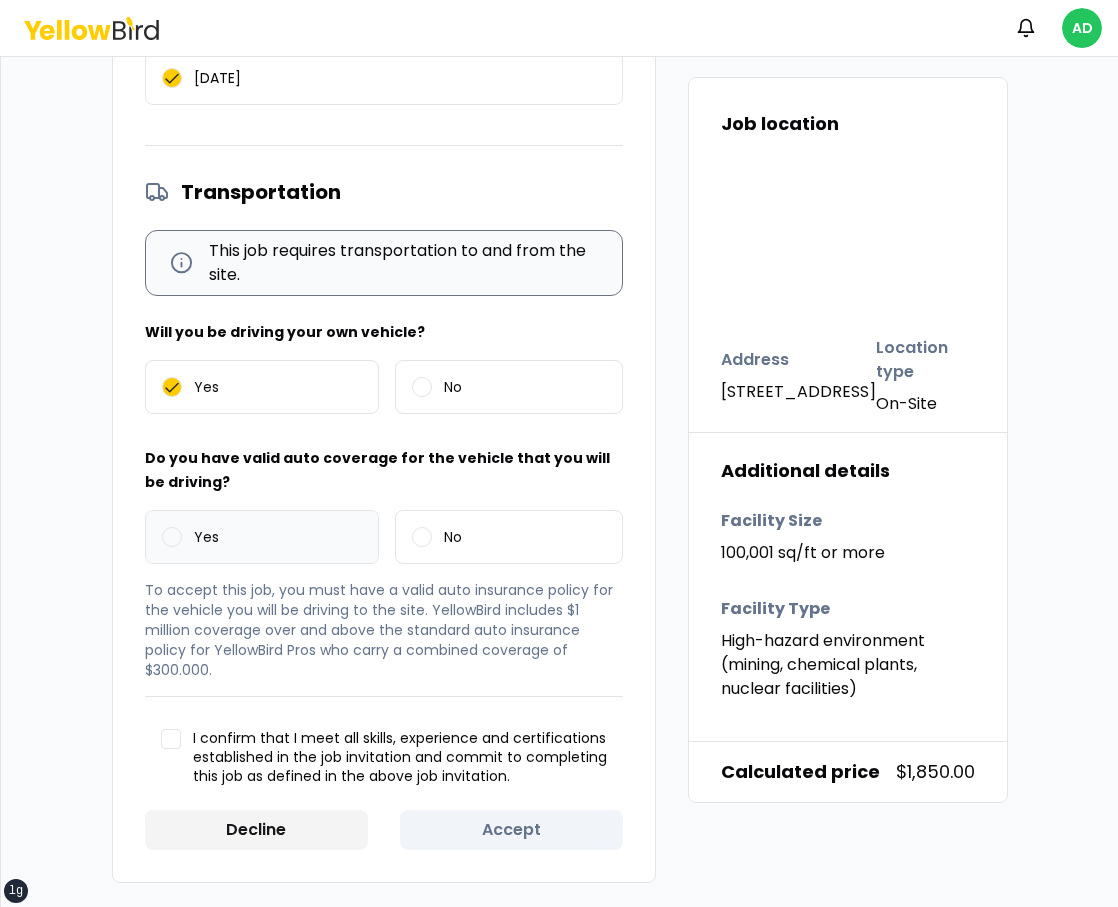click on "Yes" at bounding box center [262, 537] 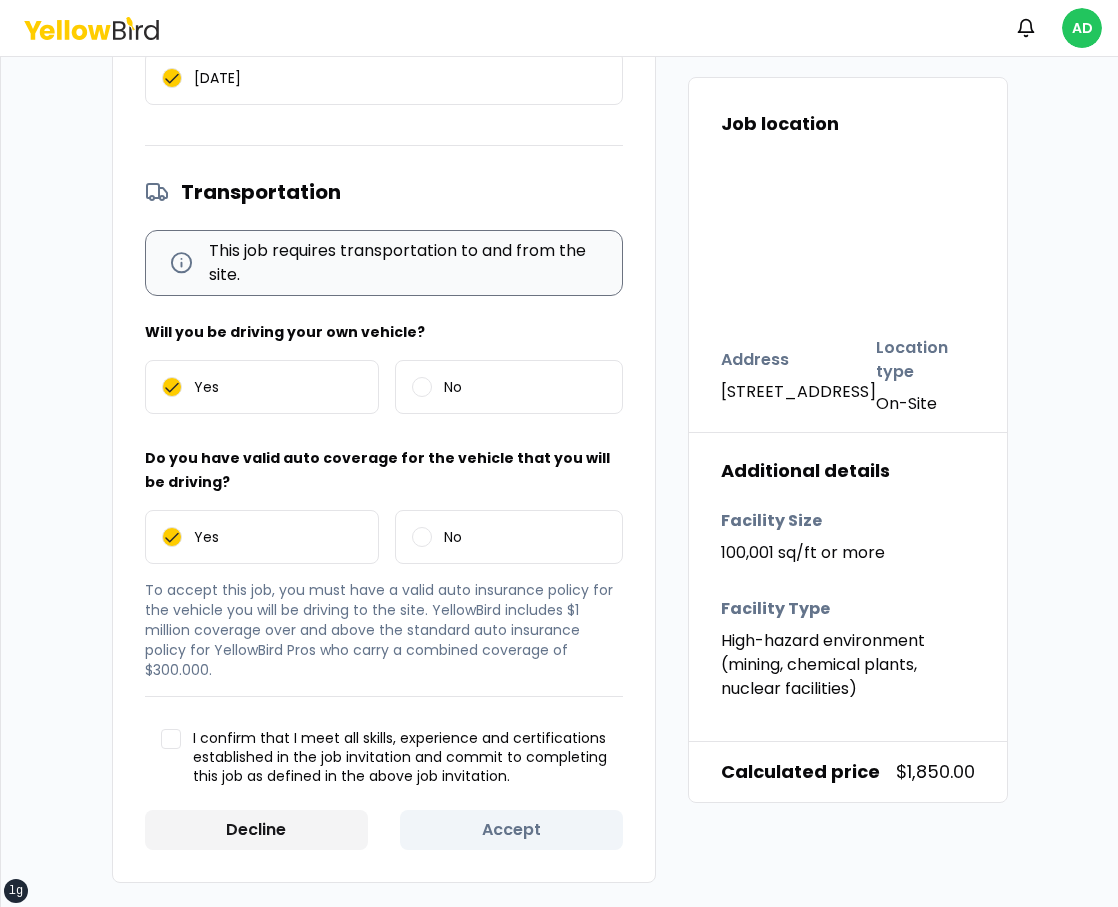 click on "I confirm that I meet all skills, experience and certifications established in the job invitation and commit to completing this job as defined in the above job invitation." at bounding box center [400, 758] 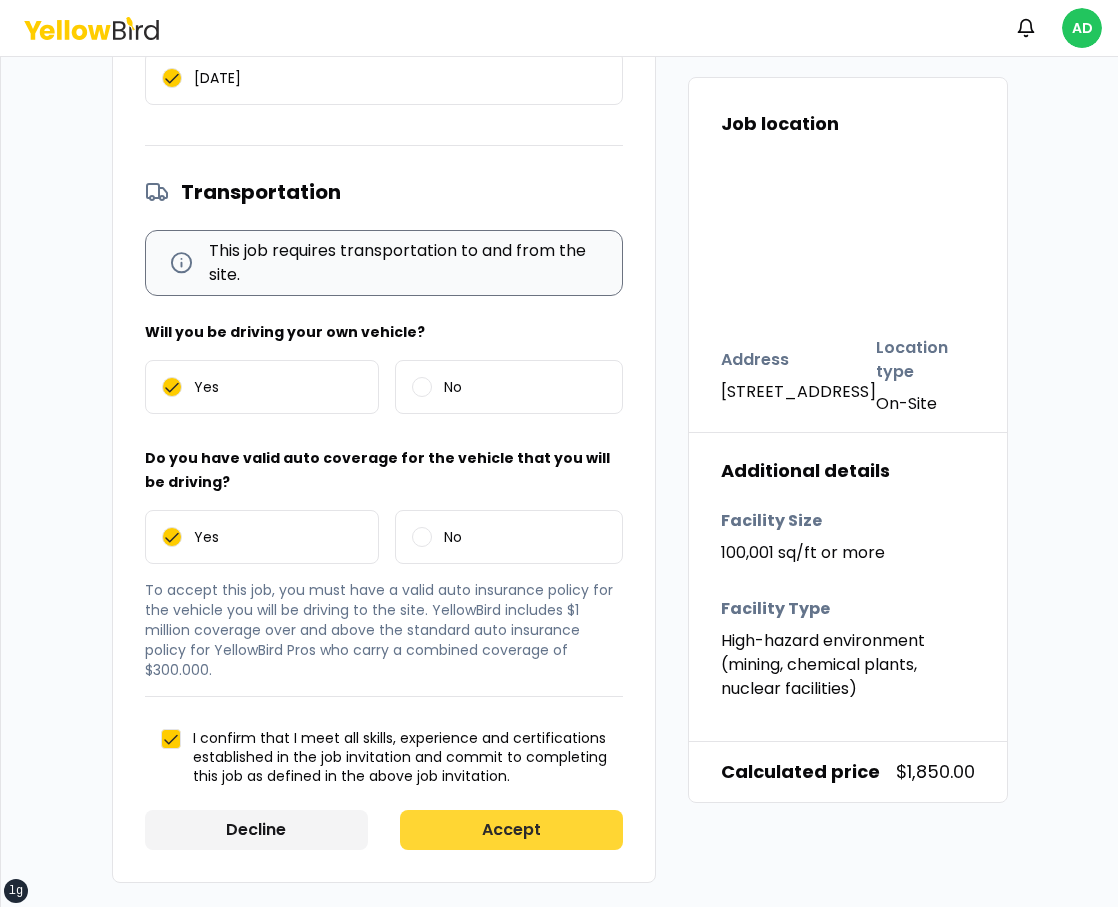 click on "Accept" at bounding box center [511, 830] 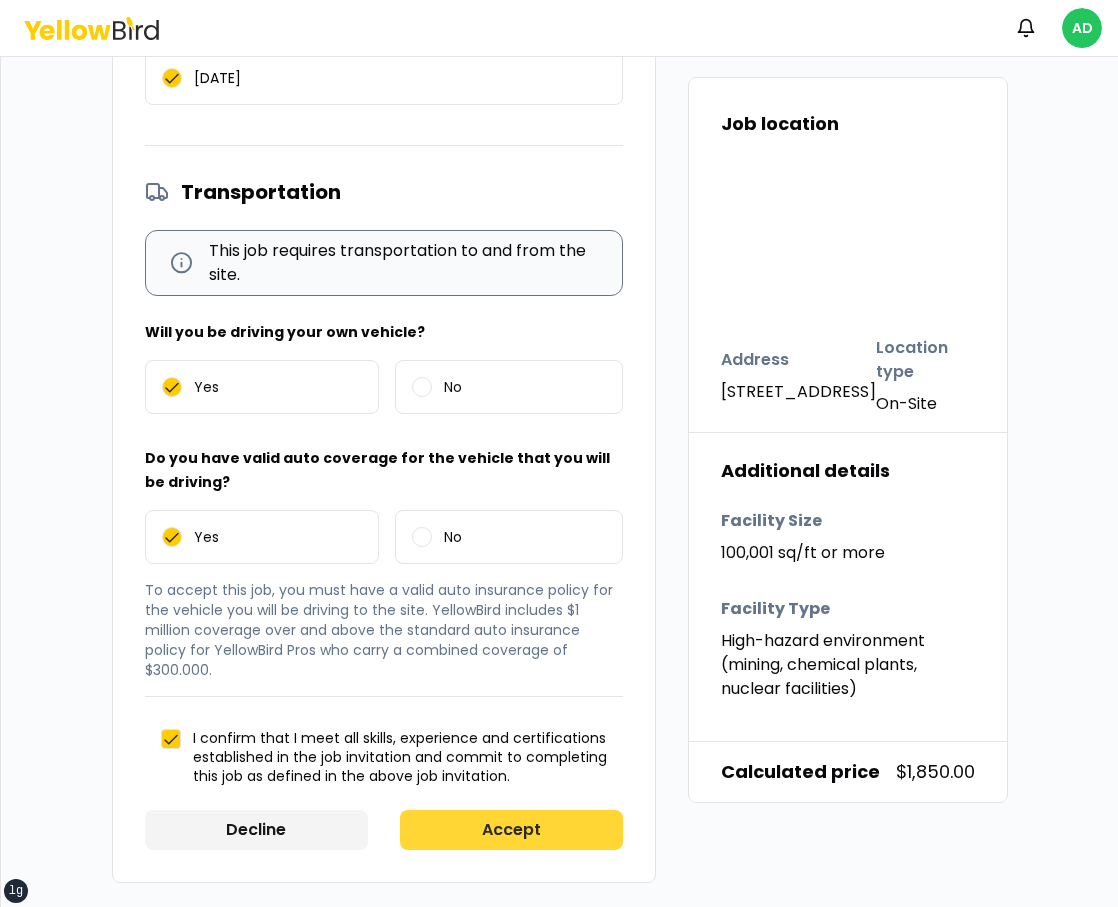 click on "Accept" at bounding box center (511, 830) 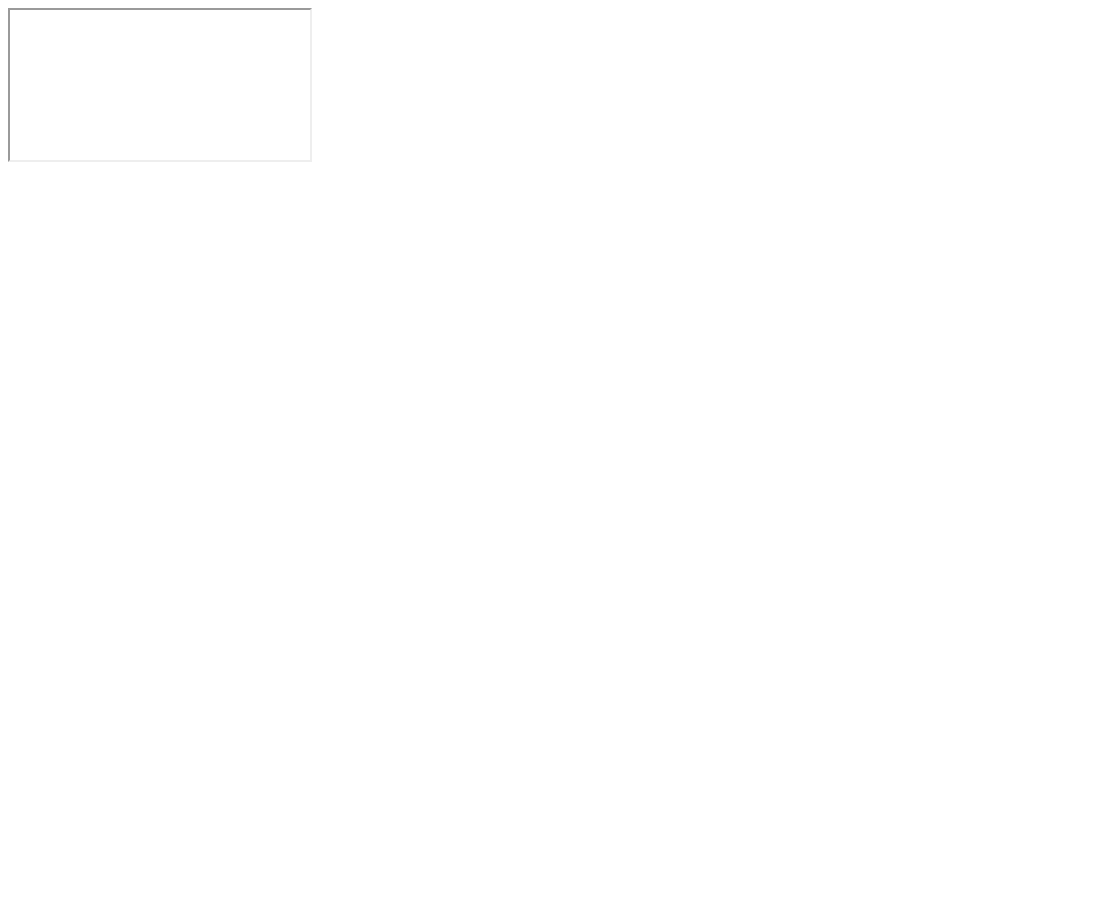 scroll, scrollTop: 0, scrollLeft: 0, axis: both 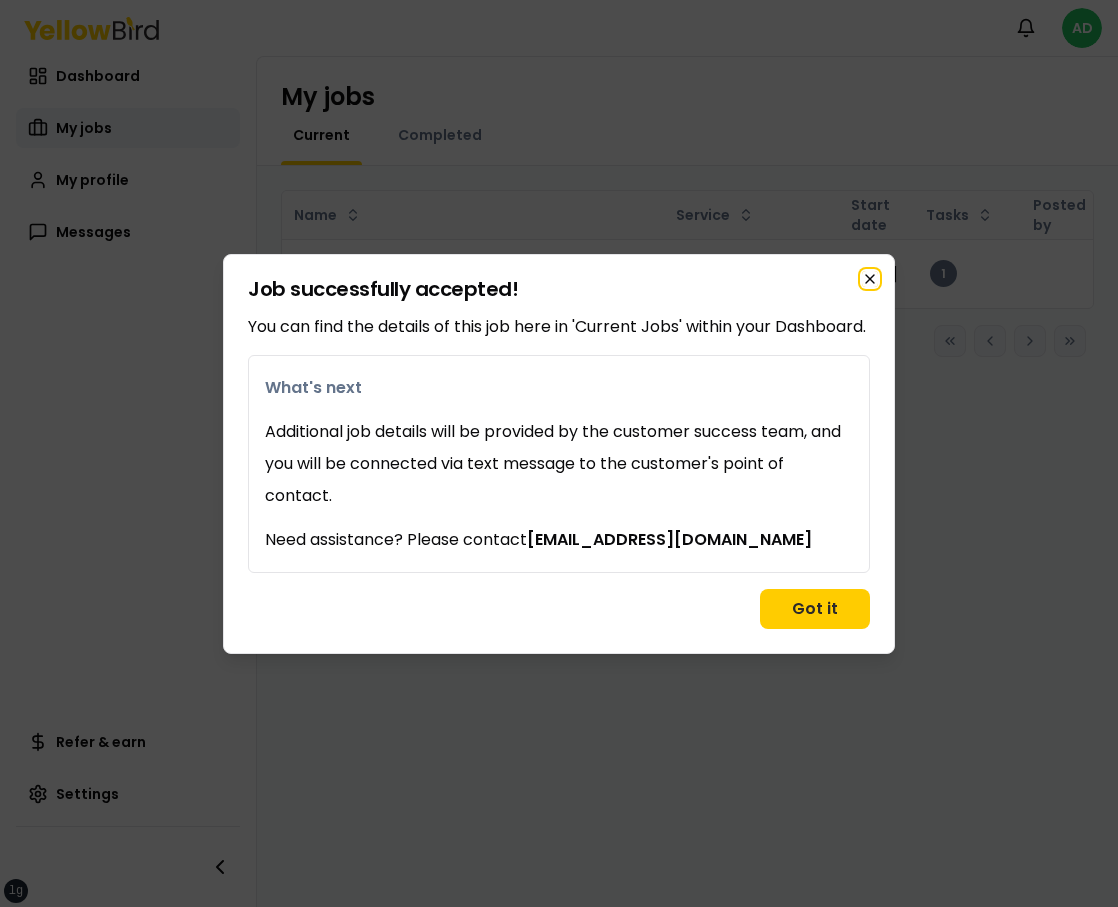 click 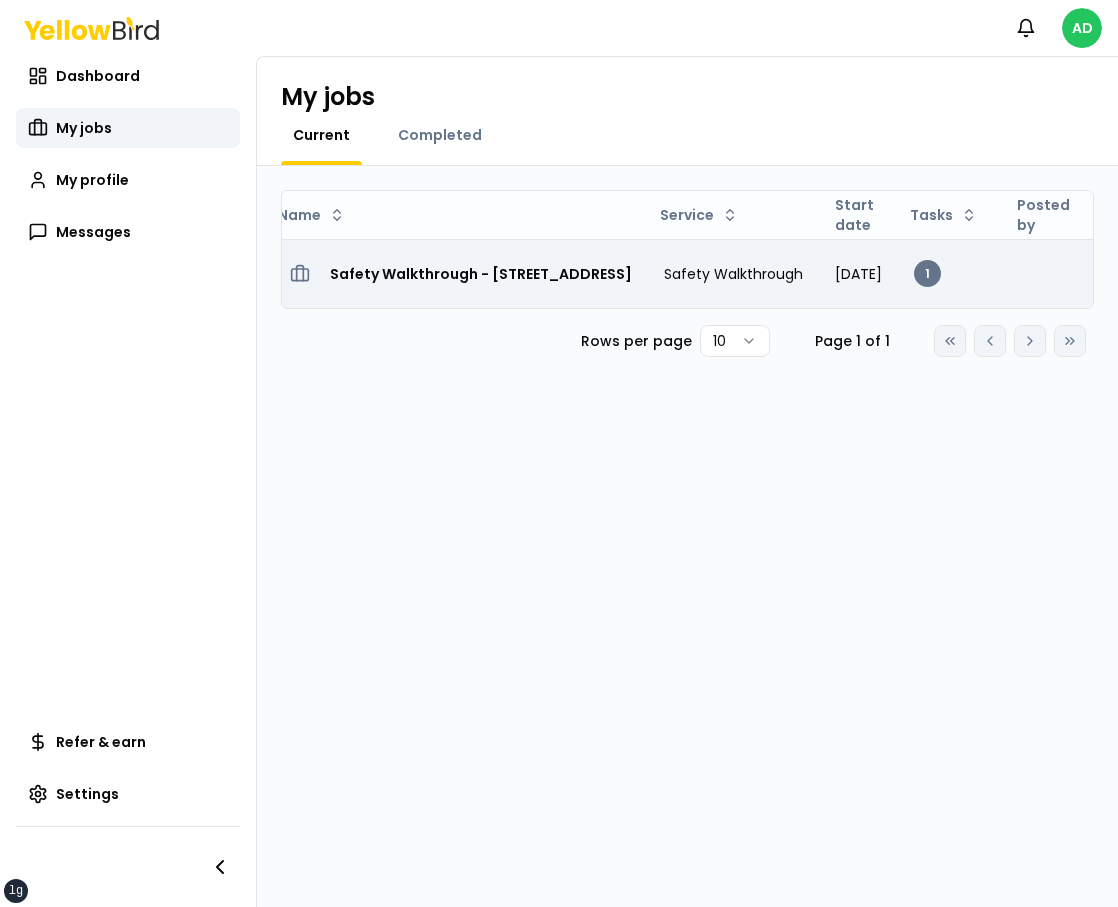 scroll, scrollTop: 0, scrollLeft: 2, axis: horizontal 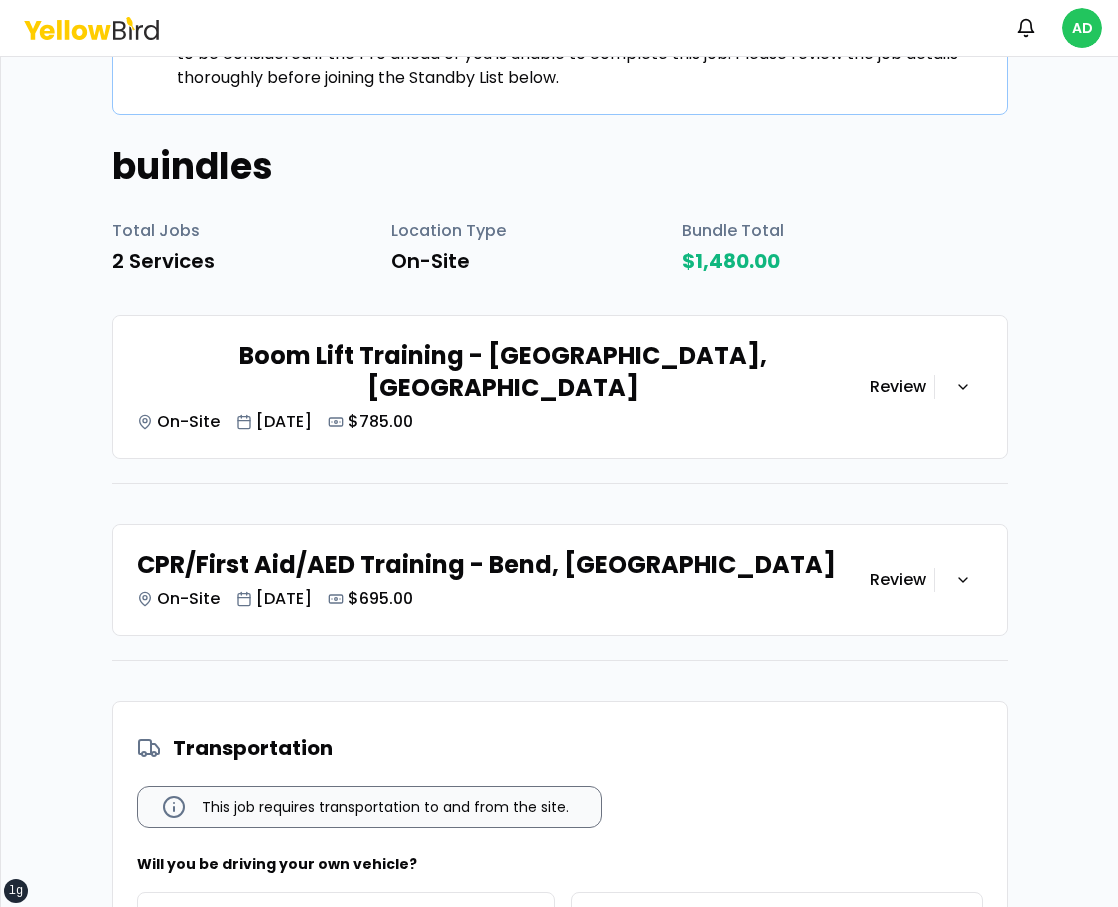 click on "Boom Lift Training - Bend, [GEOGRAPHIC_DATA] On-Site [DATE] $785.00 Review" at bounding box center [560, 387] 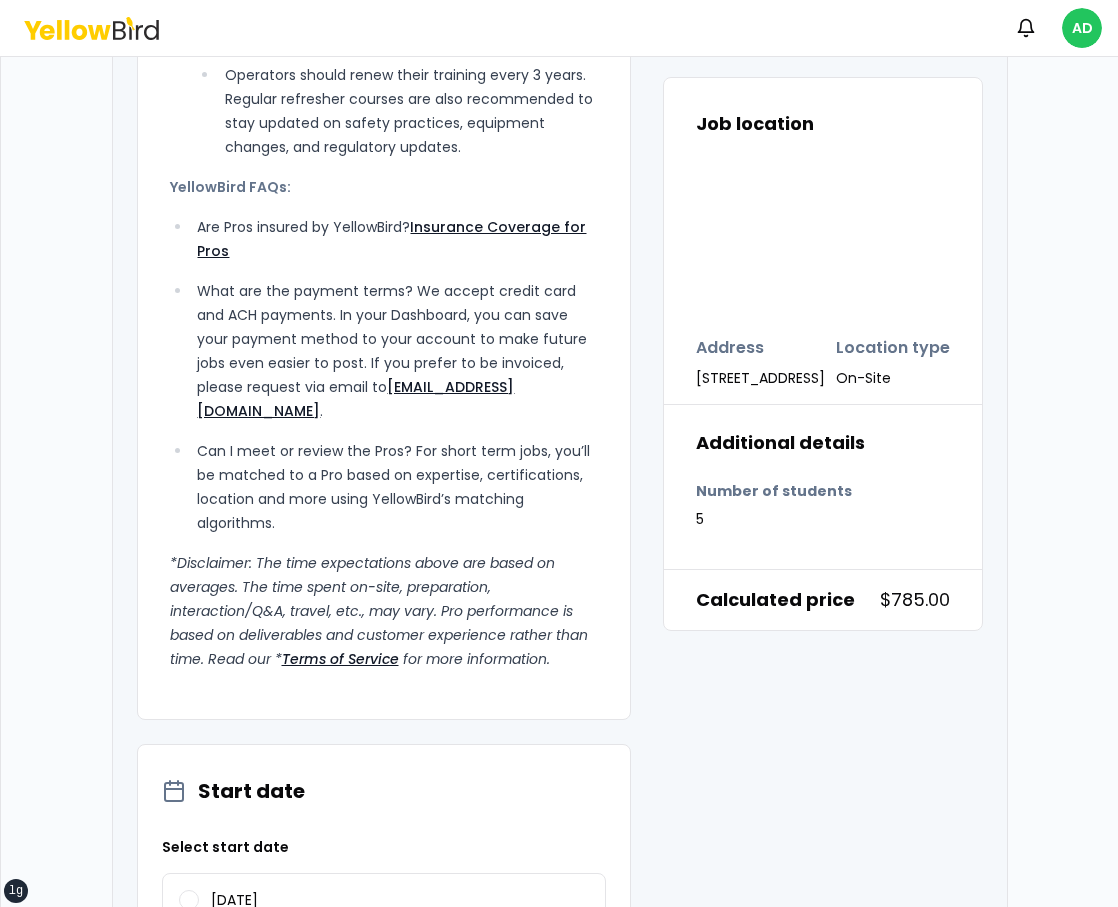 scroll, scrollTop: 2096, scrollLeft: 0, axis: vertical 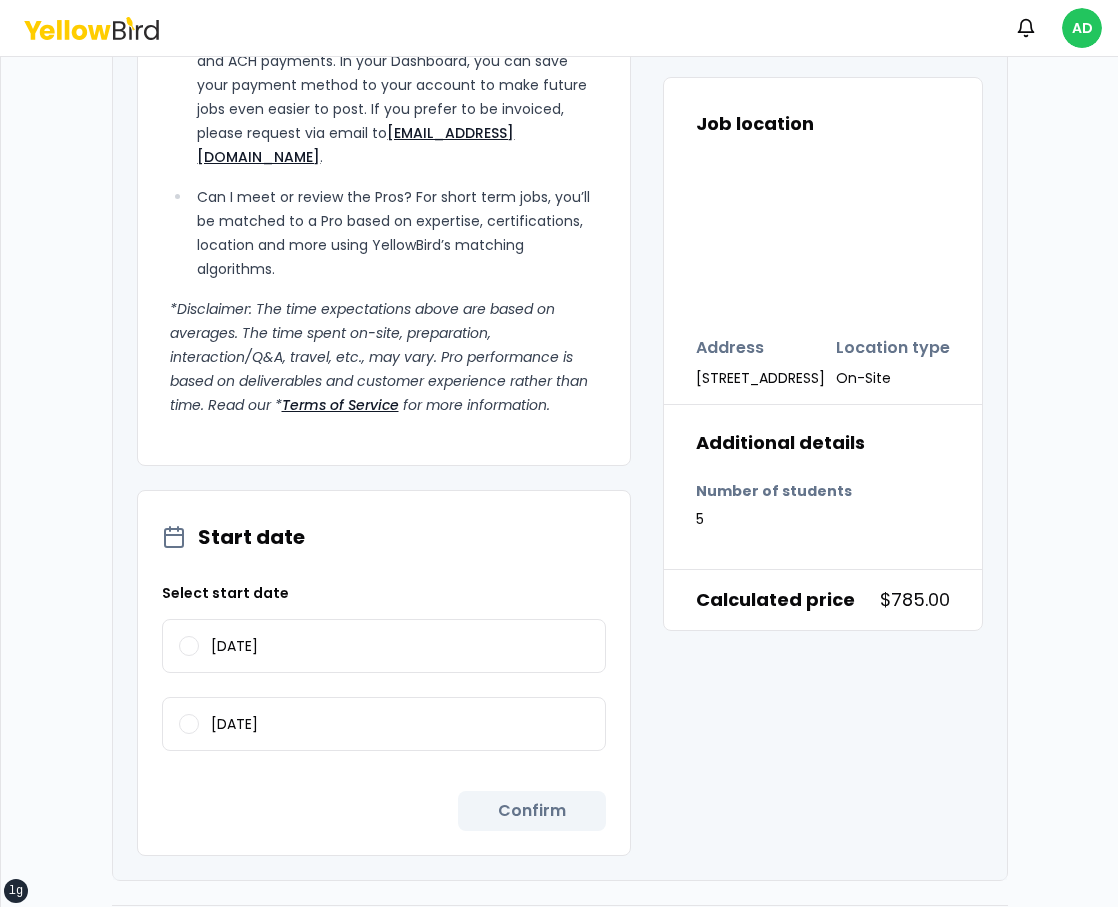 click on "Select start date 07/18/2025 07/24/2025" at bounding box center (384, 671) 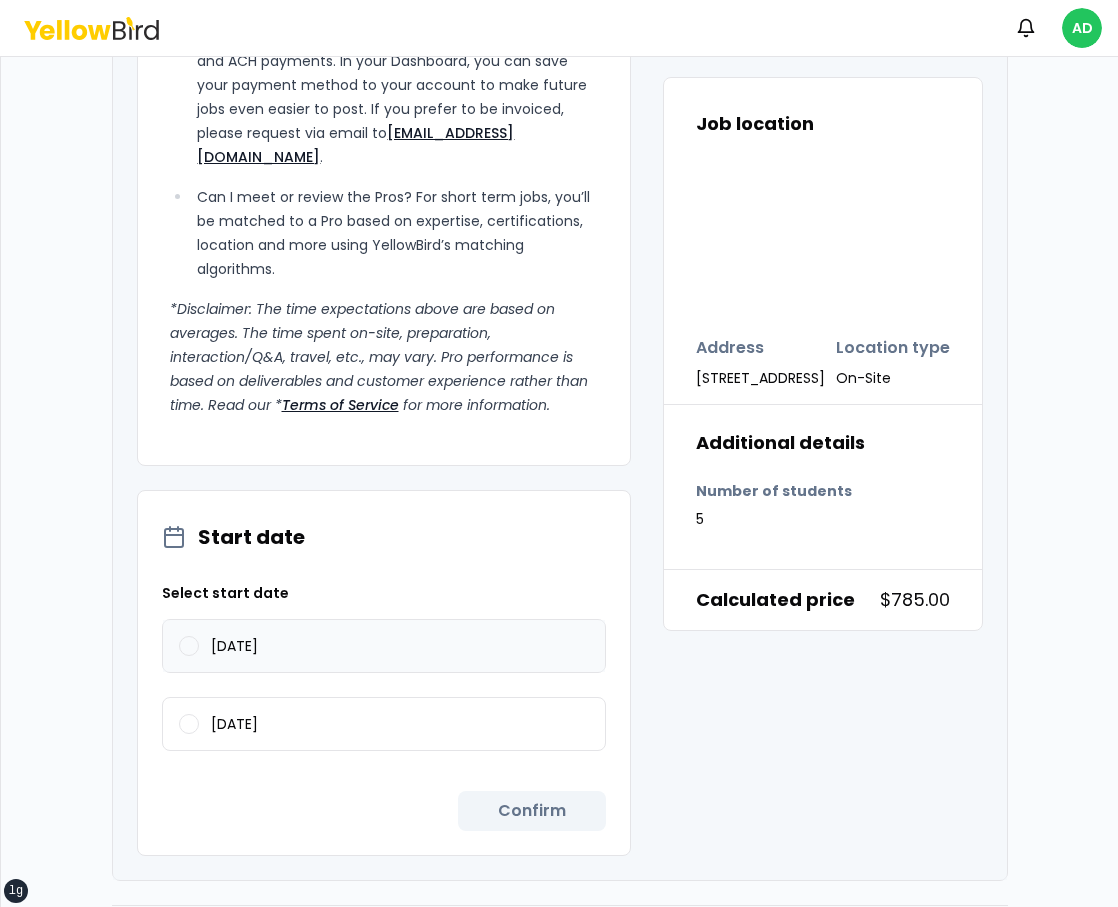 click on "07/18/2025" at bounding box center (384, 646) 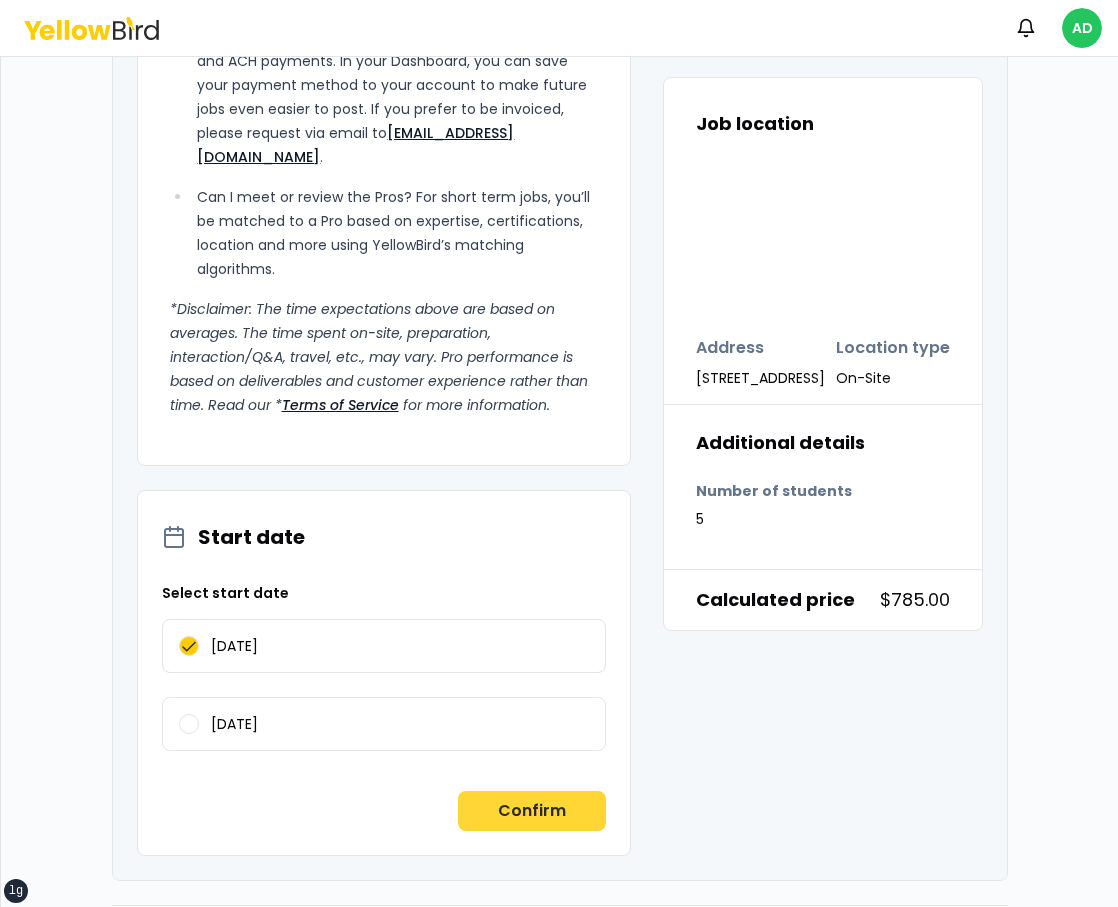 click on "Confirm" at bounding box center (532, 811) 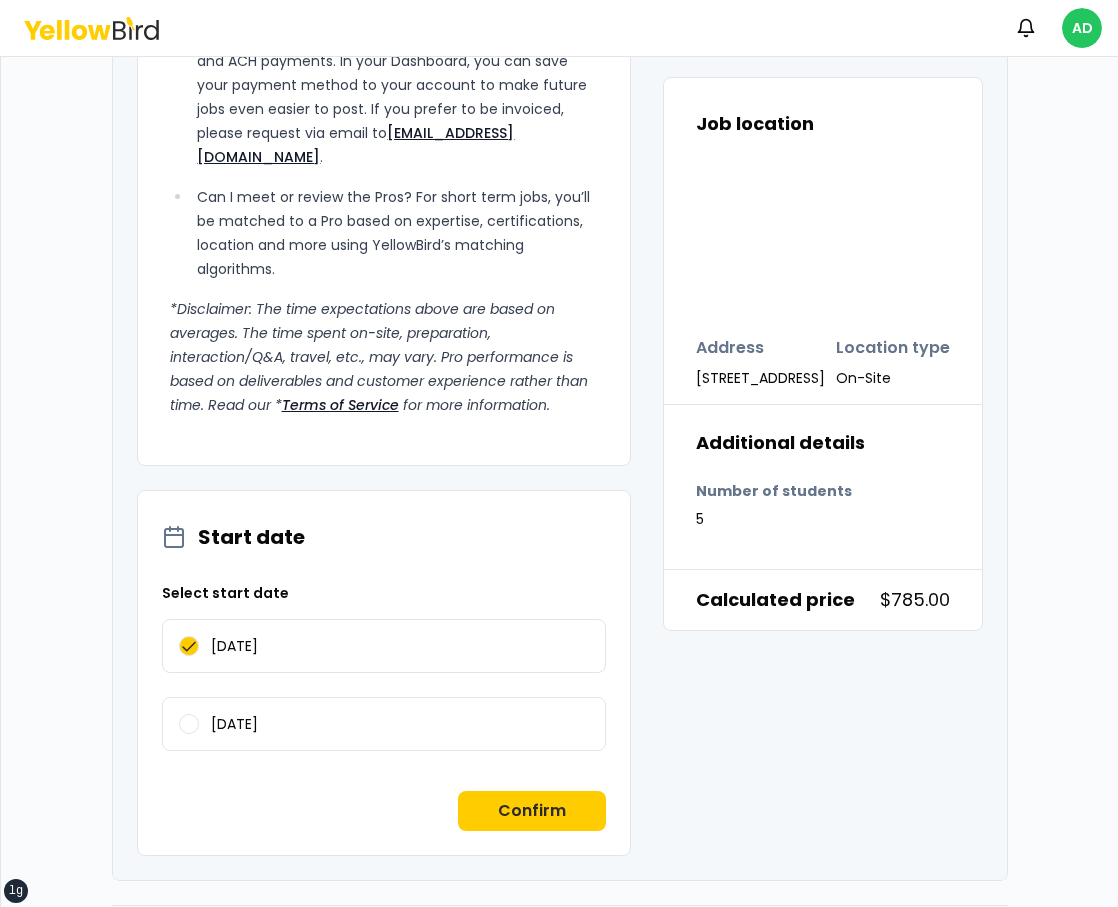 scroll, scrollTop: 202, scrollLeft: 0, axis: vertical 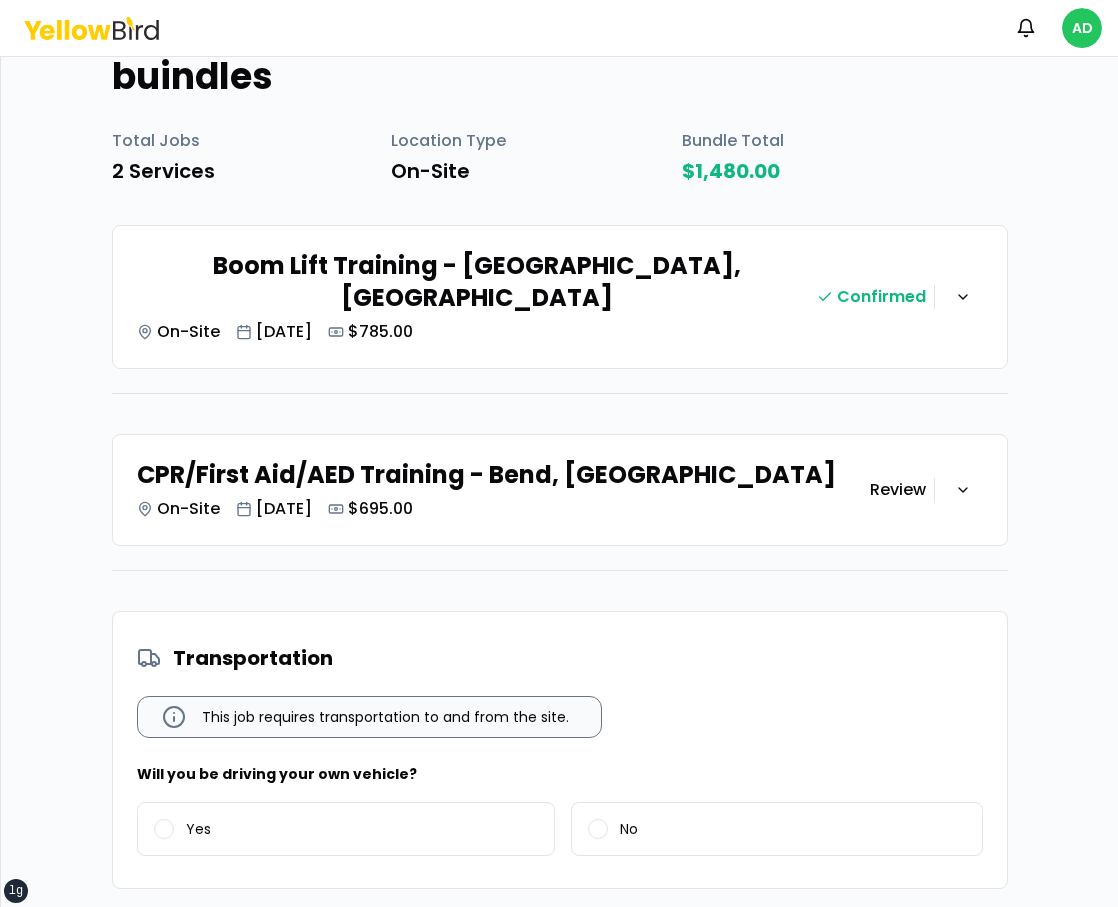 click on "CPR/First Aid/AED Training - Bend, OR On-Site Jul 24, 2025 $695.00" at bounding box center [503, 490] 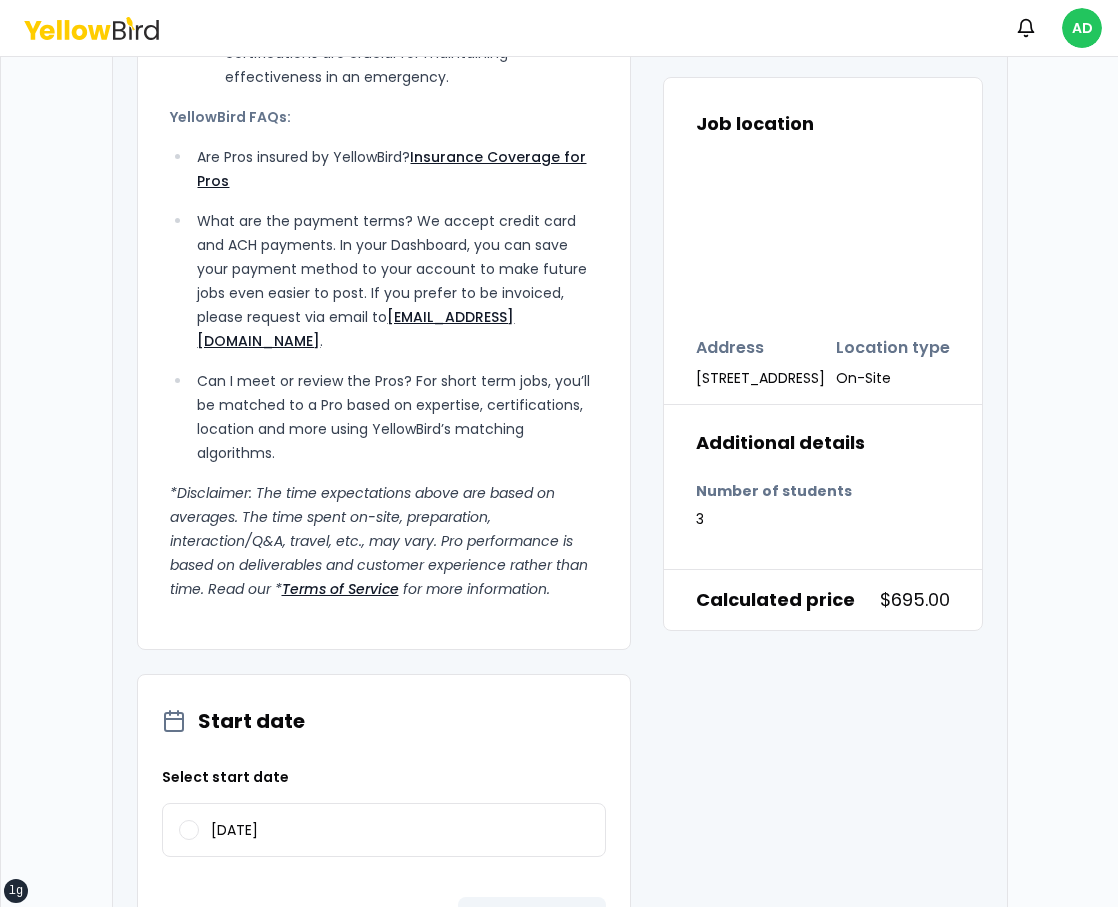 scroll, scrollTop: 2462, scrollLeft: 0, axis: vertical 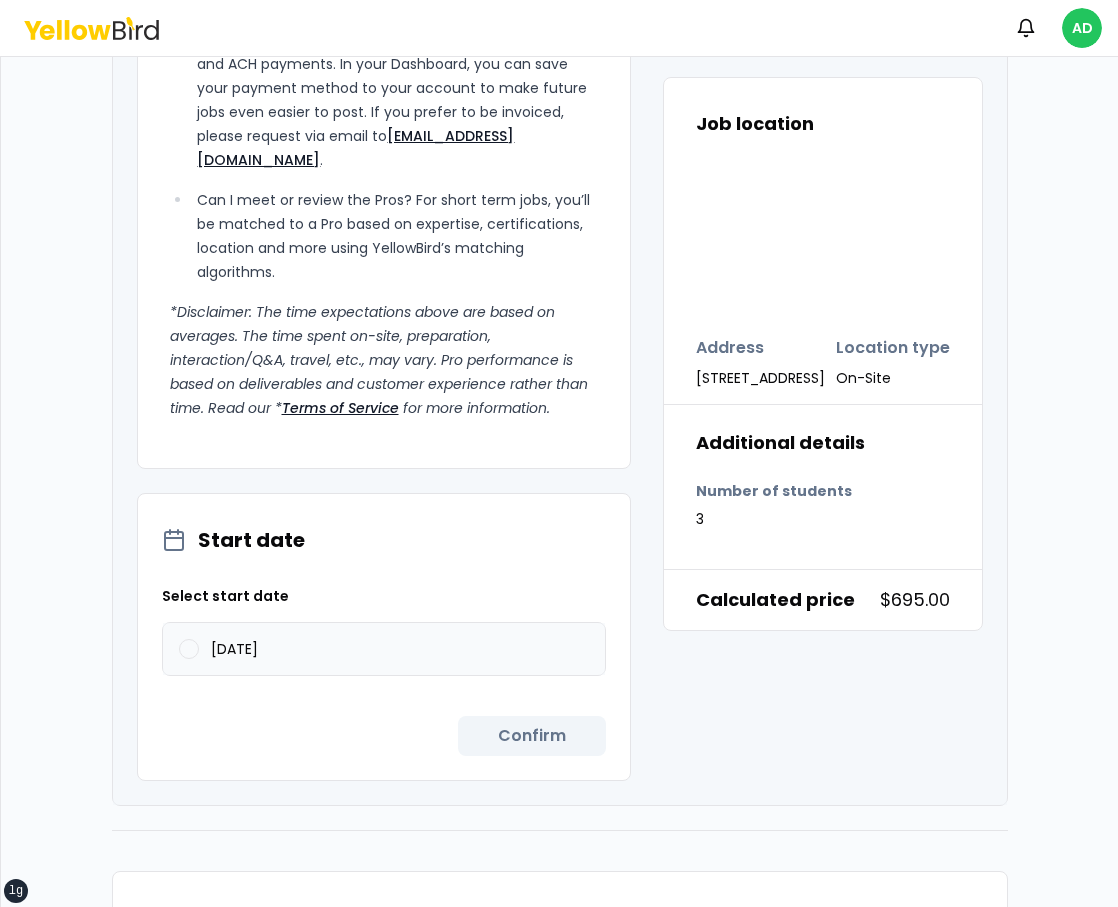 click on "07/24/2025" at bounding box center (384, 649) 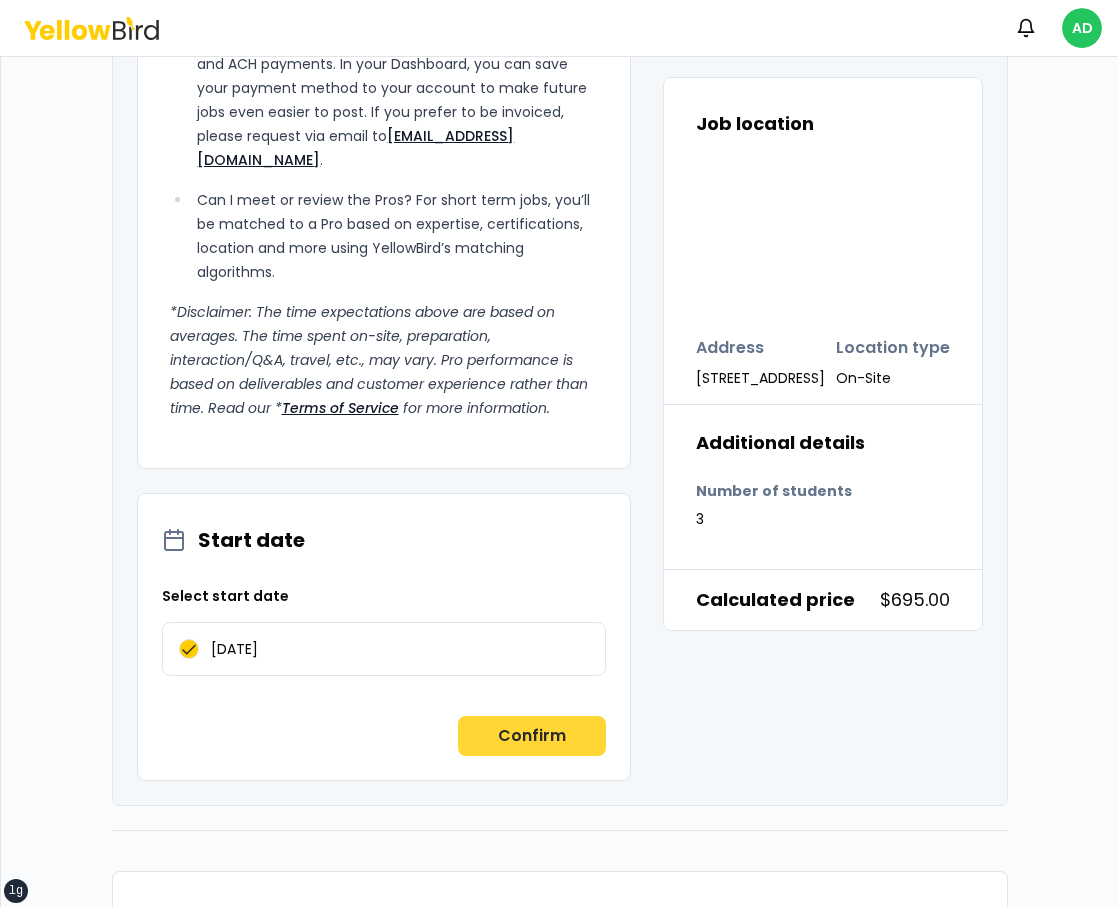 click on "Confirm" at bounding box center (532, 736) 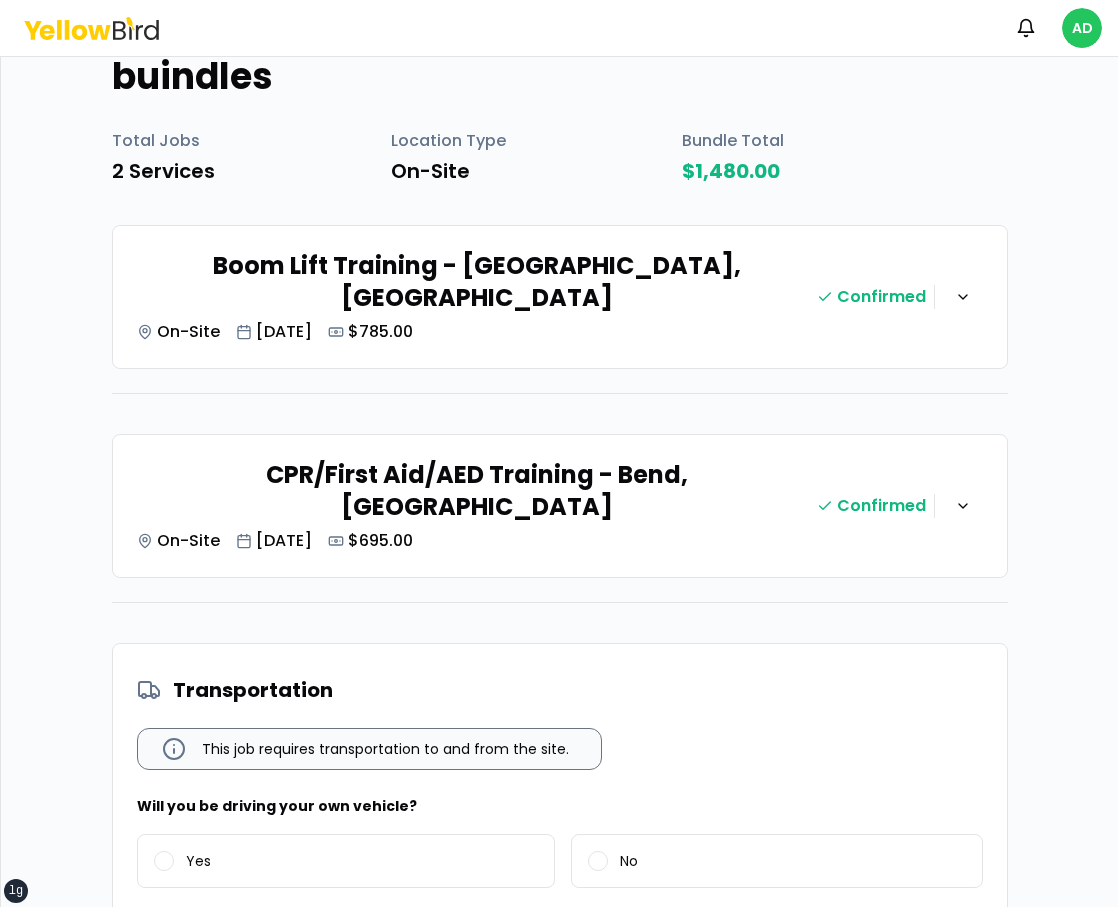 scroll, scrollTop: 432, scrollLeft: 0, axis: vertical 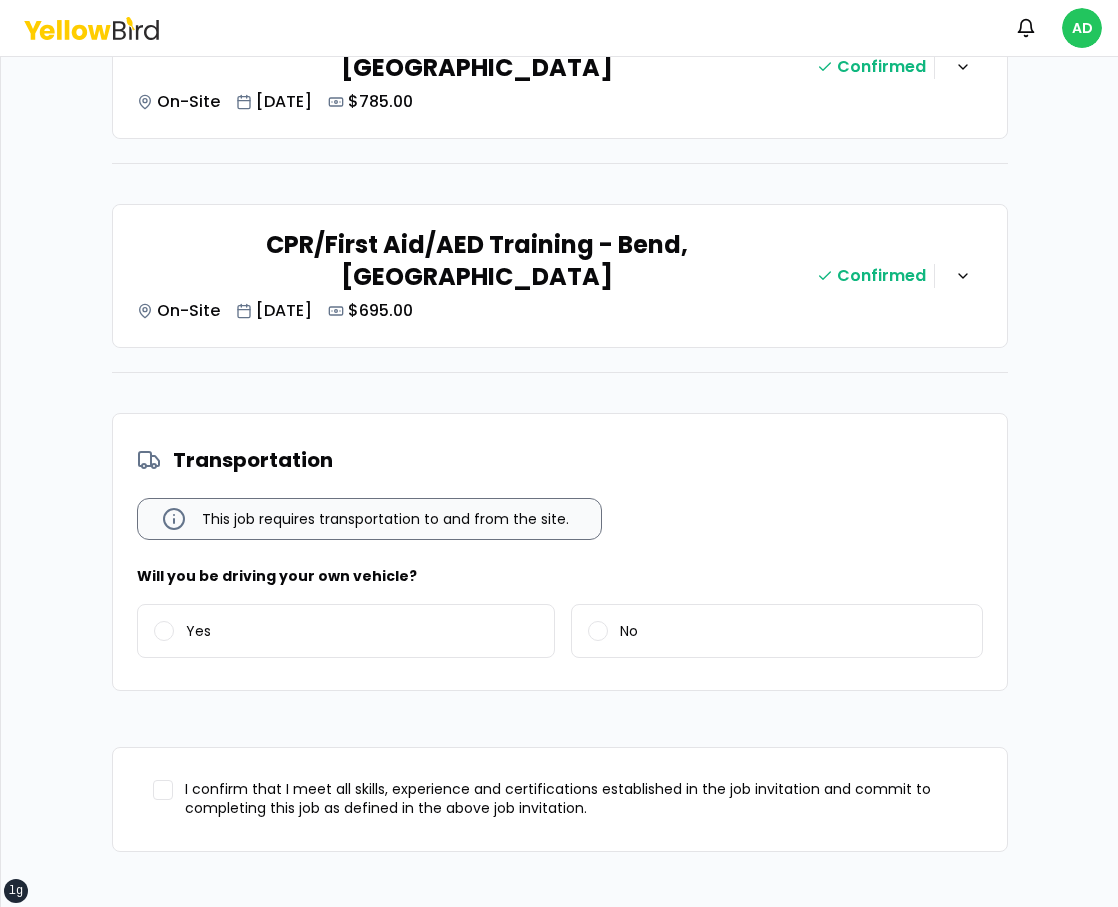 click on "Will you be driving your own vehicle? Yes No" at bounding box center (560, 615) 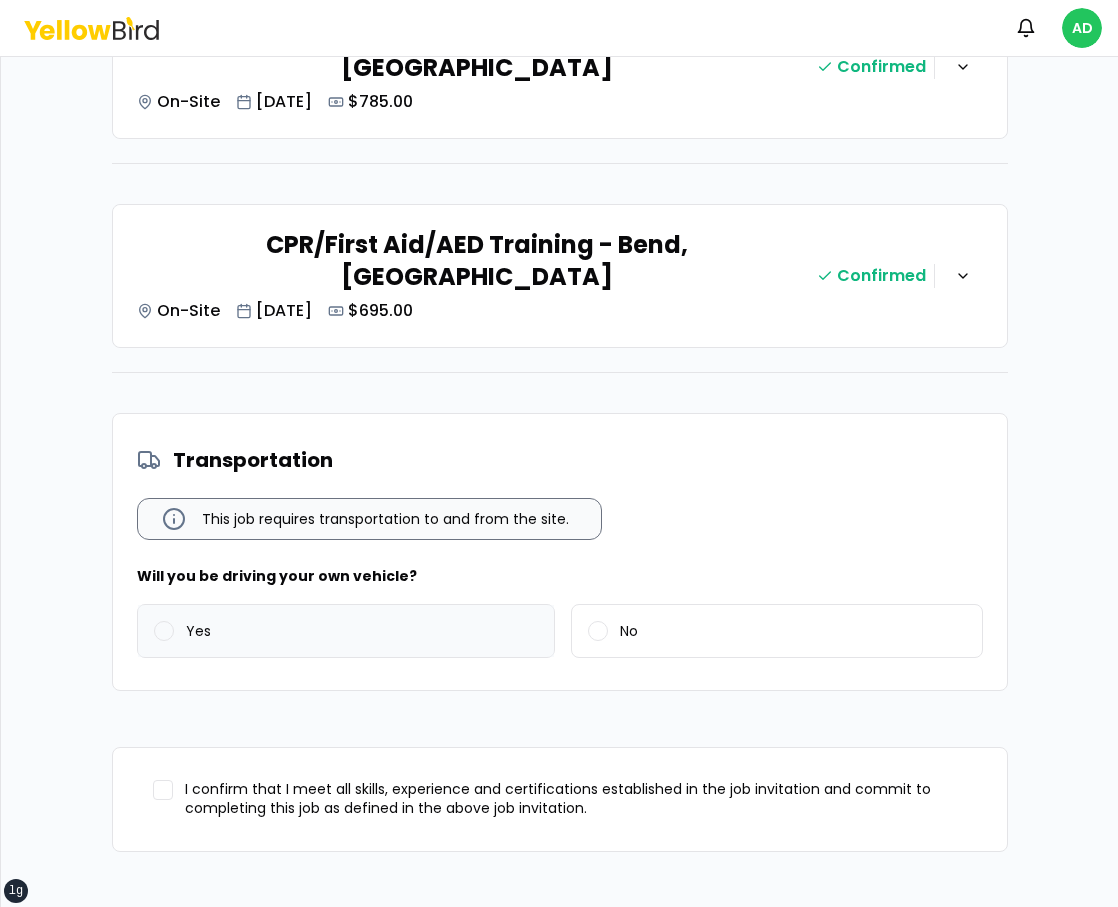 click on "Yes" at bounding box center (346, 631) 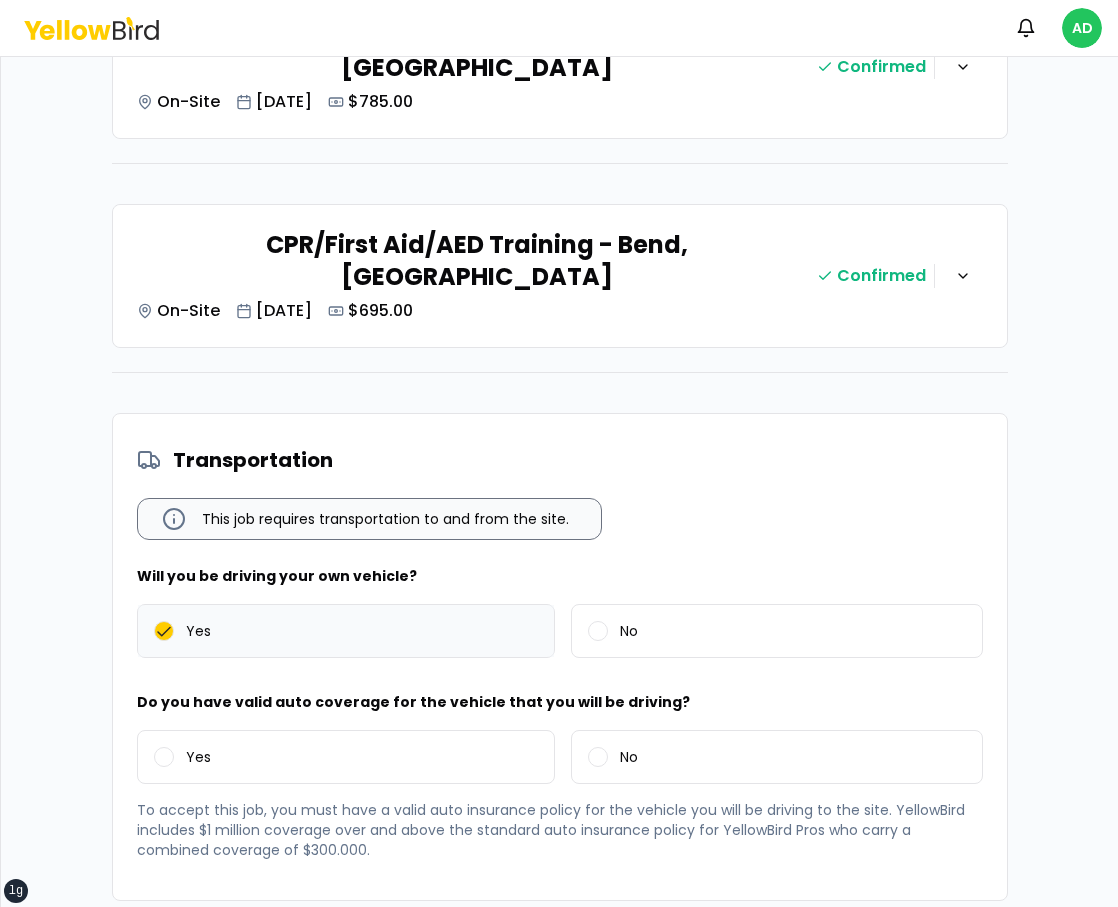 scroll, scrollTop: 642, scrollLeft: 0, axis: vertical 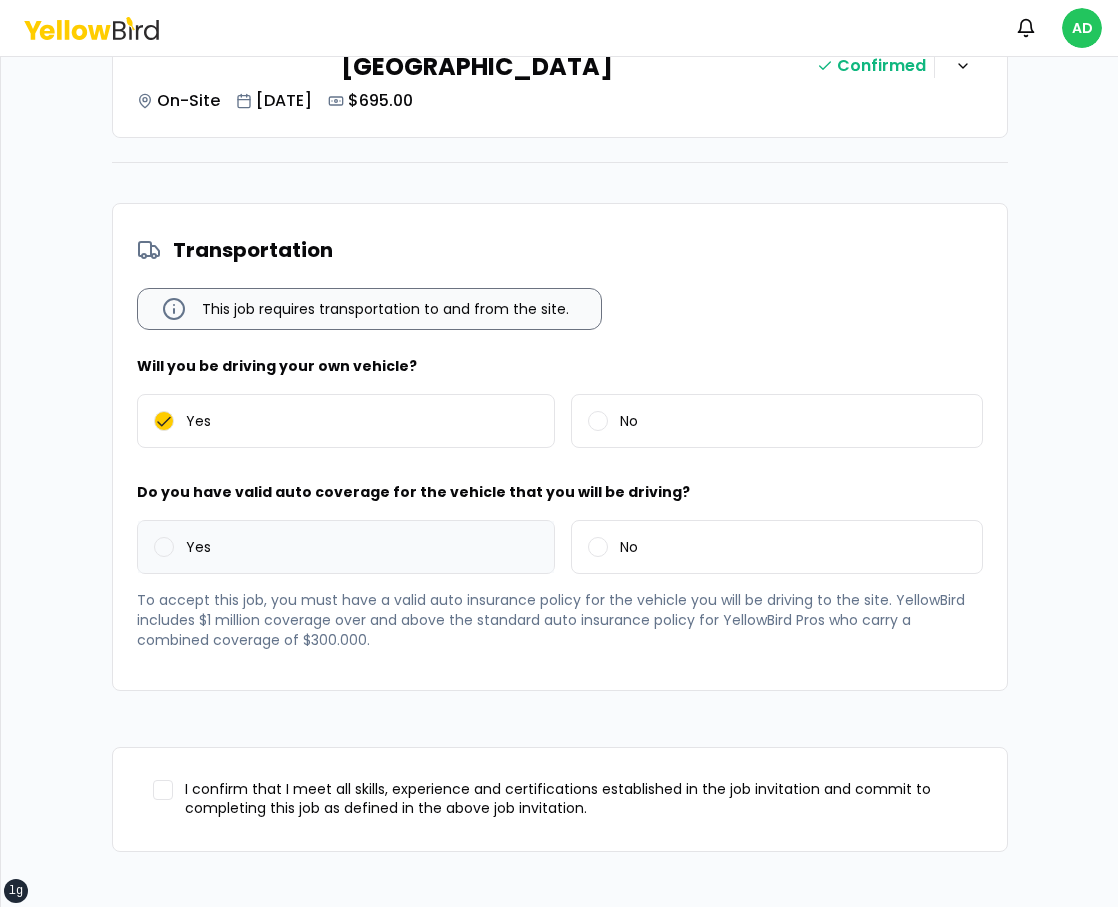 click on "Yes" at bounding box center [346, 547] 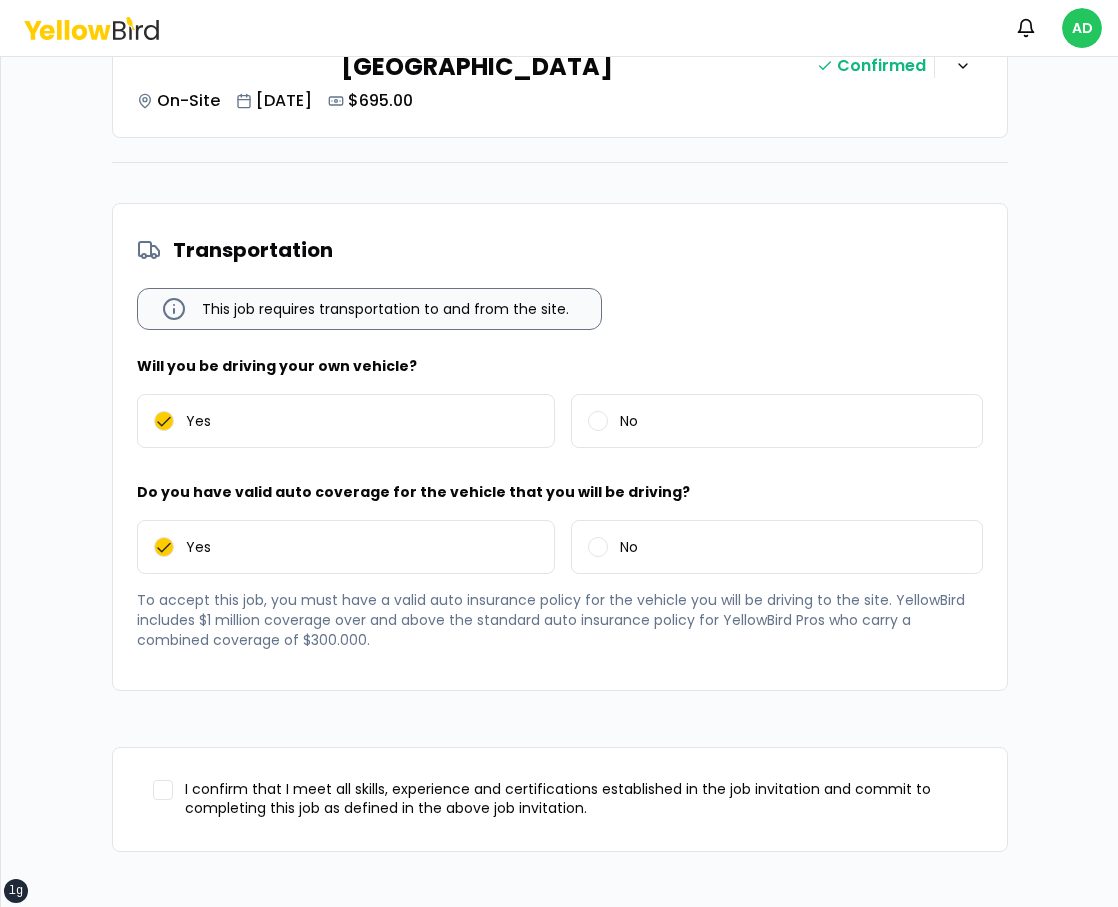 click on "I confirm that I meet all skills, experience and certifications established in the job invitation and commit to completing this job as defined in the above job invitation." at bounding box center [576, 799] 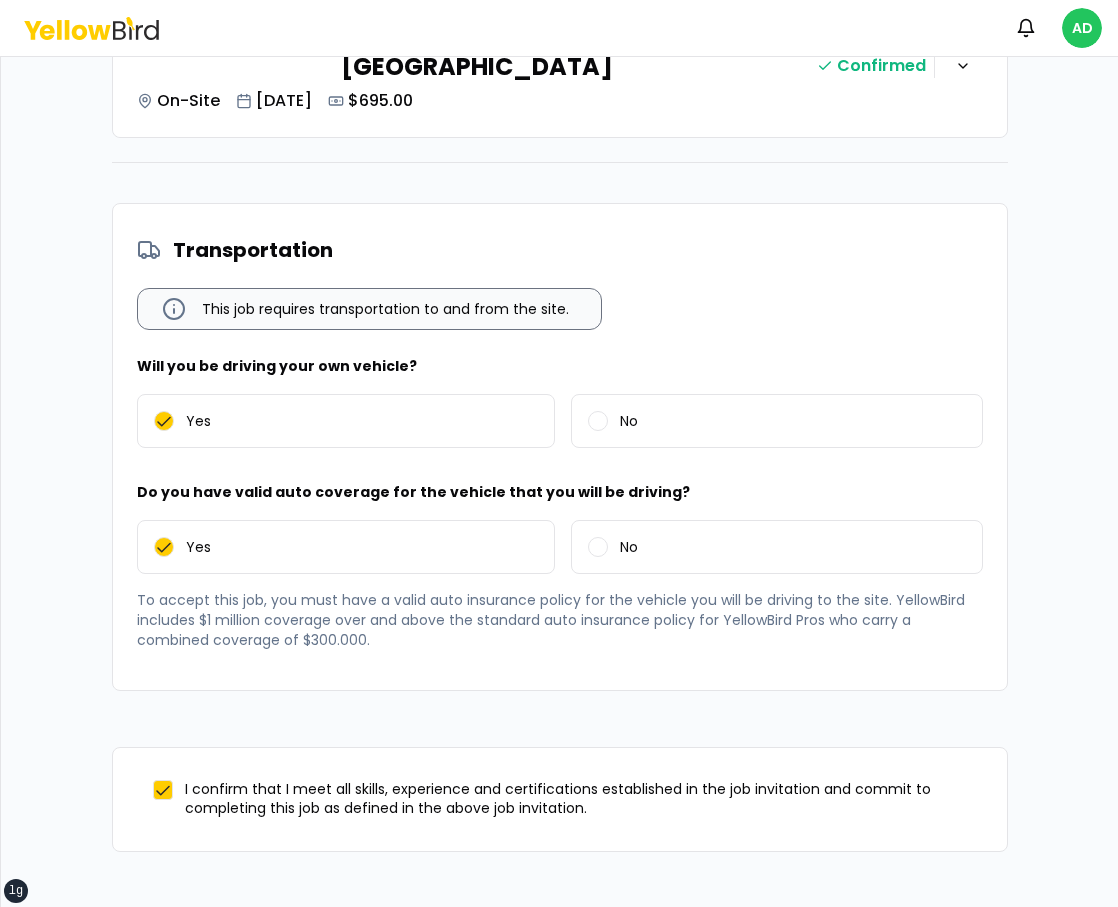 click on "Join Standby List" at bounding box center (771, 928) 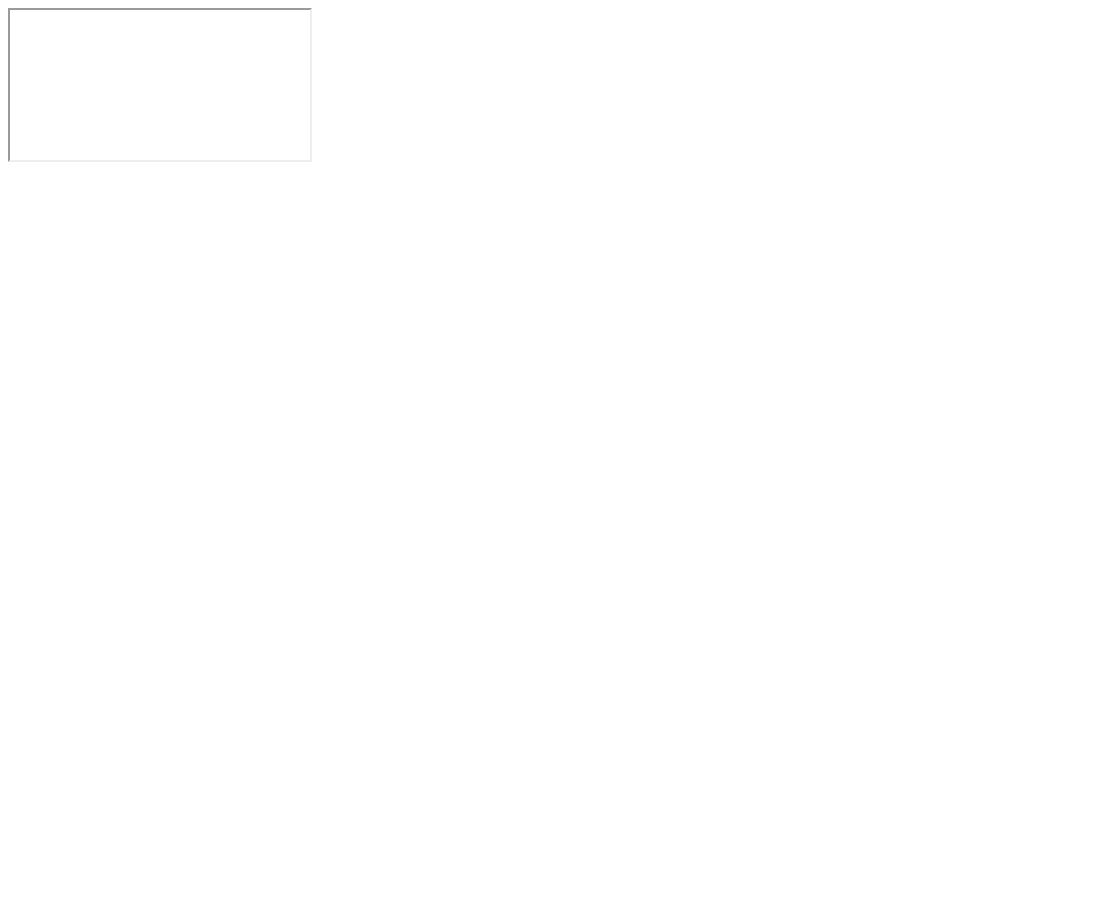 scroll, scrollTop: 0, scrollLeft: 0, axis: both 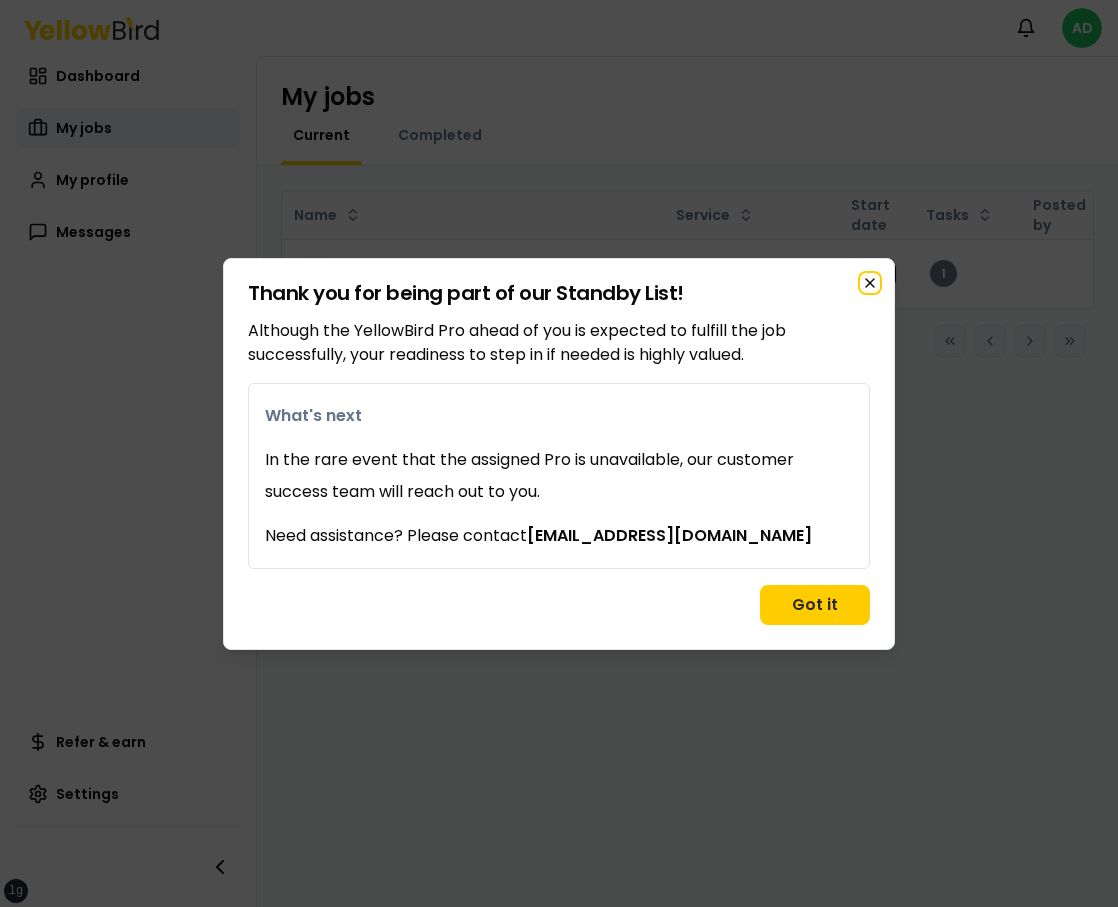 click 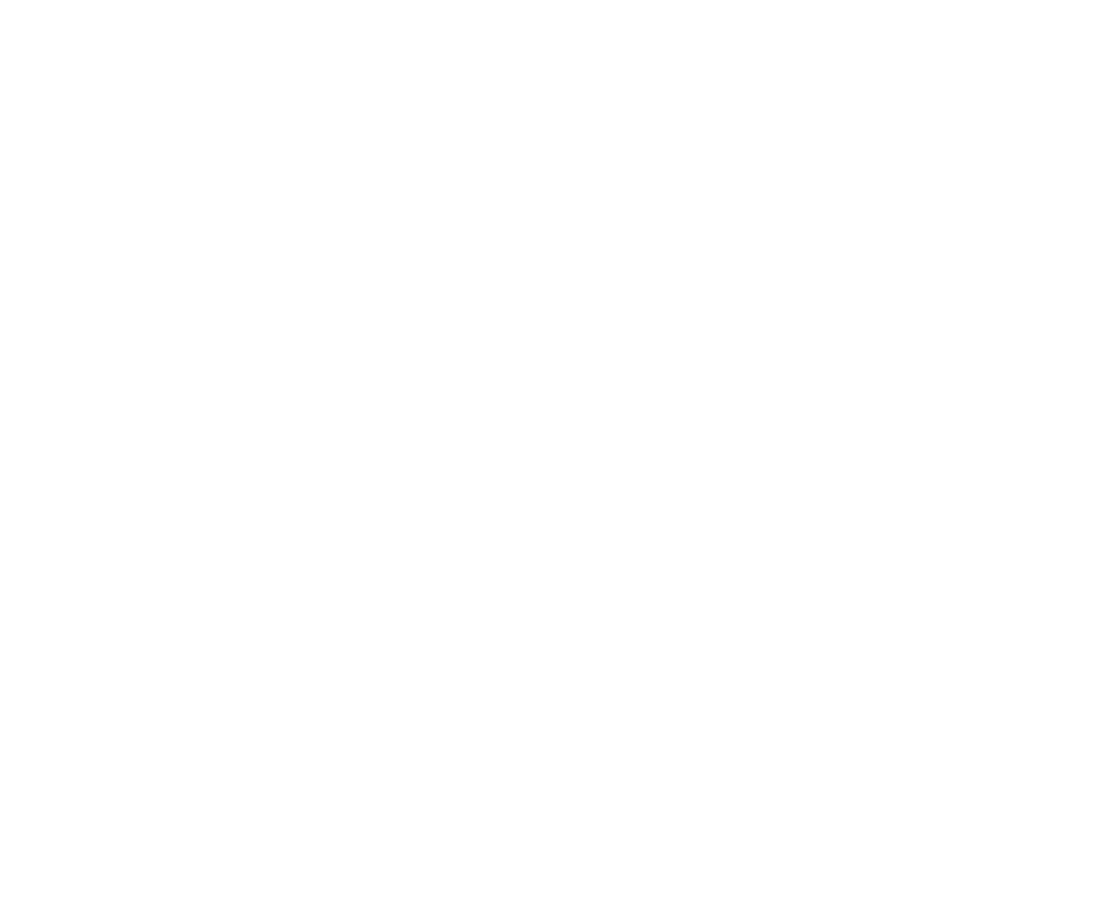 scroll, scrollTop: 0, scrollLeft: 0, axis: both 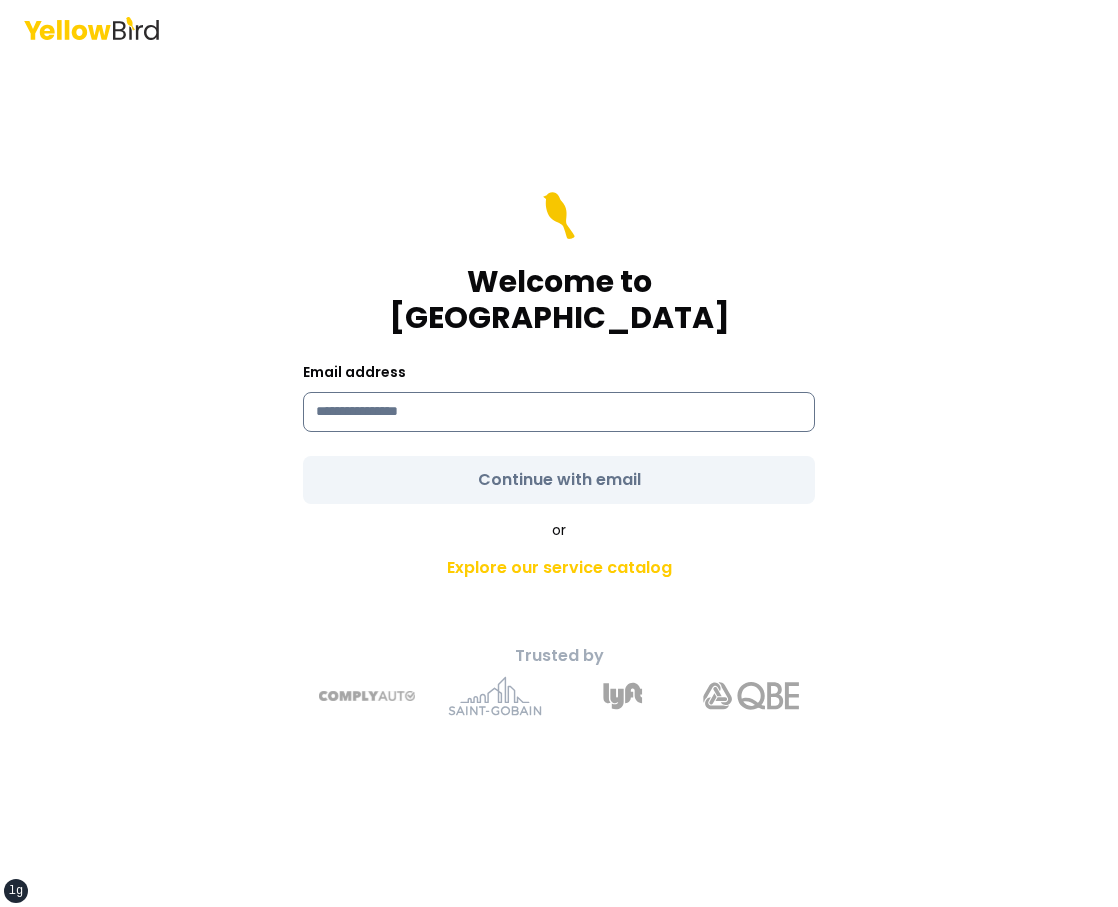 click at bounding box center [559, 412] 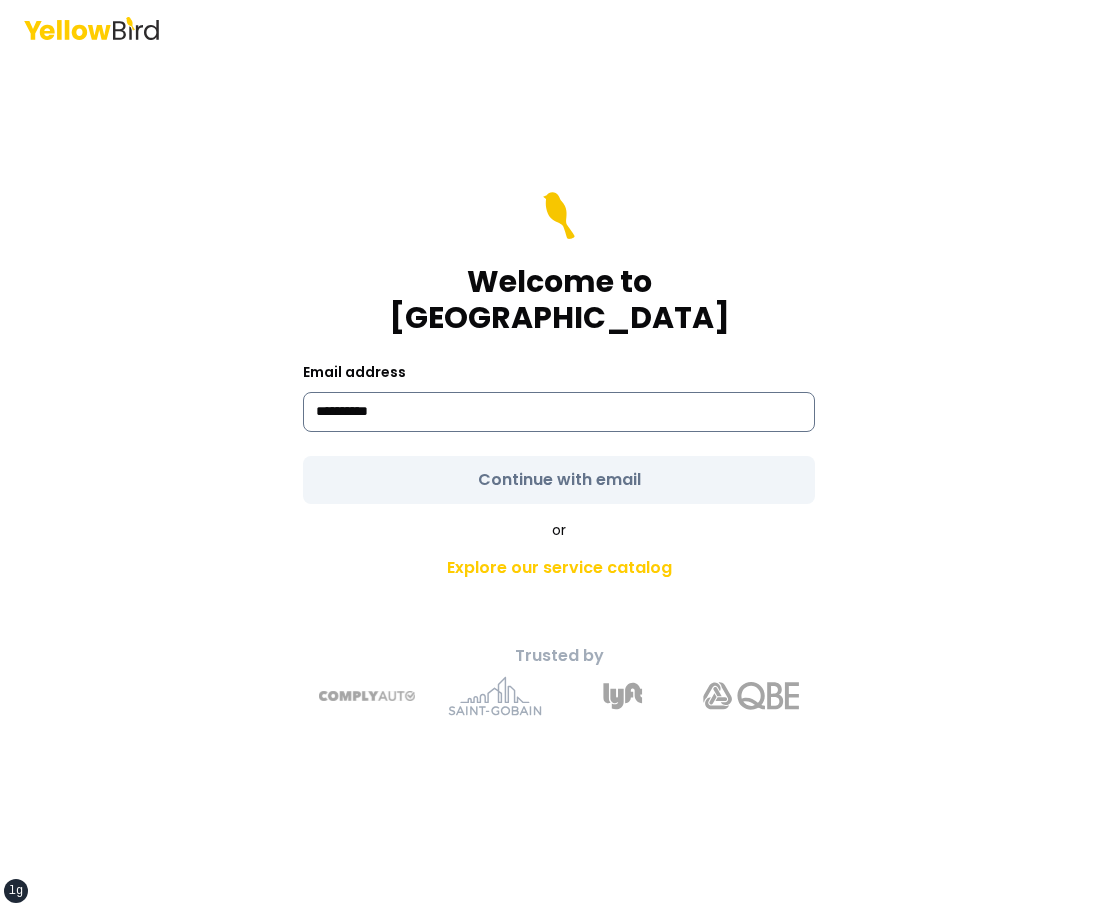 type on "**********" 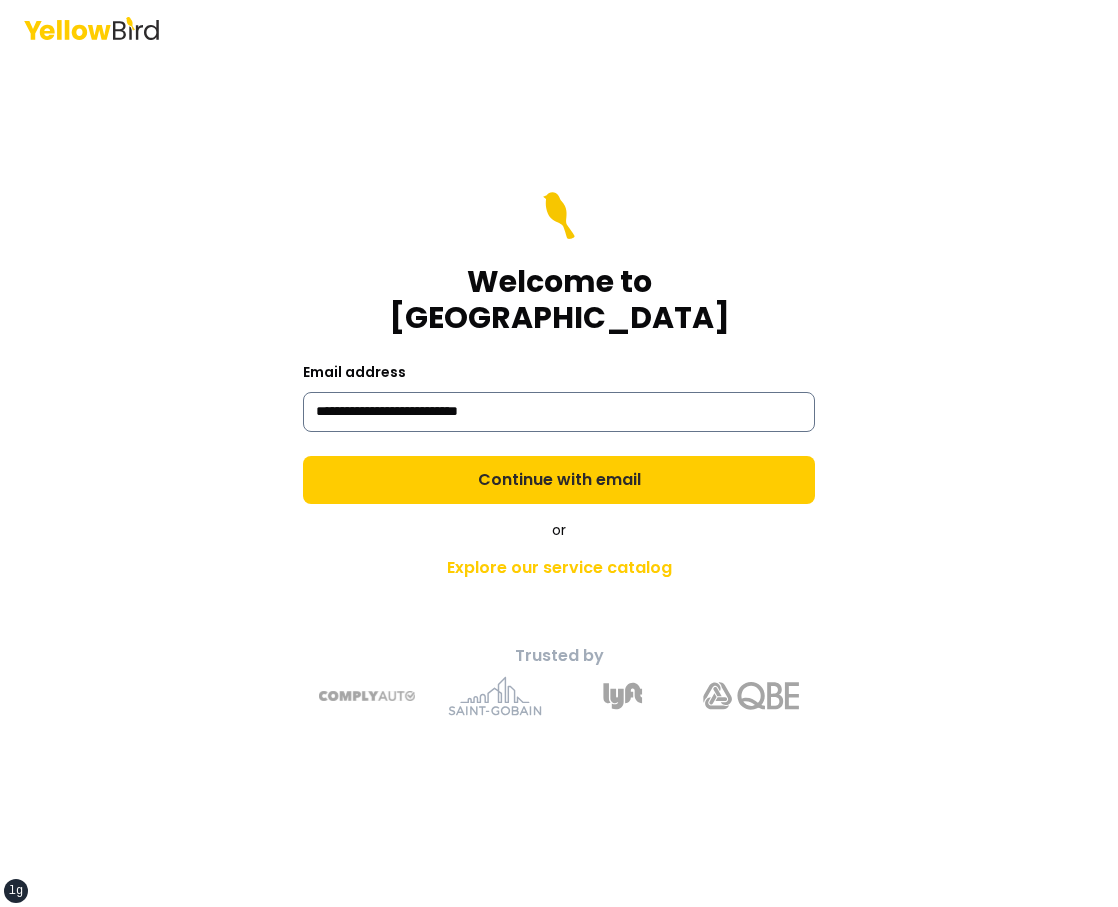 click on "Continue with email" at bounding box center (559, 480) 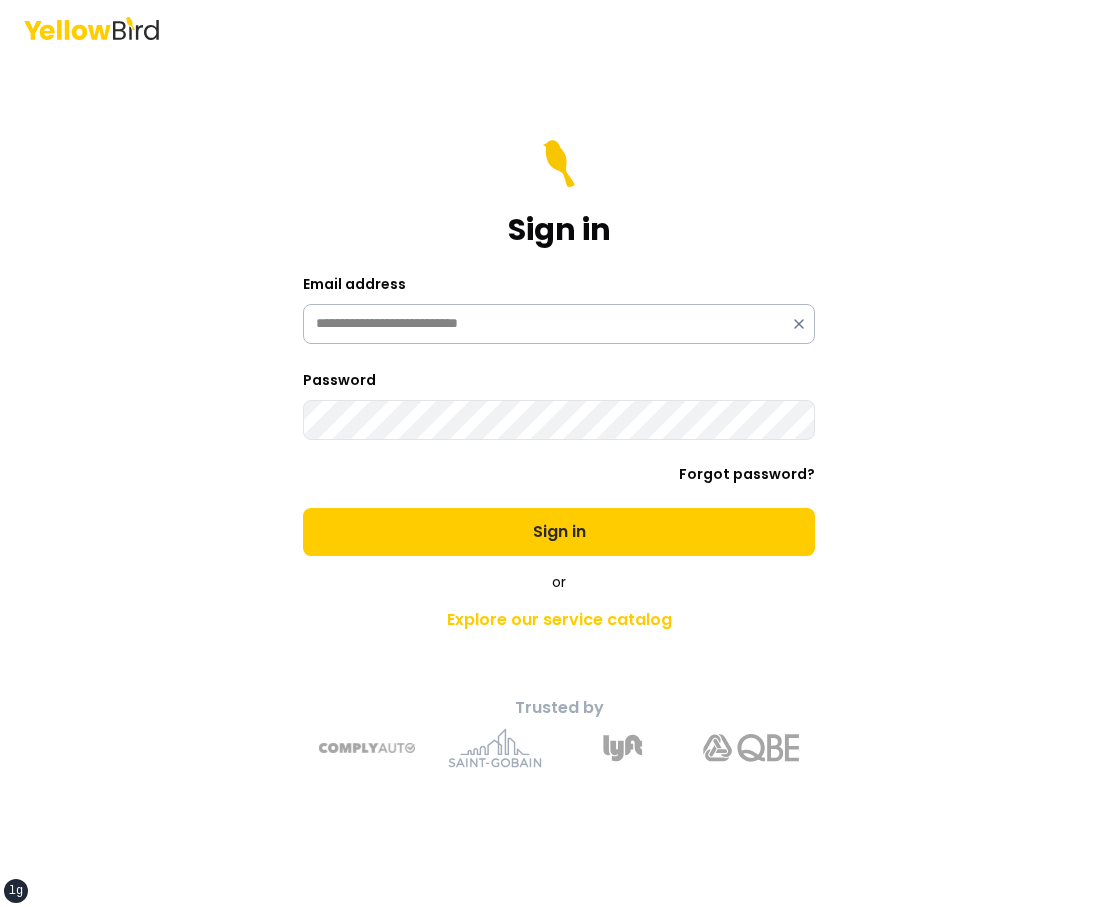 click on "Sign in" at bounding box center [559, 532] 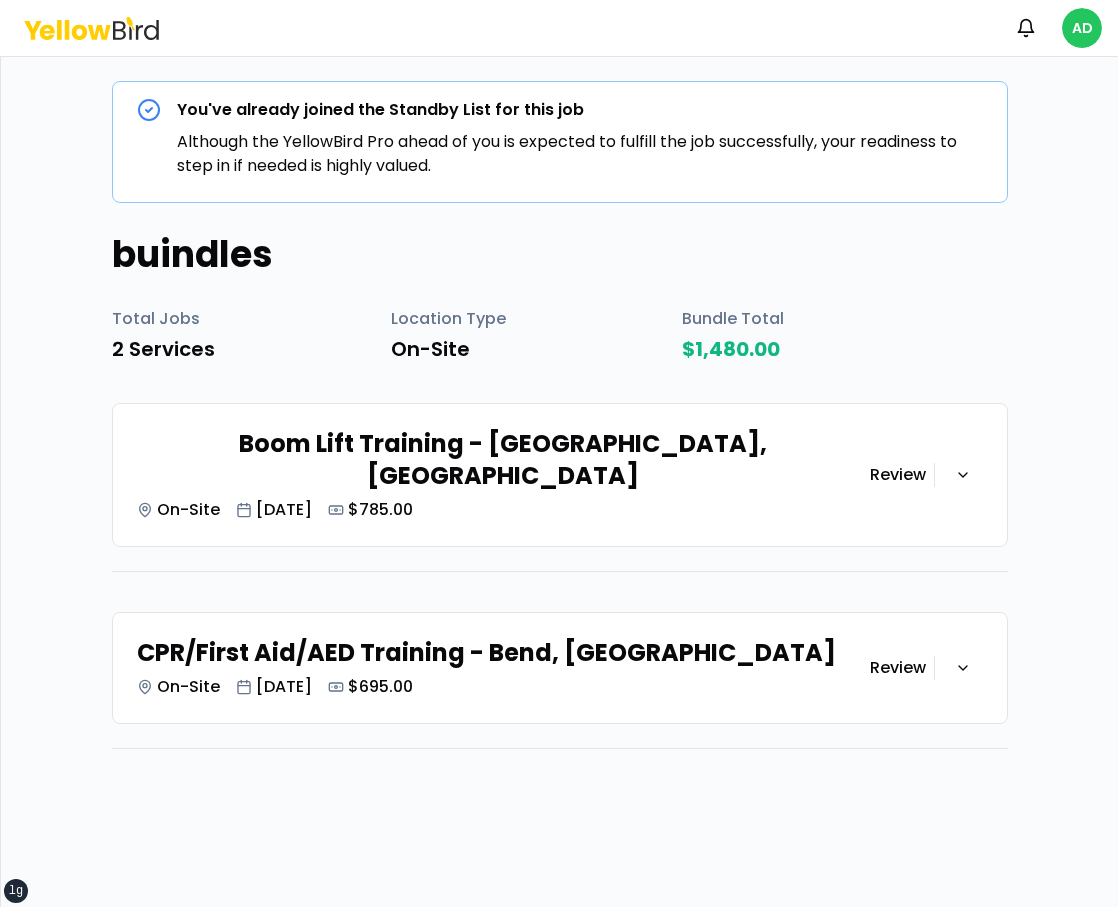 click on "Boom Lift Training - Bend, [GEOGRAPHIC_DATA] On-Site [DATE] $785.00" at bounding box center [503, 475] 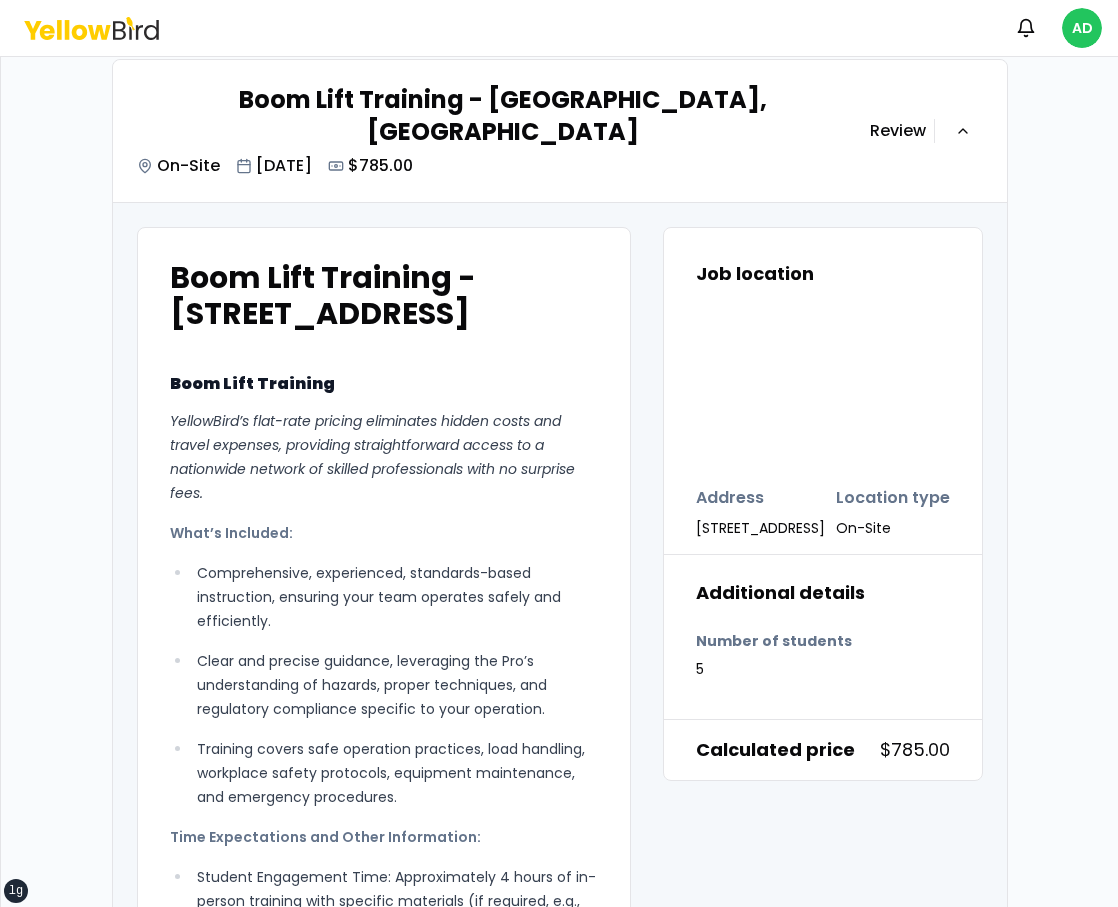 scroll, scrollTop: 0, scrollLeft: 0, axis: both 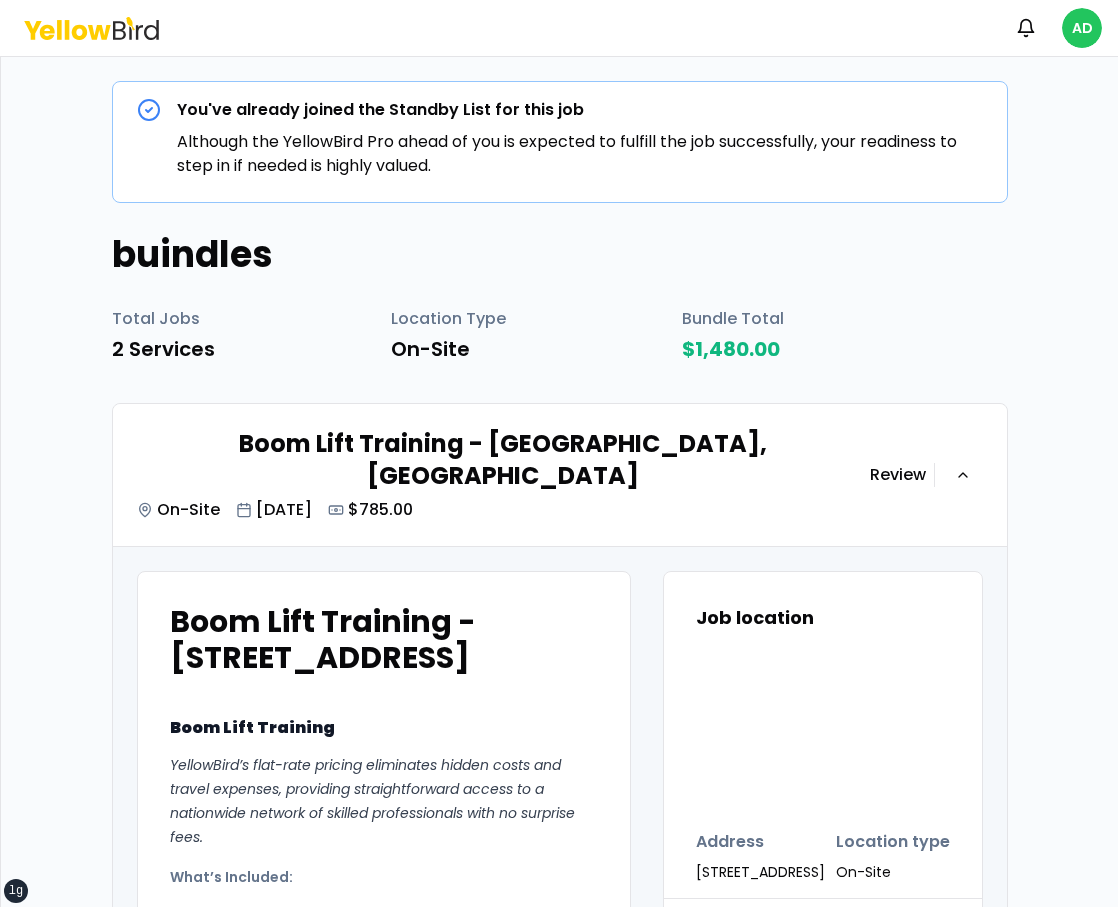 click on "Boom Lift Training - Bend, [GEOGRAPHIC_DATA] On-Site [DATE] $785.00" at bounding box center [503, 475] 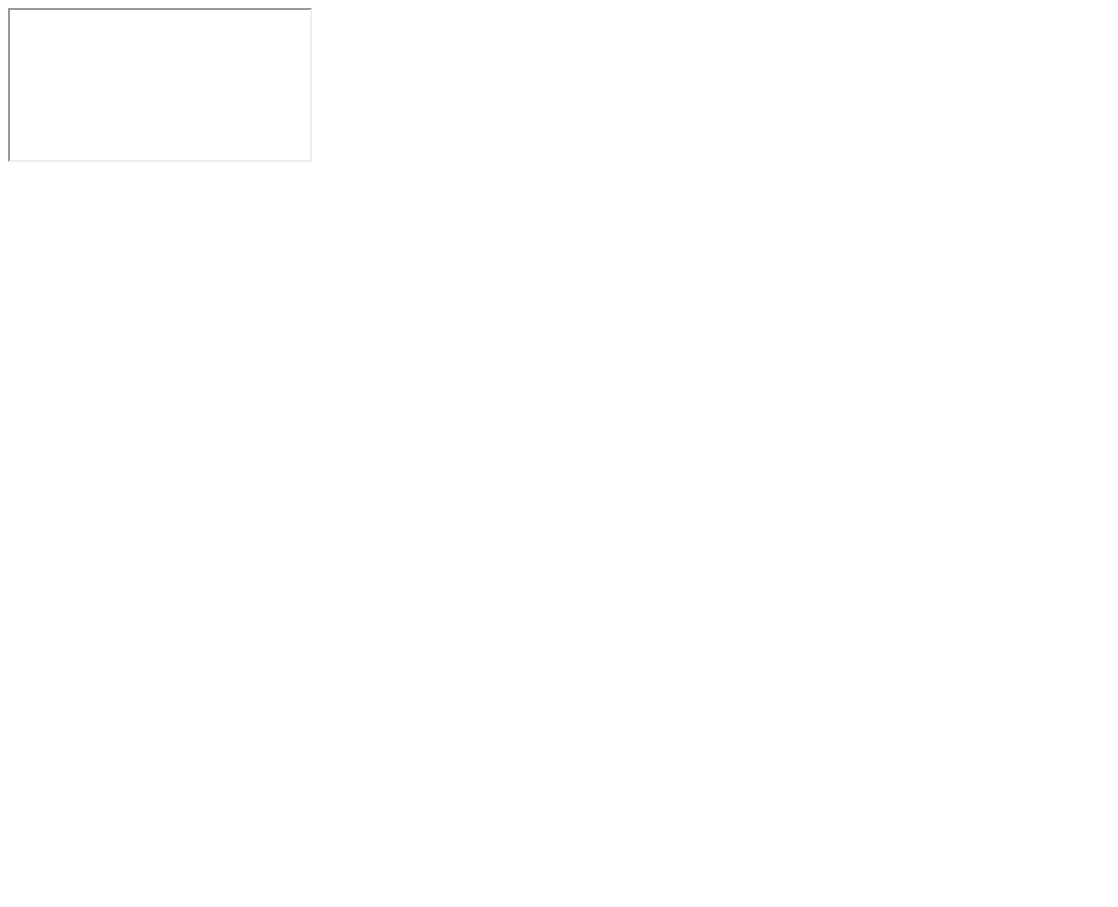 scroll, scrollTop: 0, scrollLeft: 0, axis: both 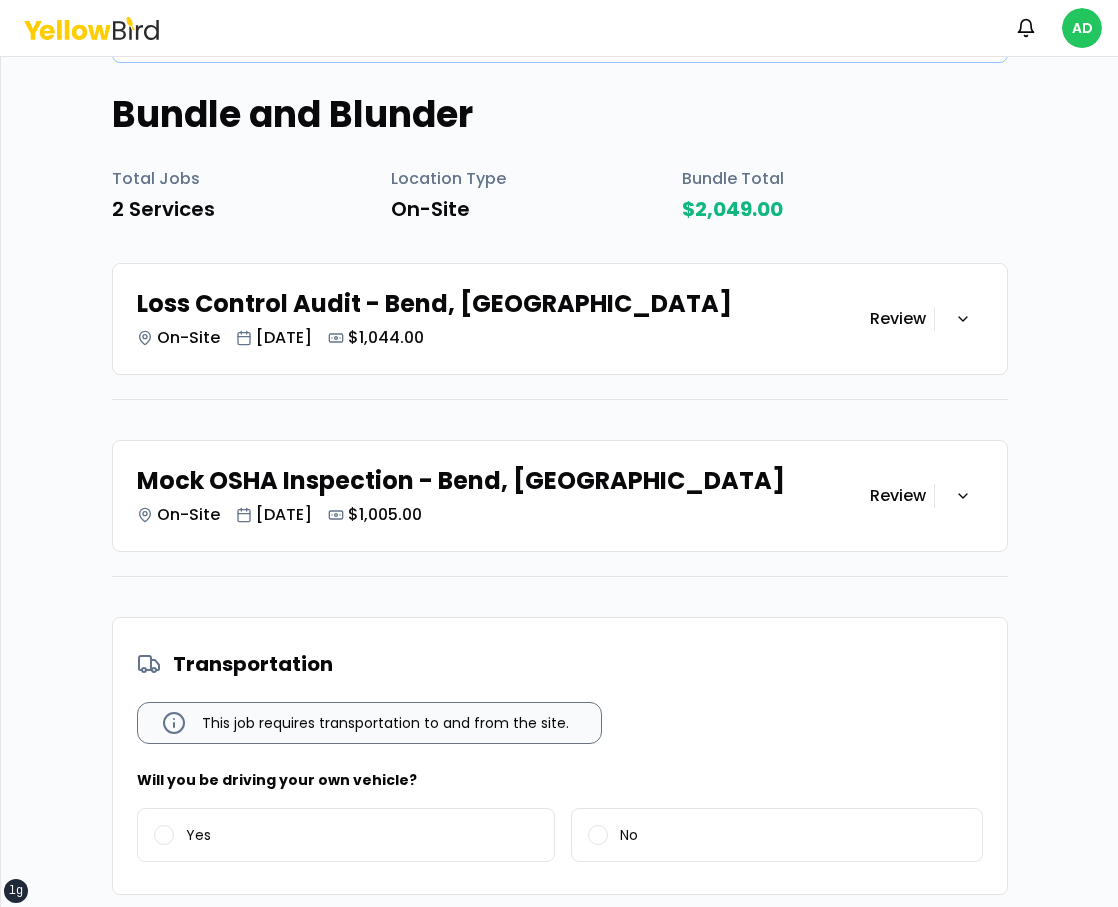 click on "Review" at bounding box center [898, 319] 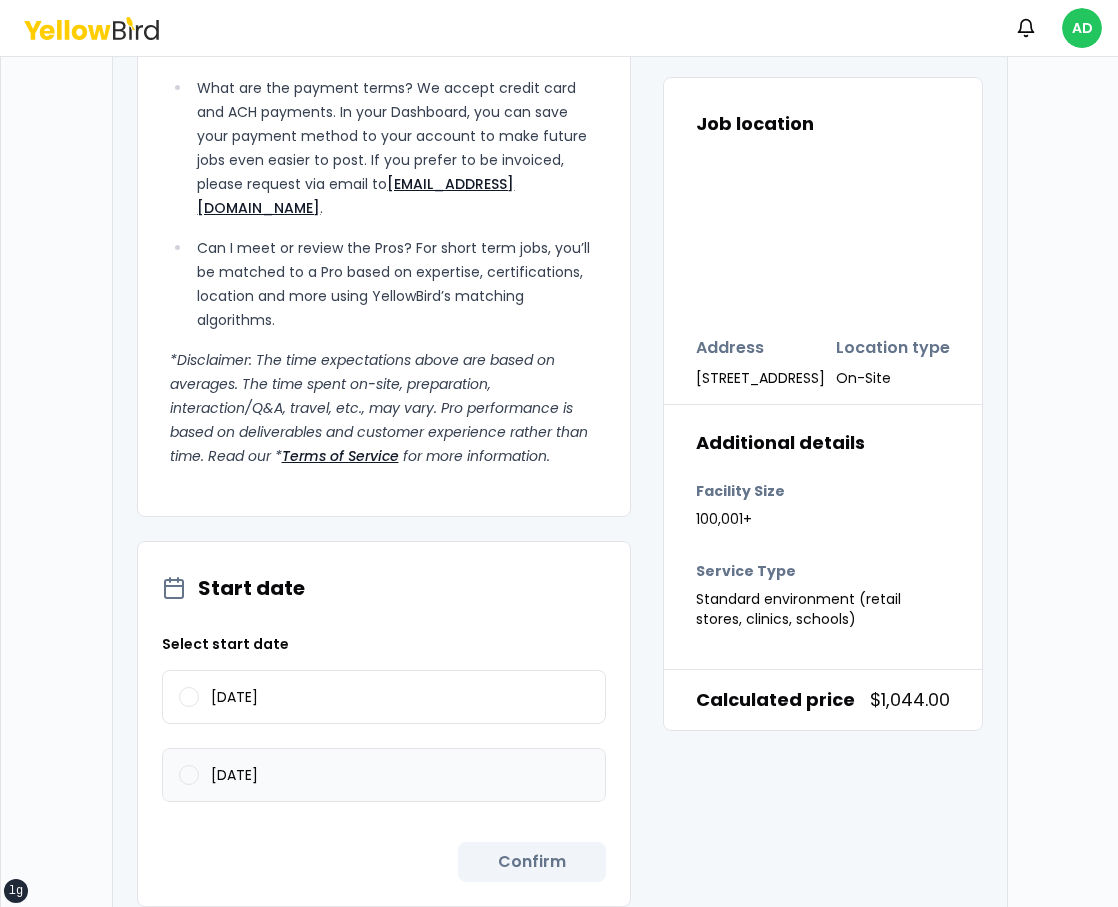 scroll, scrollTop: 2407, scrollLeft: 0, axis: vertical 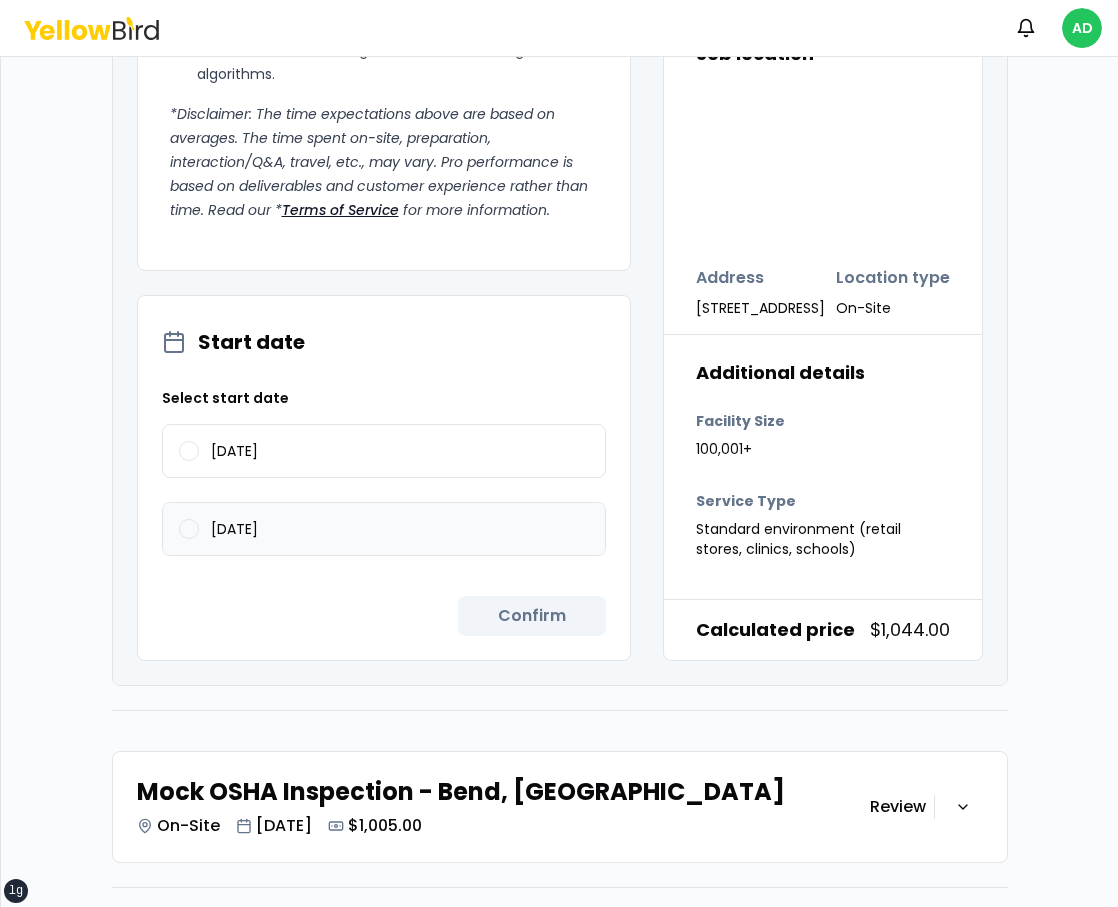 click on "[DATE]" at bounding box center (384, 529) 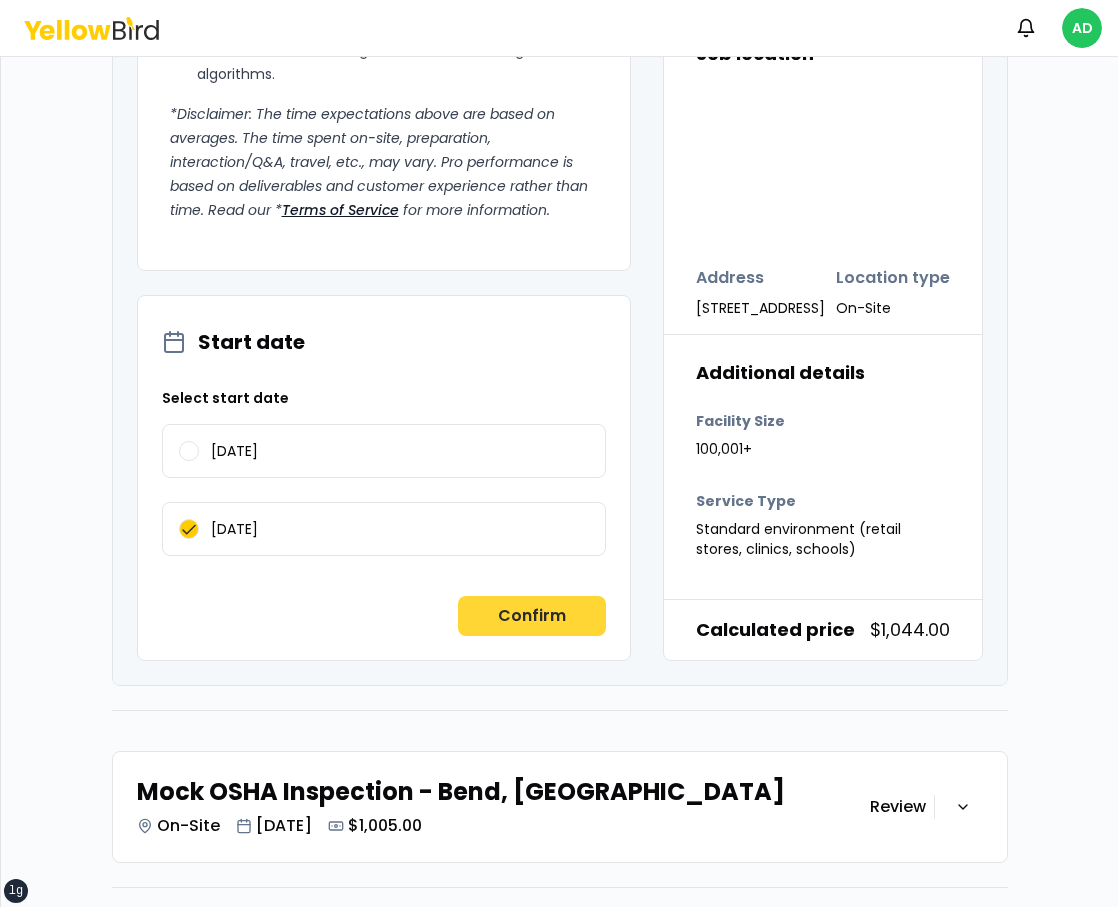 click on "Confirm" at bounding box center [532, 616] 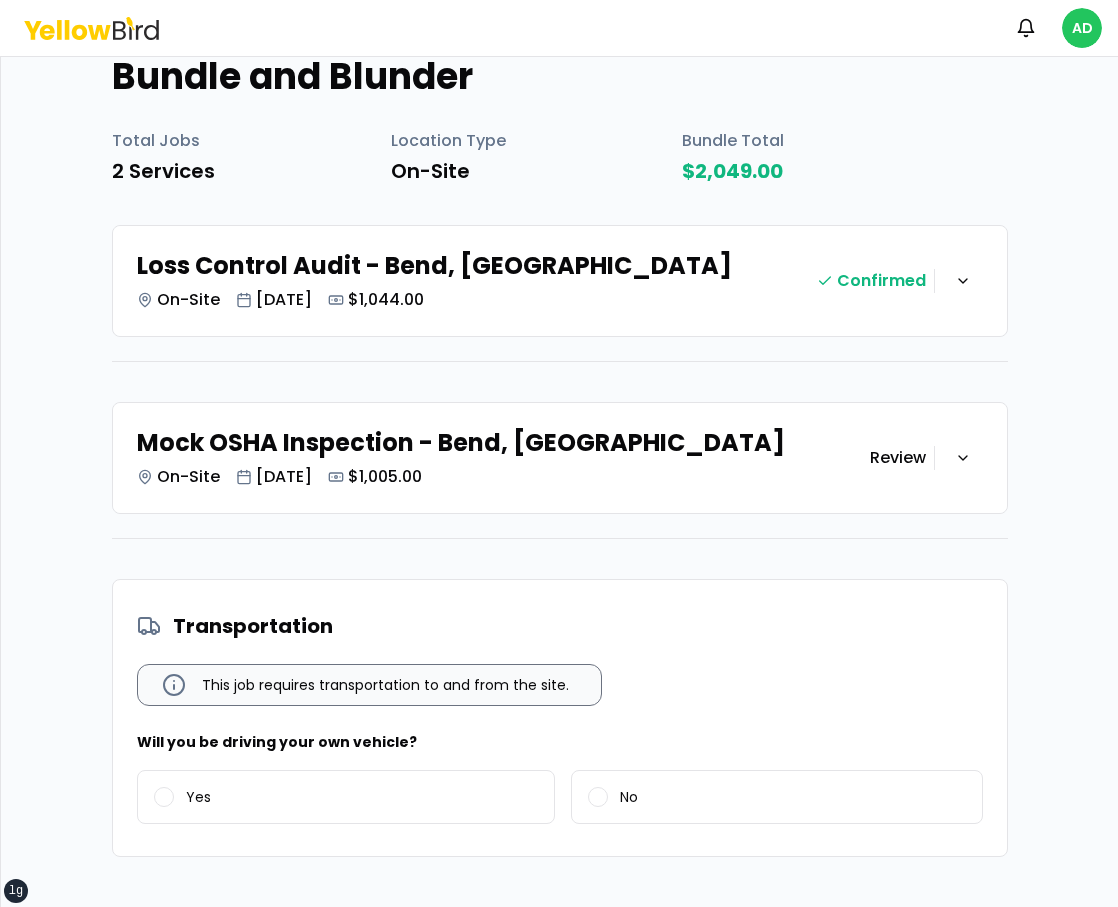 scroll, scrollTop: 273, scrollLeft: 0, axis: vertical 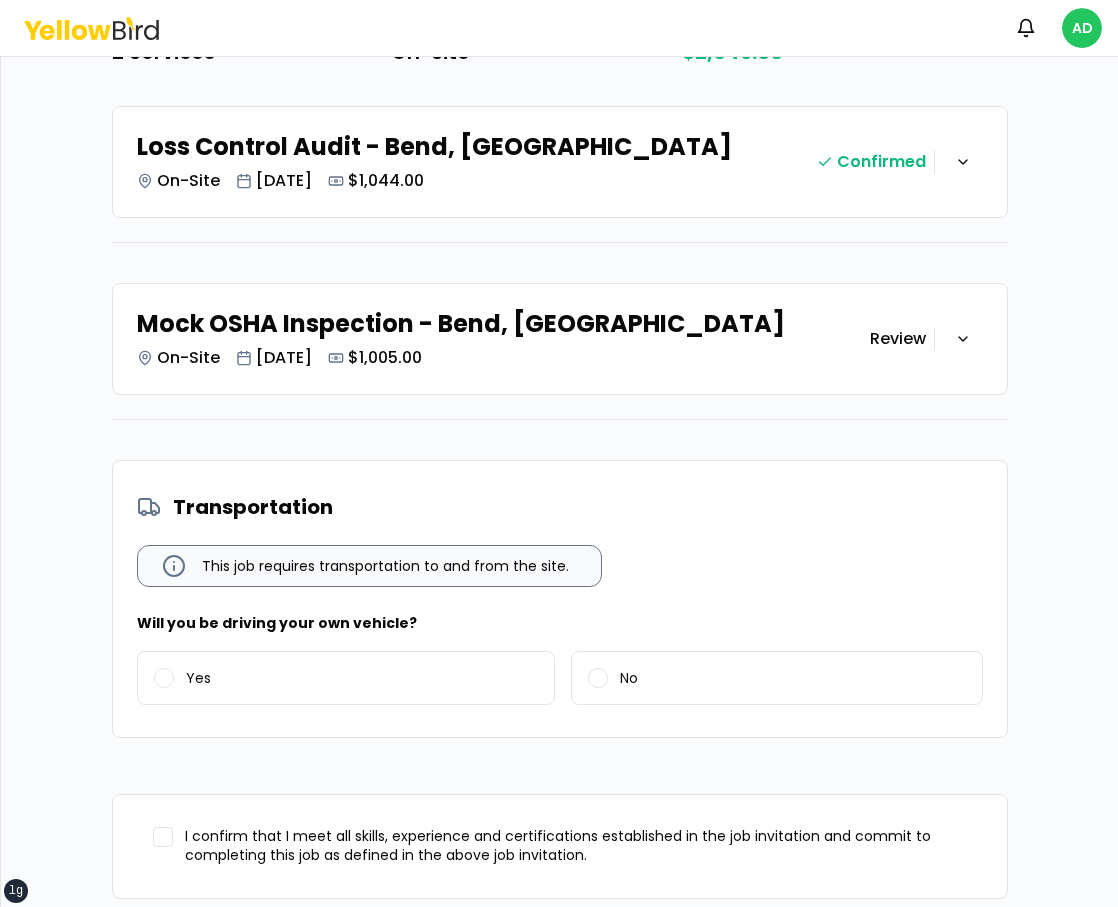 click on "Congratulations! You received a job invitation. Please review the job details below and Accept to get started. Bundle and Blunder Total Jobs 2 Services Location Type On-Site Bundle Total $2,049.00 Loss Control Audit - Bend, [GEOGRAPHIC_DATA] On-Site [DATE] $1,044.00 Confirmed Mock OSHA Inspection - Bend, OR On-Site [DATE] $1,005.00 Review Transportation This job requires transportation to and from the site. Will you be driving your own vehicle? Yes No I confirm that I meet all skills, experience and certifications established in the job invitation and commit to completing this job as defined in the above job invitation. Decline Accept" at bounding box center [560, 401] 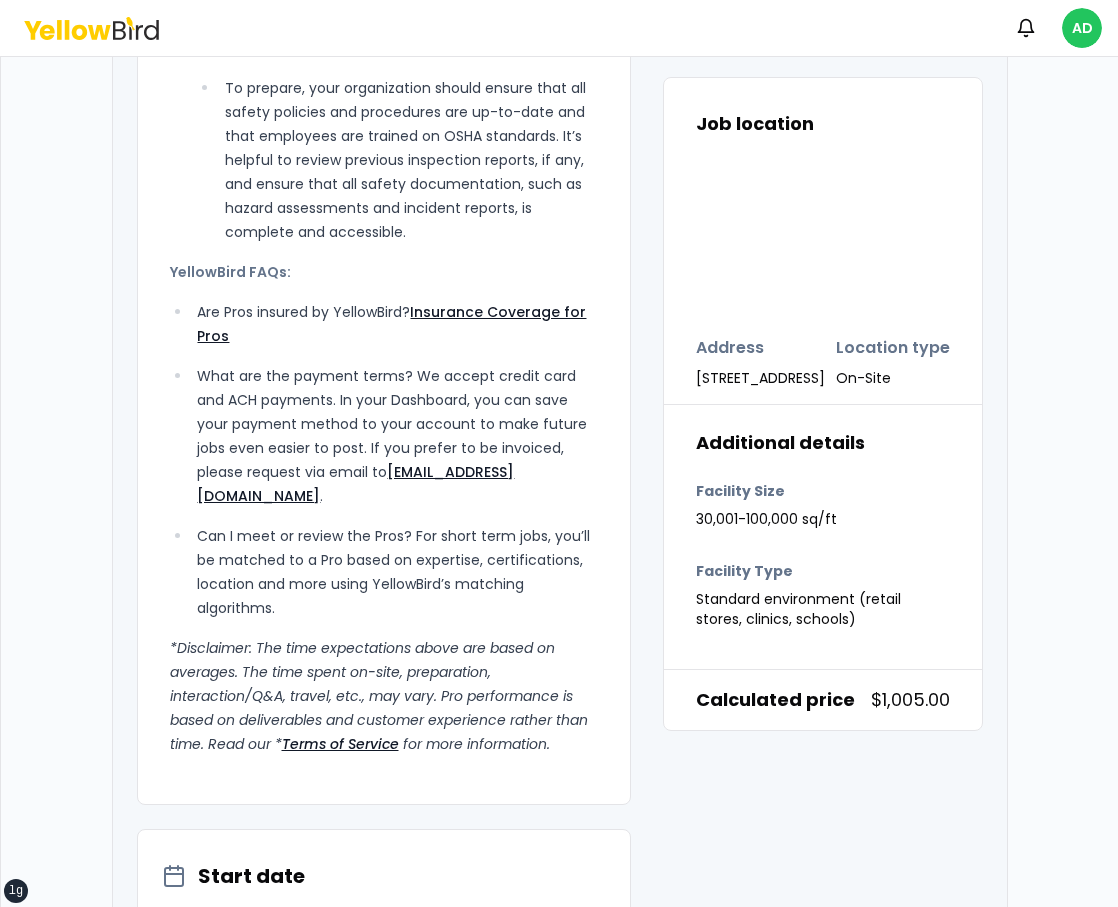 scroll, scrollTop: 2296, scrollLeft: 0, axis: vertical 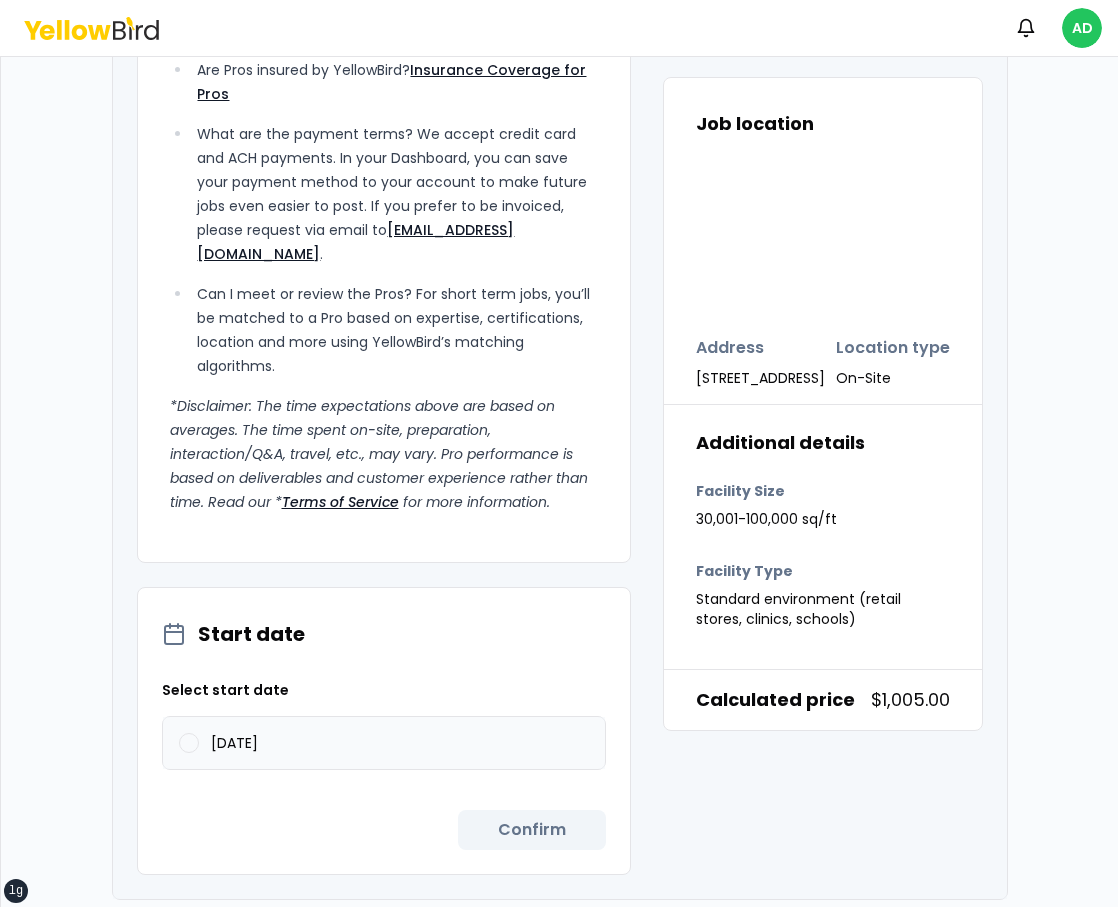 click on "[DATE]" at bounding box center (384, 743) 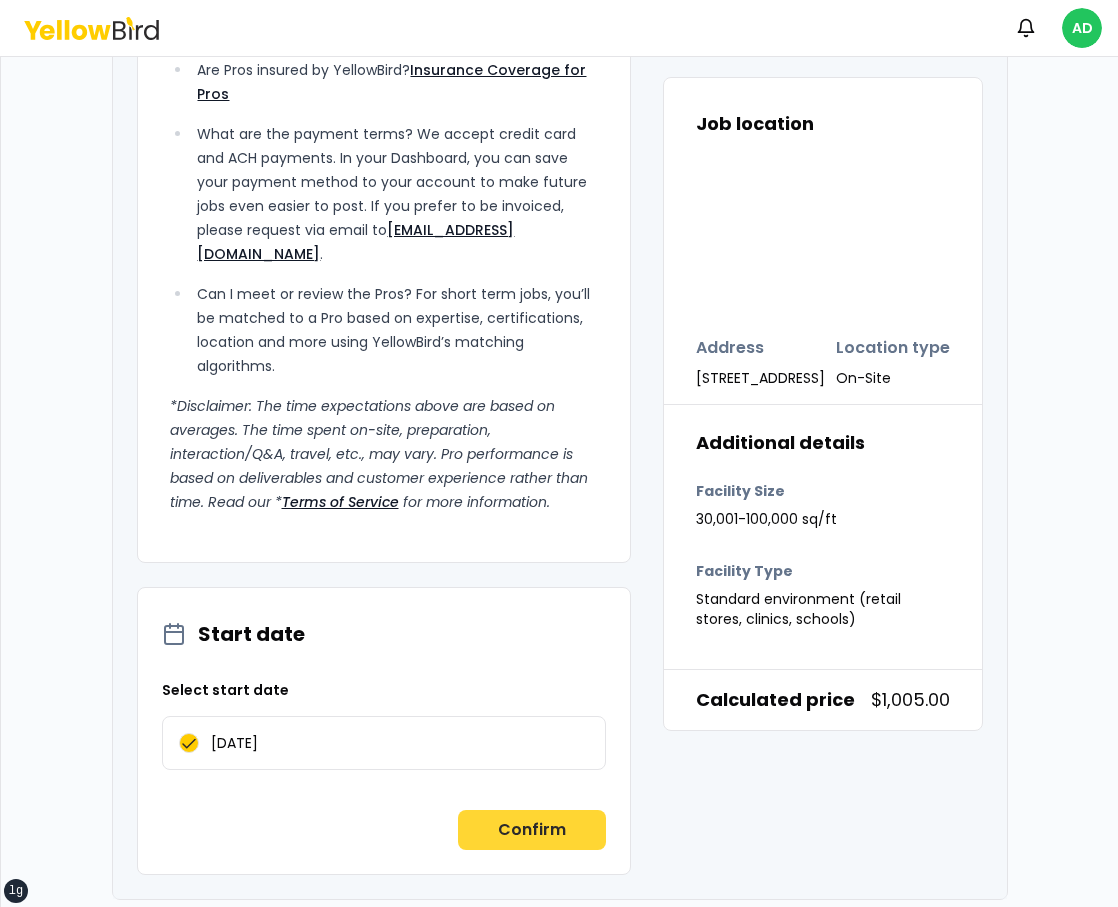 click on "Confirm" at bounding box center (532, 830) 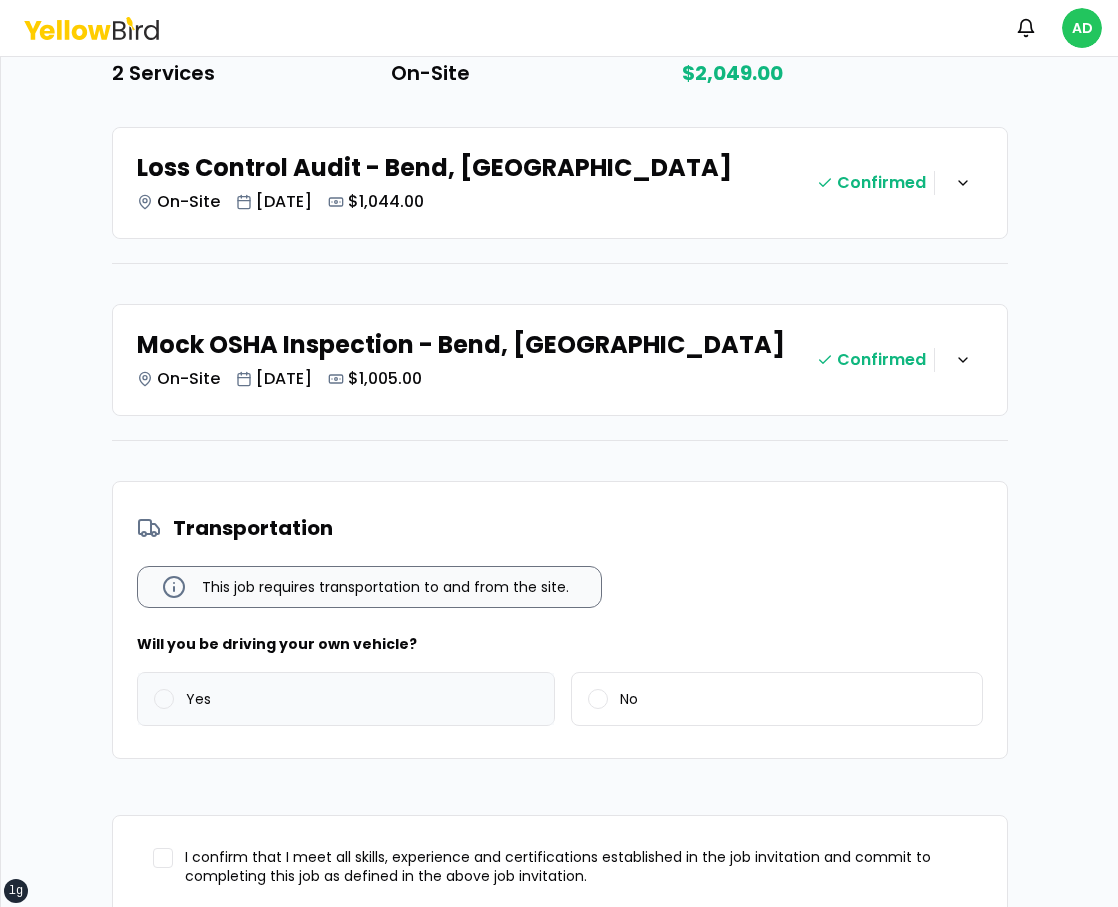click on "Yes" at bounding box center (346, 699) 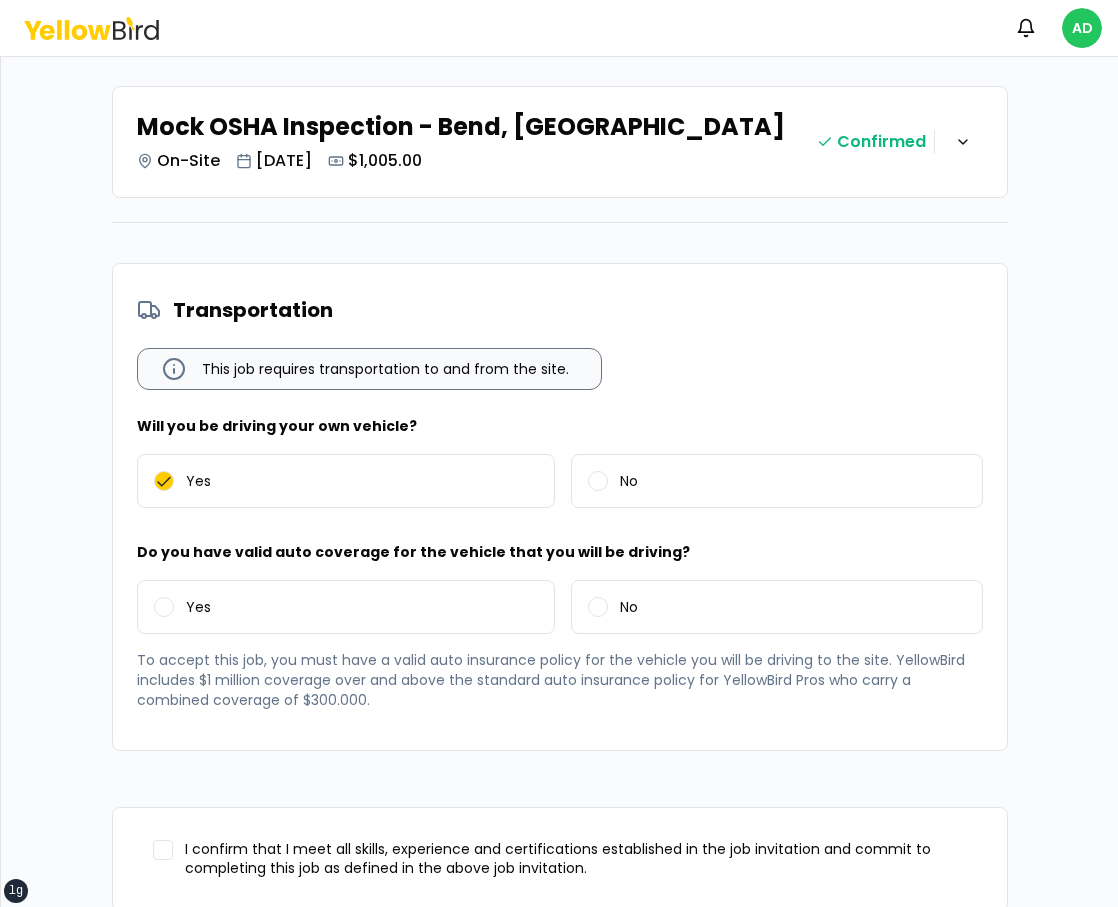 scroll, scrollTop: 594, scrollLeft: 0, axis: vertical 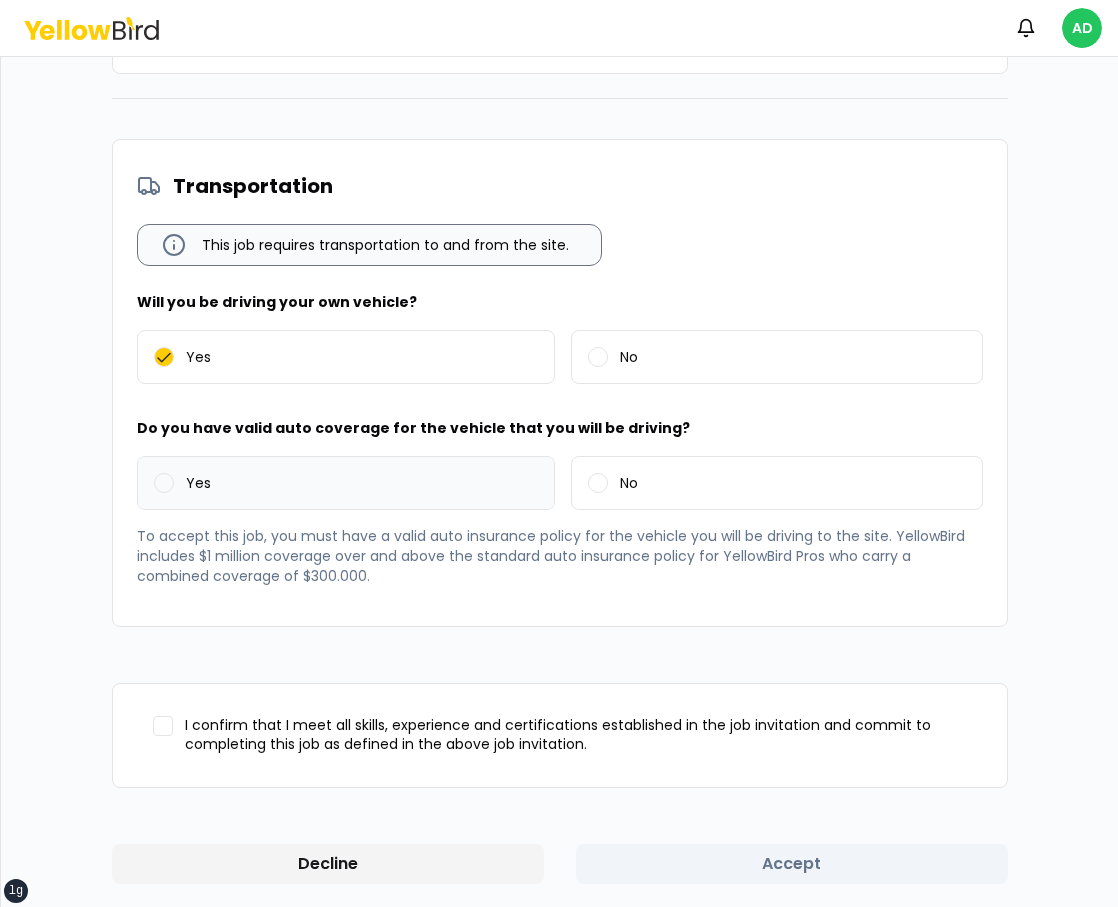 click on "Yes" at bounding box center [346, 483] 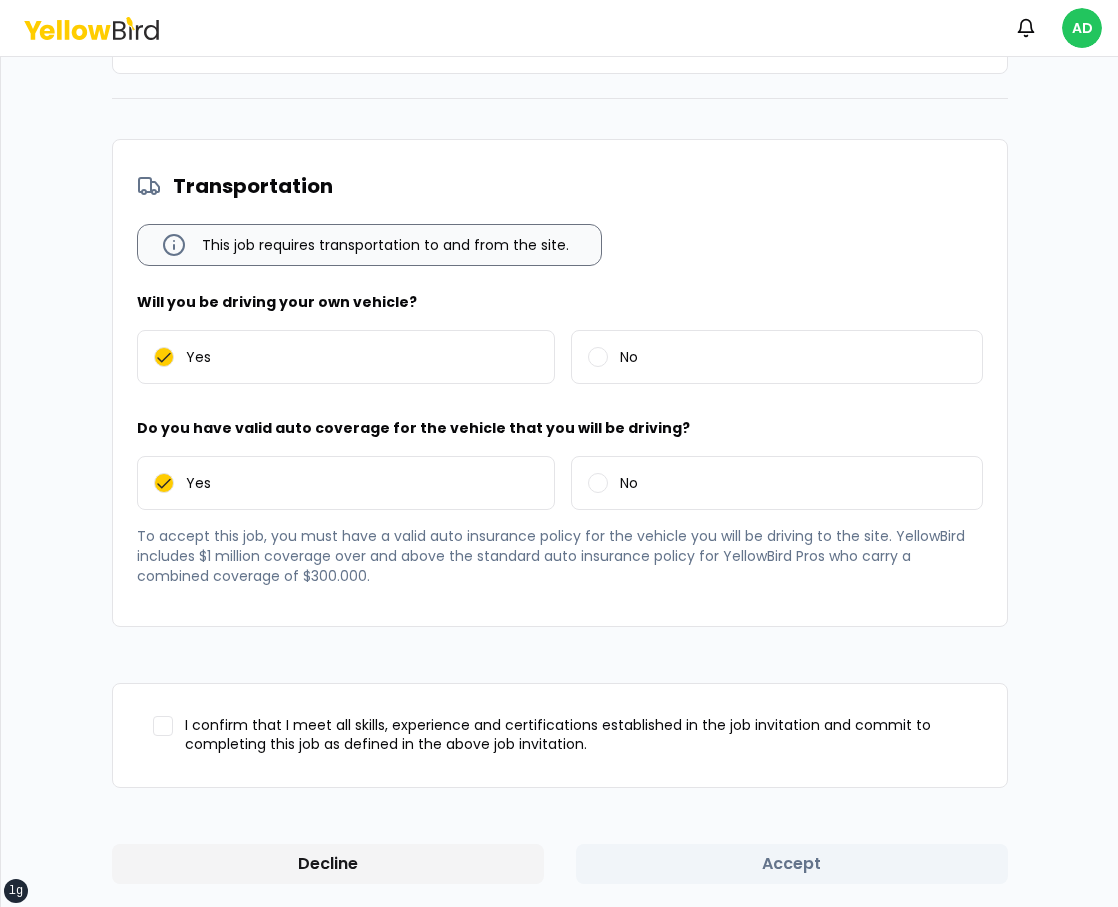 click on "I confirm that I meet all skills, experience and certifications established in the job invitation and commit to completing this job as defined in the above job invitation." at bounding box center (576, 735) 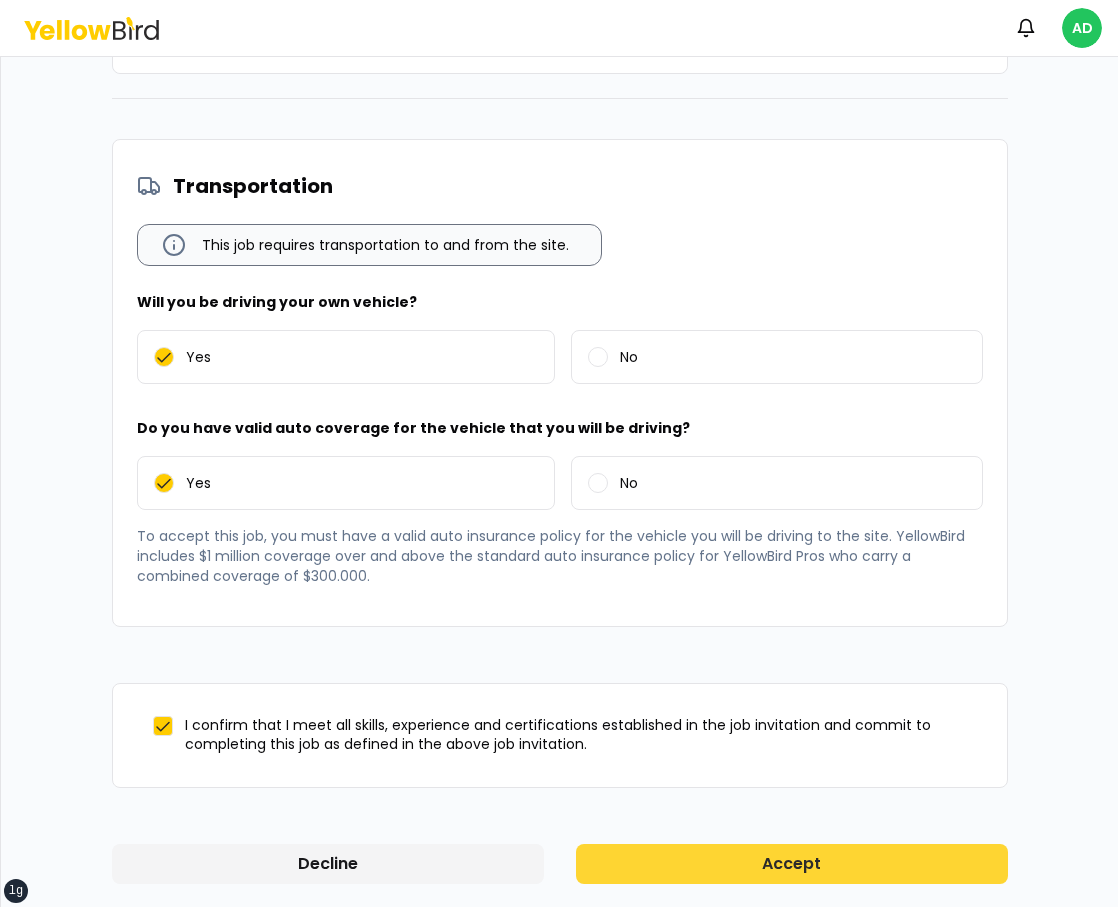 click on "Accept" at bounding box center [792, 864] 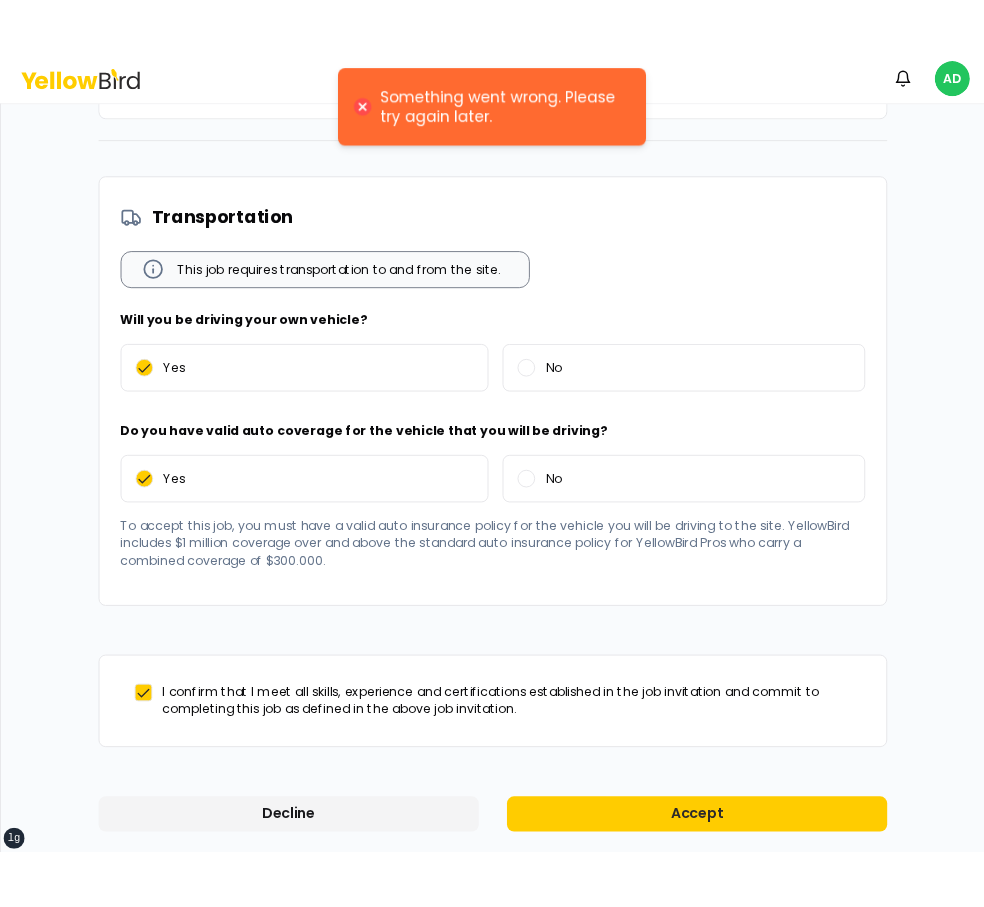 scroll, scrollTop: 590, scrollLeft: 0, axis: vertical 